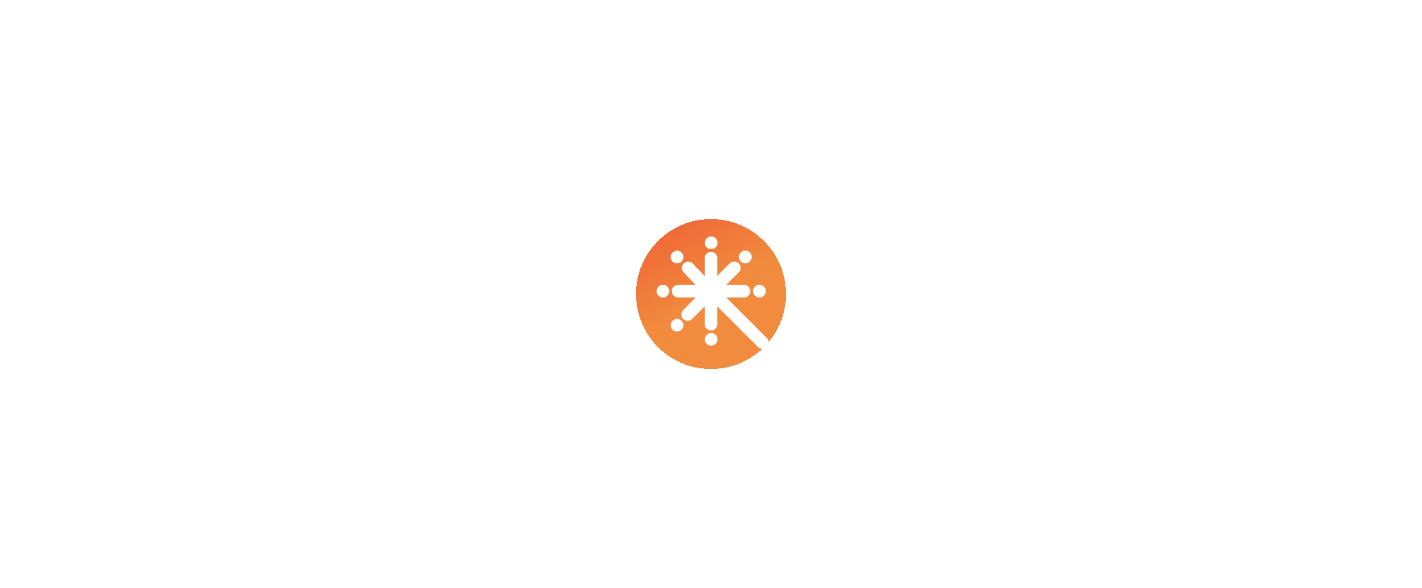 scroll, scrollTop: 0, scrollLeft: 0, axis: both 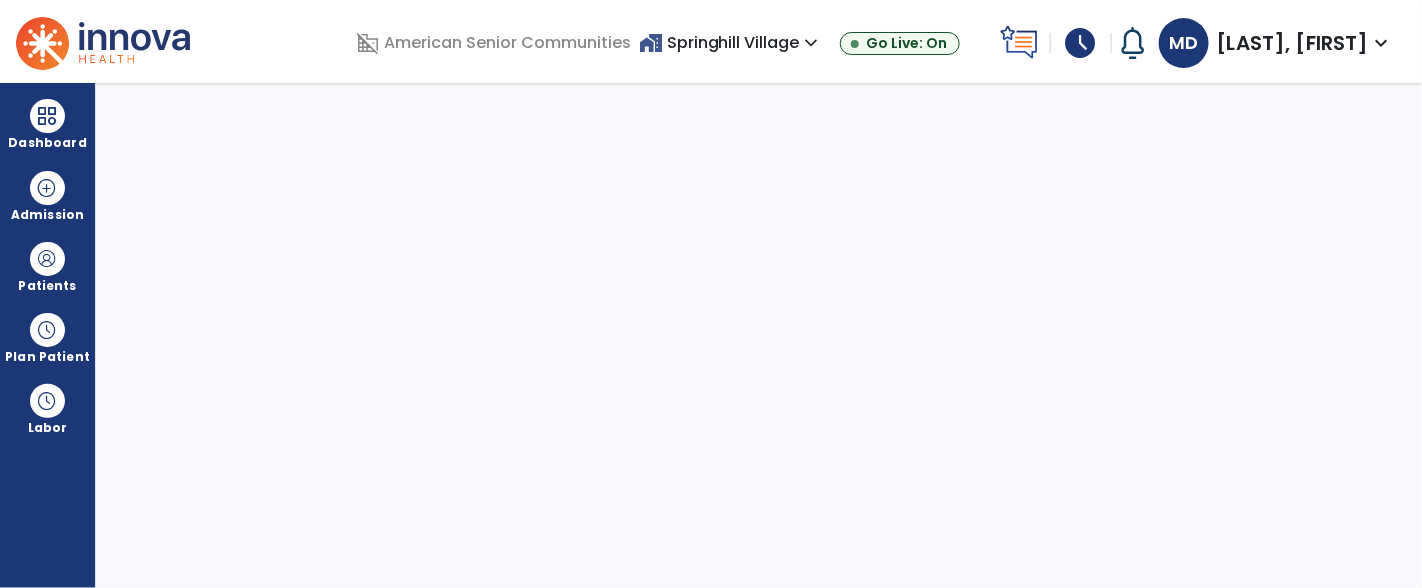 select on "****" 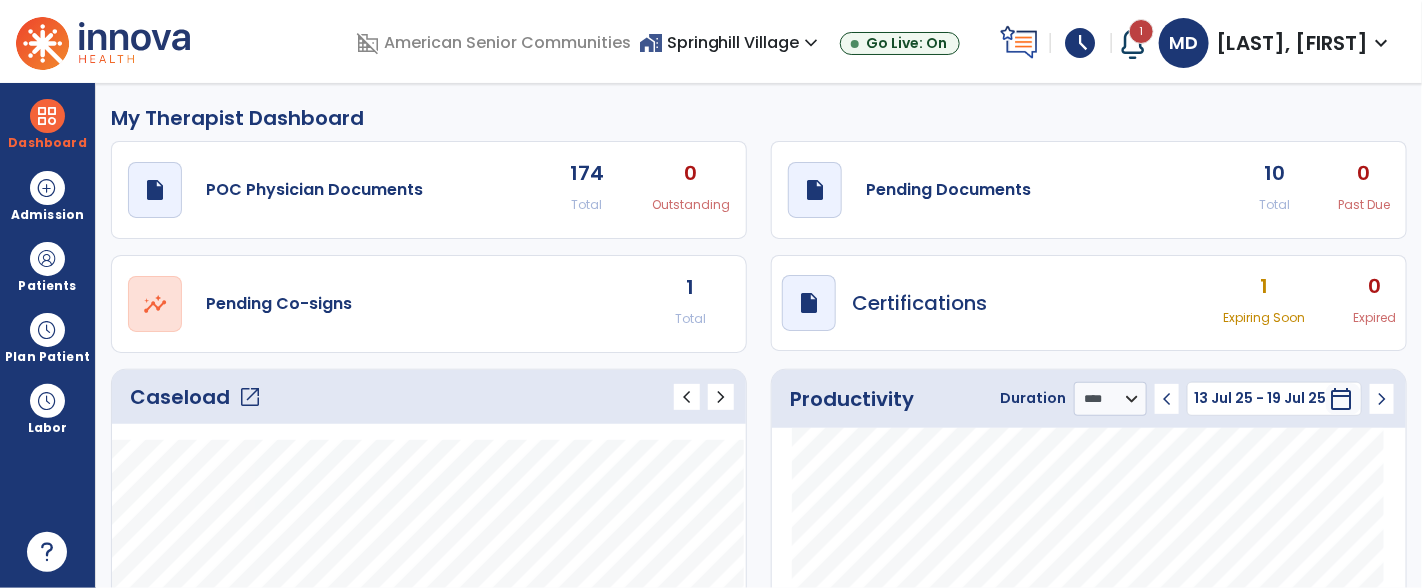 click on "Caseload   open_in_new" 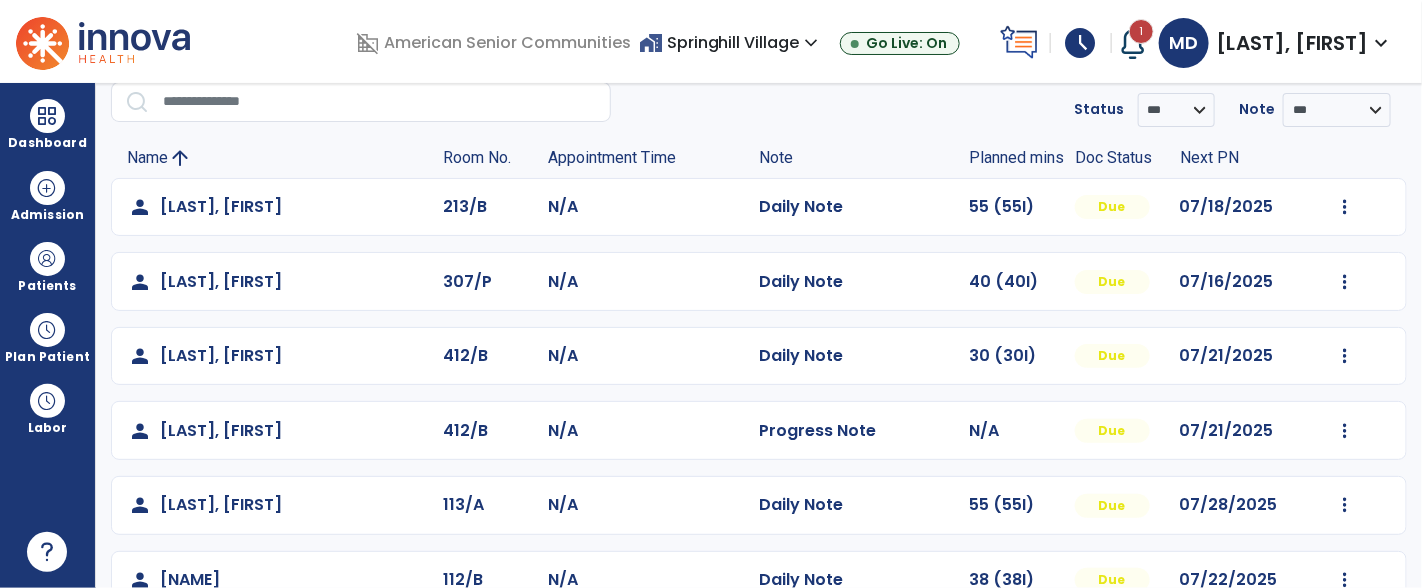 scroll, scrollTop: 0, scrollLeft: 0, axis: both 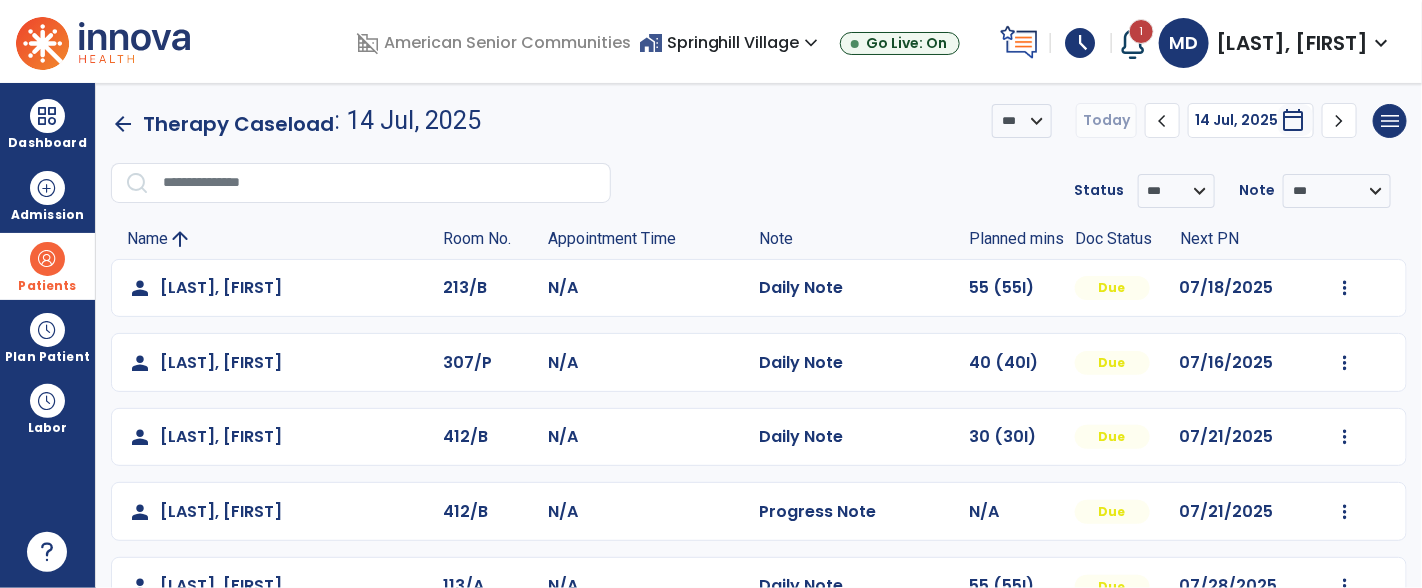 click at bounding box center [47, 259] 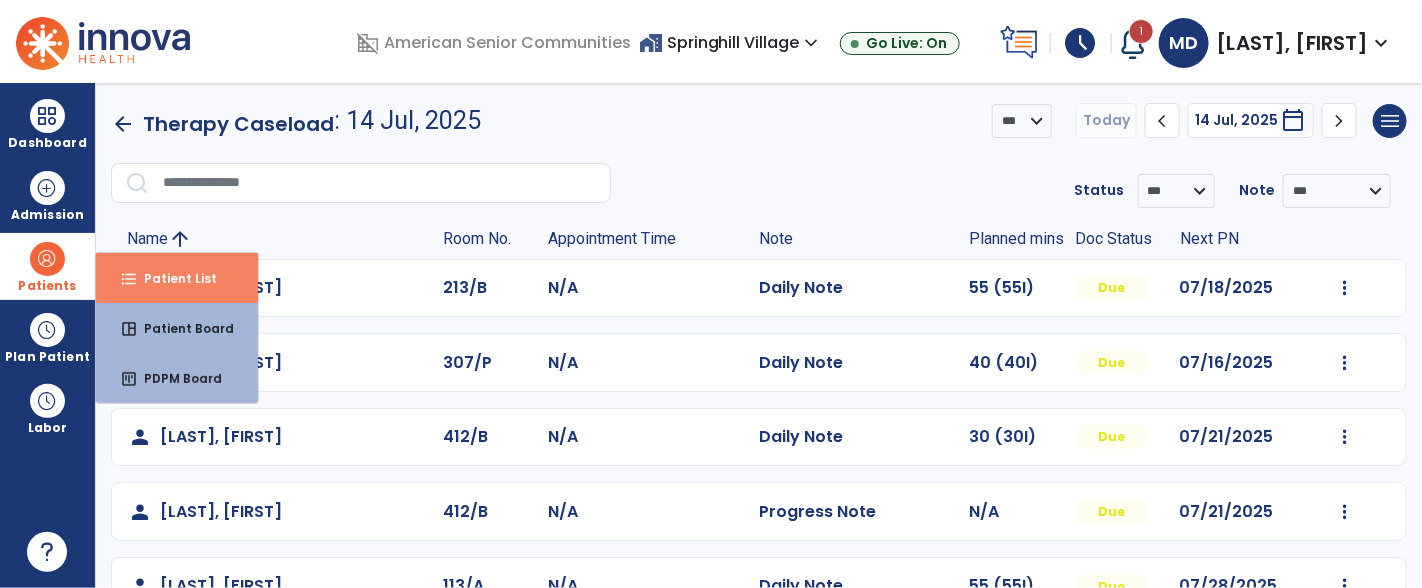 click on "Patient List" at bounding box center (172, 278) 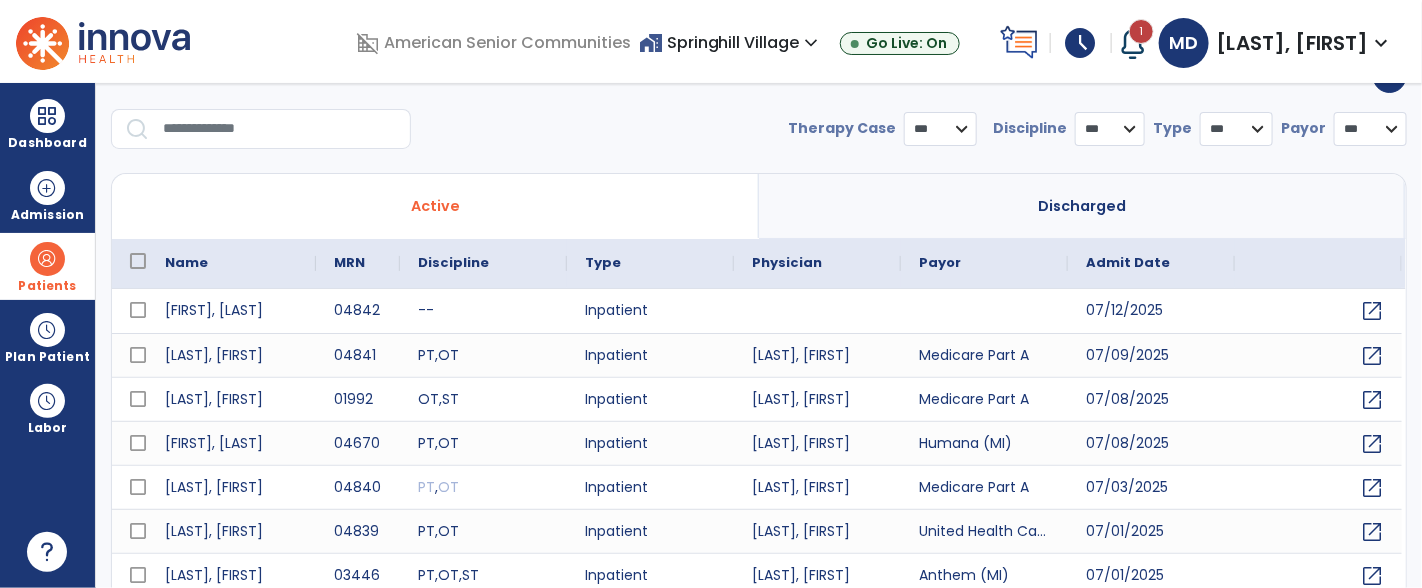 select on "***" 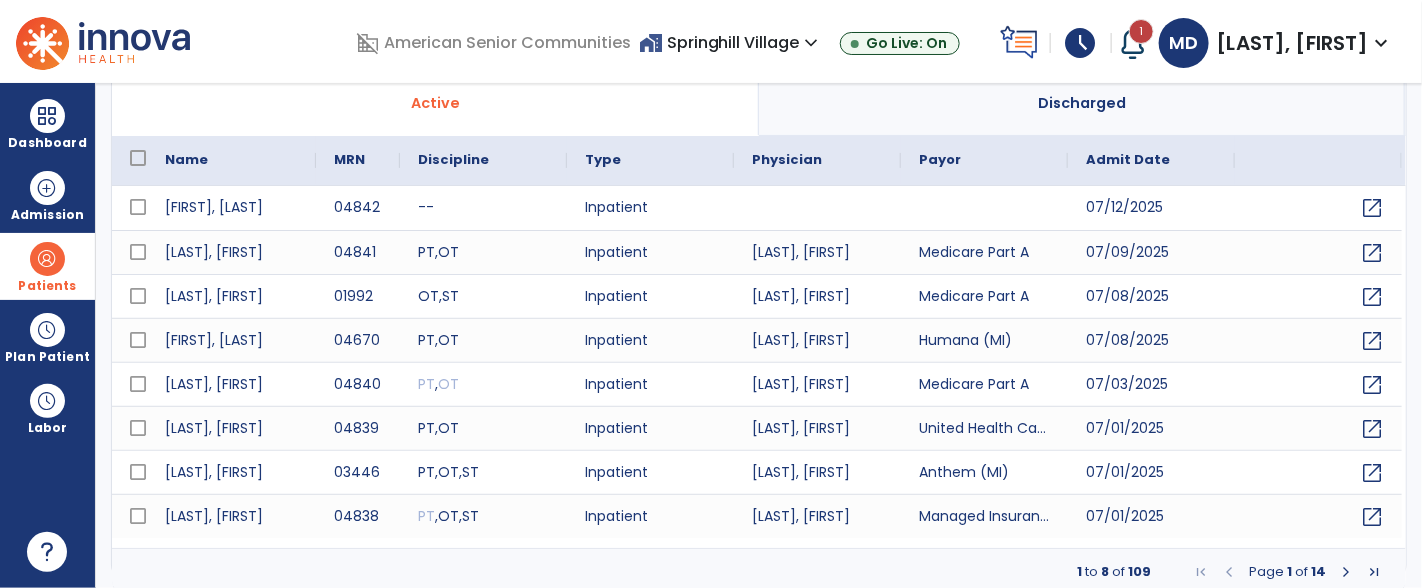 scroll, scrollTop: 154, scrollLeft: 0, axis: vertical 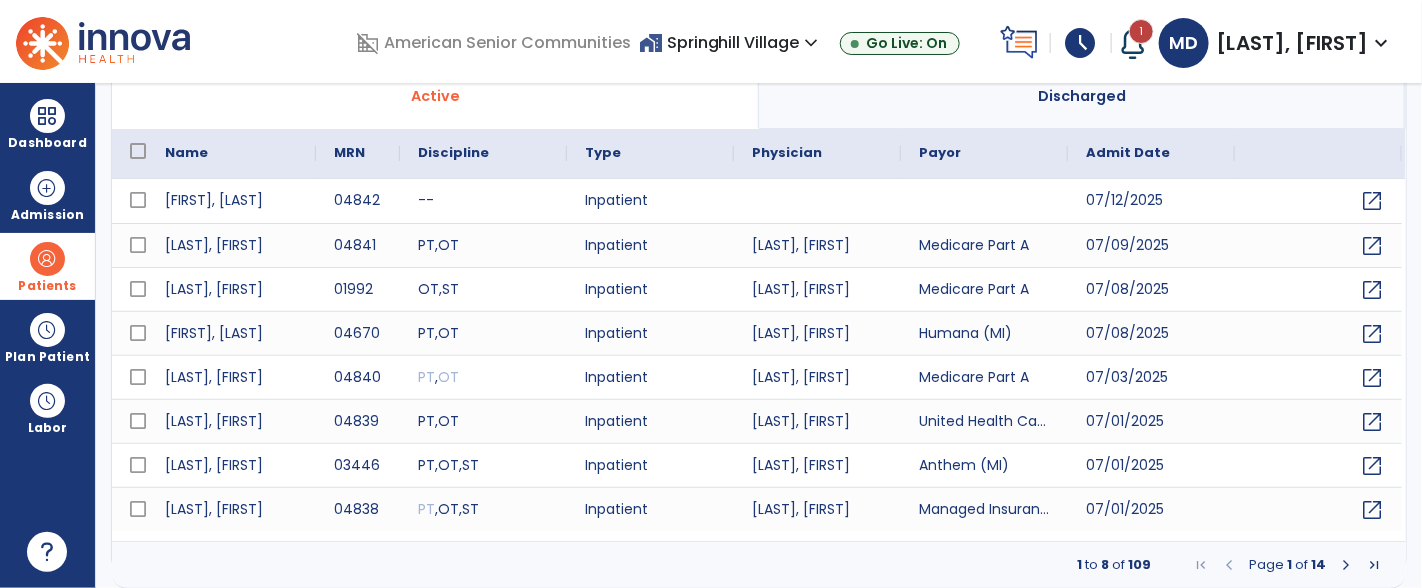click at bounding box center (1346, 565) 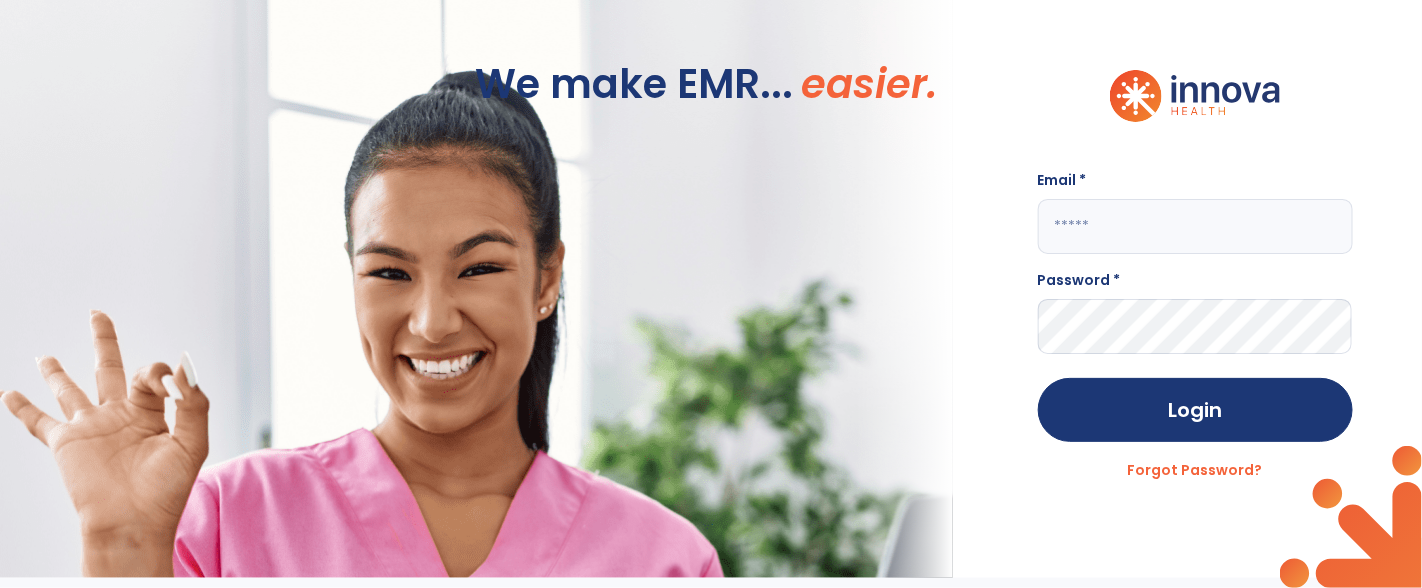 scroll, scrollTop: 1, scrollLeft: 0, axis: vertical 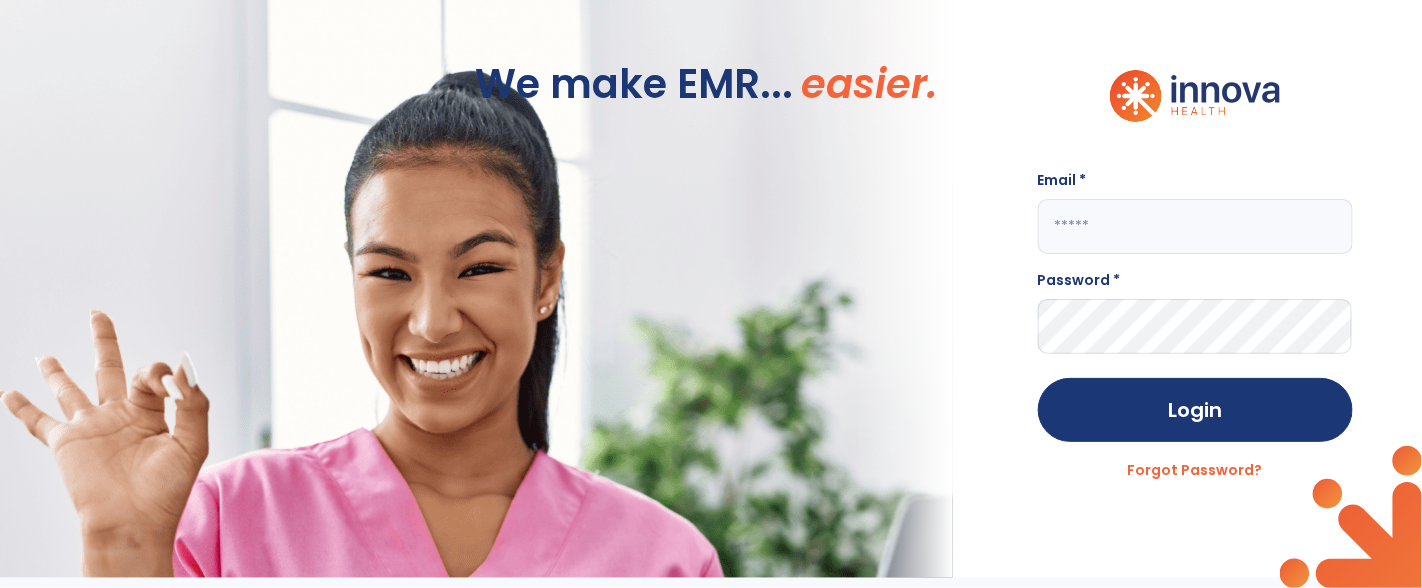 click 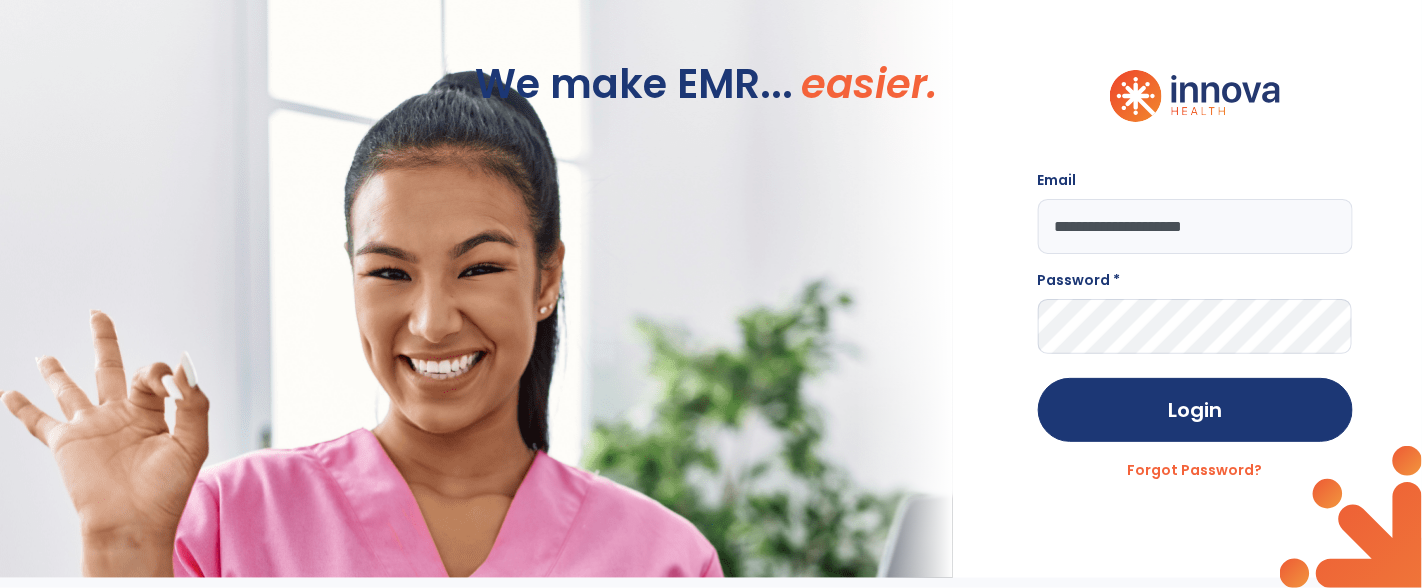 type on "**********" 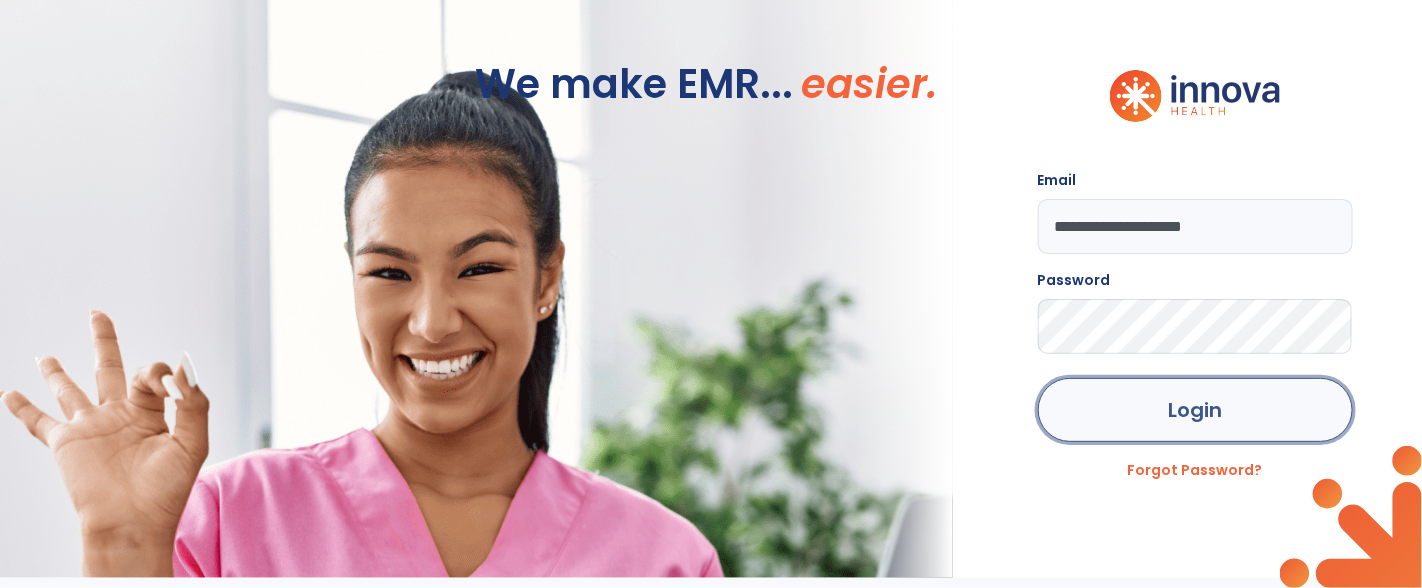click on "Login" 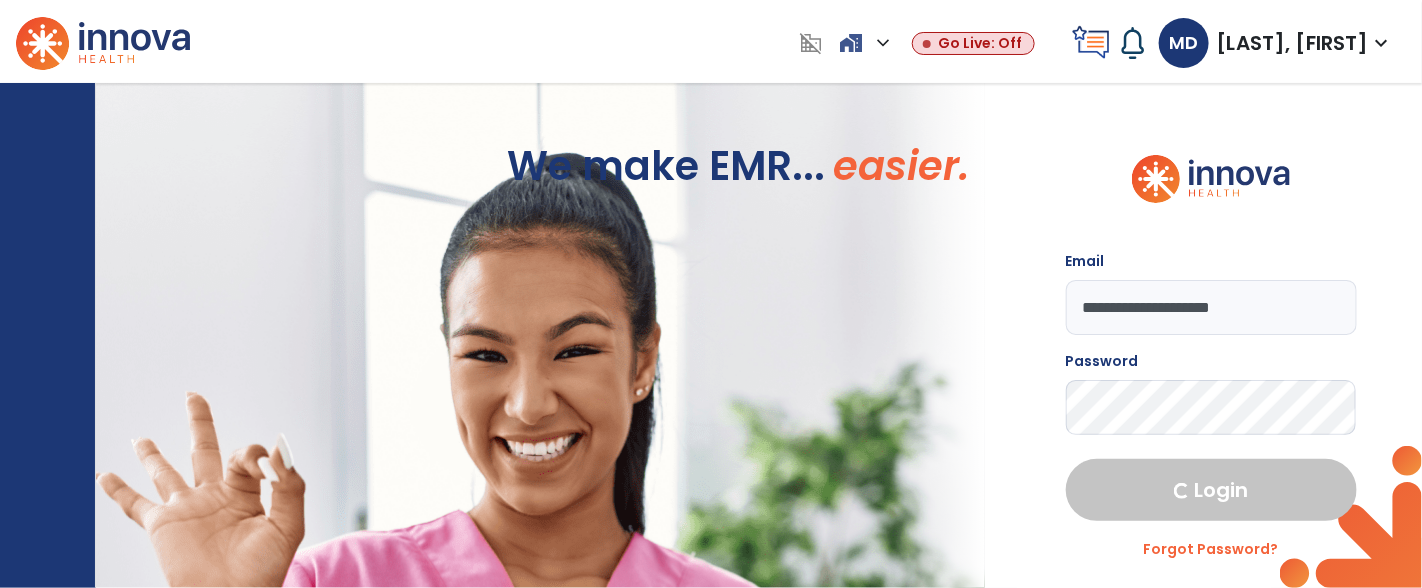 select on "****" 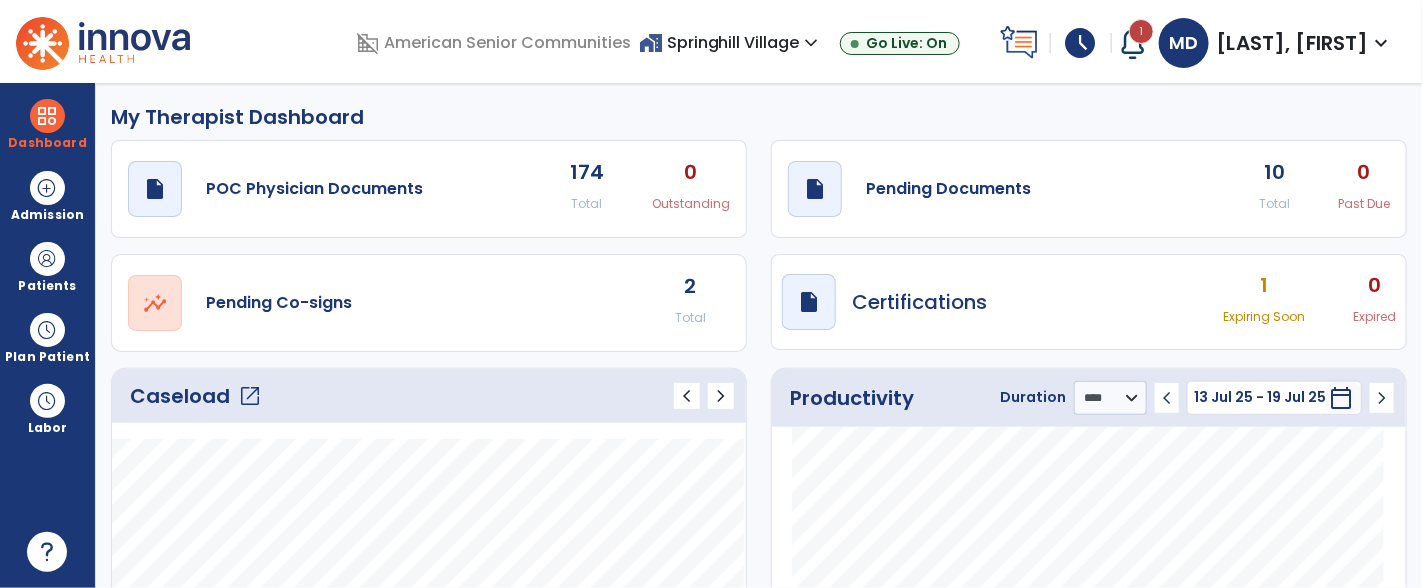 click on "Caseload   open_in_new" 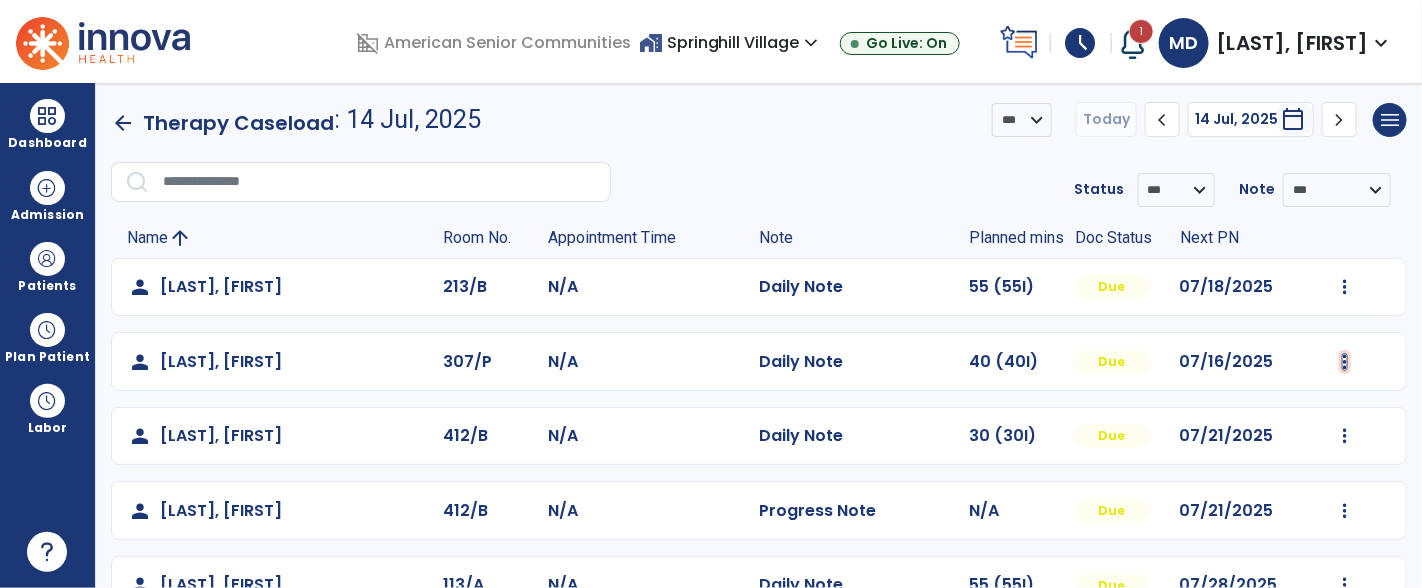 click at bounding box center (1345, 287) 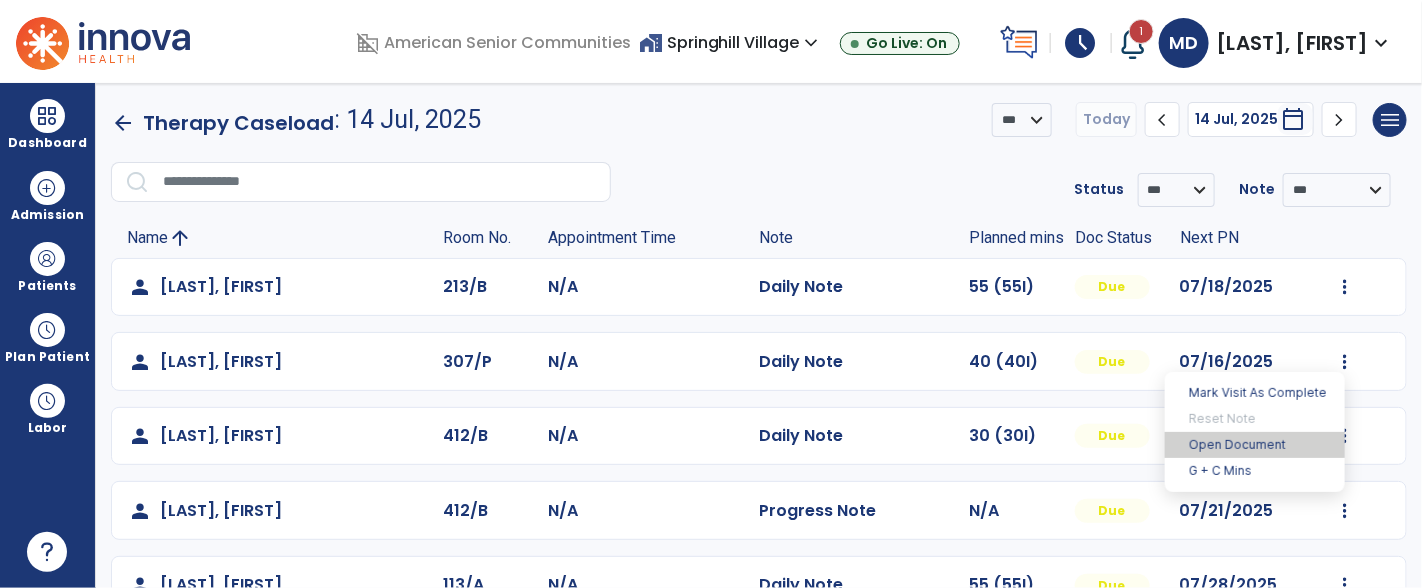 click on "Open Document" at bounding box center (1255, 445) 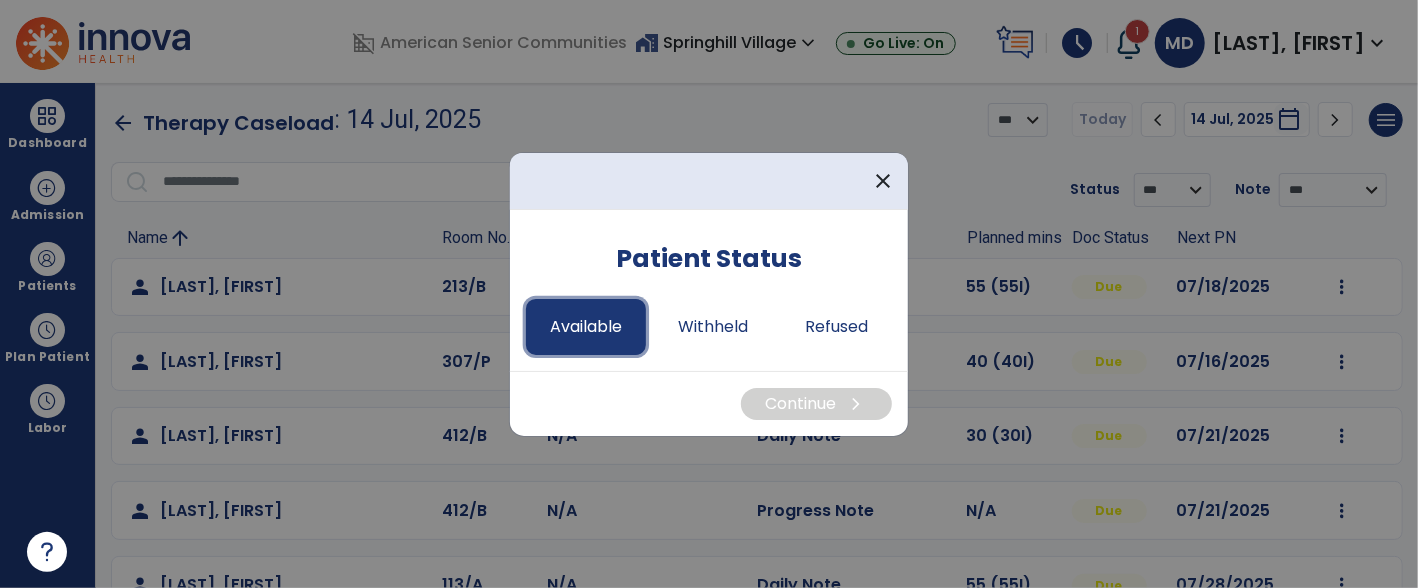 click on "Available" at bounding box center [586, 327] 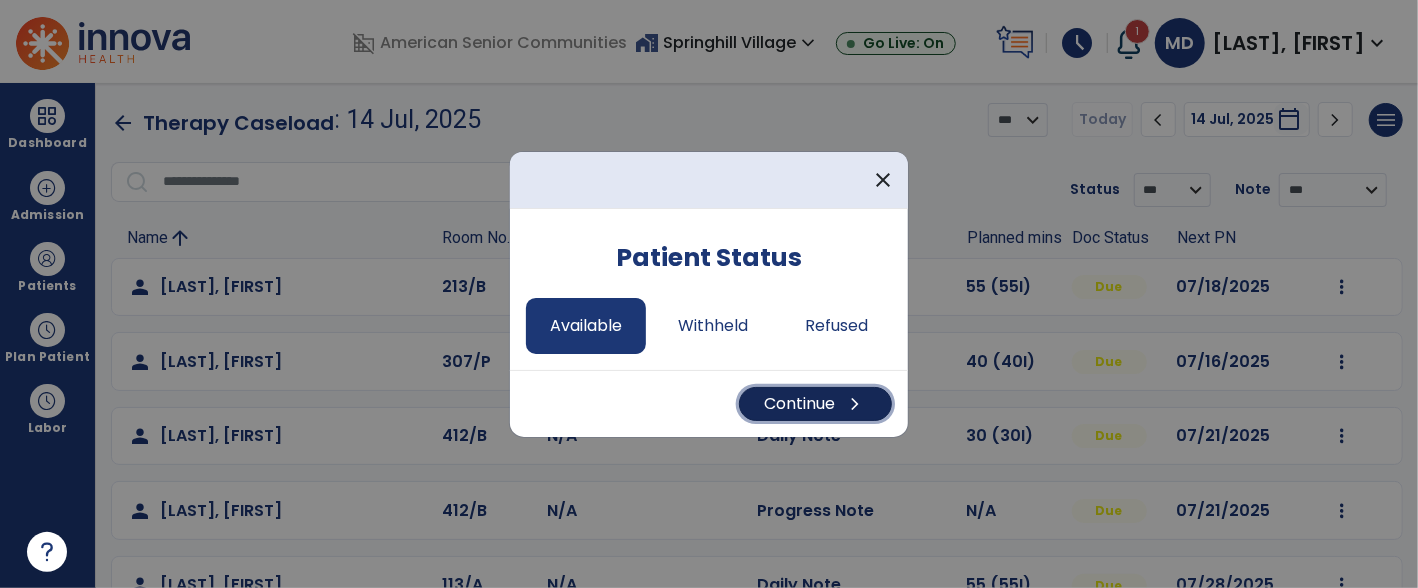 click on "Continue   chevron_right" at bounding box center [815, 404] 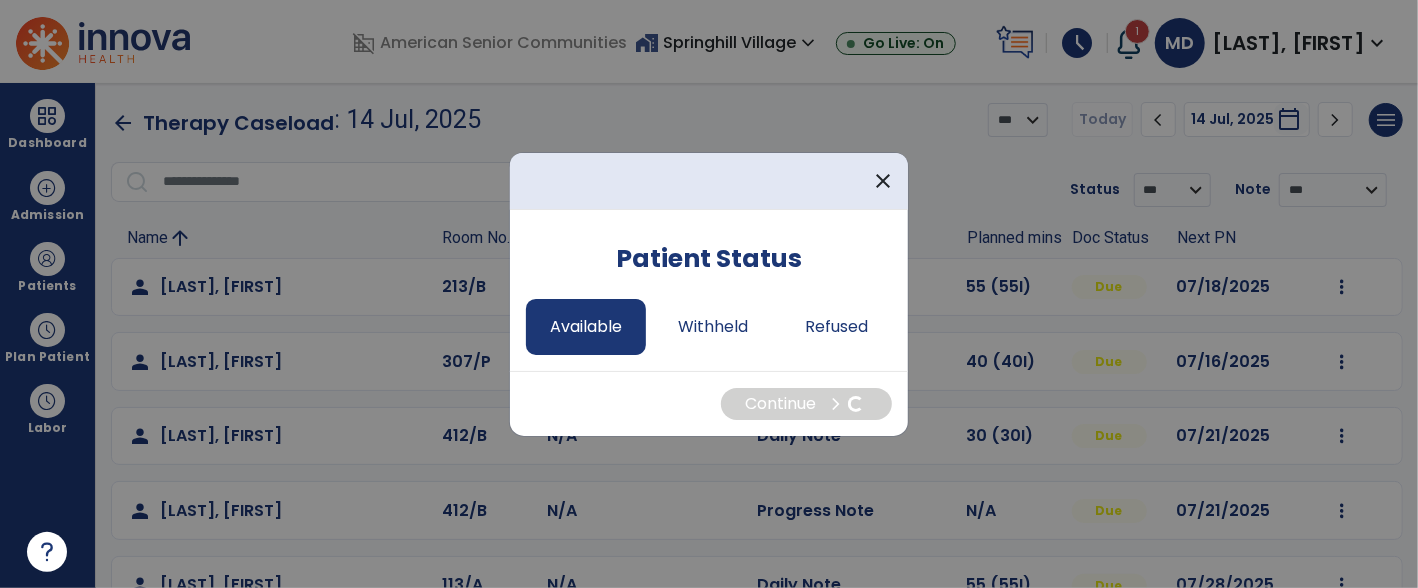 select on "*" 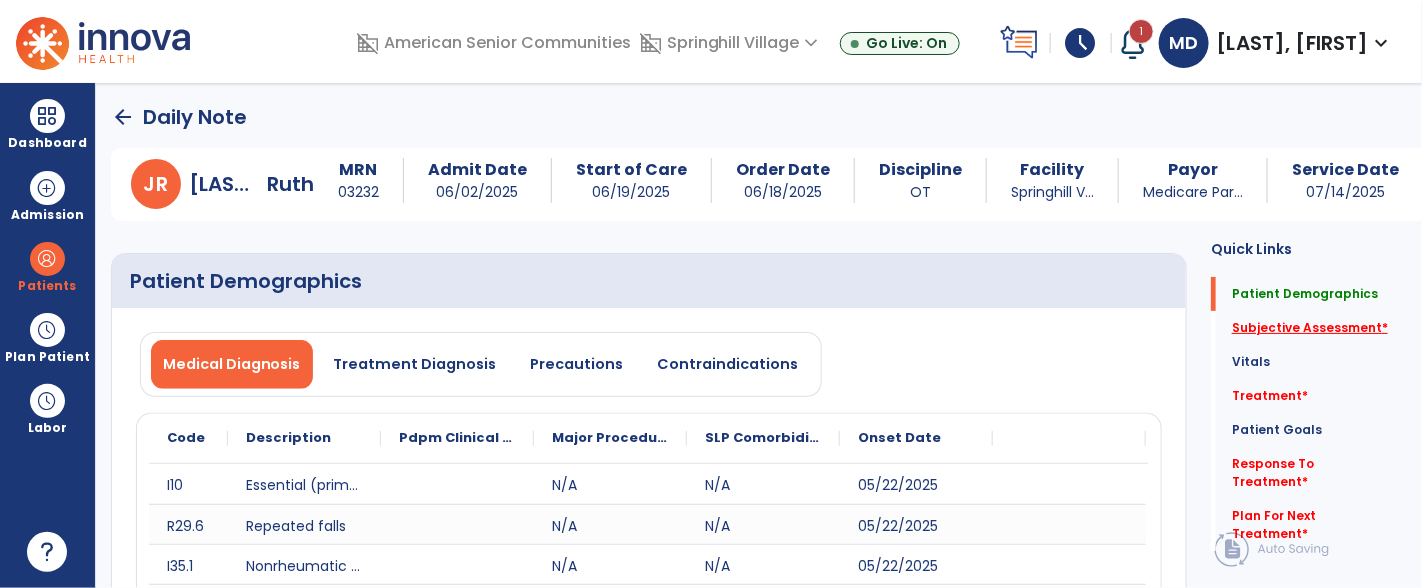 click on "Subjective Assessment   *" 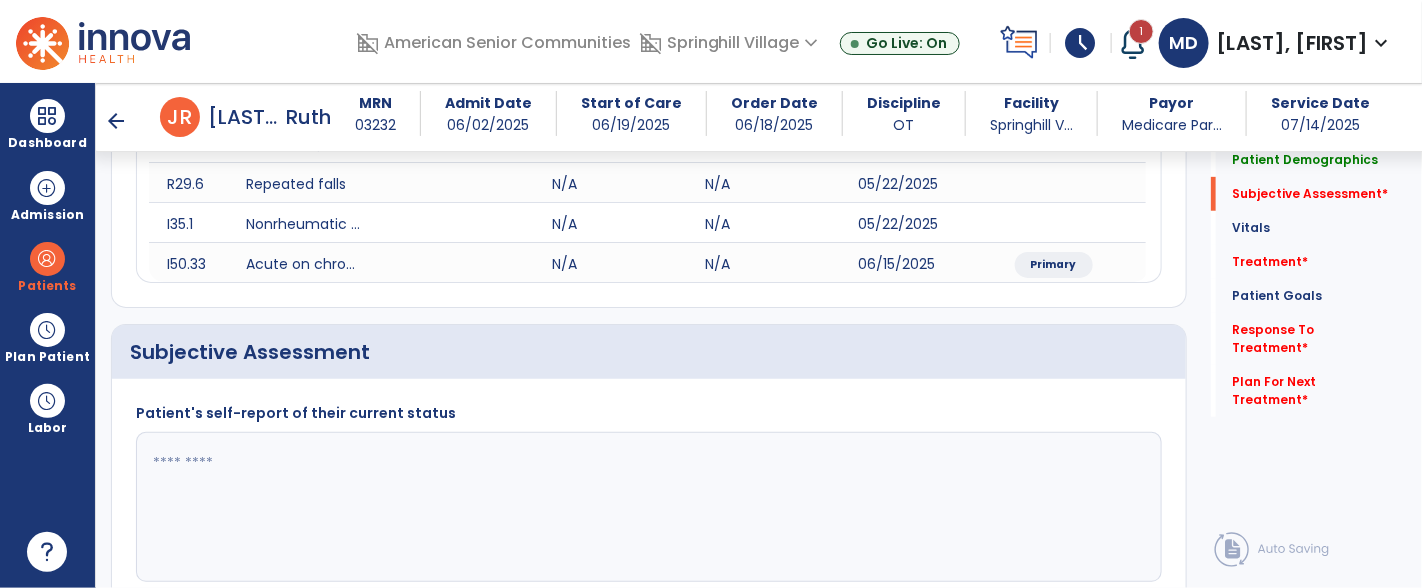 scroll, scrollTop: 472, scrollLeft: 0, axis: vertical 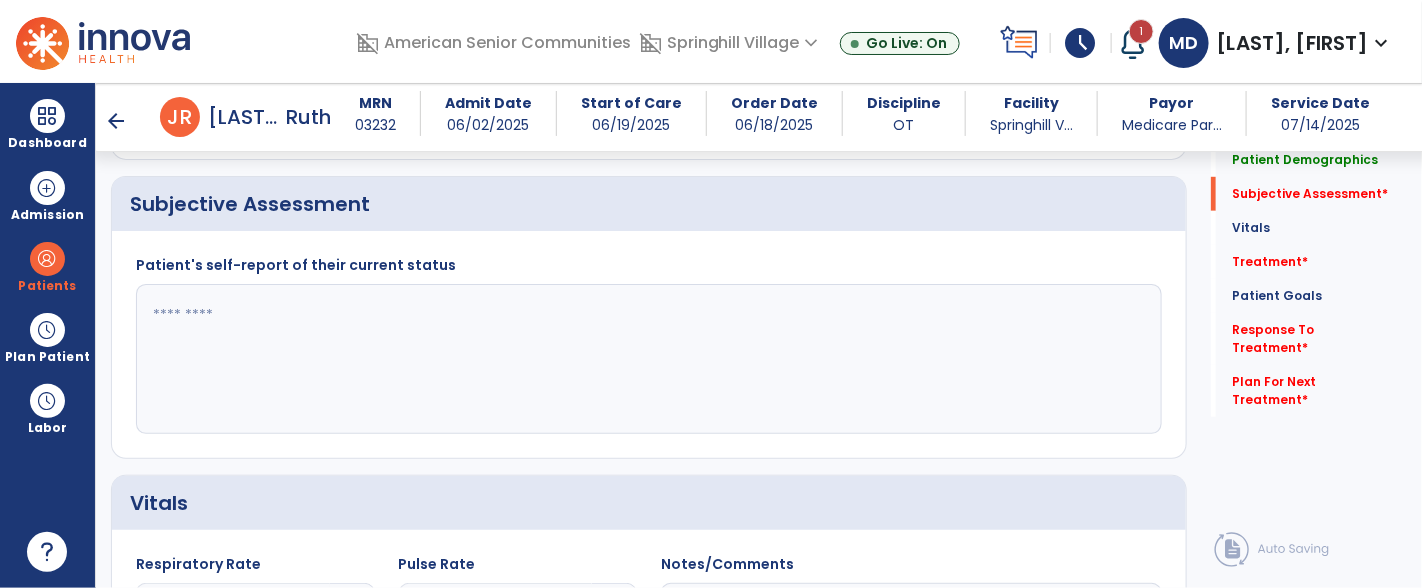 click 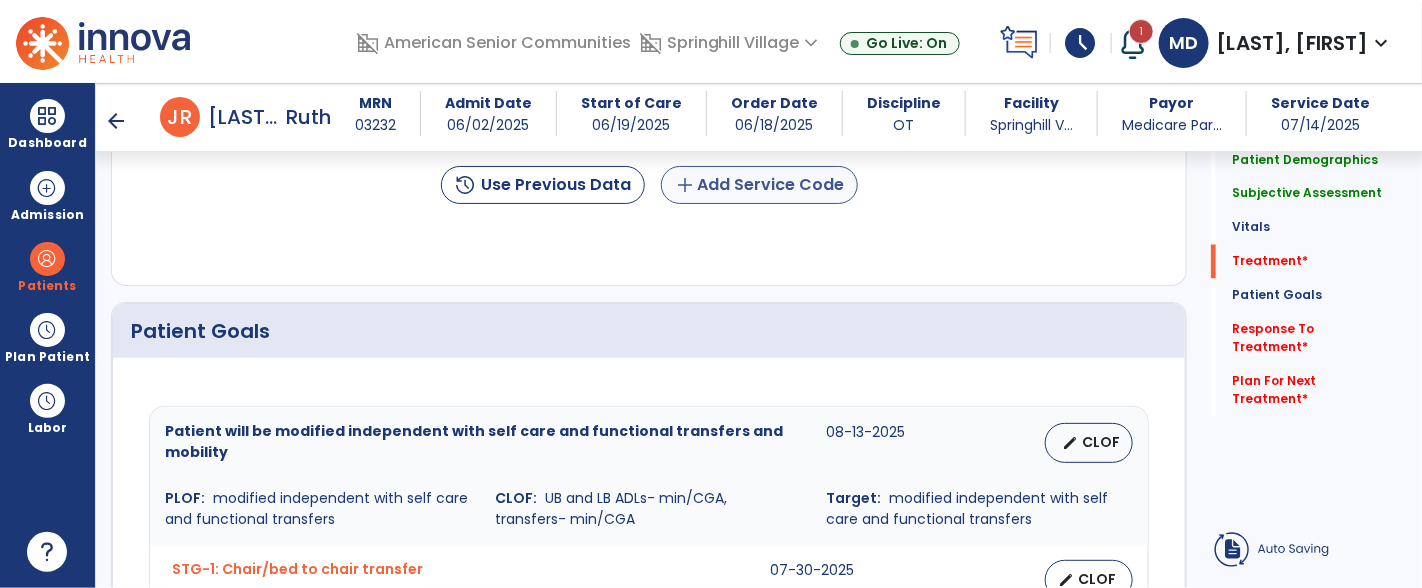 type on "**********" 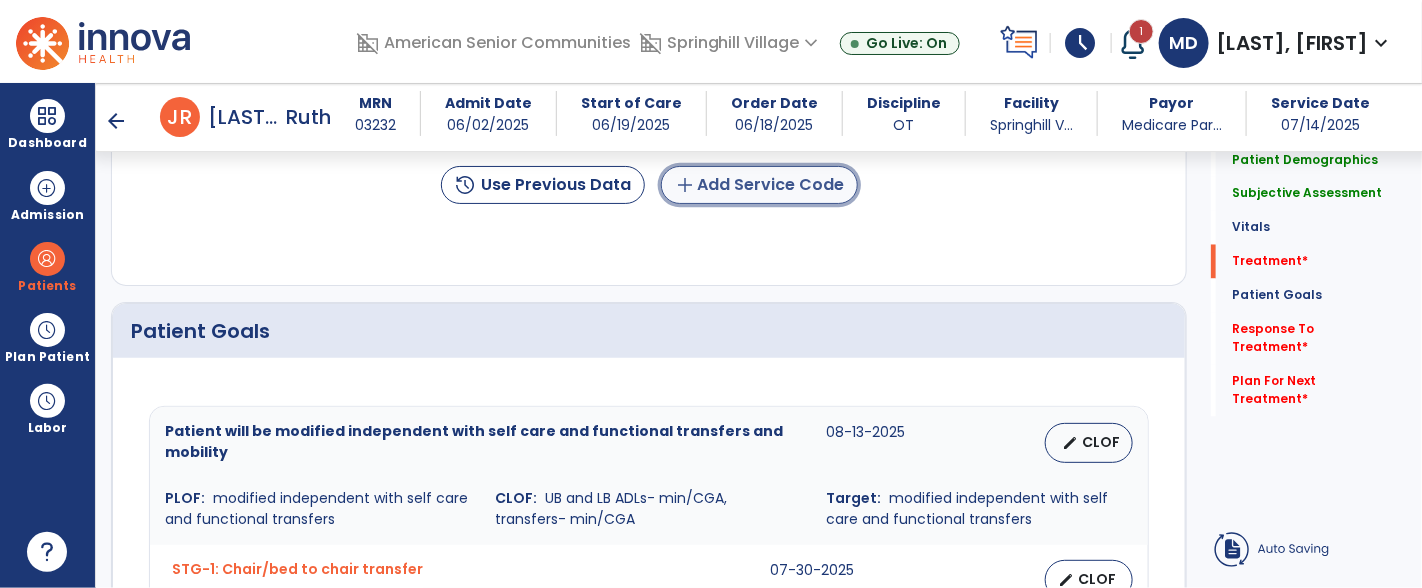 click on "add  Add Service Code" 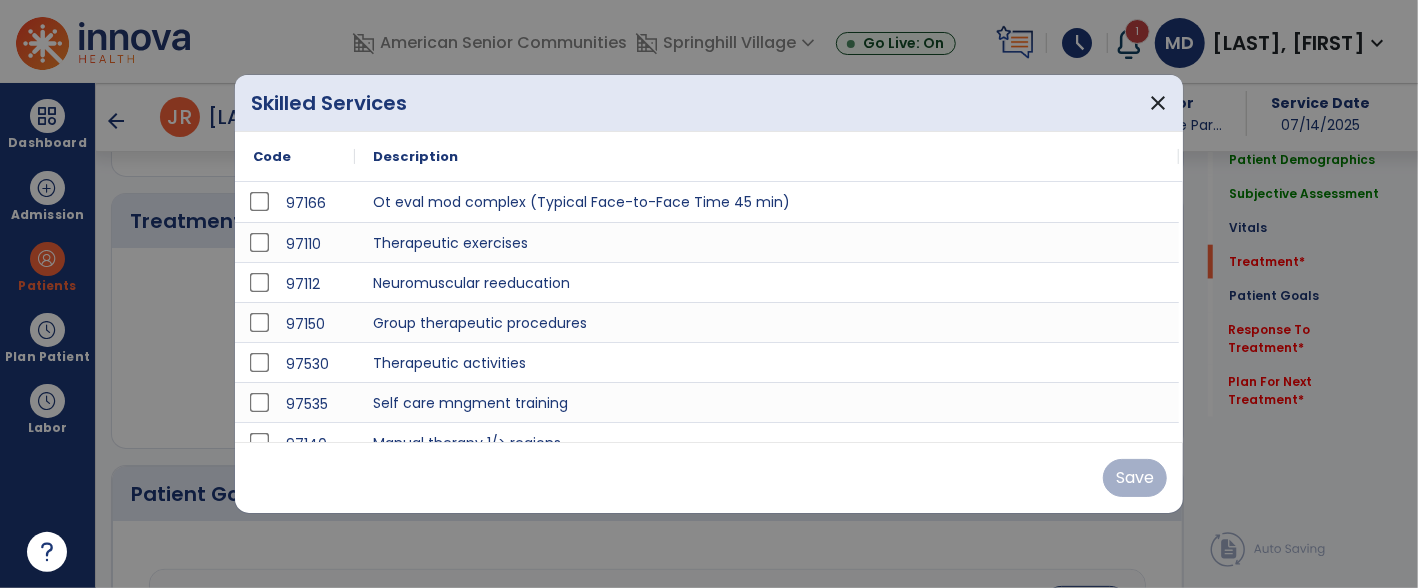scroll, scrollTop: 1180, scrollLeft: 0, axis: vertical 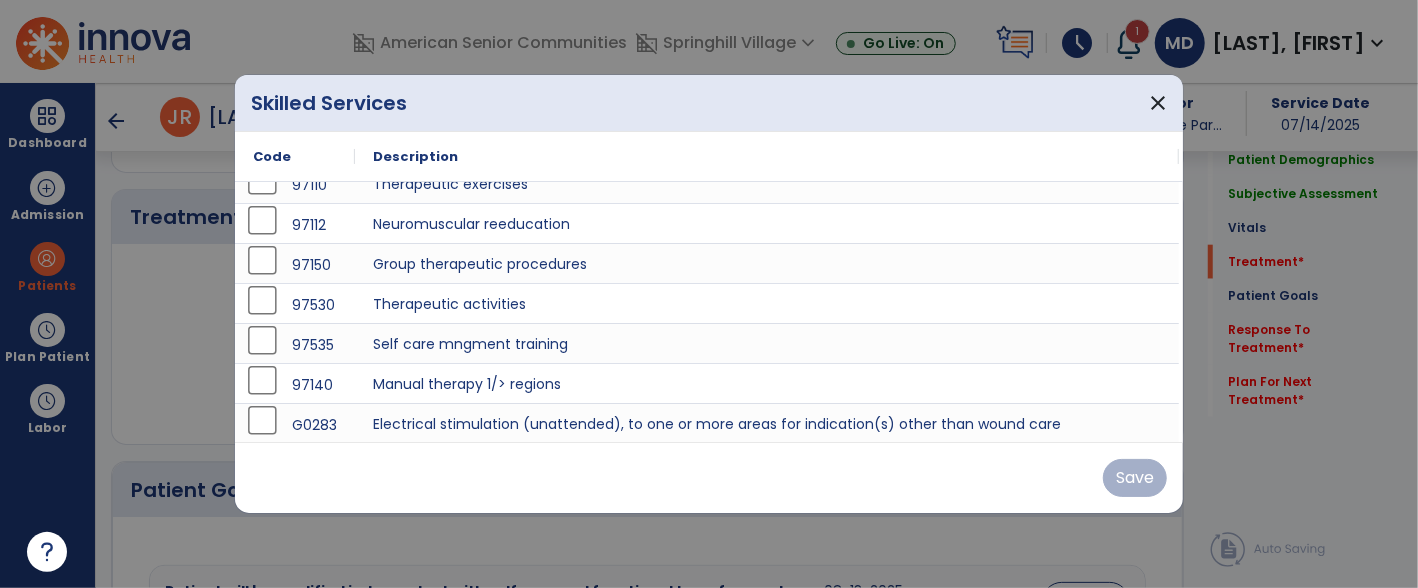 click on "97530" at bounding box center (295, 305) 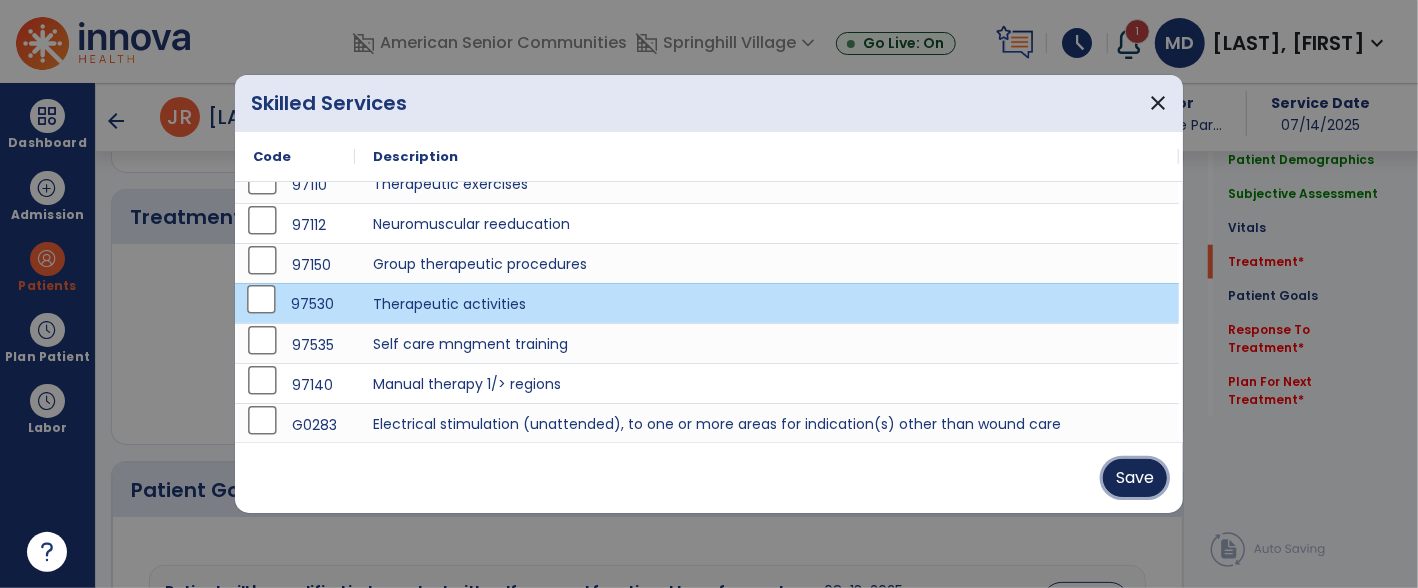 click on "Save" at bounding box center (1135, 478) 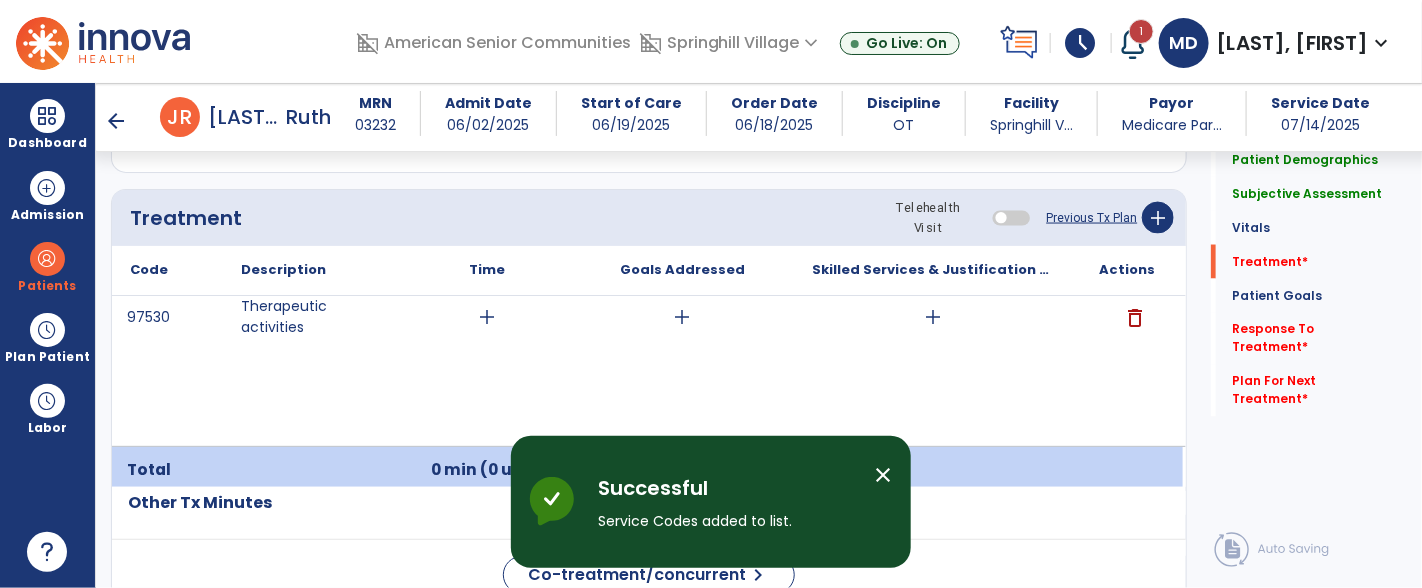 click on "add" at bounding box center [487, 317] 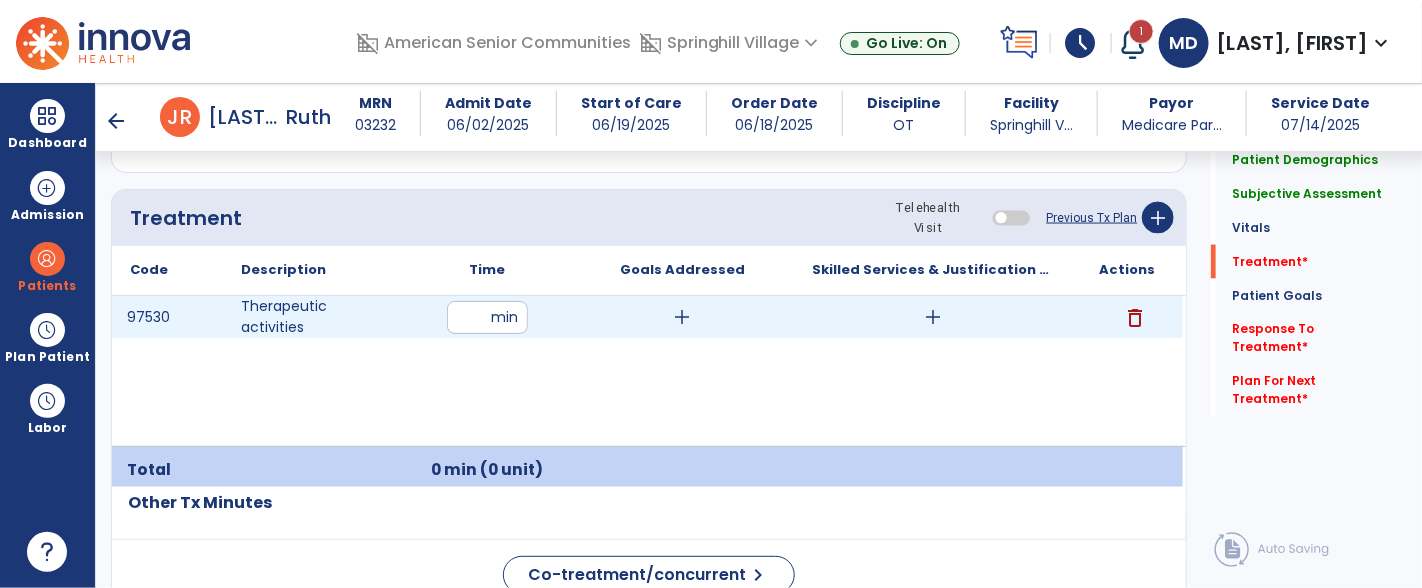 type on "**" 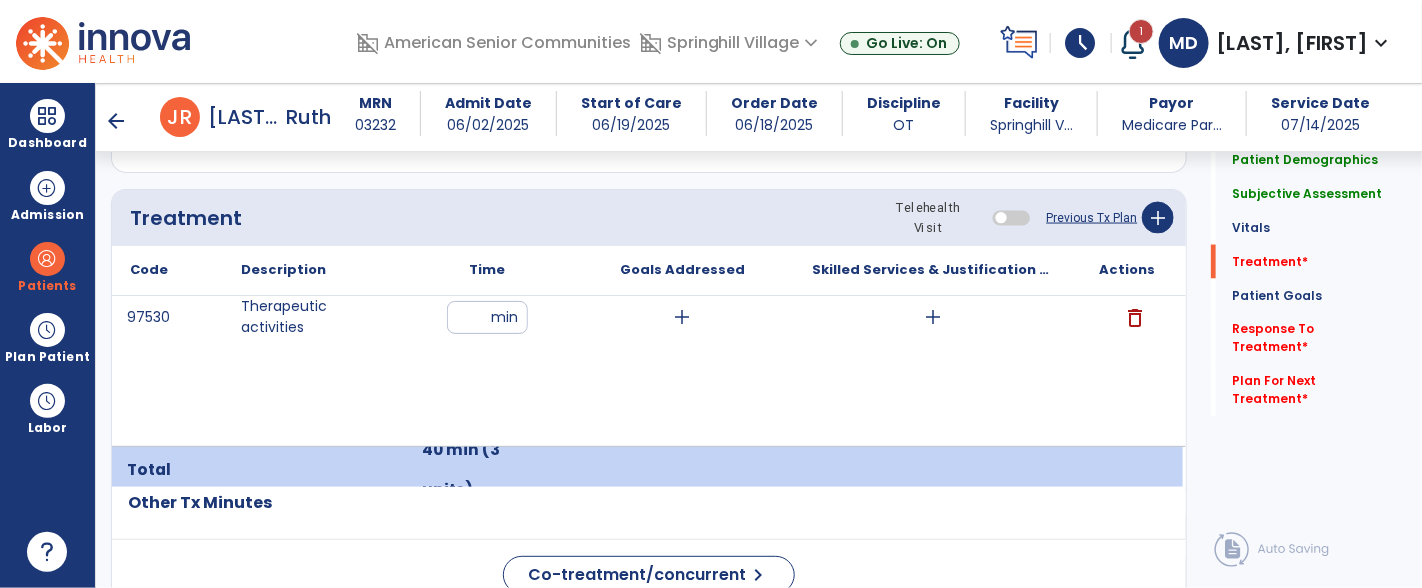 click on "add" at bounding box center (682, 317) 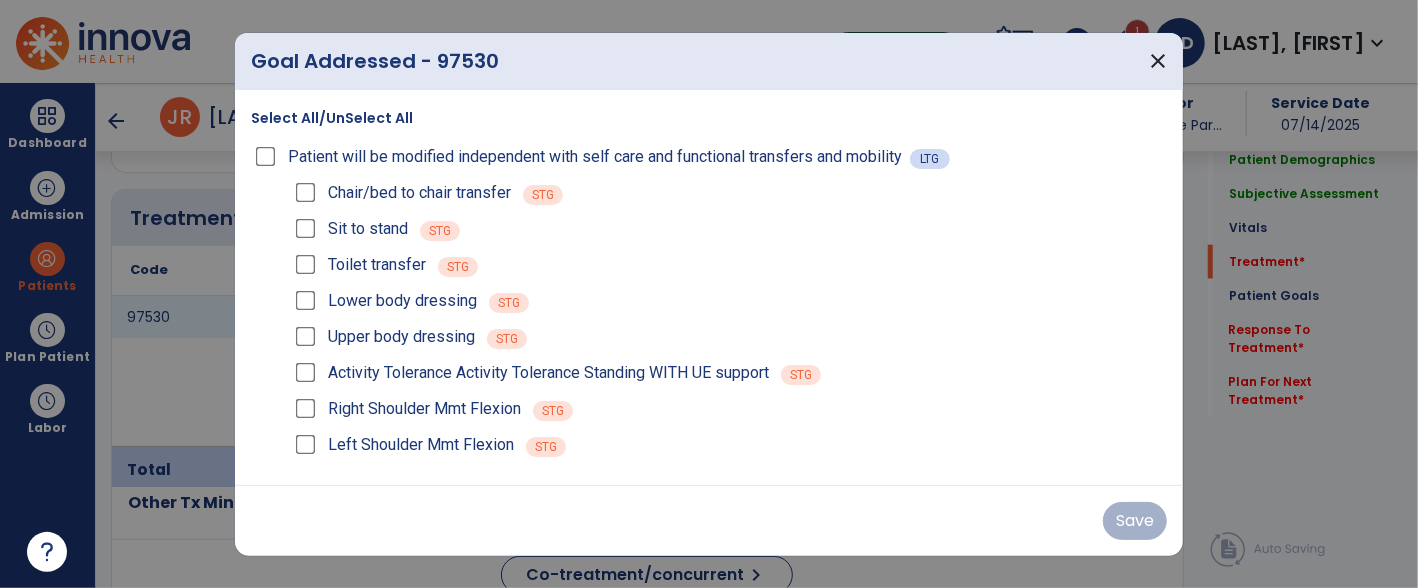 scroll, scrollTop: 1180, scrollLeft: 0, axis: vertical 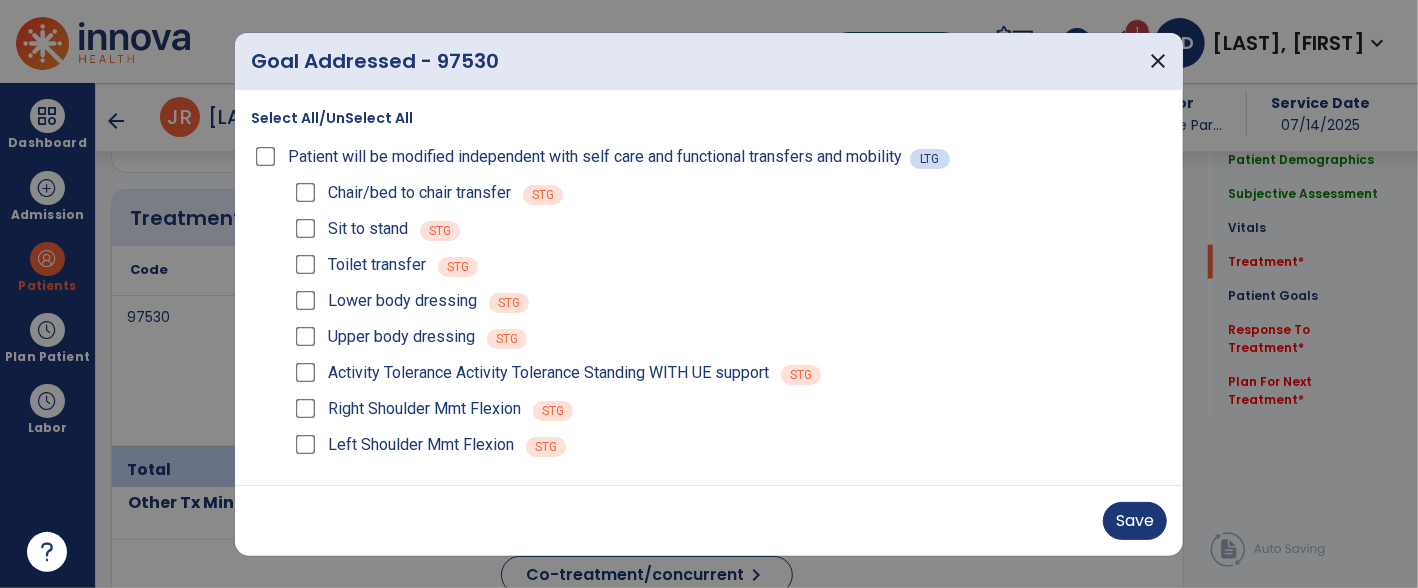 click on "Sit to stand" at bounding box center (349, 229) 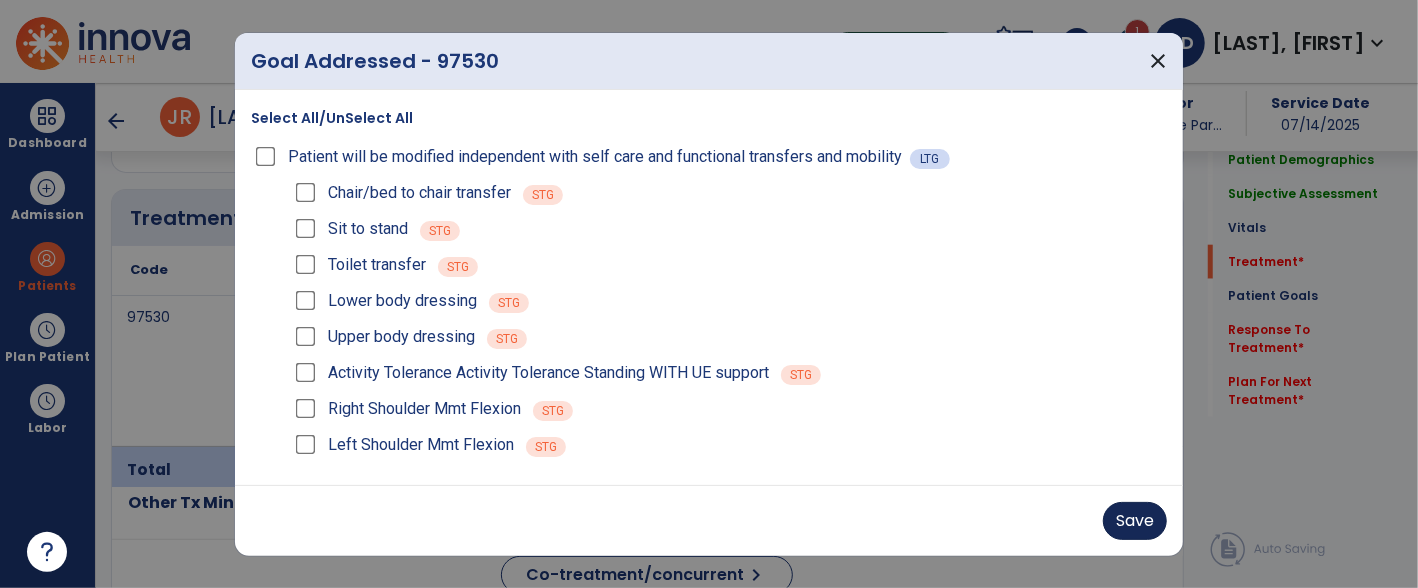 click on "Save" at bounding box center (1135, 521) 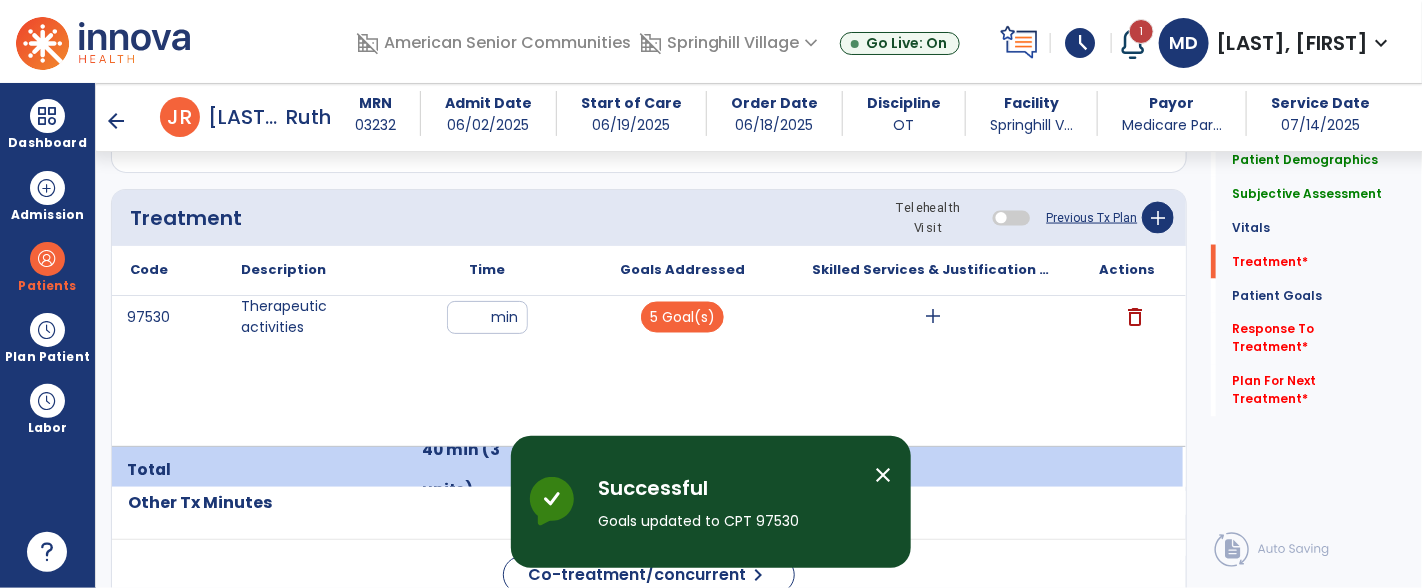 click on "add" at bounding box center (933, 317) 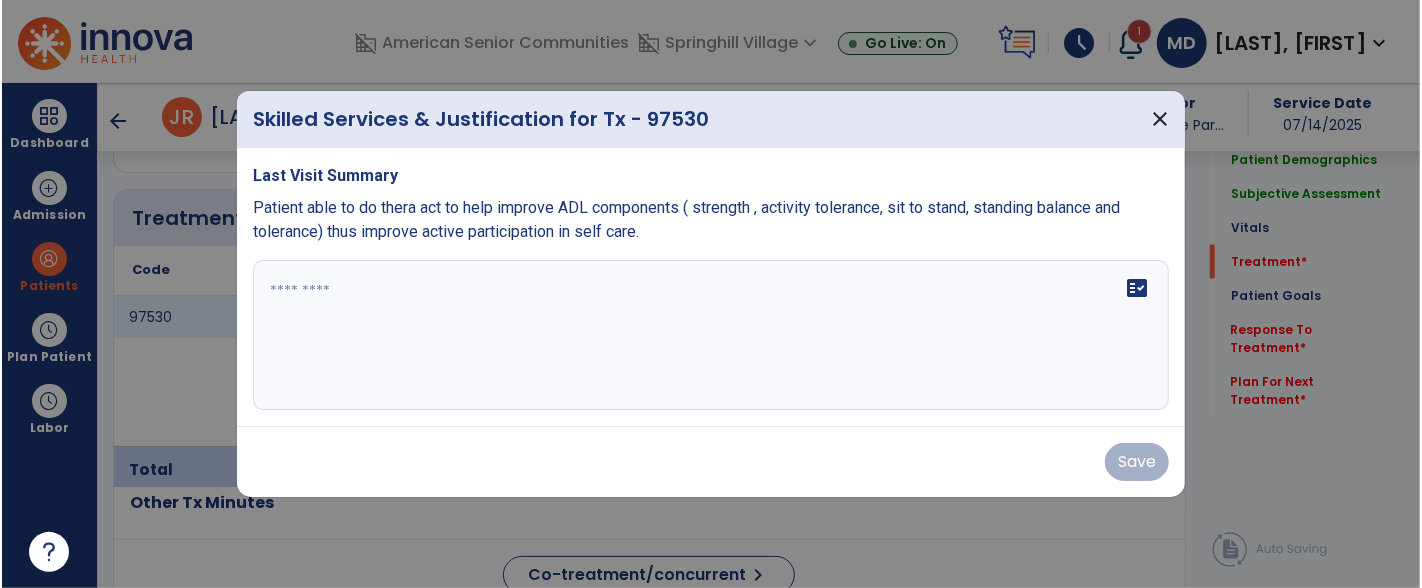scroll, scrollTop: 1180, scrollLeft: 0, axis: vertical 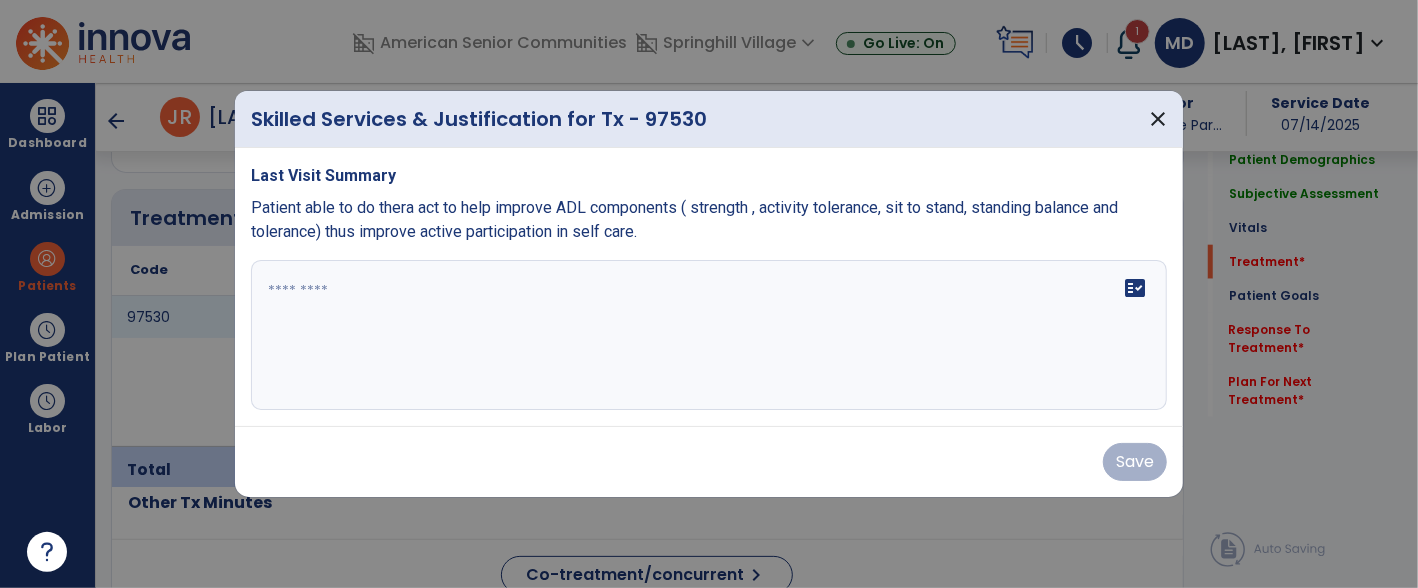 click at bounding box center (709, 335) 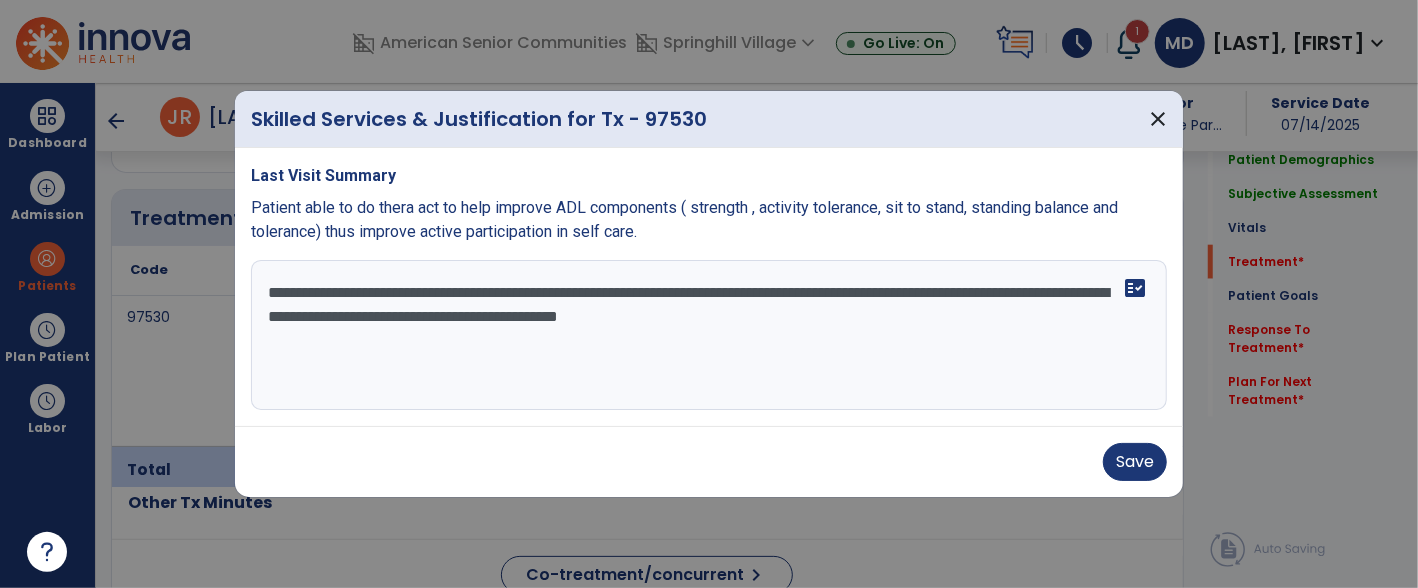 click on "**********" at bounding box center [709, 335] 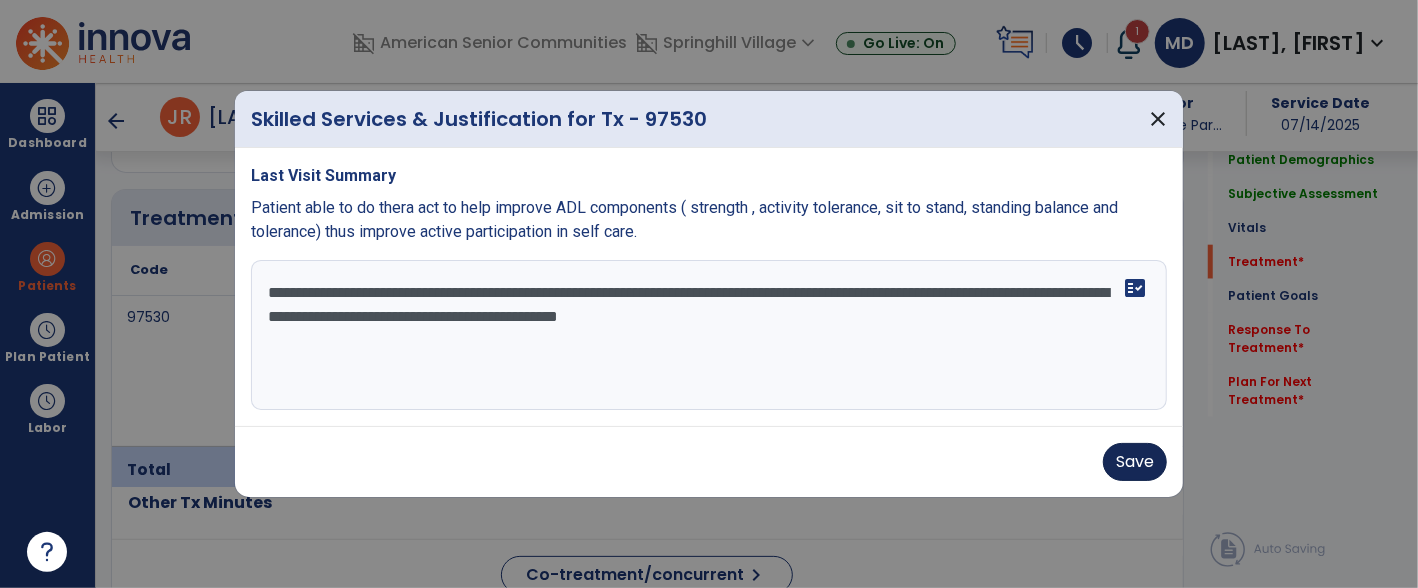 type on "**********" 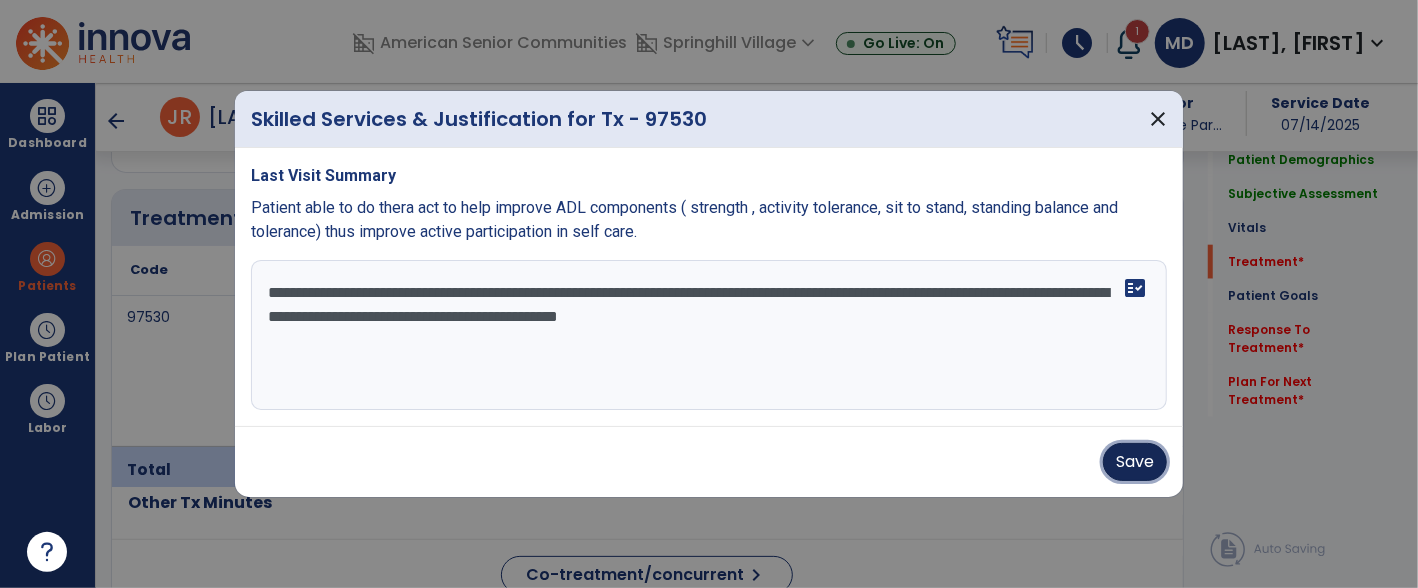 click on "Save" at bounding box center (1135, 462) 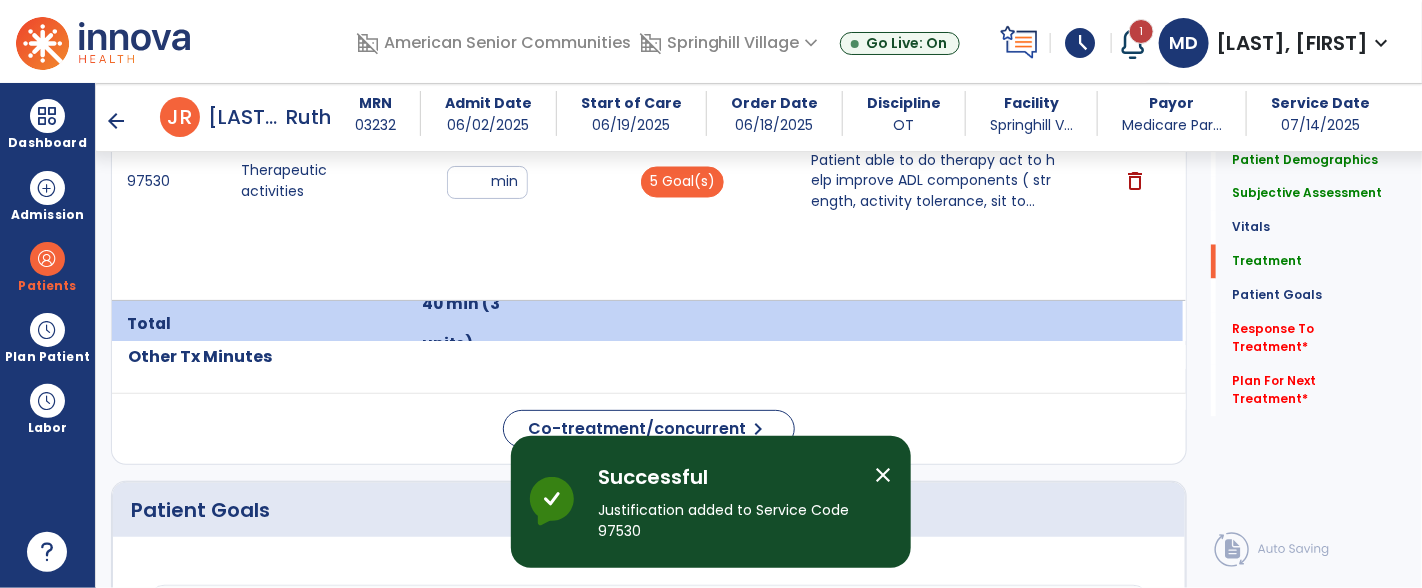 scroll, scrollTop: 1343, scrollLeft: 0, axis: vertical 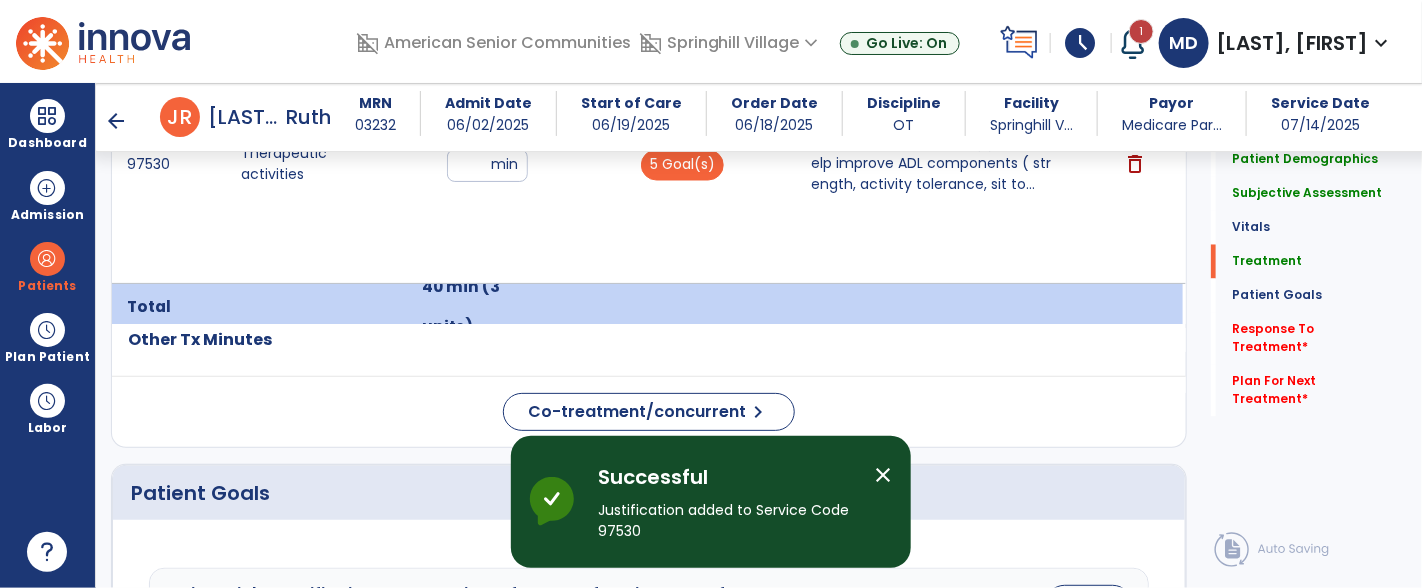 click on "close" at bounding box center (883, 475) 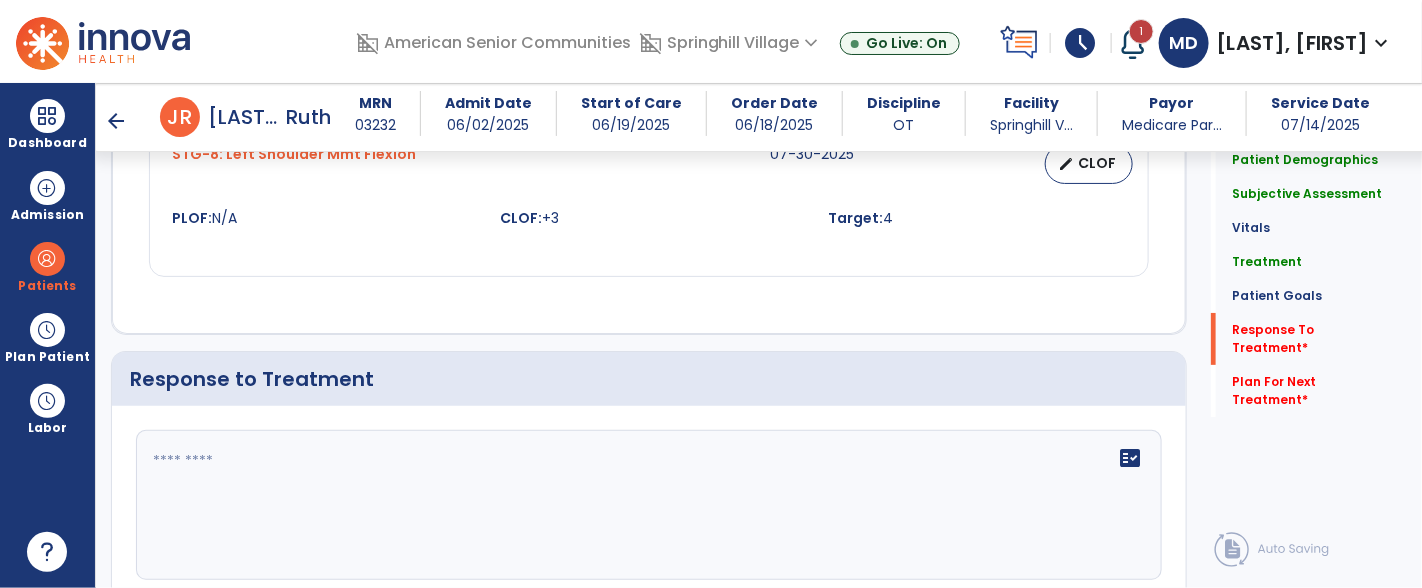 scroll, scrollTop: 2892, scrollLeft: 0, axis: vertical 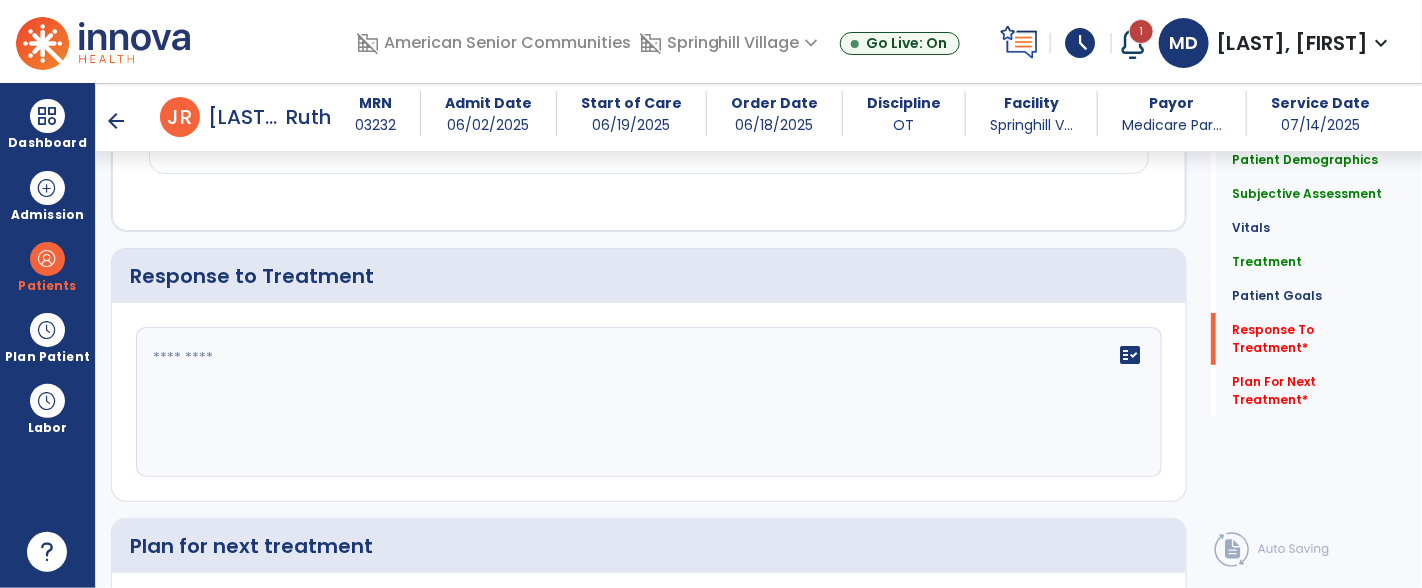 click 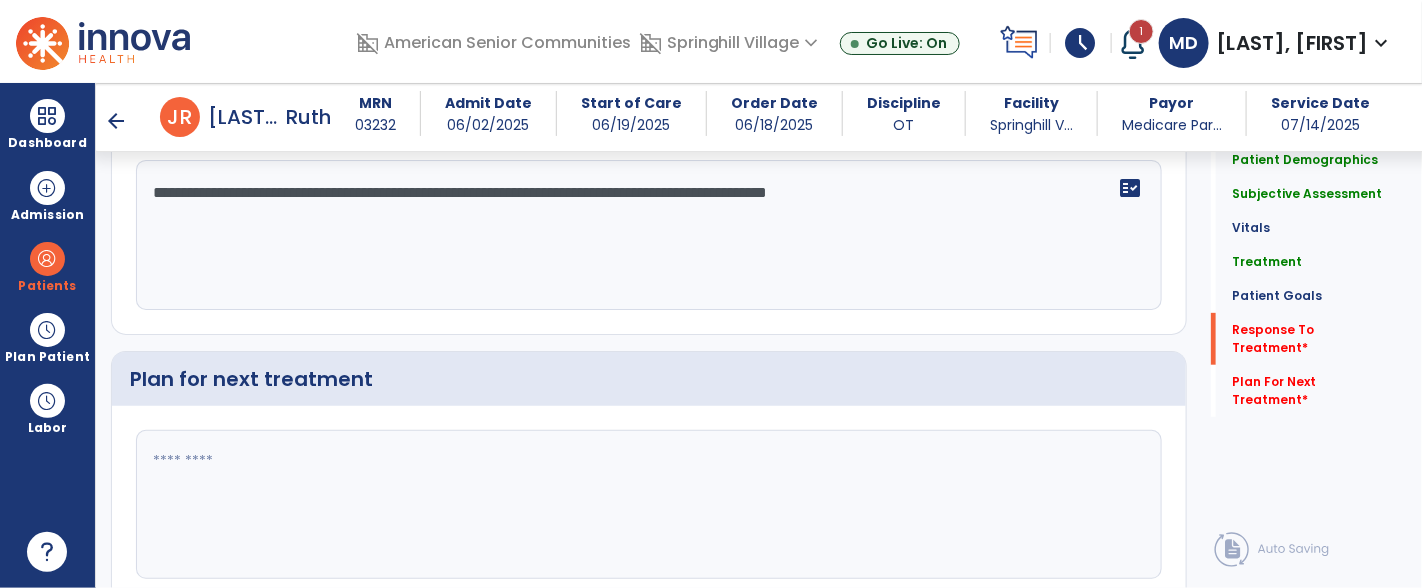 scroll, scrollTop: 3116, scrollLeft: 0, axis: vertical 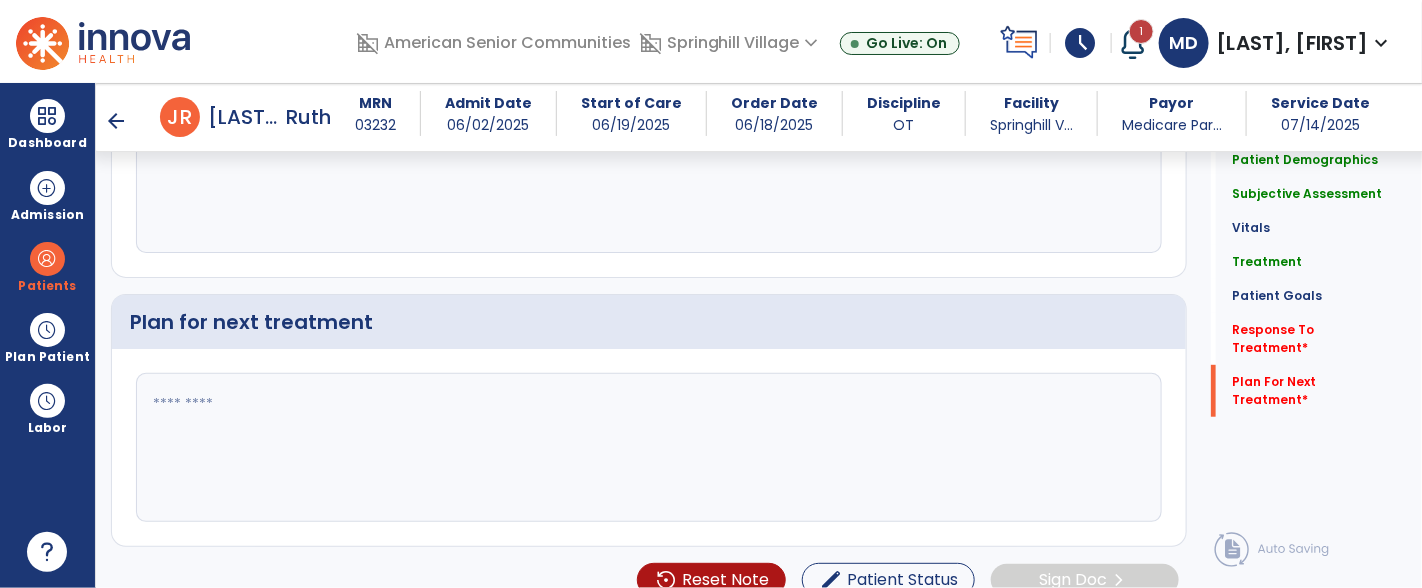 type on "**********" 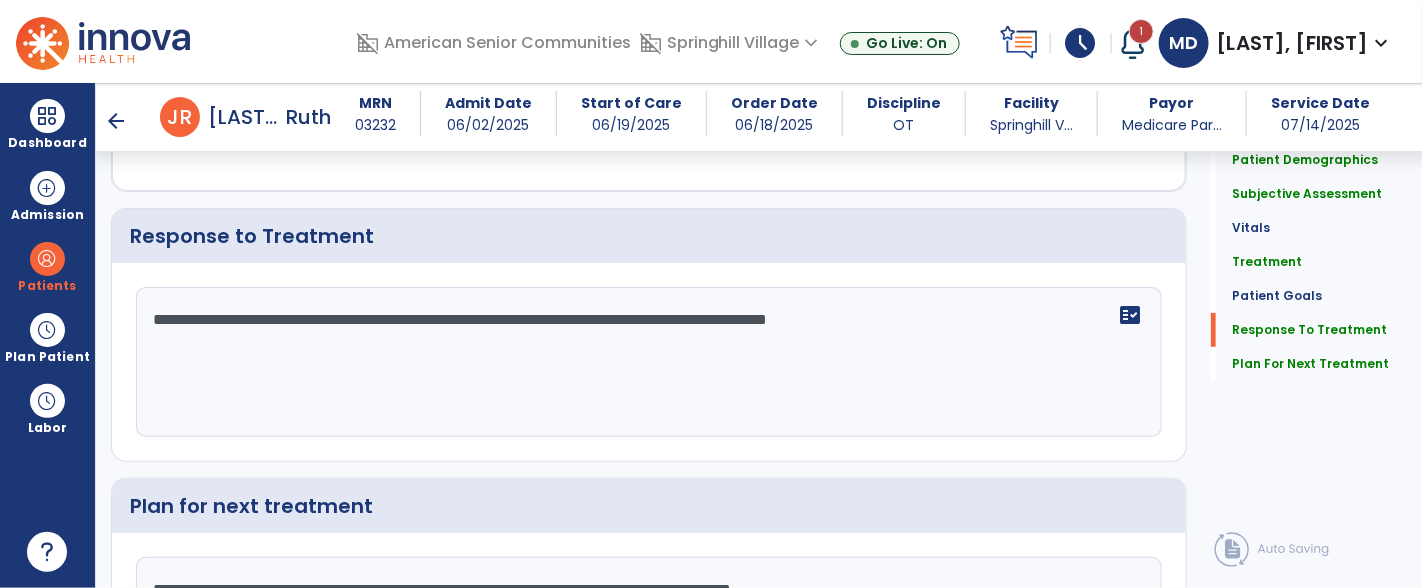scroll, scrollTop: 2934, scrollLeft: 0, axis: vertical 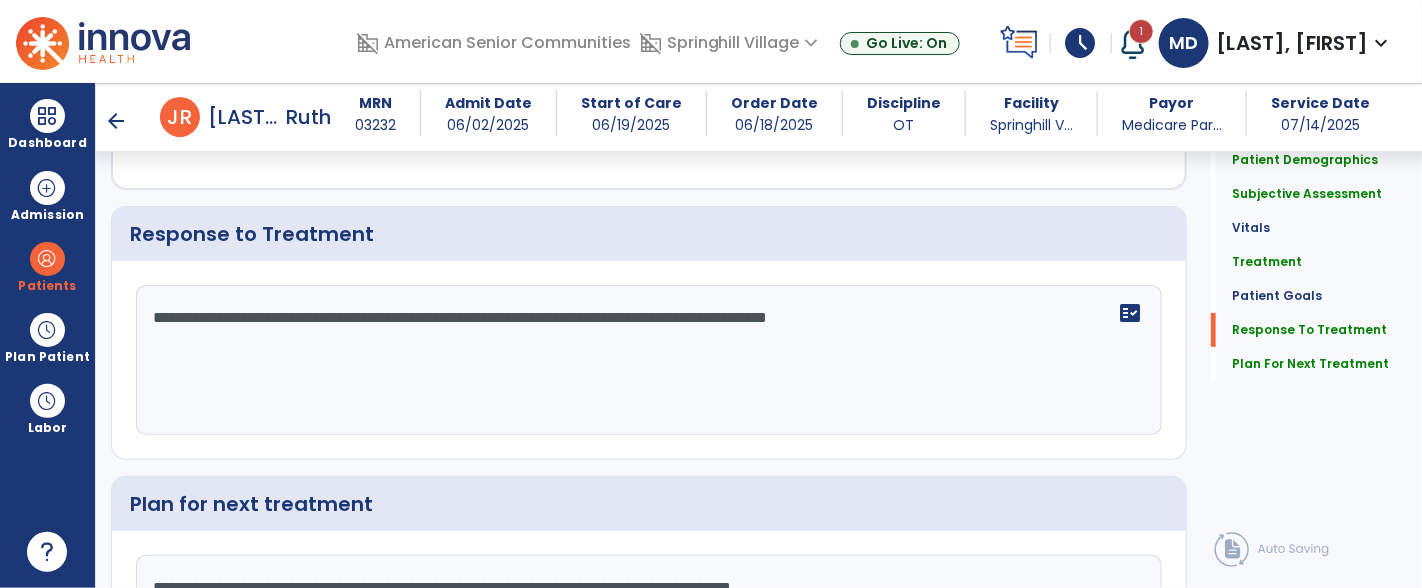 type on "**********" 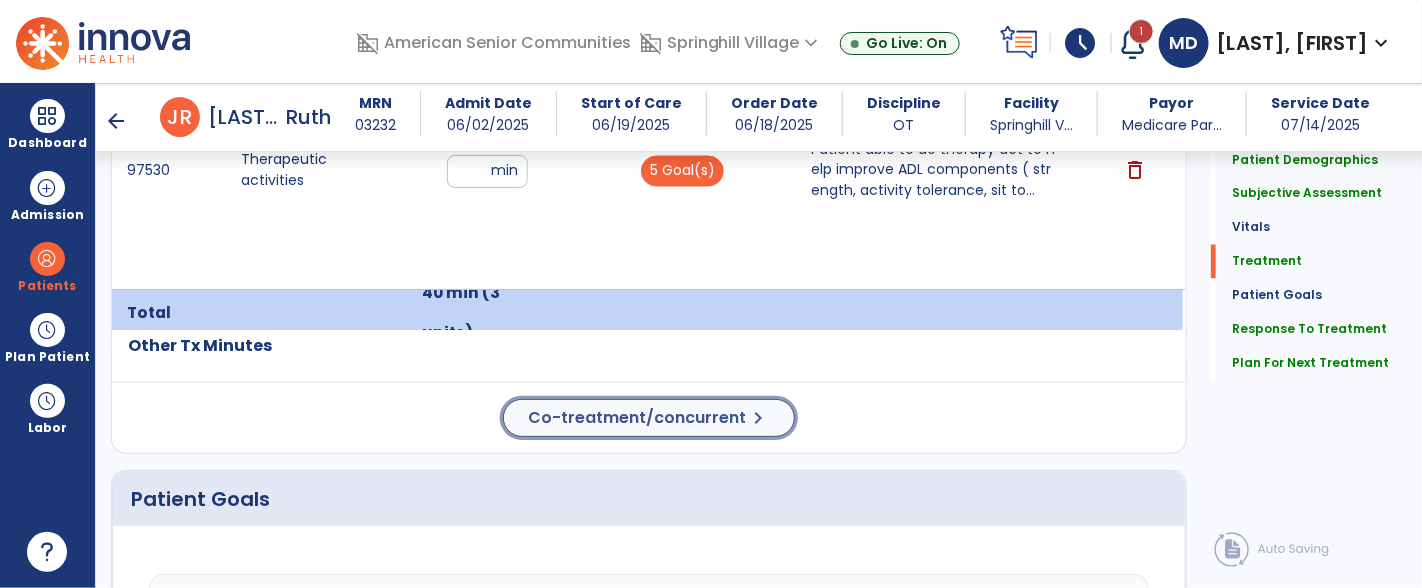 click on "Co-treatment/concurrent" 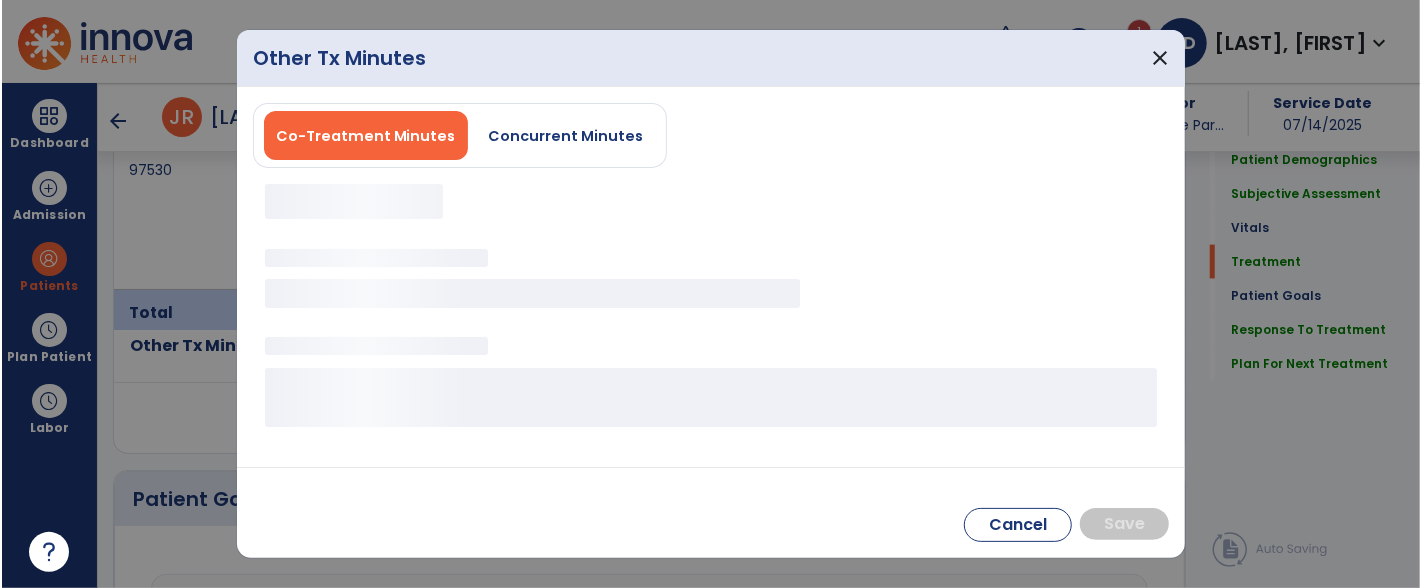 scroll, scrollTop: 1337, scrollLeft: 0, axis: vertical 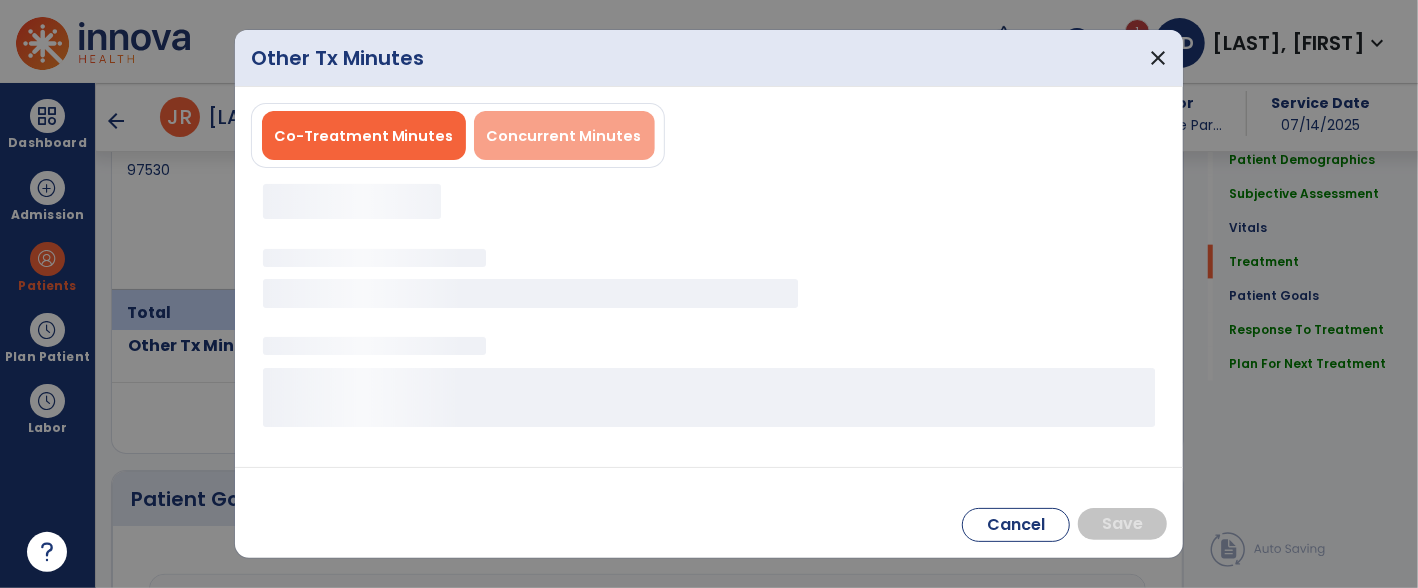 click on "Concurrent Minutes" at bounding box center [564, 136] 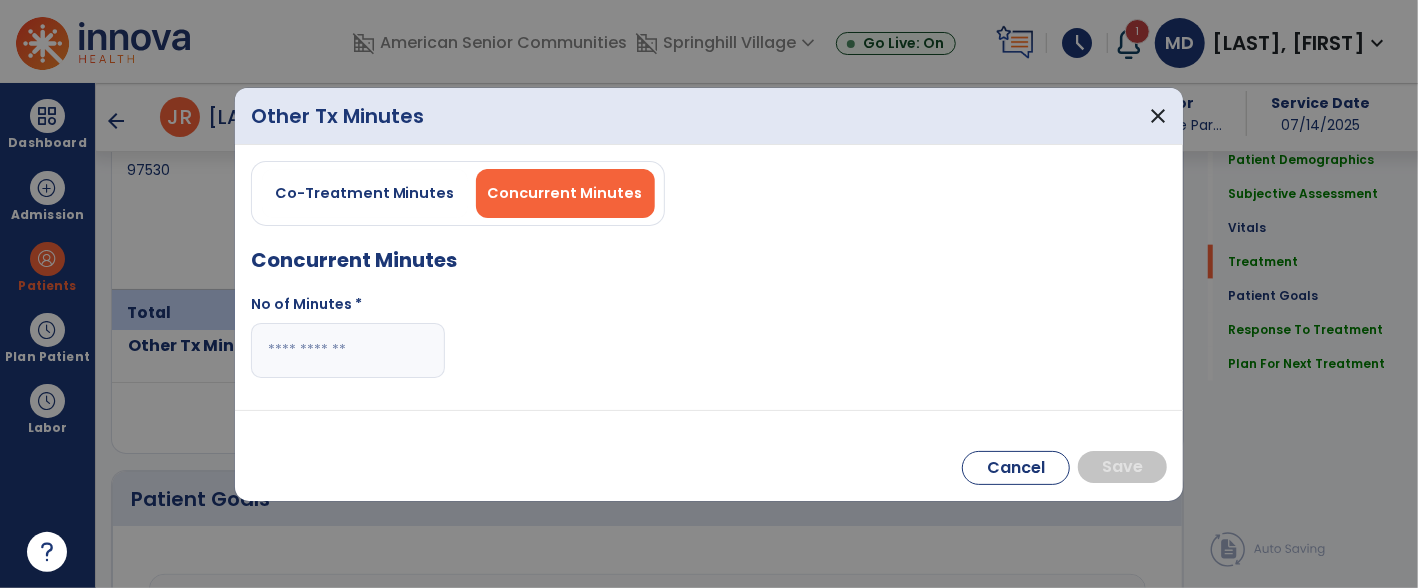 click at bounding box center [348, 350] 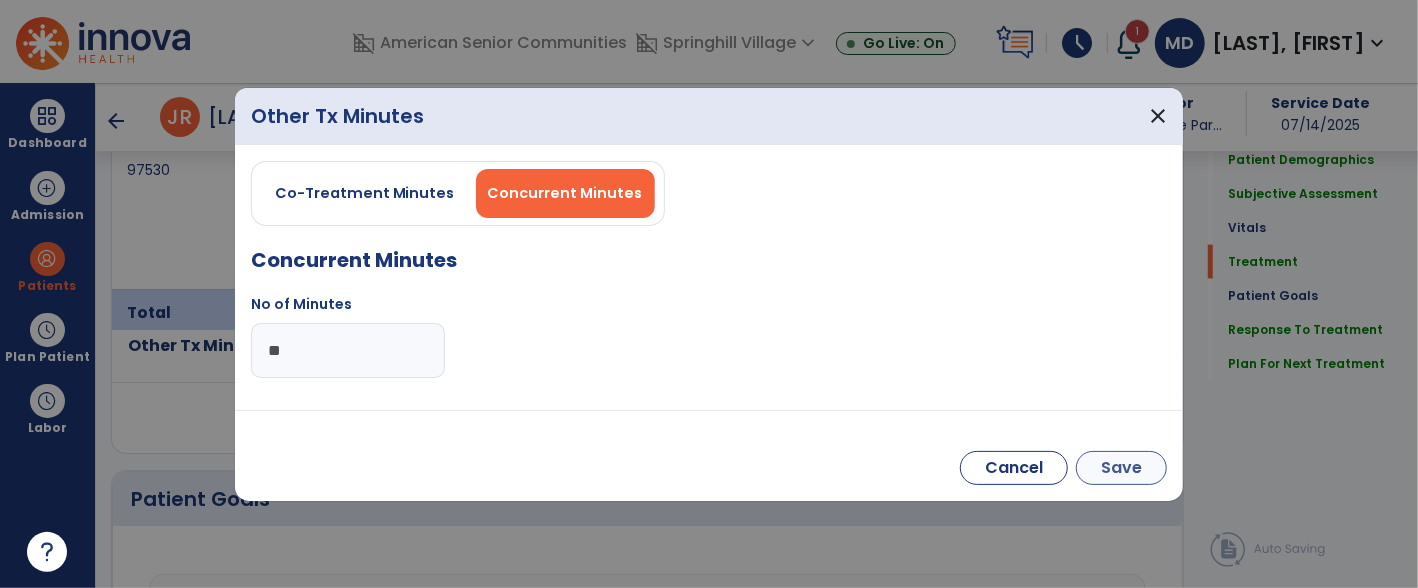 type on "**" 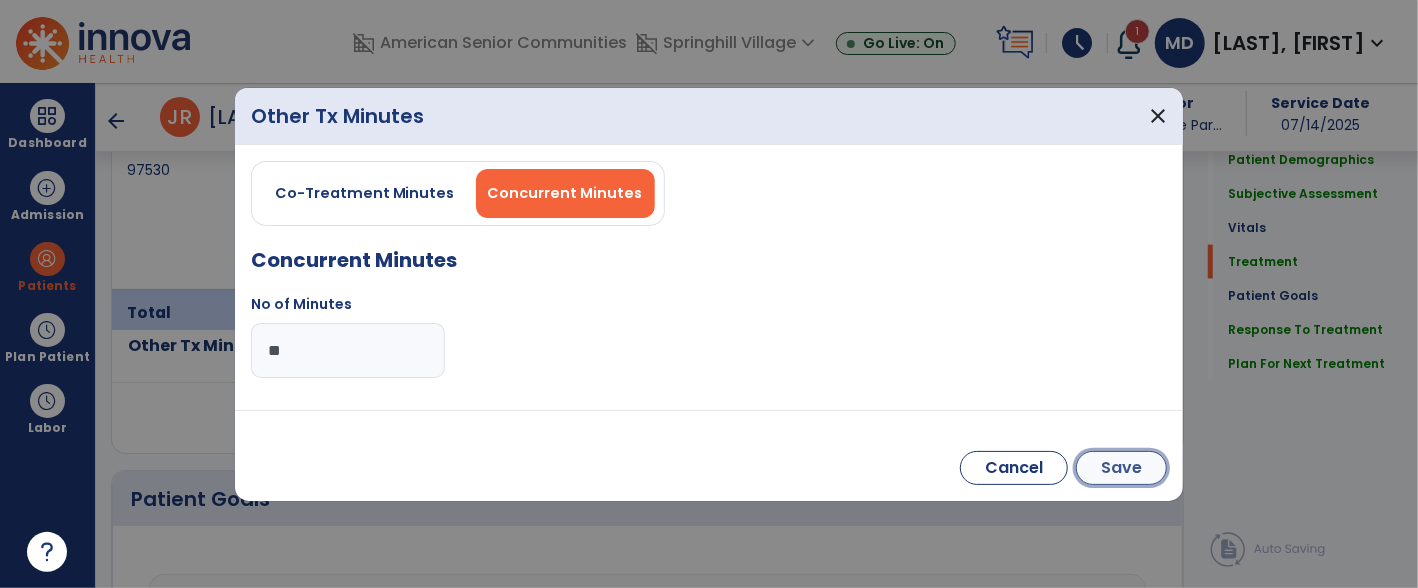 click on "Save" at bounding box center (1121, 468) 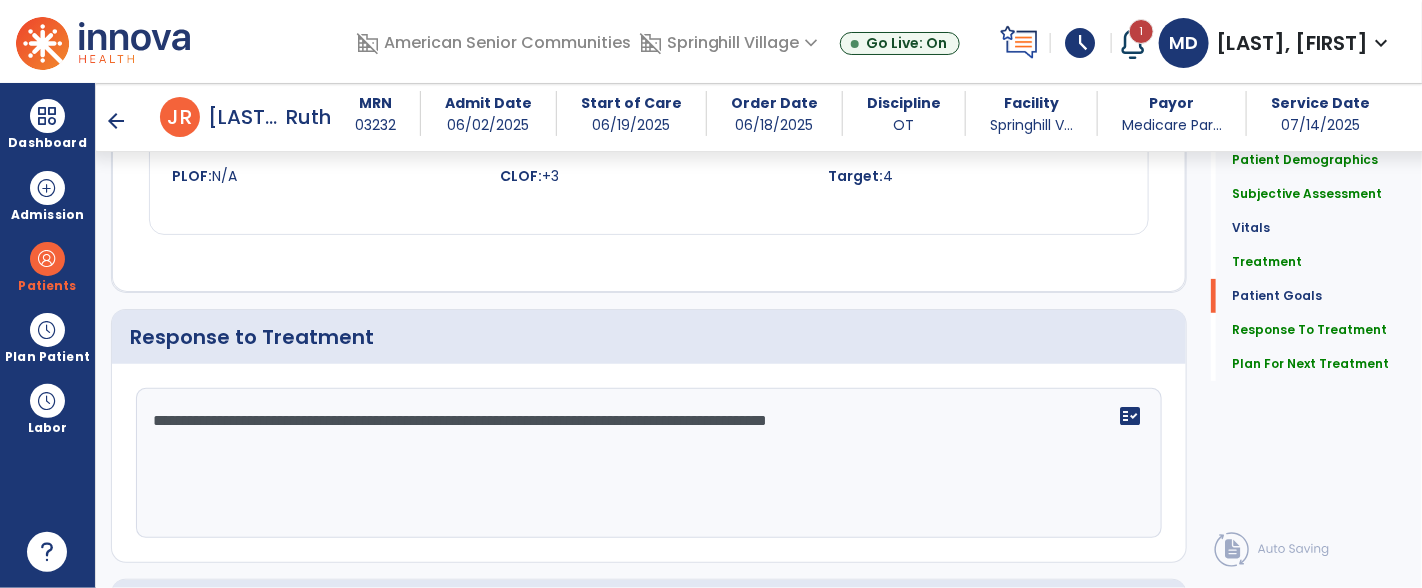 scroll, scrollTop: 2983, scrollLeft: 0, axis: vertical 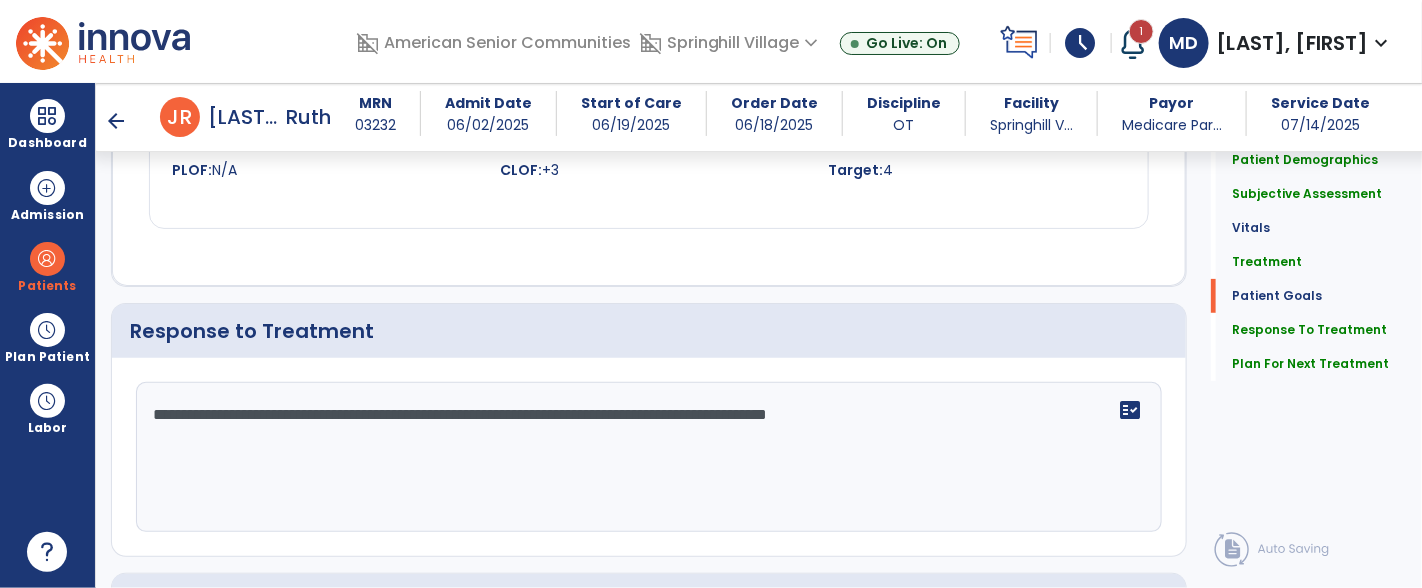 click on "**********" 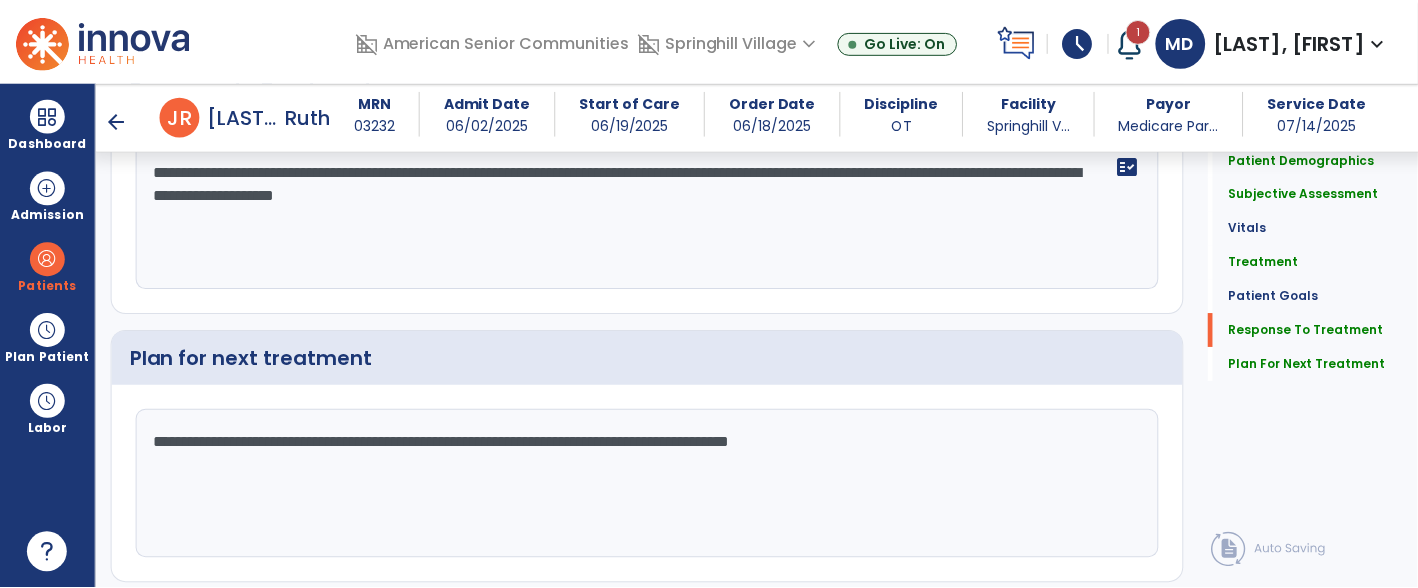 scroll, scrollTop: 3285, scrollLeft: 0, axis: vertical 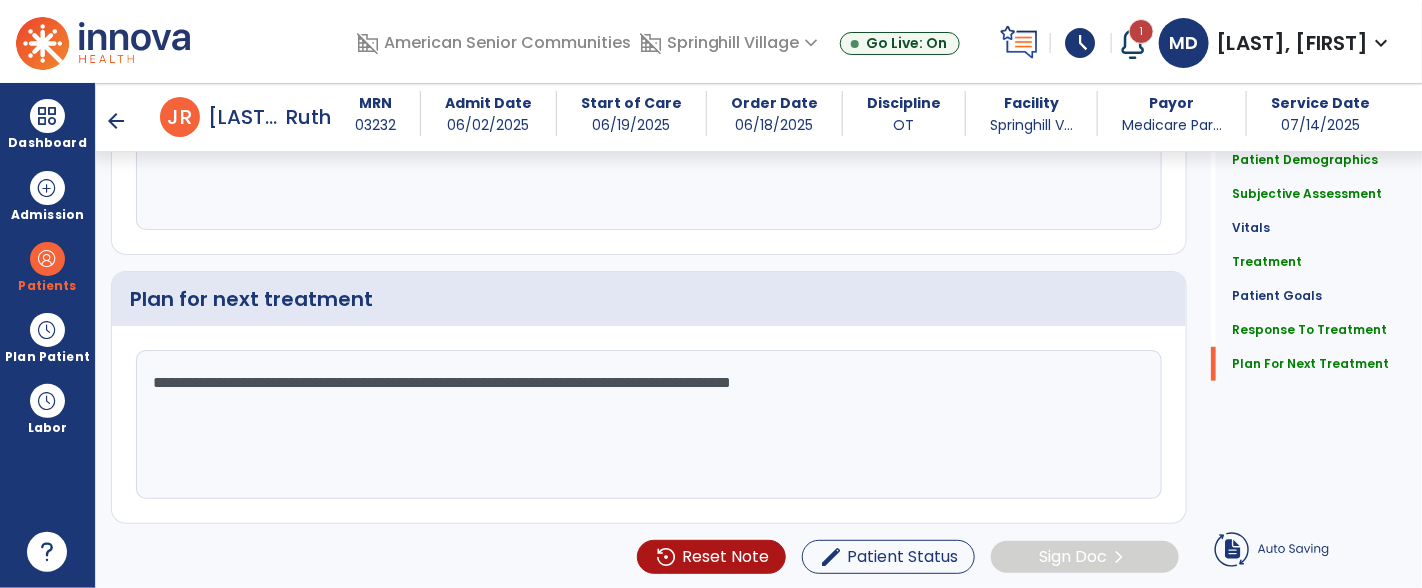 type on "**********" 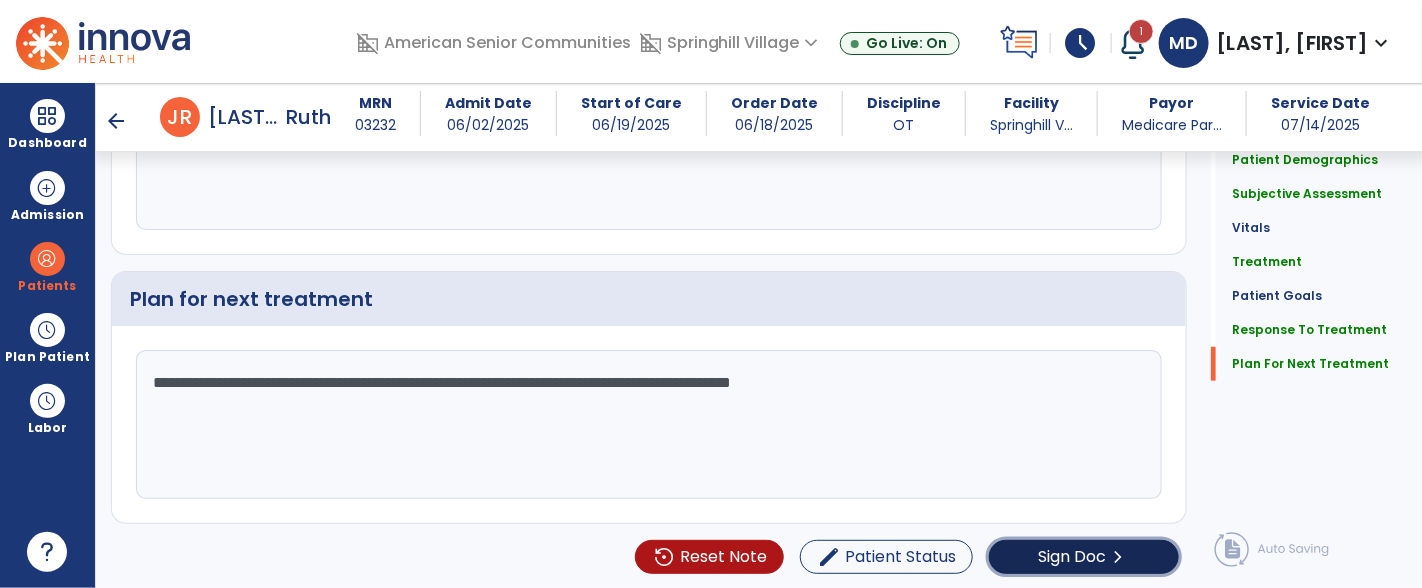click on "Sign Doc" 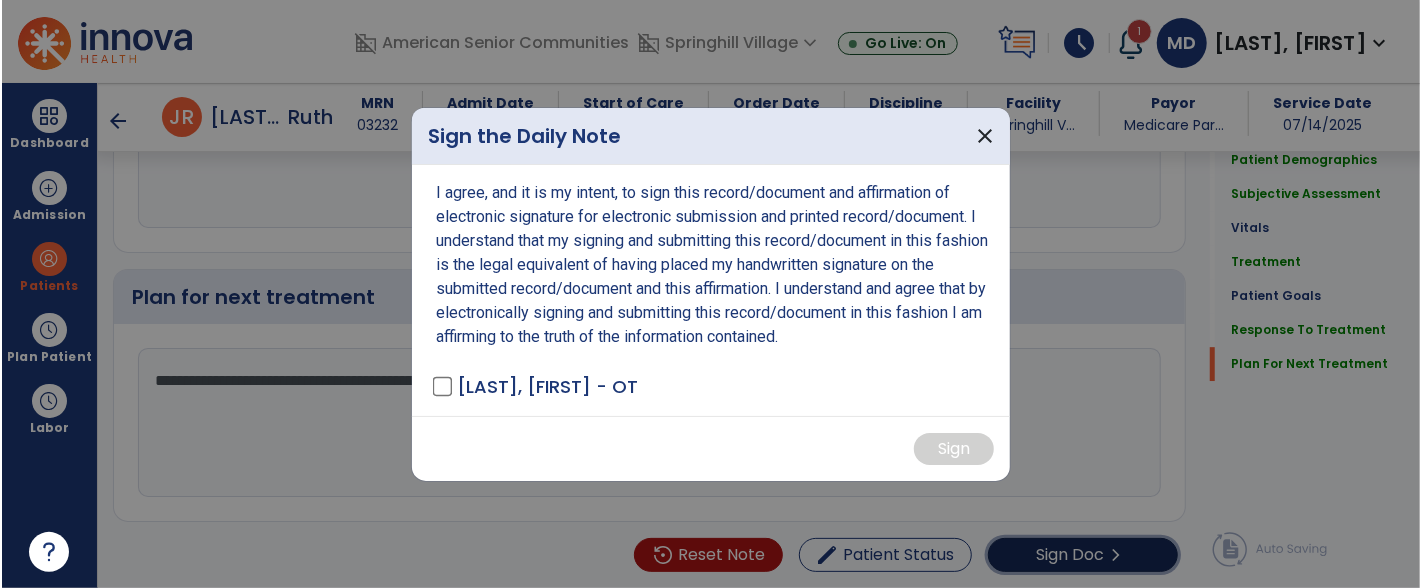 scroll, scrollTop: 3287, scrollLeft: 0, axis: vertical 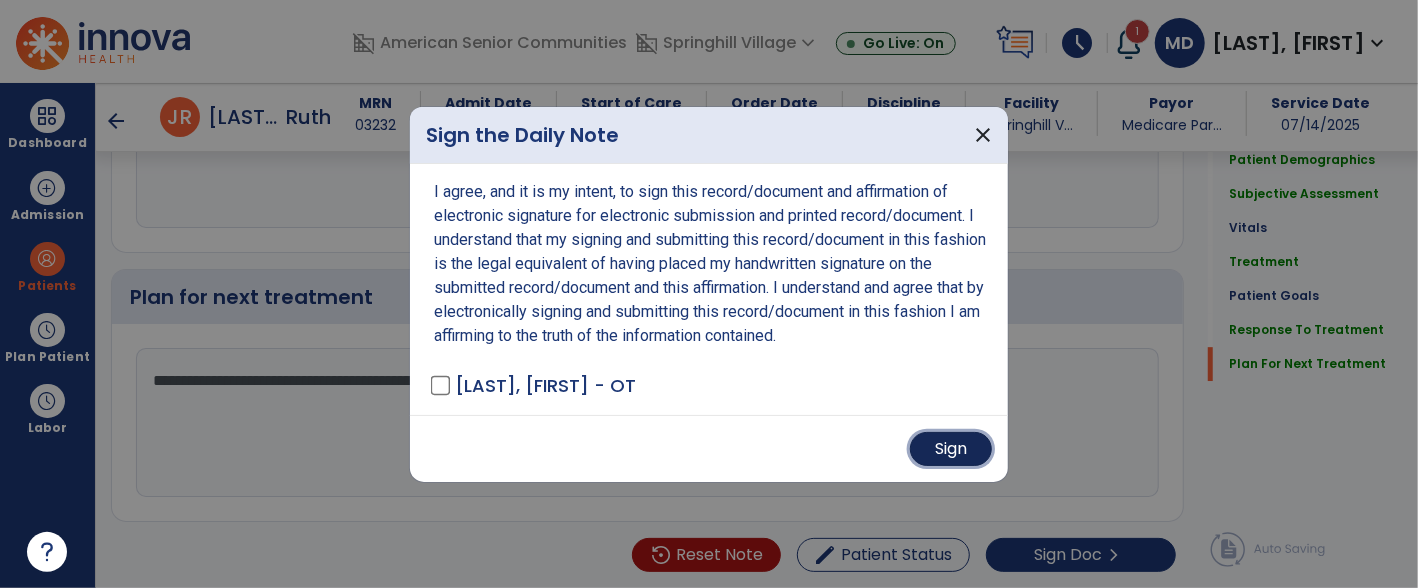 click on "Sign" at bounding box center (951, 449) 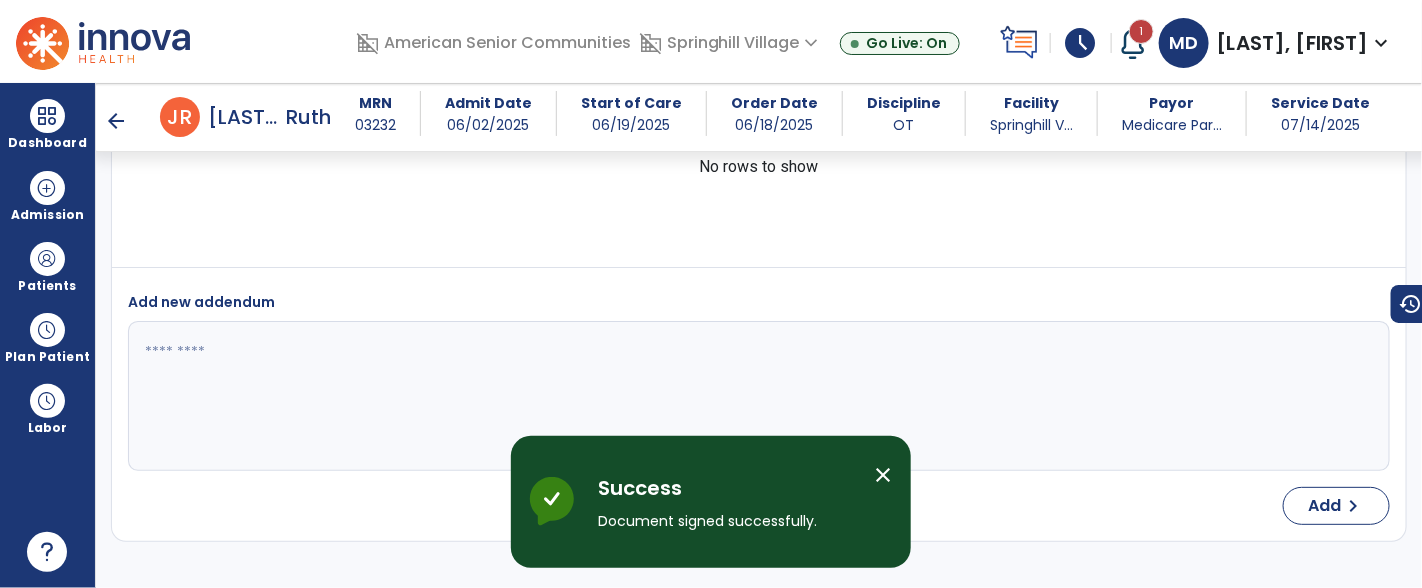 click on "arrow_back" at bounding box center (116, 121) 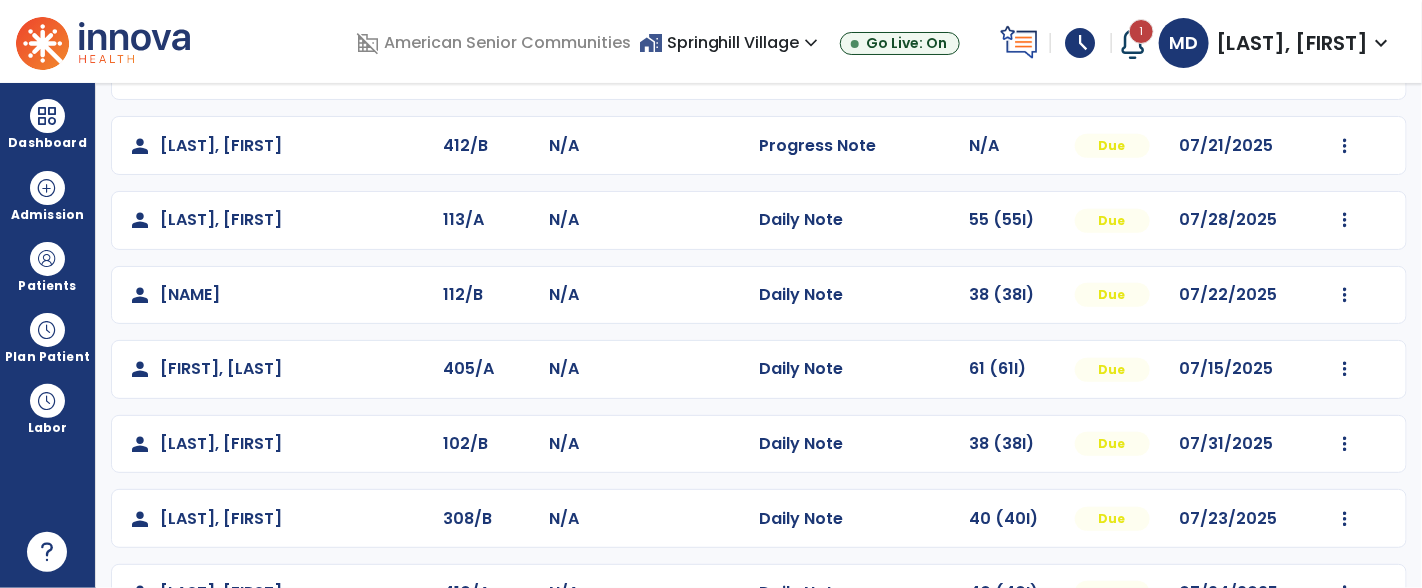 scroll, scrollTop: 345, scrollLeft: 0, axis: vertical 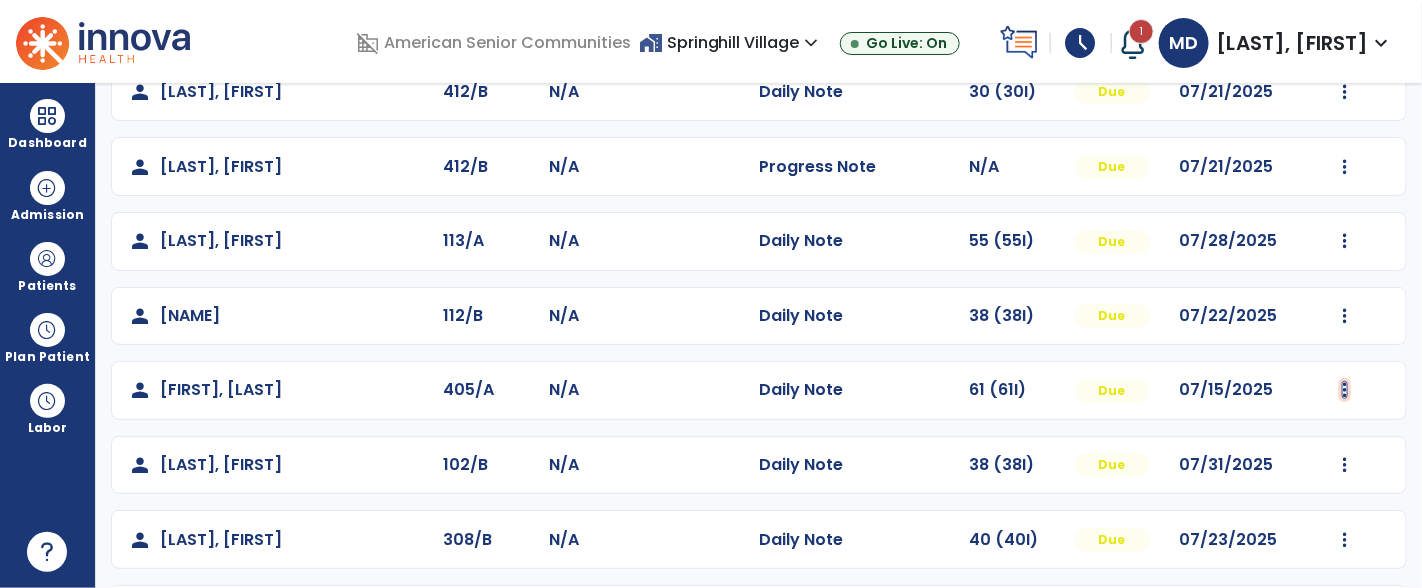 click at bounding box center (1345, -57) 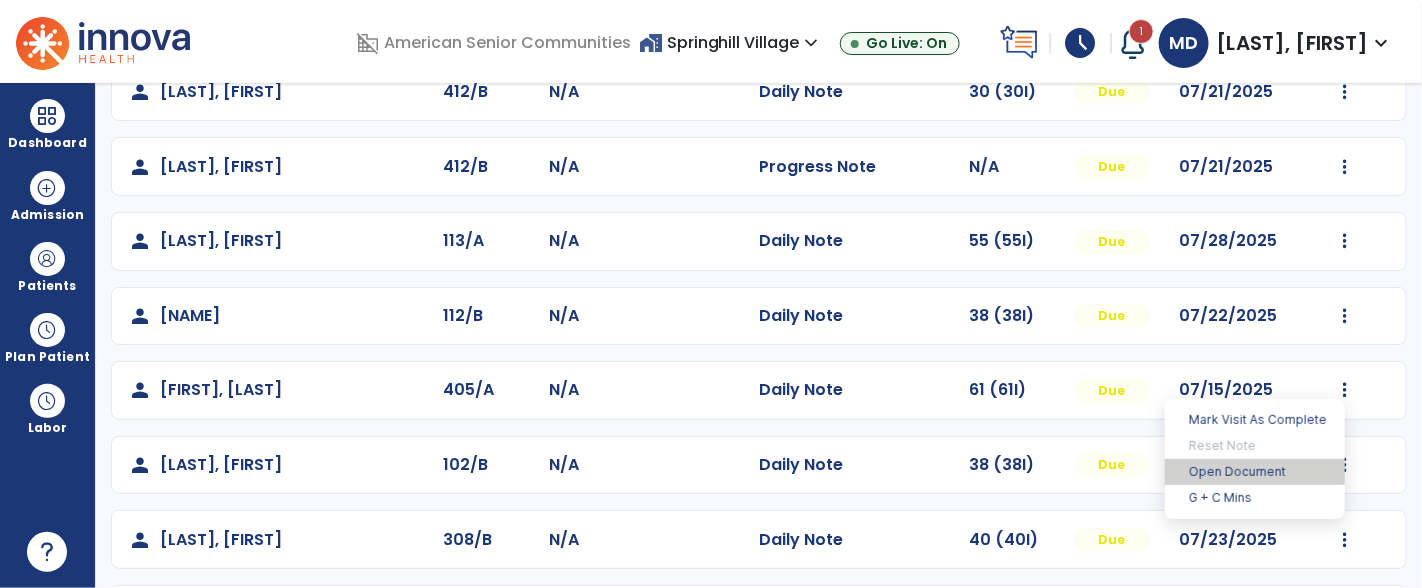click on "Open Document" at bounding box center [1255, 472] 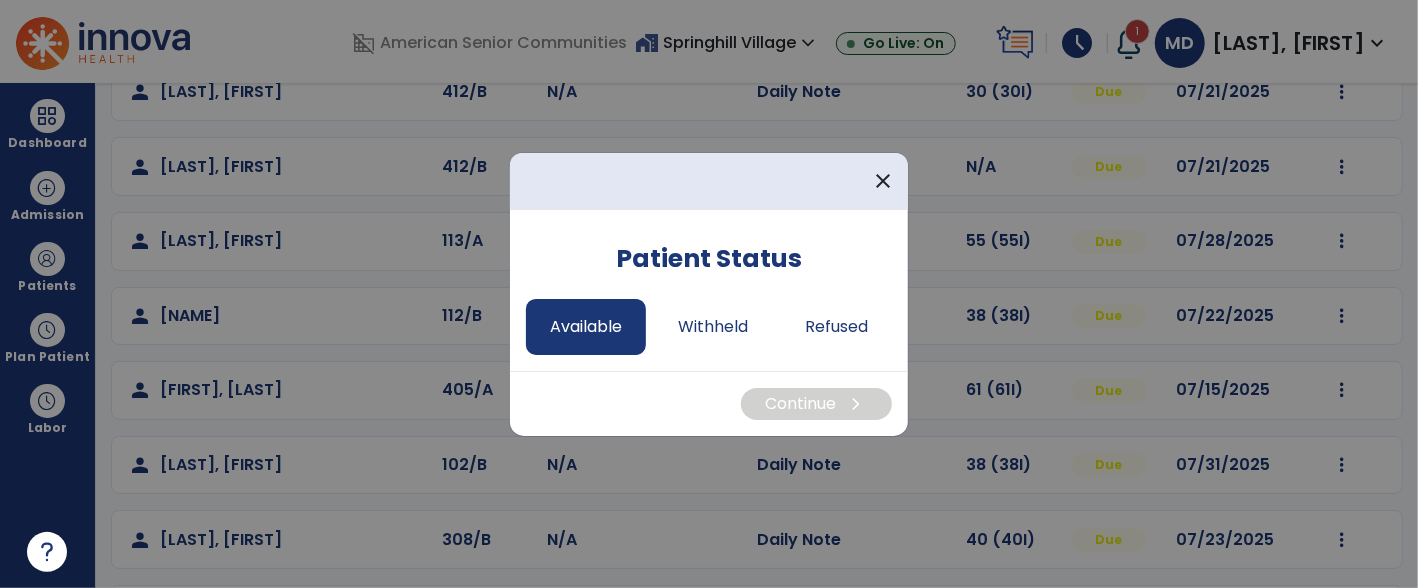 click on "Available" at bounding box center (586, 327) 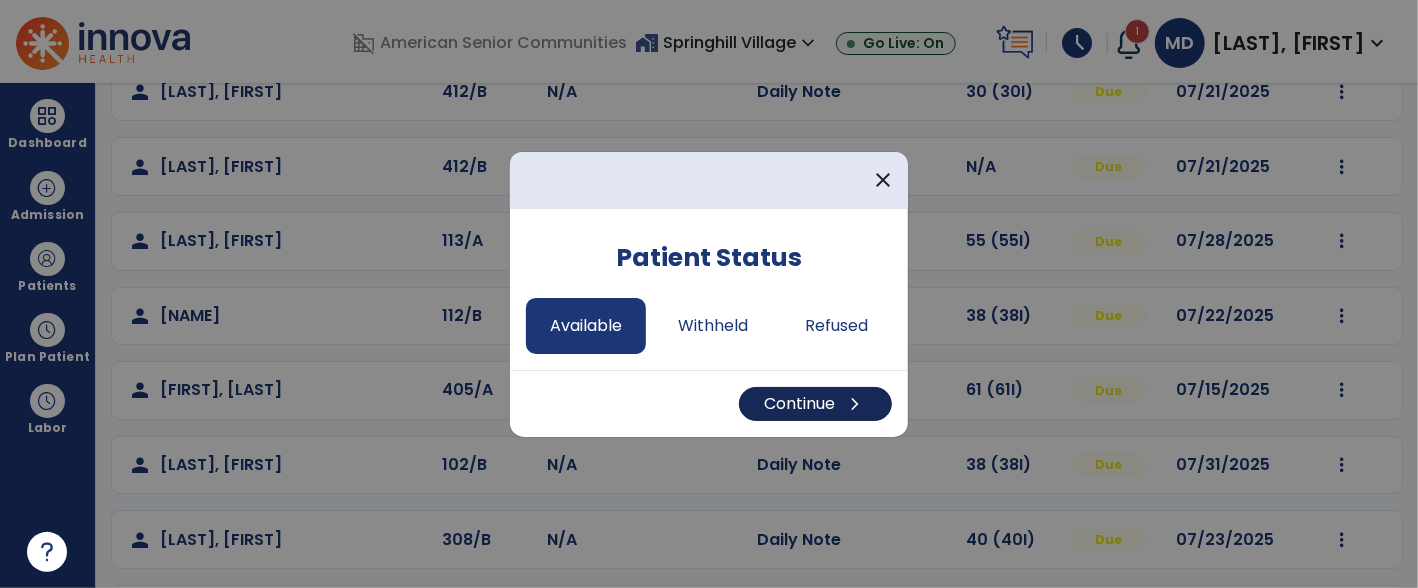click on "Continue   chevron_right" at bounding box center (815, 404) 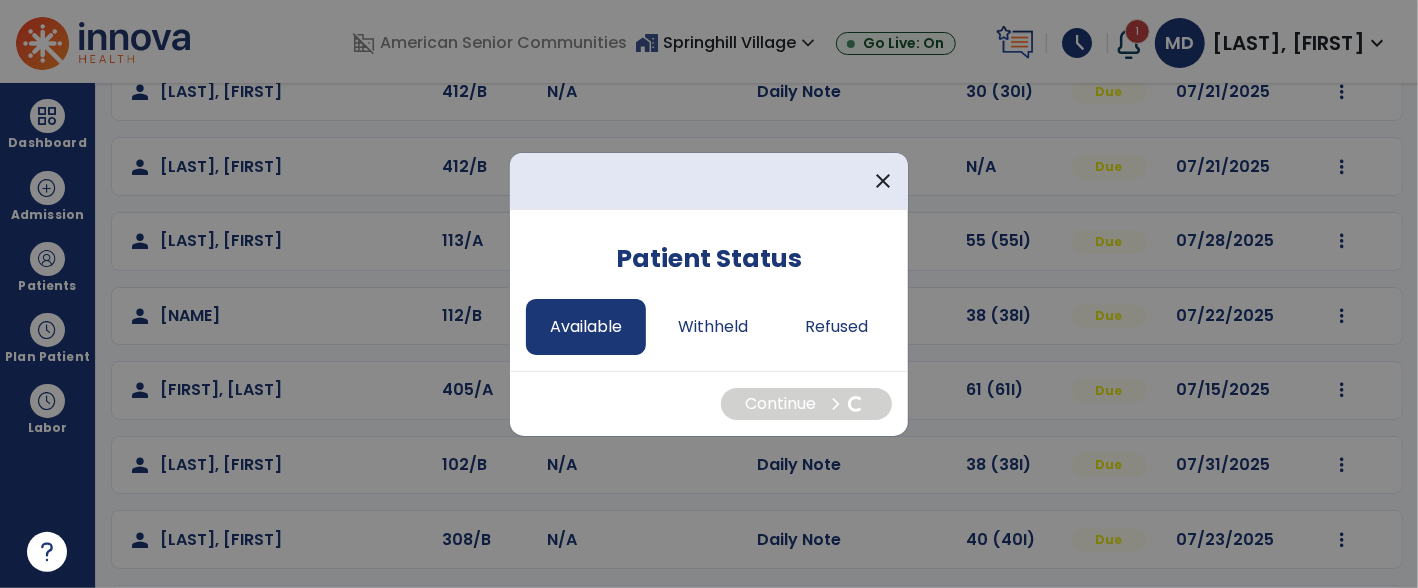 select on "*" 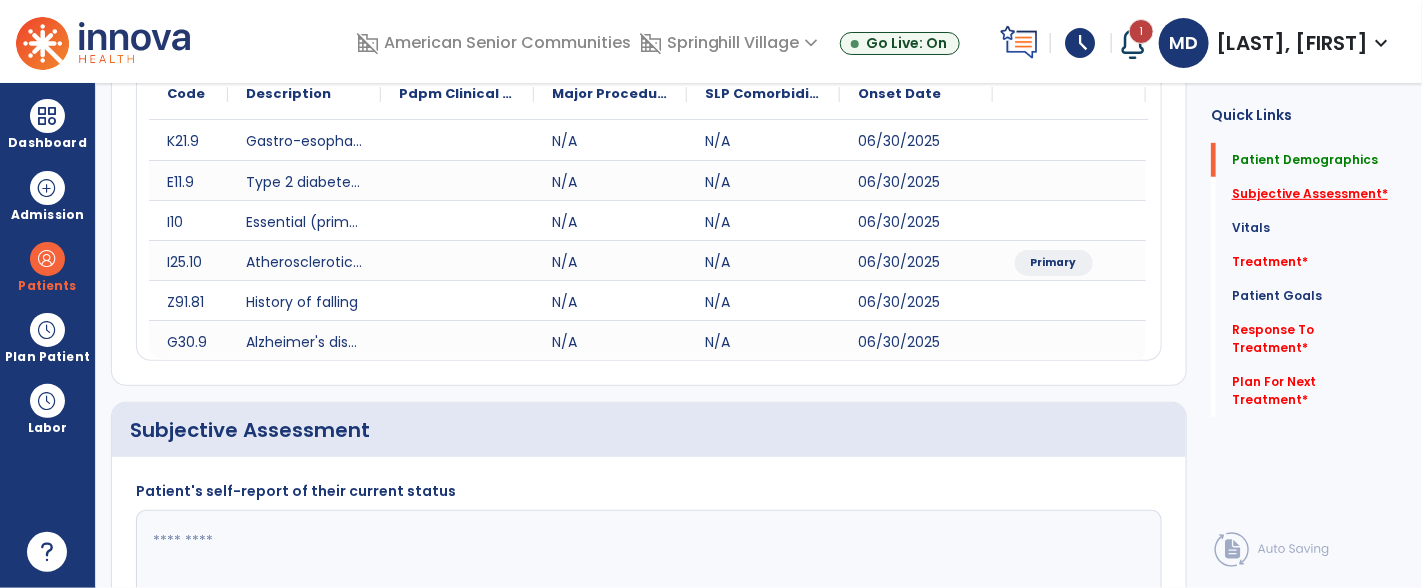 click on "Subjective Assessment   *" 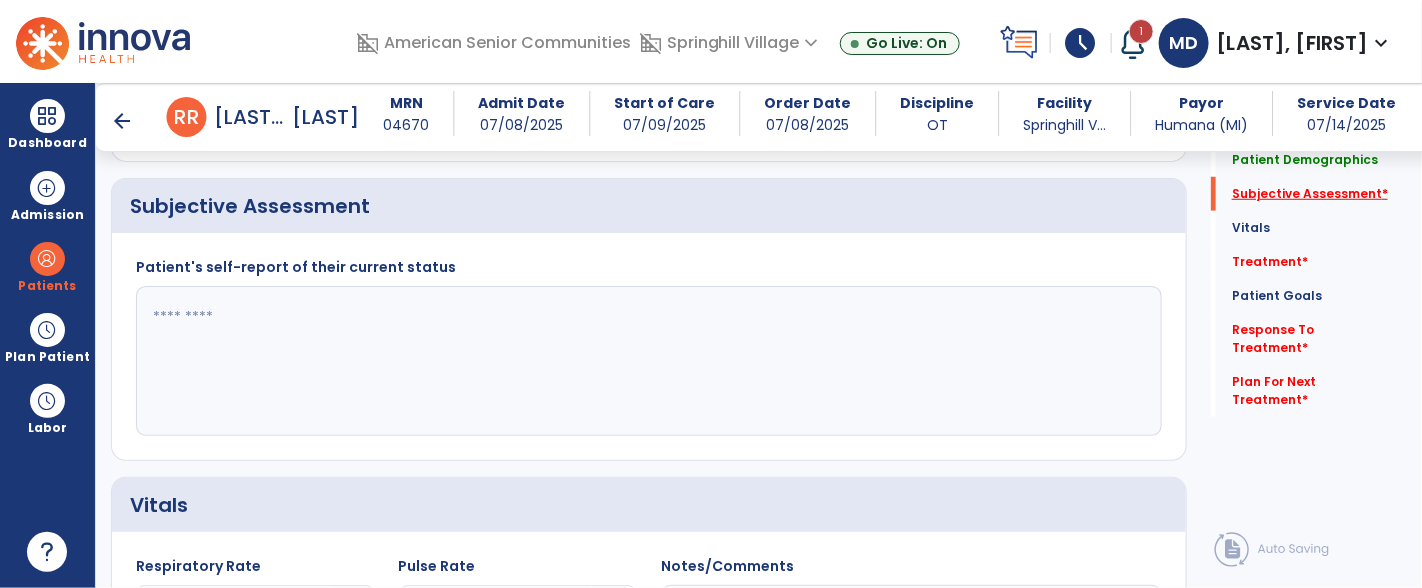 scroll, scrollTop: 552, scrollLeft: 0, axis: vertical 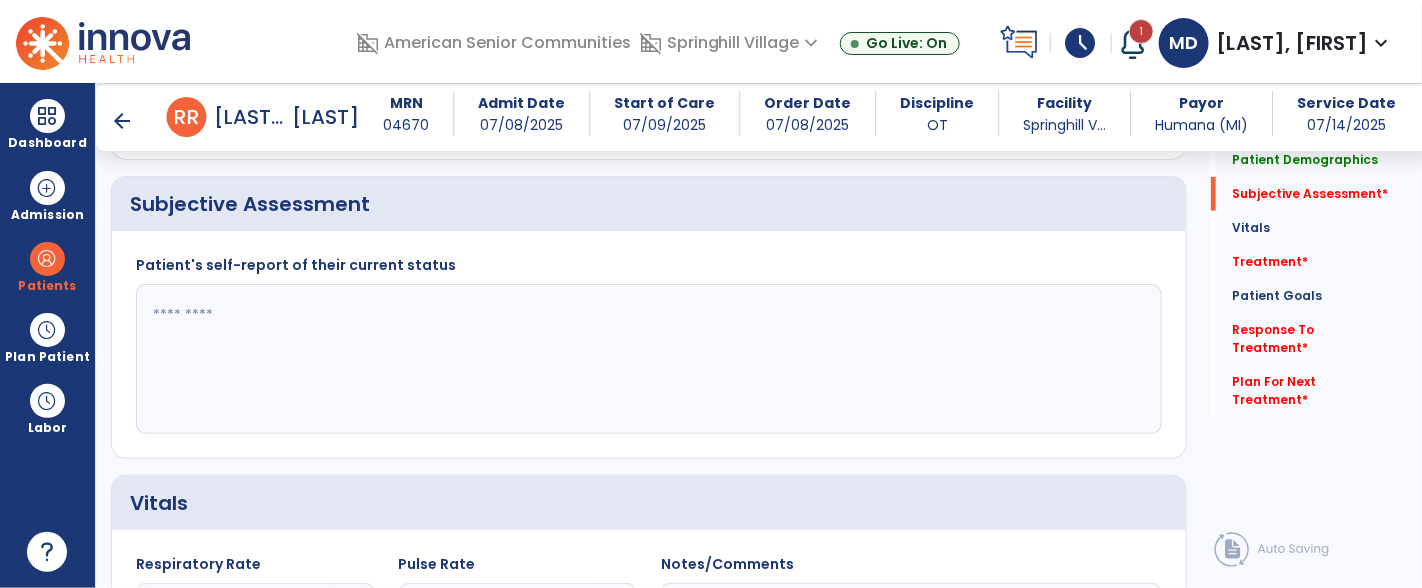 click 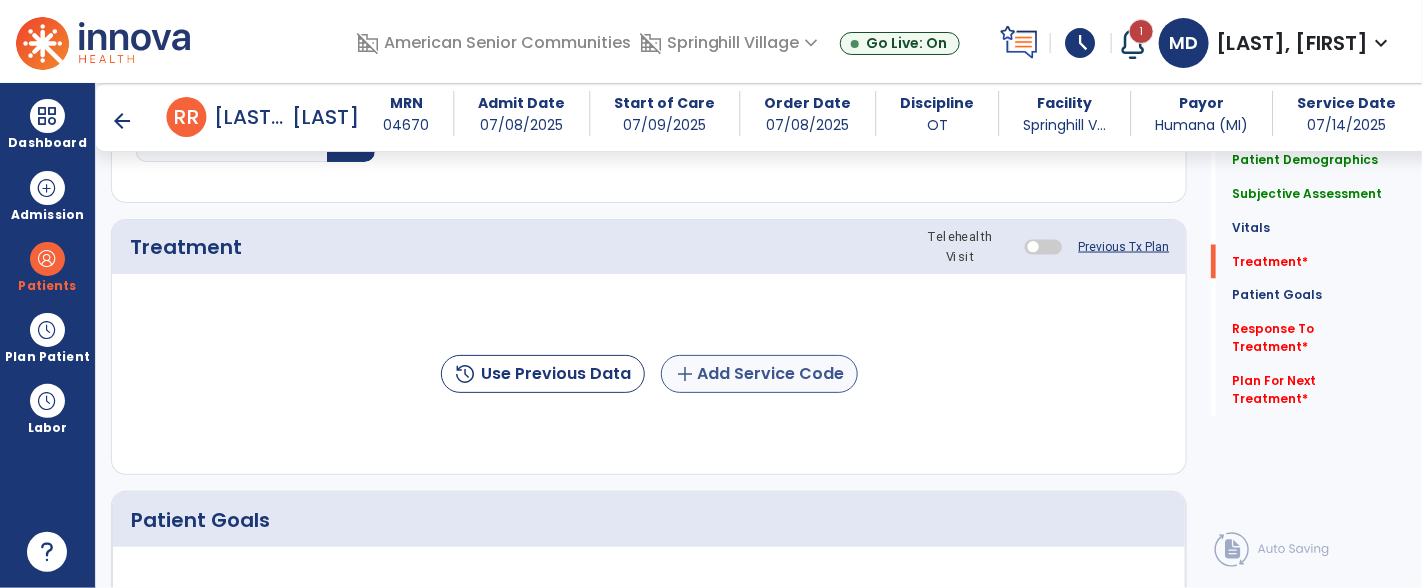 type on "**********" 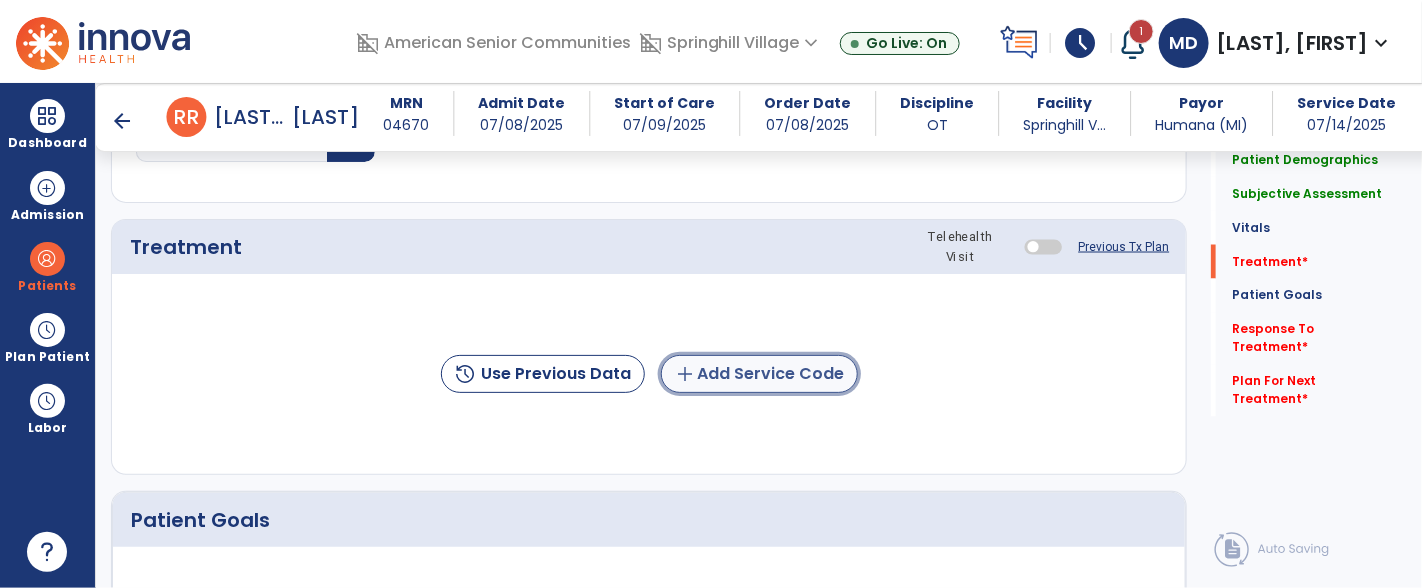 click on "add  Add Service Code" 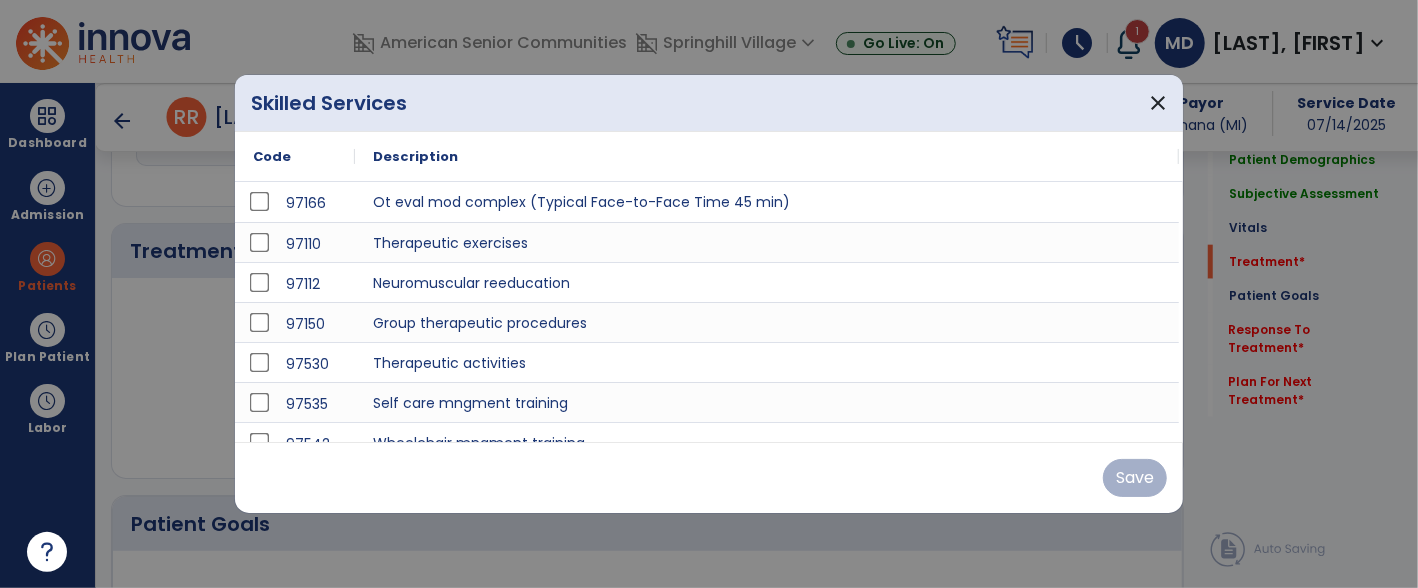 scroll, scrollTop: 1230, scrollLeft: 0, axis: vertical 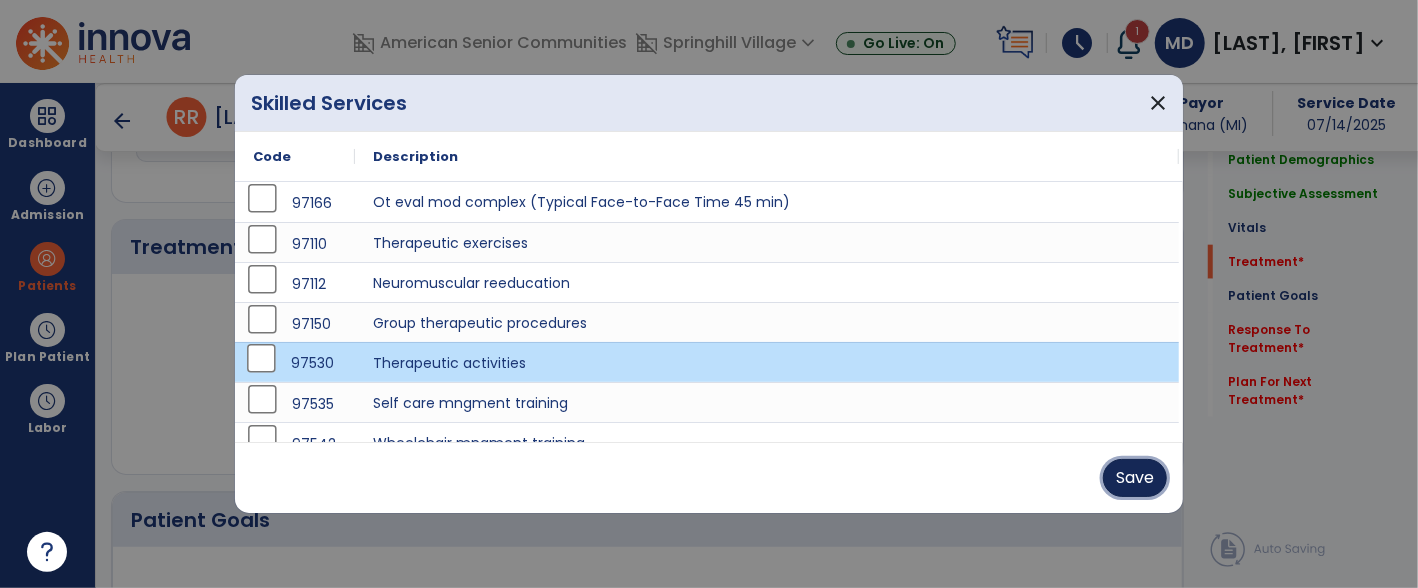 click on "Save" at bounding box center [1135, 478] 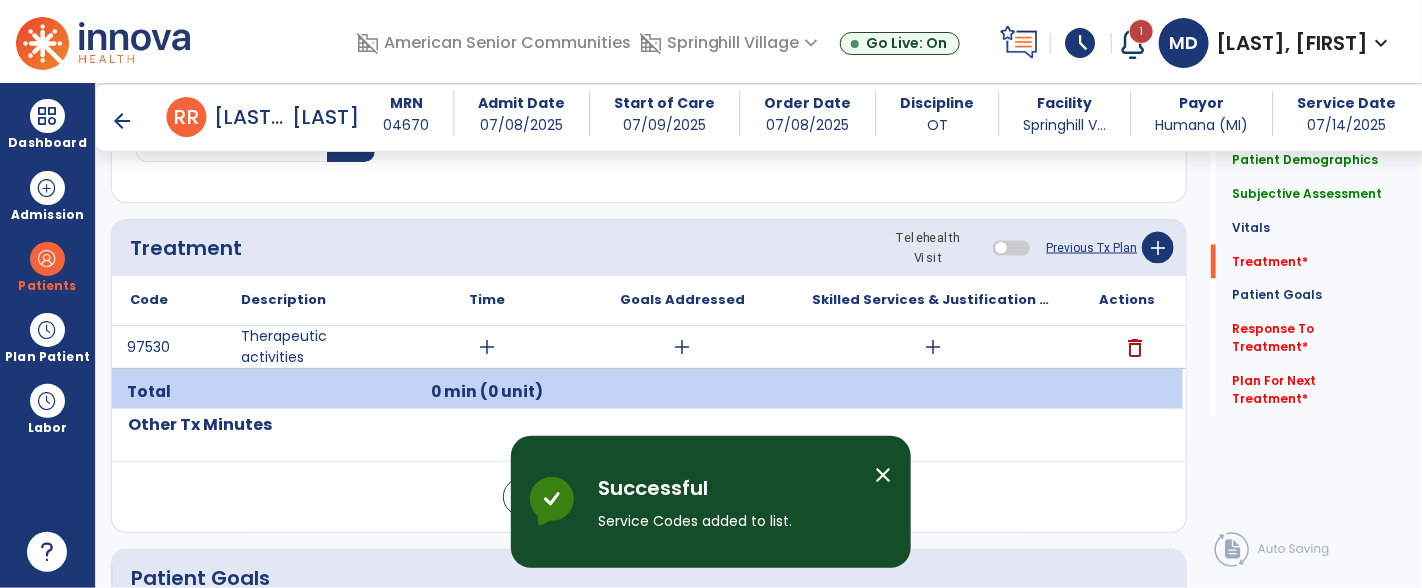 click on "add" at bounding box center (487, 347) 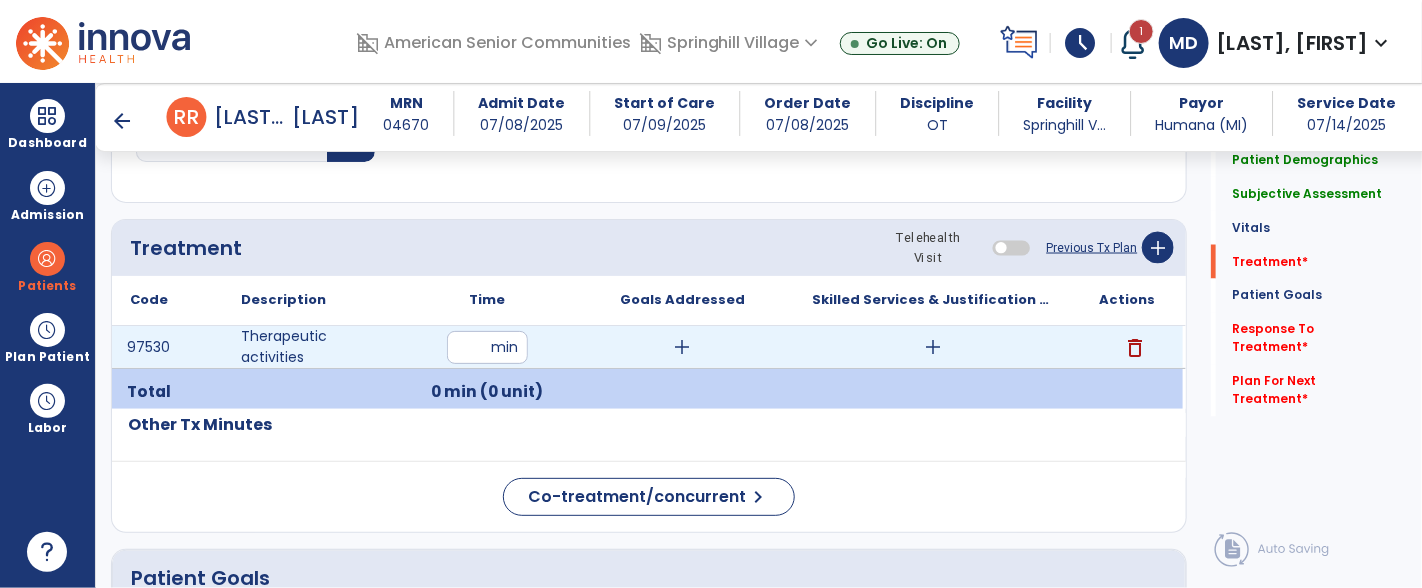type on "**" 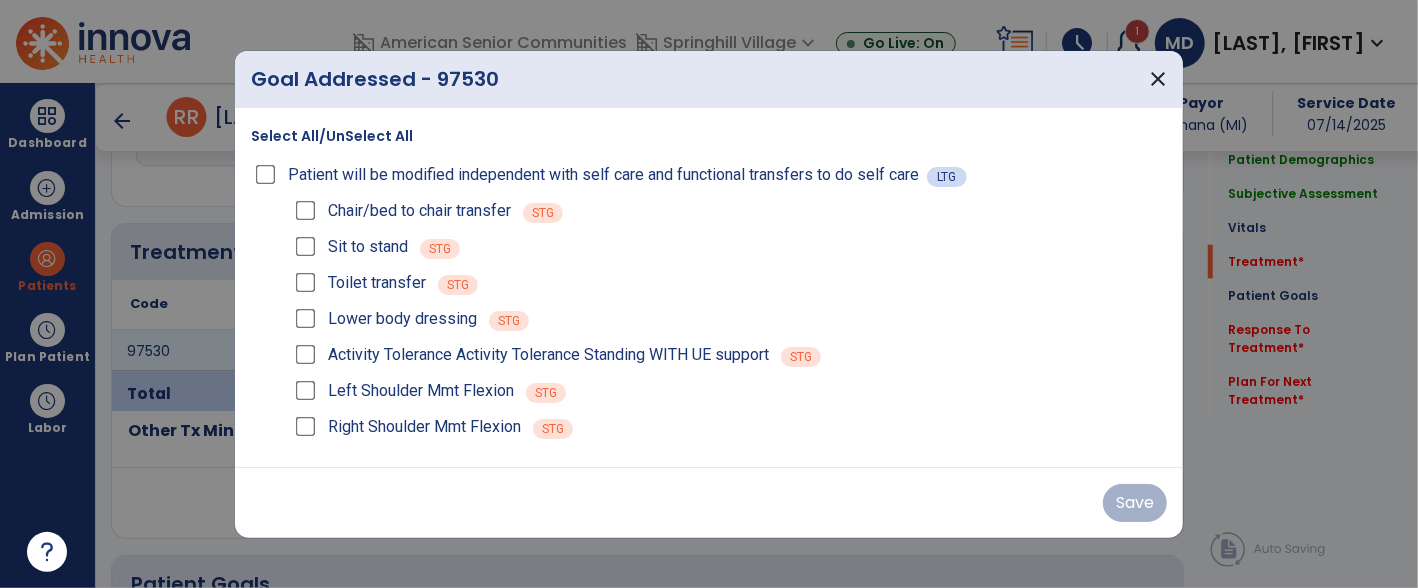 scroll, scrollTop: 1230, scrollLeft: 0, axis: vertical 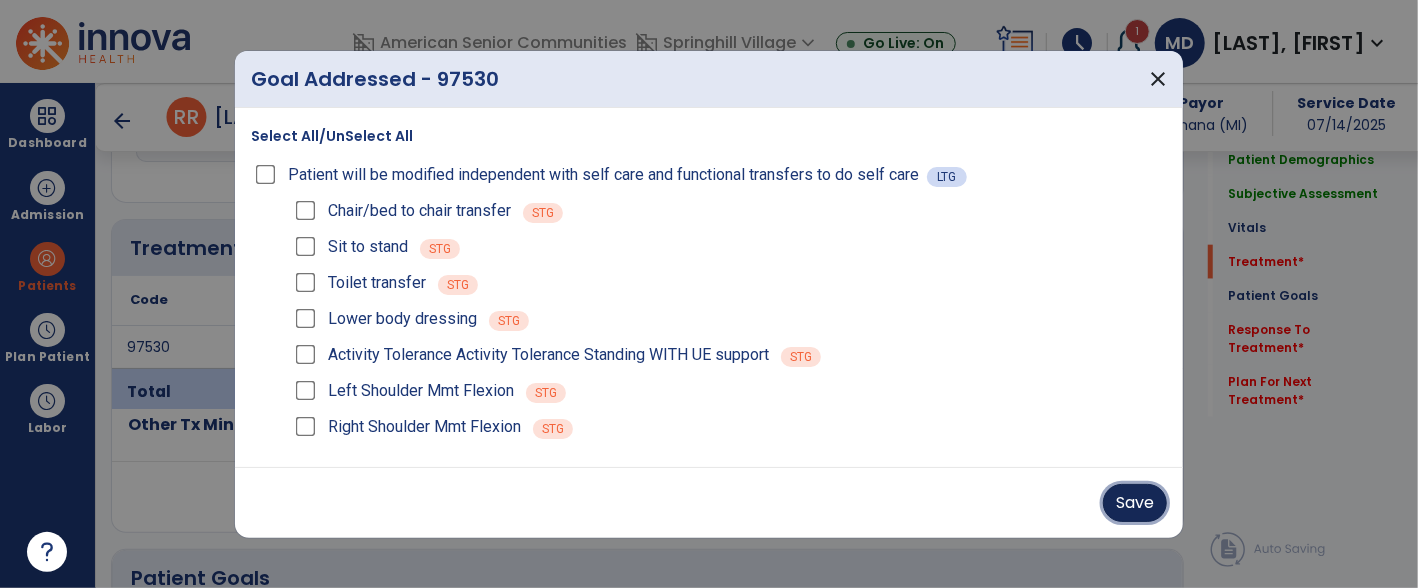 click on "Save" at bounding box center (1135, 503) 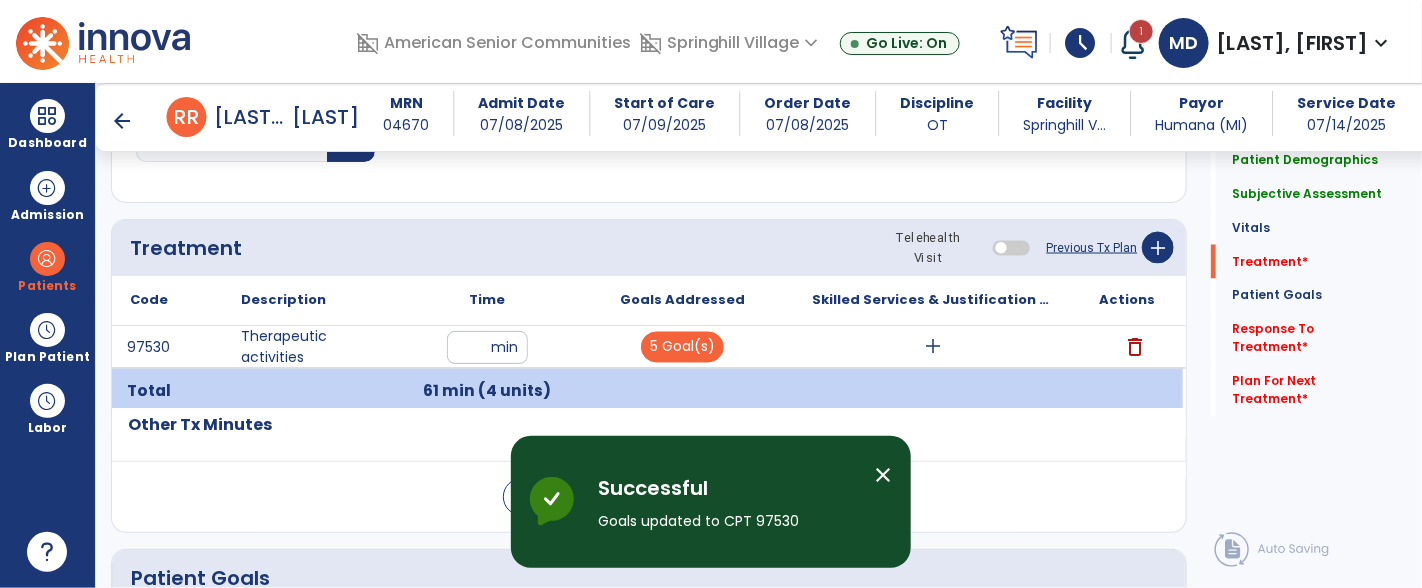 click on "add" at bounding box center [933, 347] 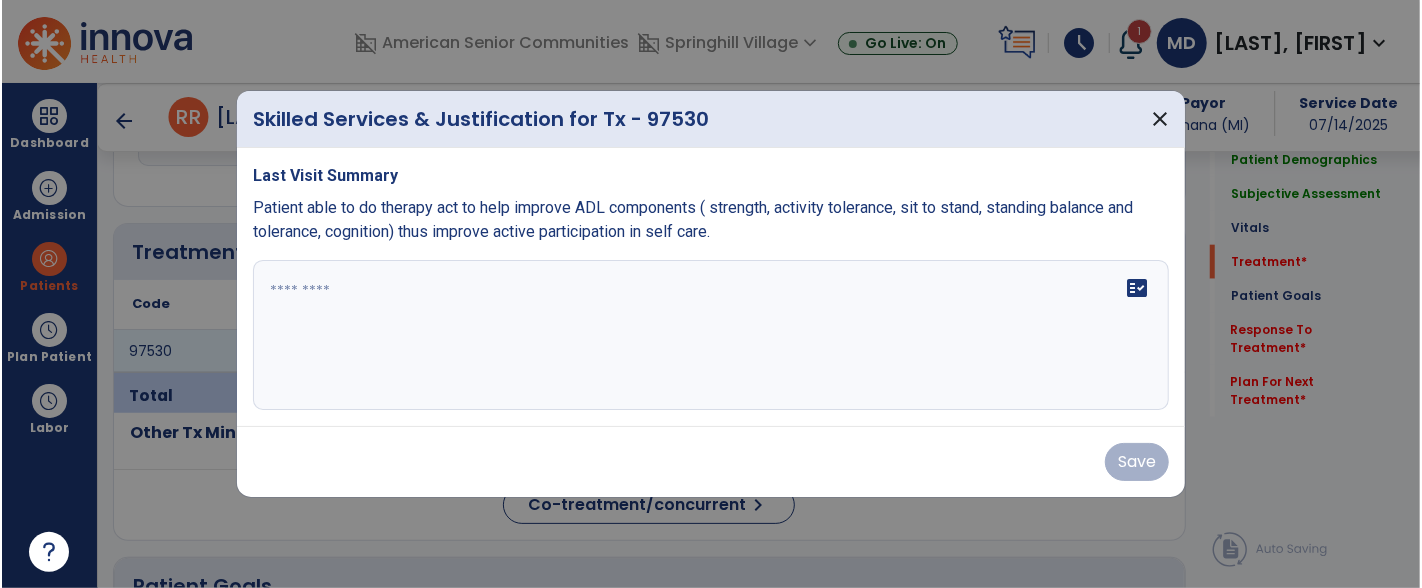 scroll, scrollTop: 1230, scrollLeft: 0, axis: vertical 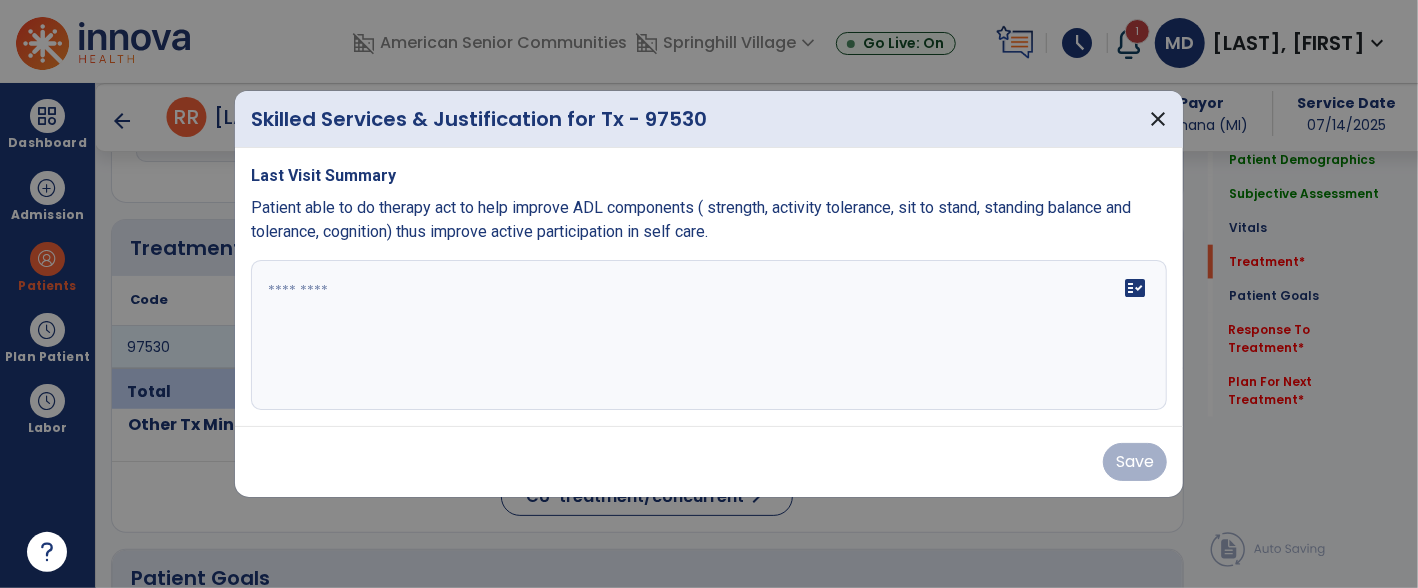 click at bounding box center (709, 335) 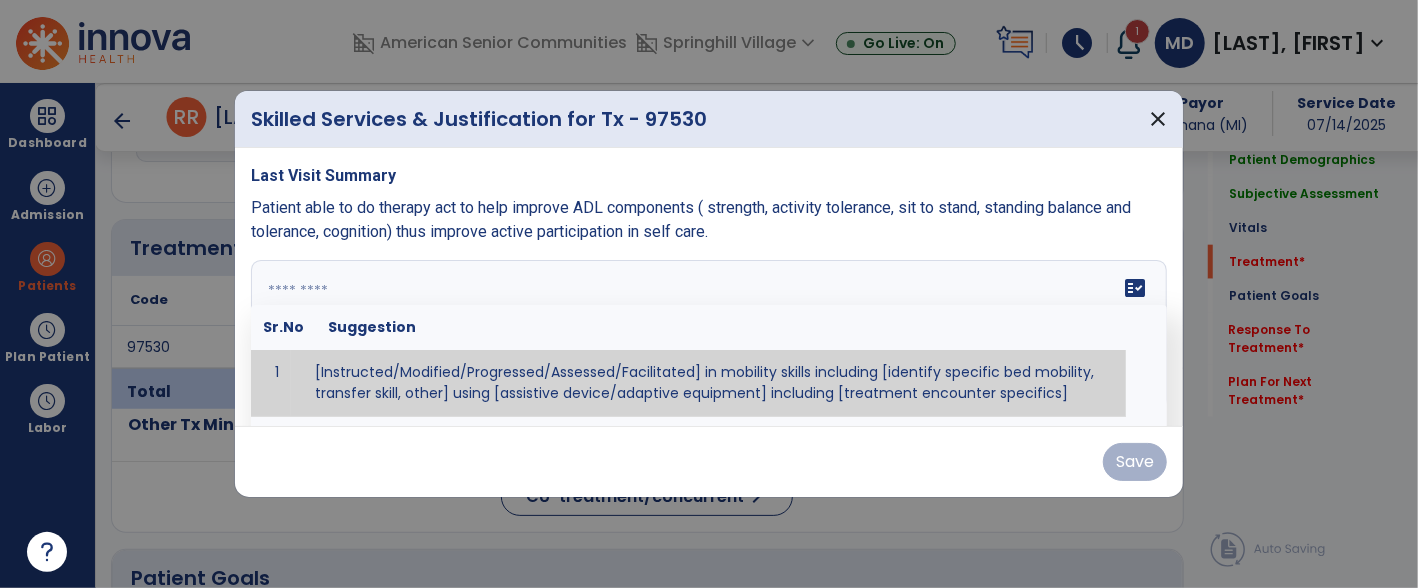 click at bounding box center [707, 335] 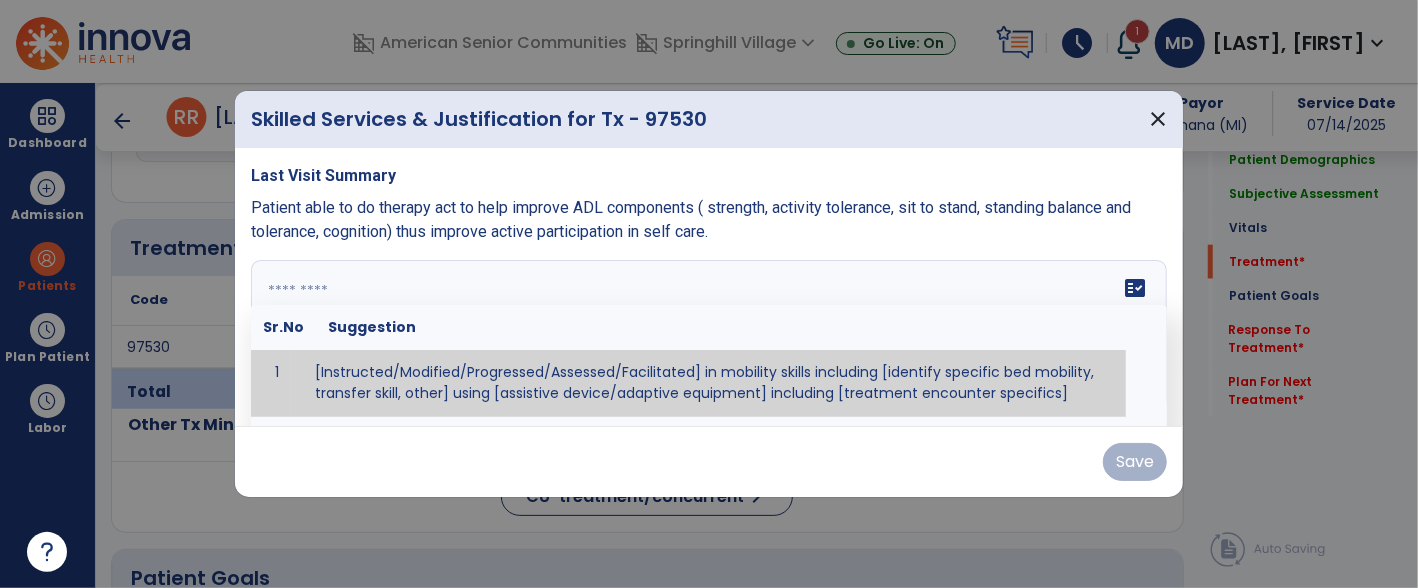 paste on "**********" 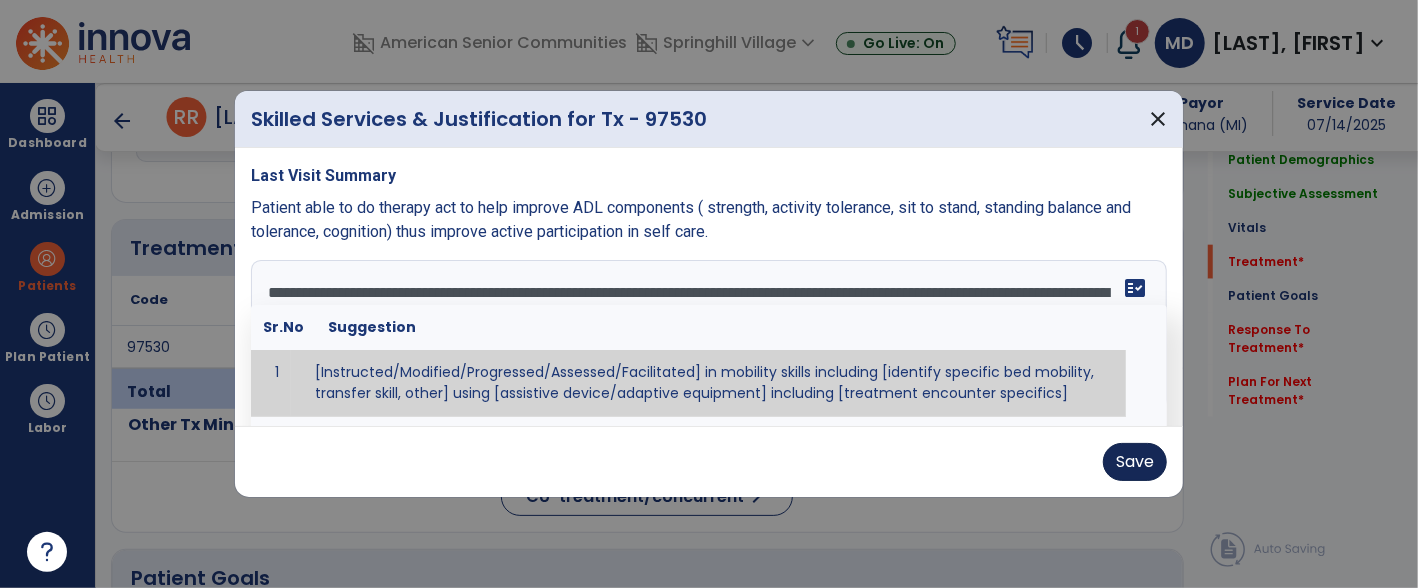 type on "**********" 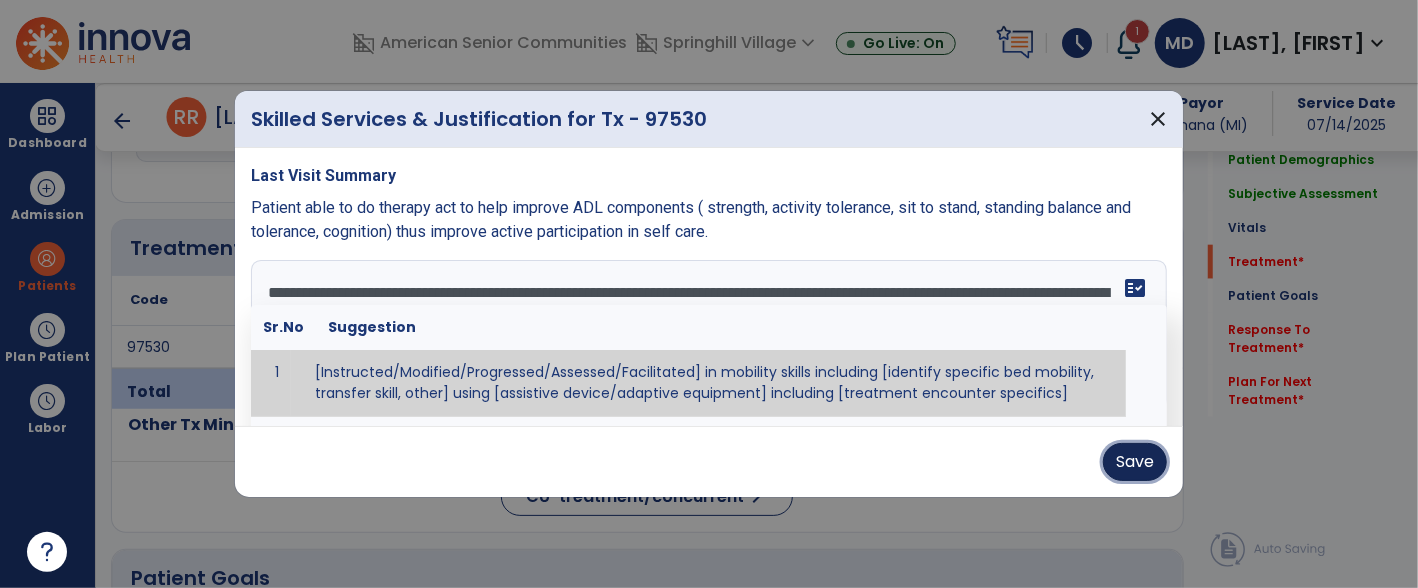 click on "Save" at bounding box center [1135, 462] 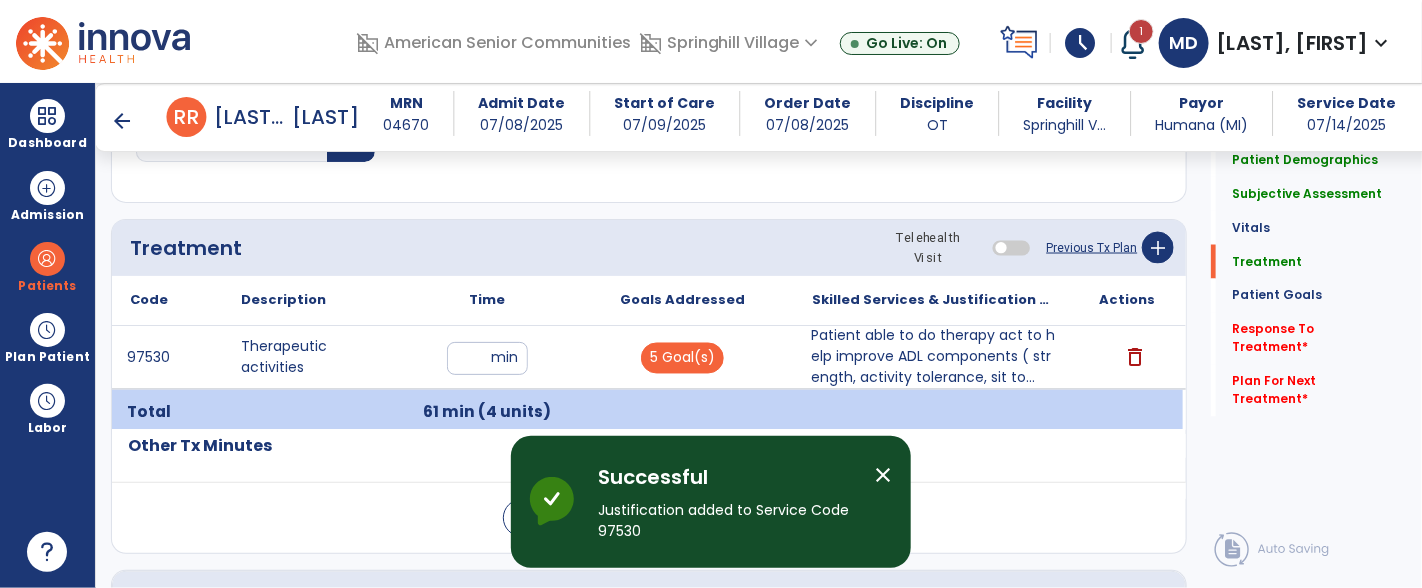 click on "close" at bounding box center [883, 475] 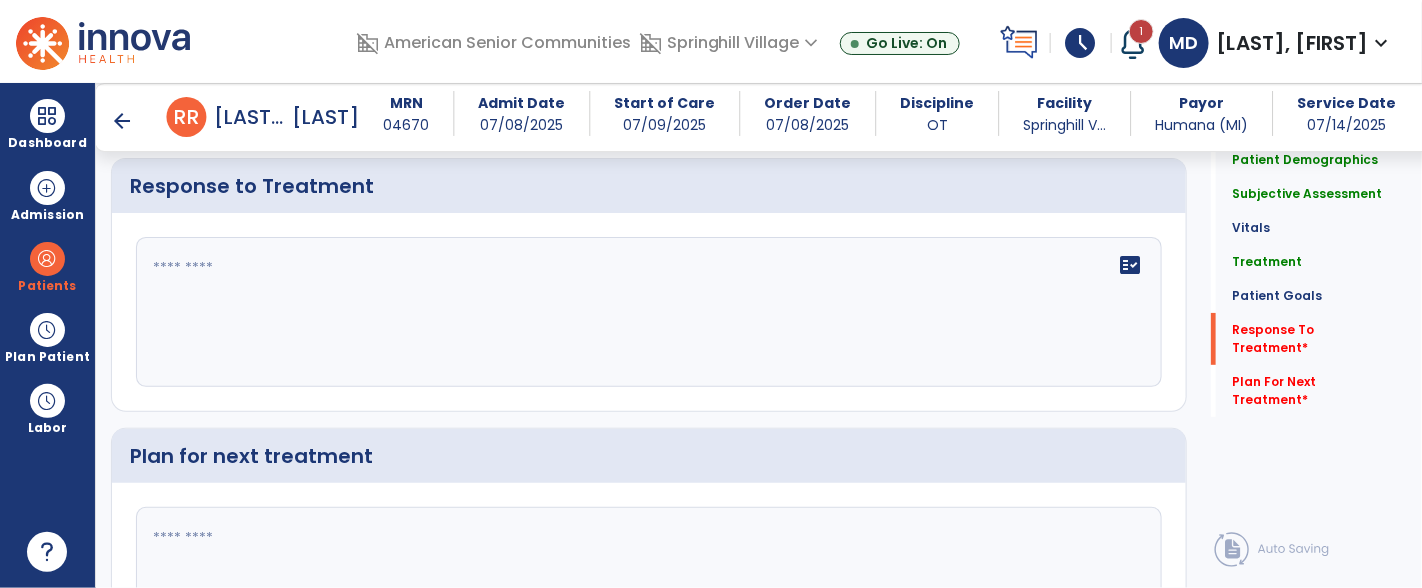 scroll, scrollTop: 2686, scrollLeft: 0, axis: vertical 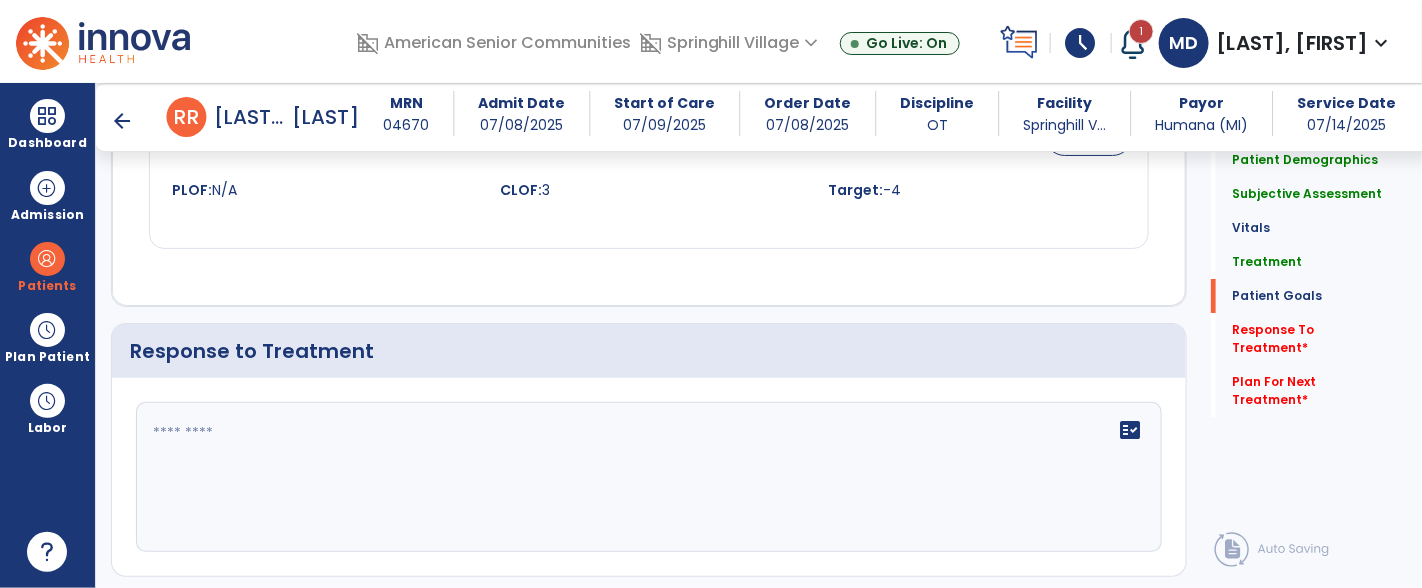 click 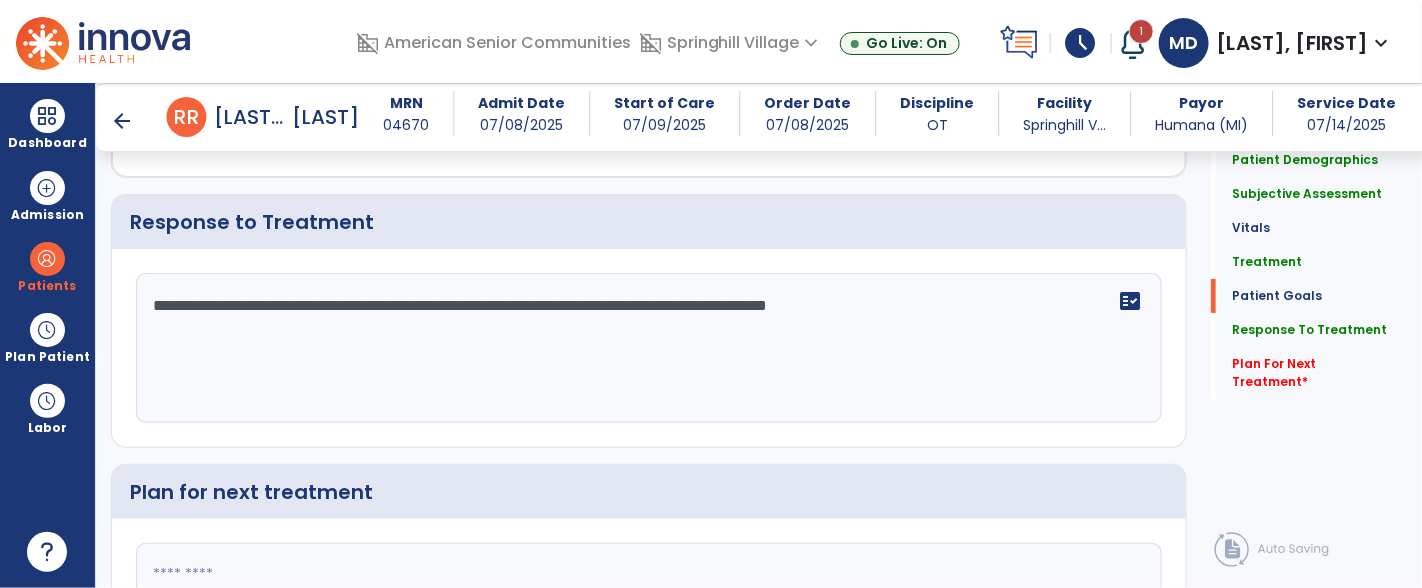 scroll, scrollTop: 2972, scrollLeft: 0, axis: vertical 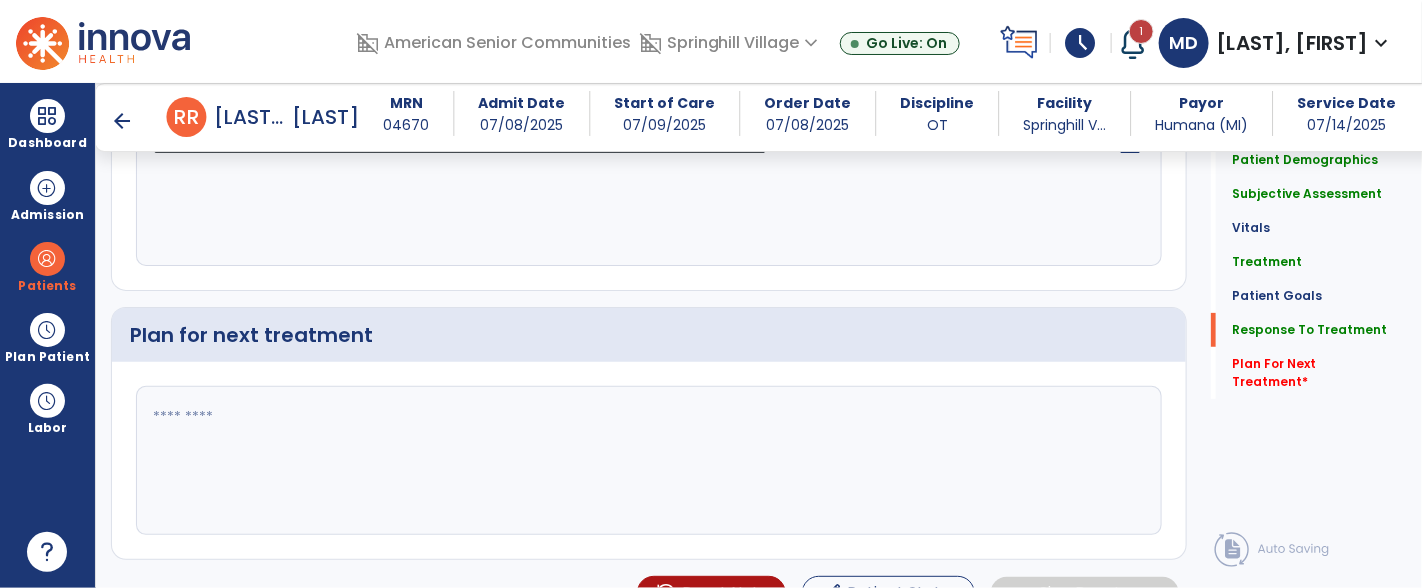 type on "**********" 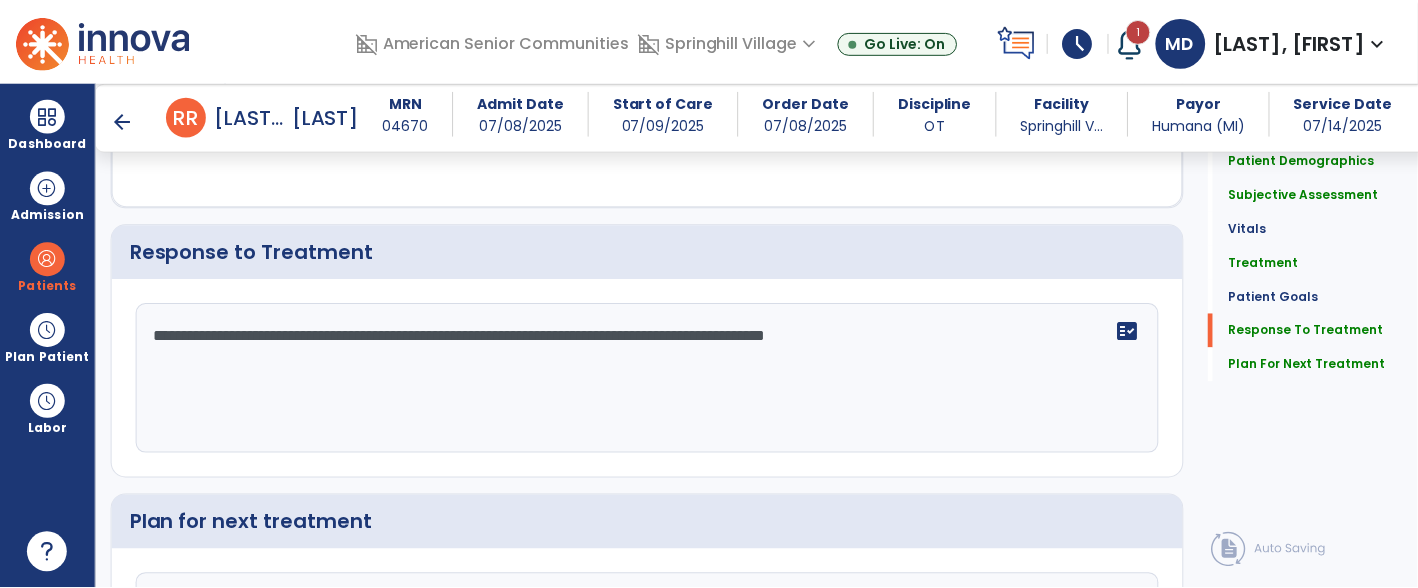 scroll, scrollTop: 3010, scrollLeft: 0, axis: vertical 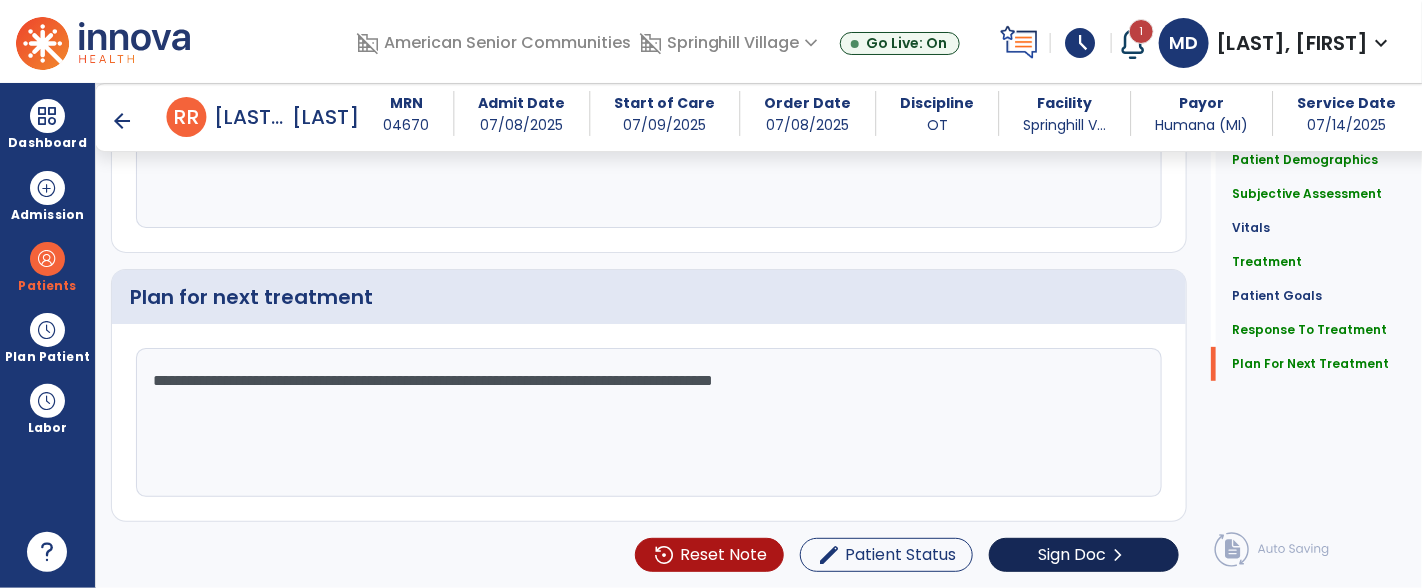 type on "**********" 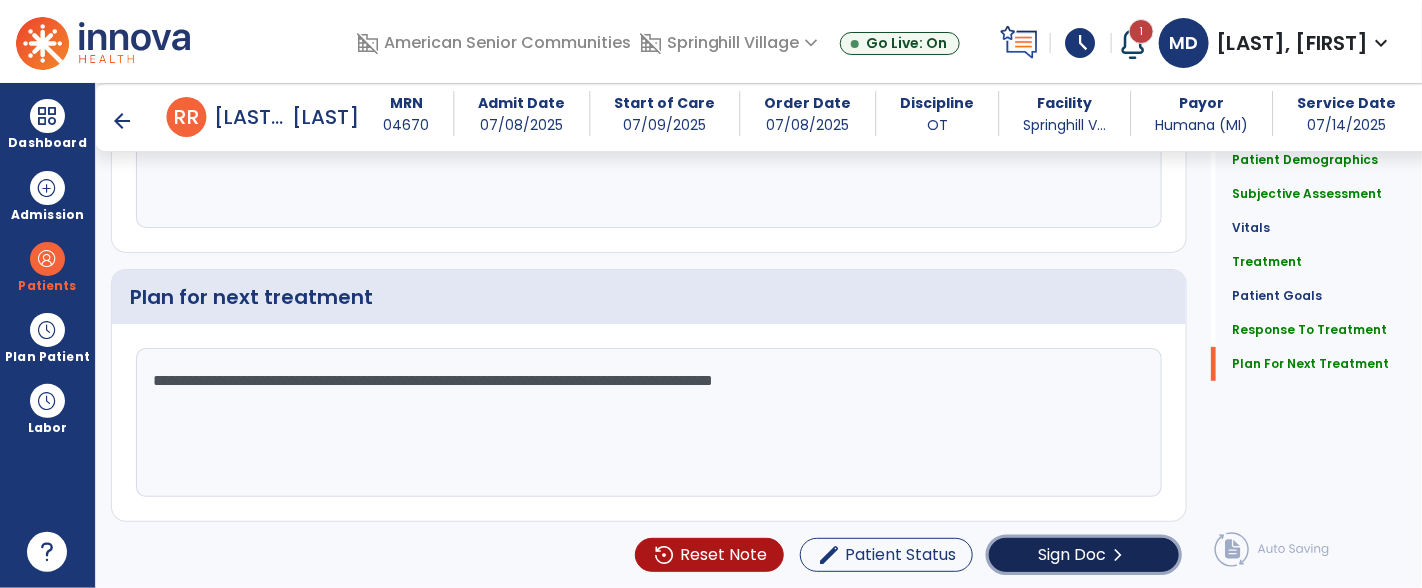 click on "Sign Doc" 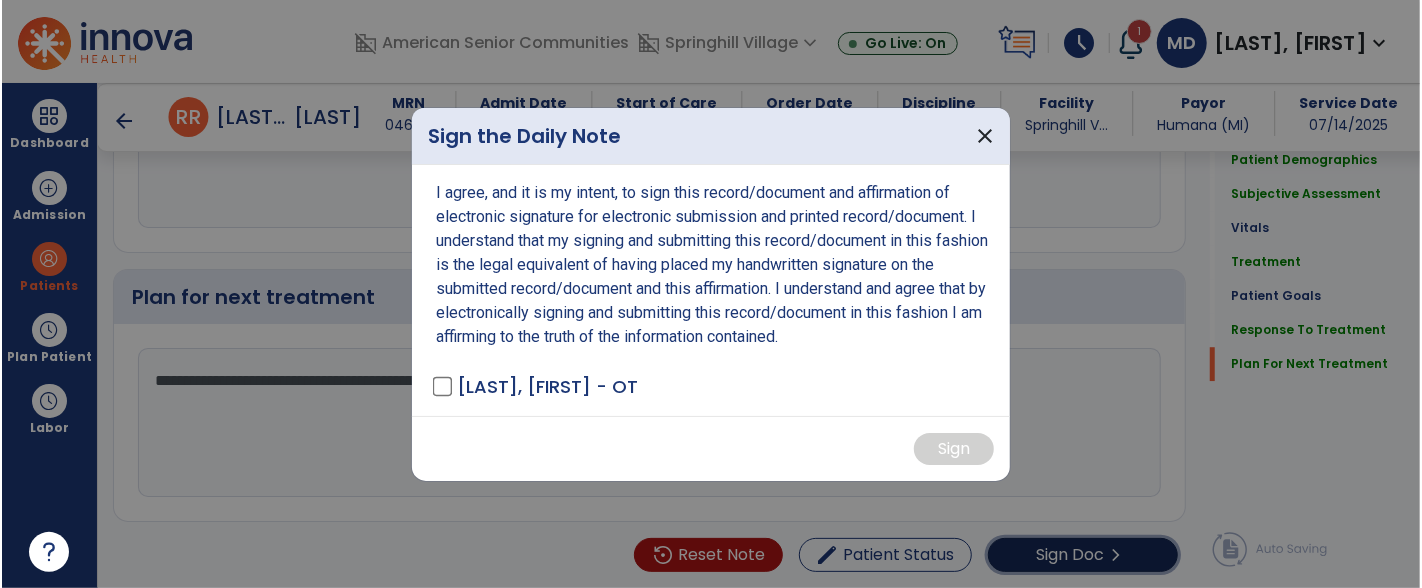 scroll, scrollTop: 3010, scrollLeft: 0, axis: vertical 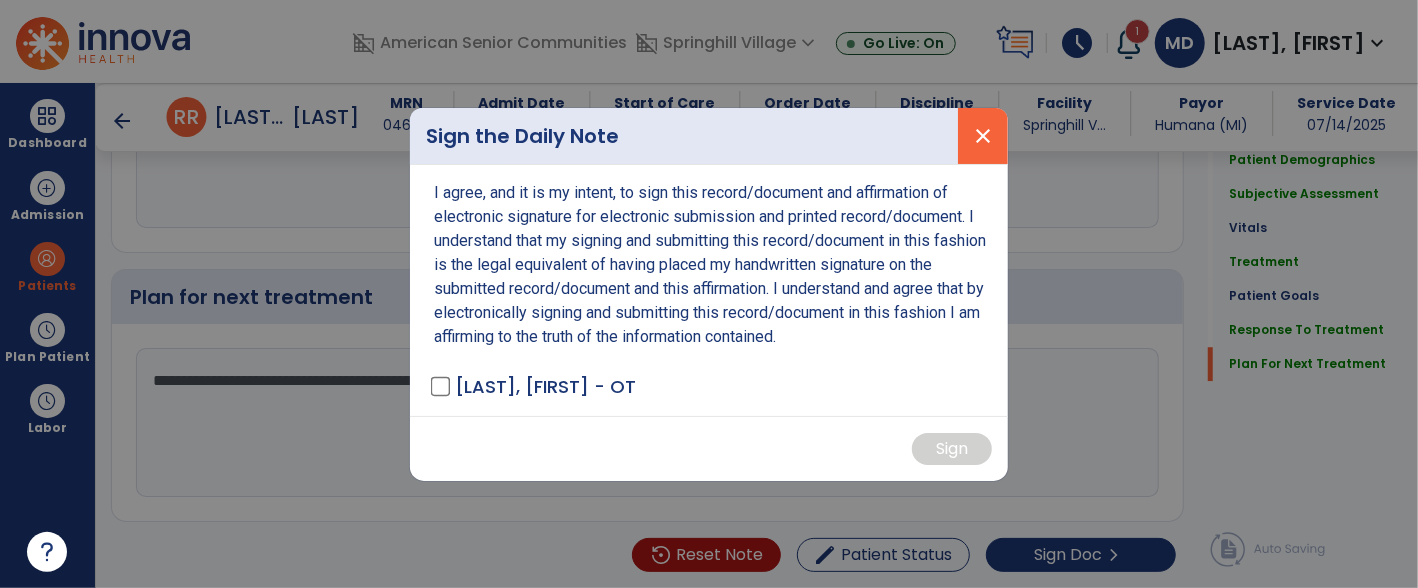 click on "close" at bounding box center [983, 136] 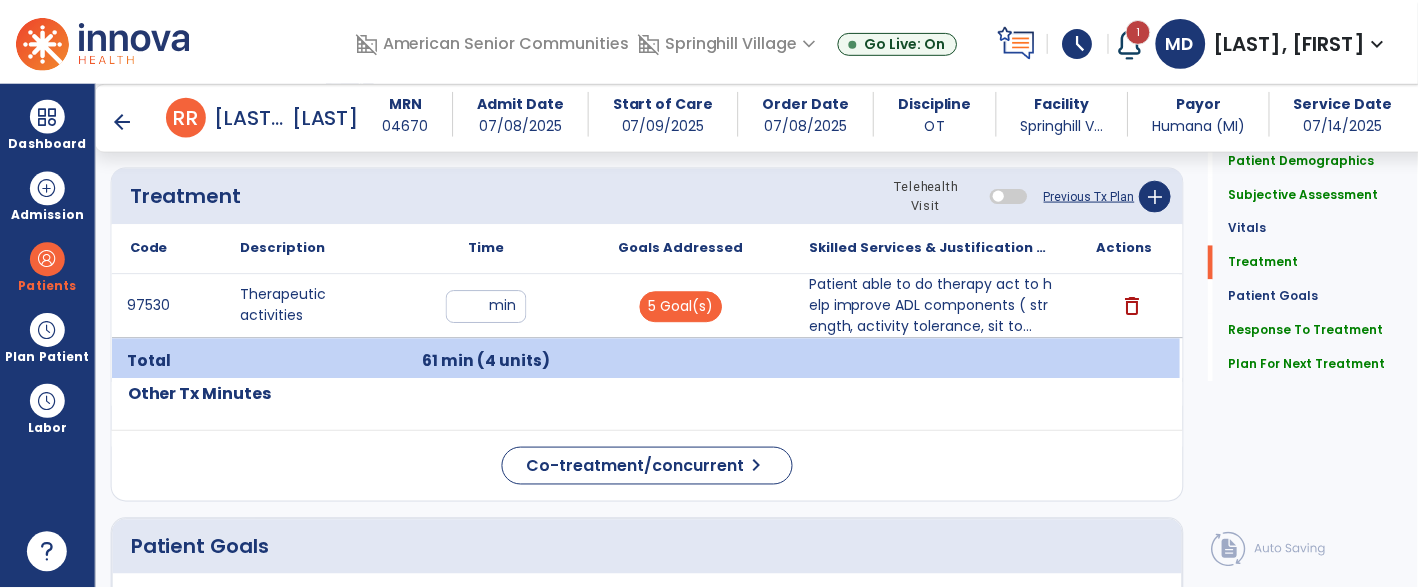 scroll, scrollTop: 1286, scrollLeft: 0, axis: vertical 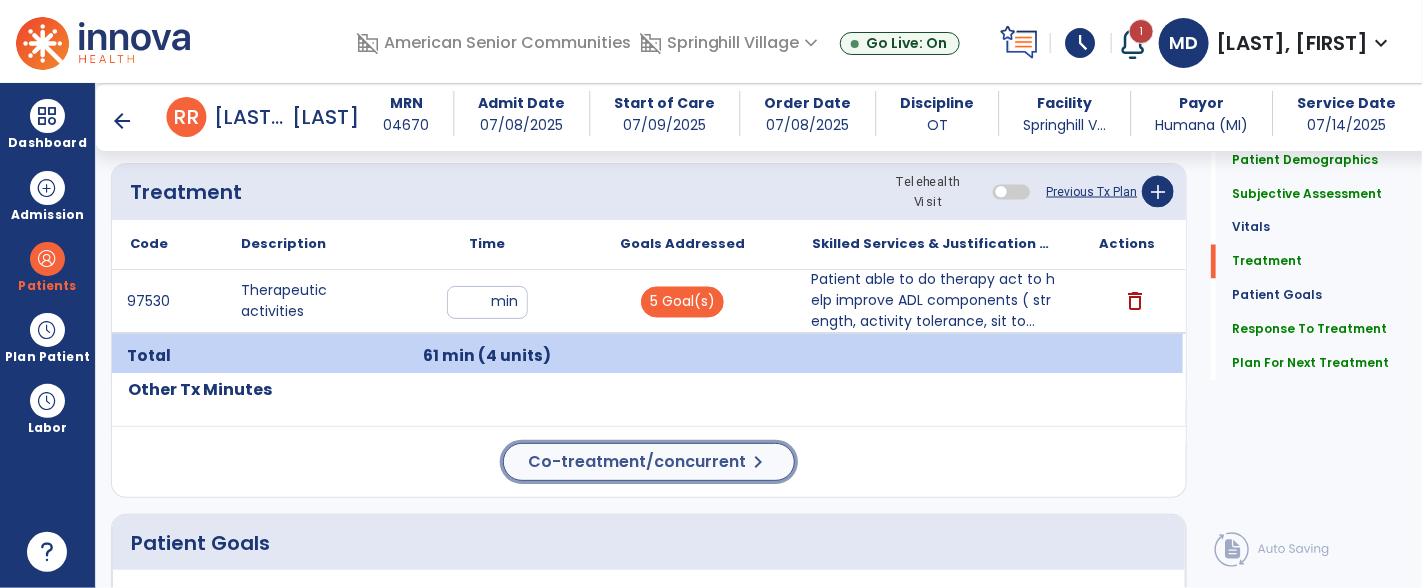 click on "Co-treatment/concurrent" 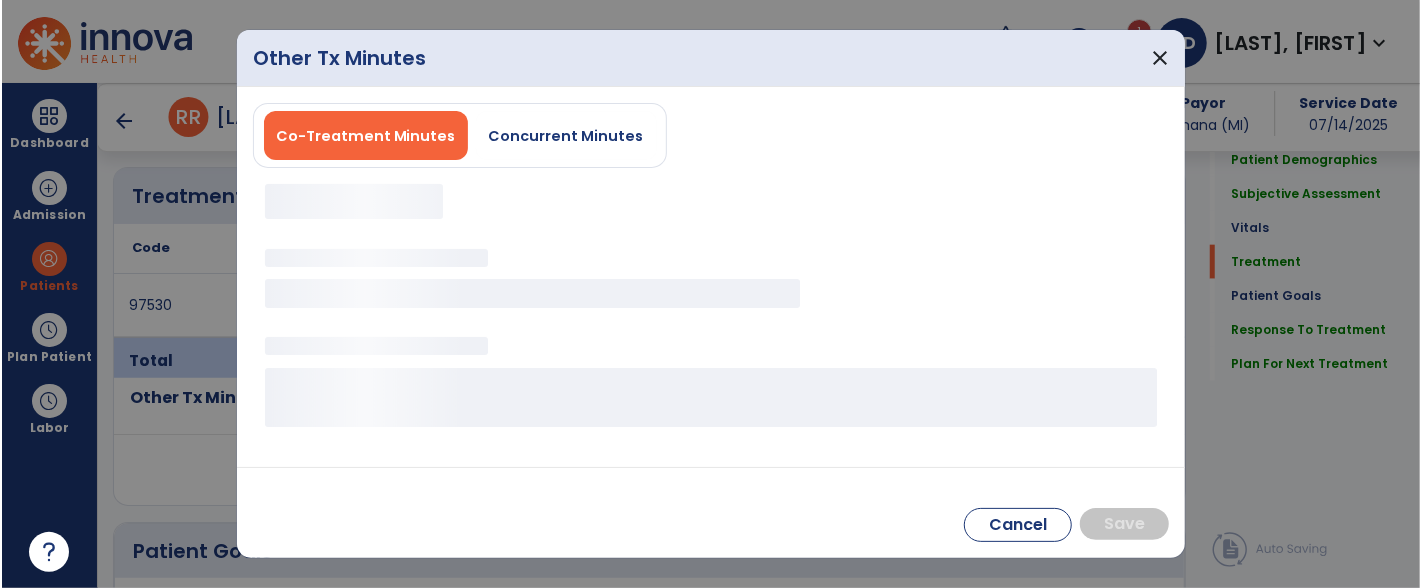 scroll, scrollTop: 1286, scrollLeft: 0, axis: vertical 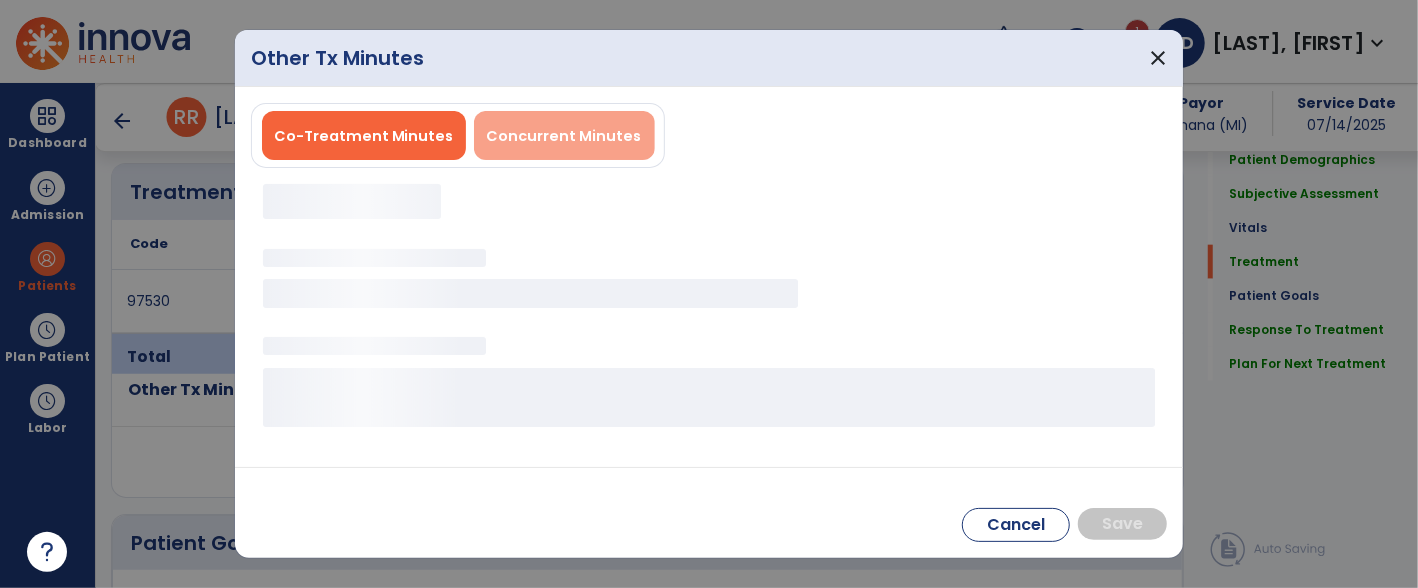 click on "Concurrent Minutes" at bounding box center (564, 136) 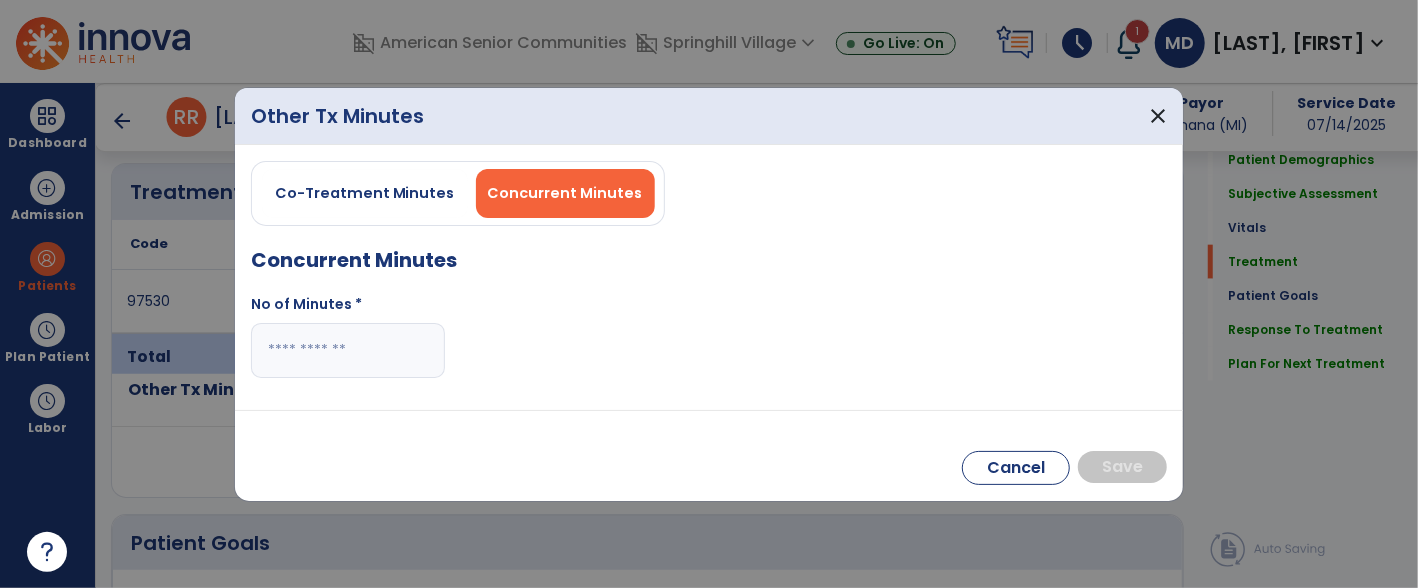 click at bounding box center (348, 350) 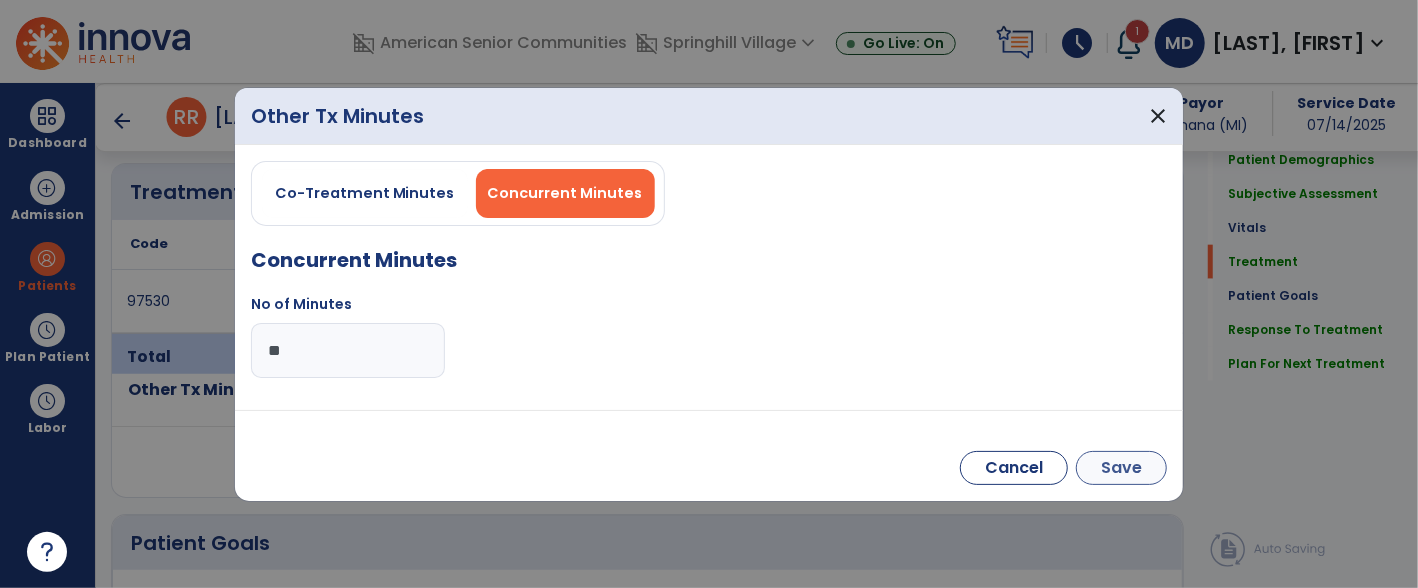 type on "**" 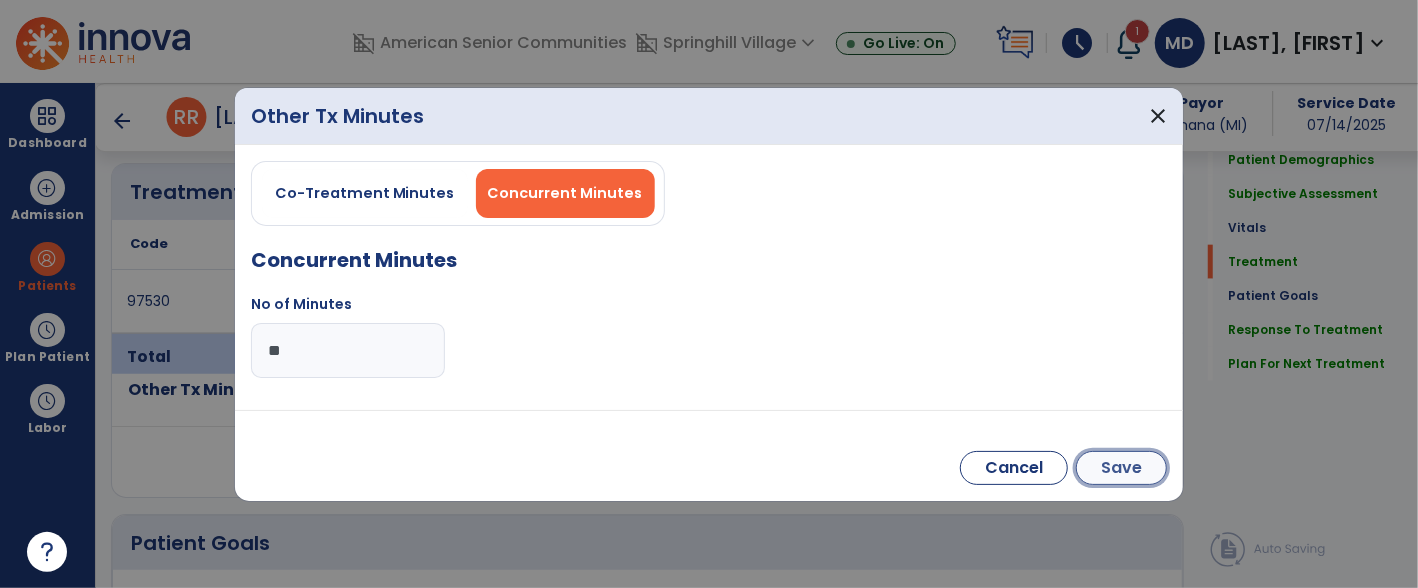 click on "Save" at bounding box center (1121, 468) 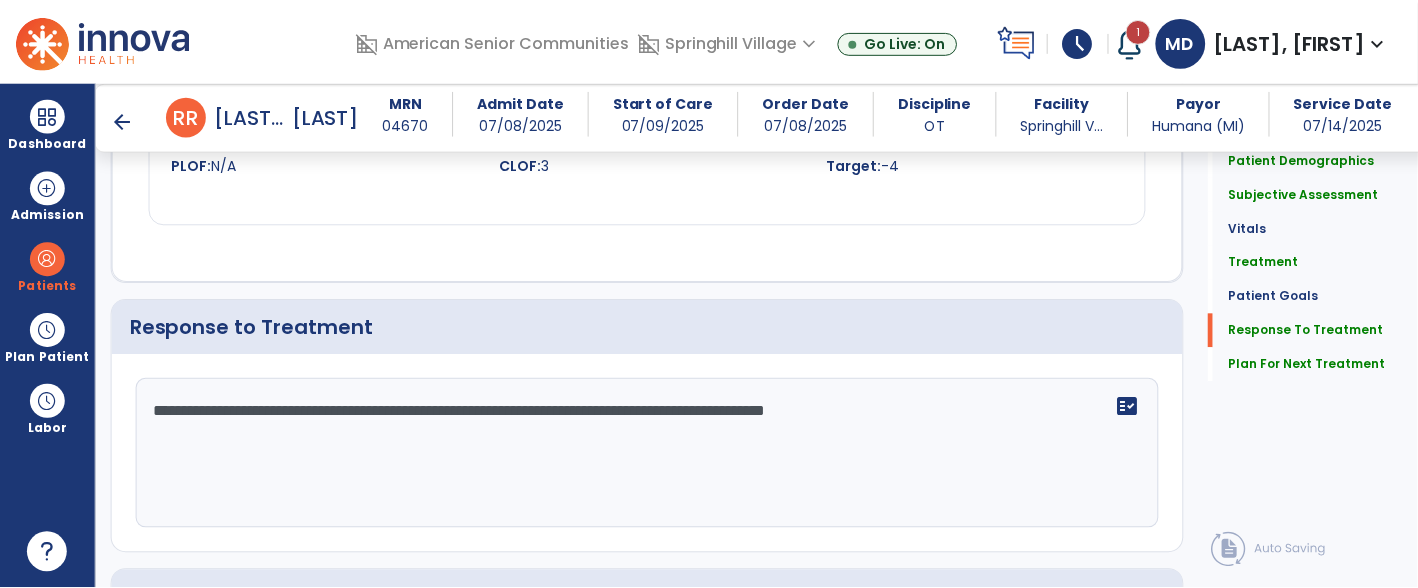 scroll, scrollTop: 3126, scrollLeft: 0, axis: vertical 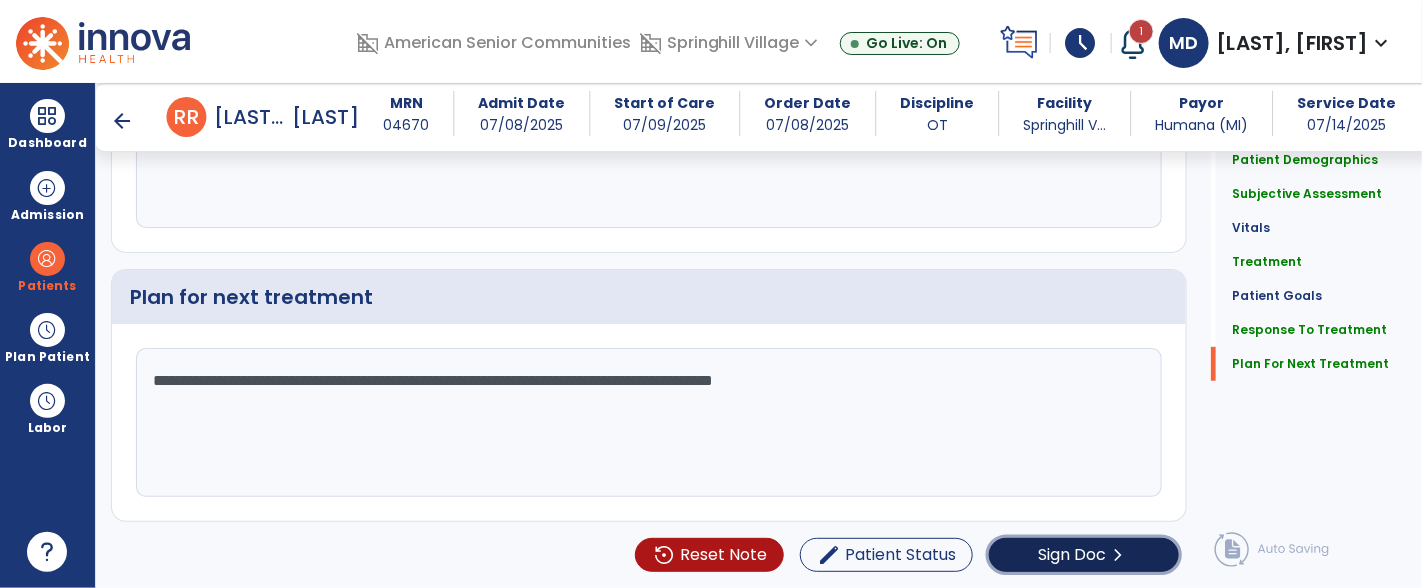 click on "Sign Doc" 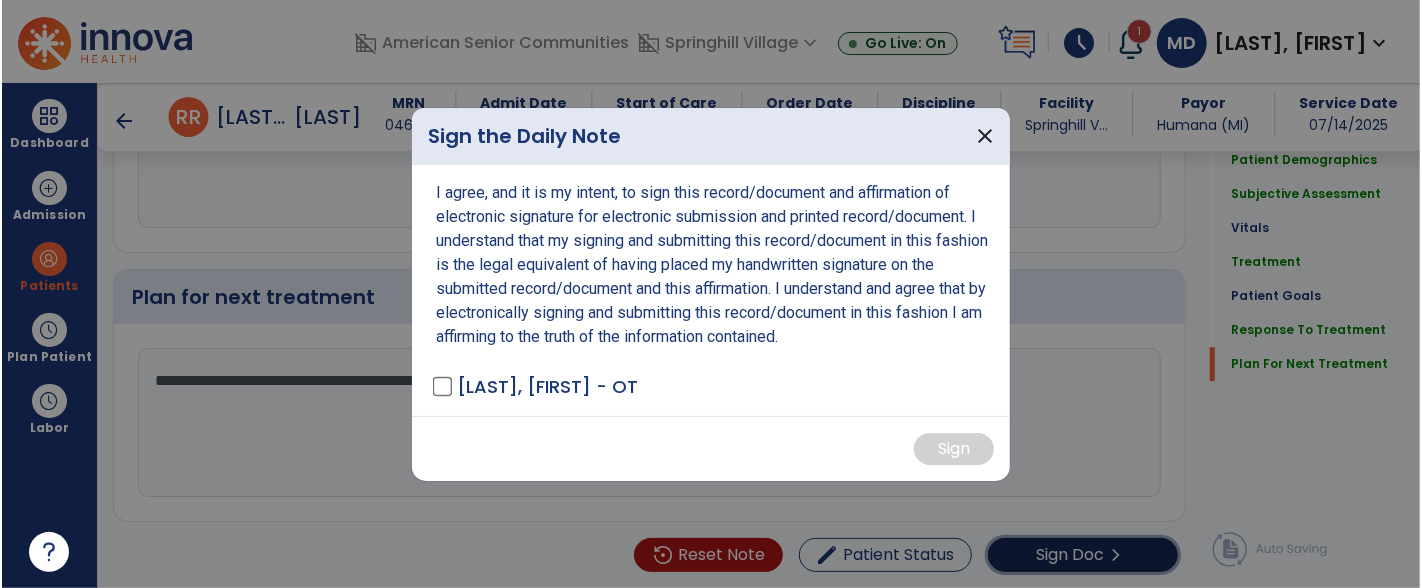 scroll, scrollTop: 3126, scrollLeft: 0, axis: vertical 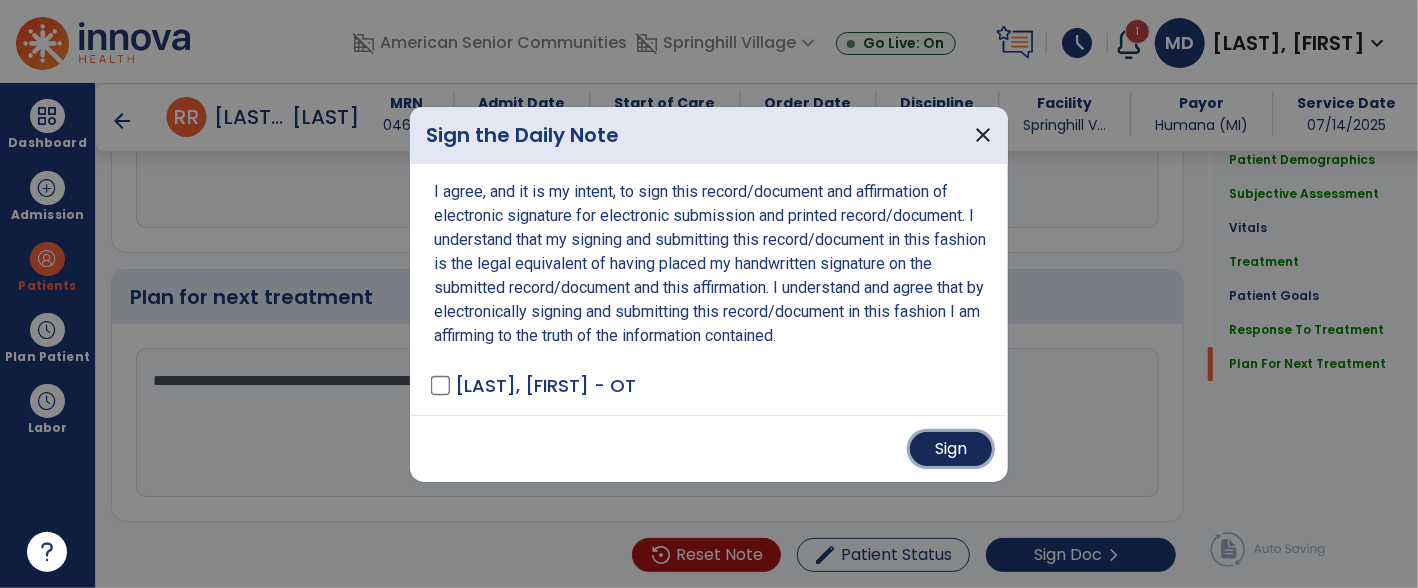 click on "Sign" at bounding box center [951, 449] 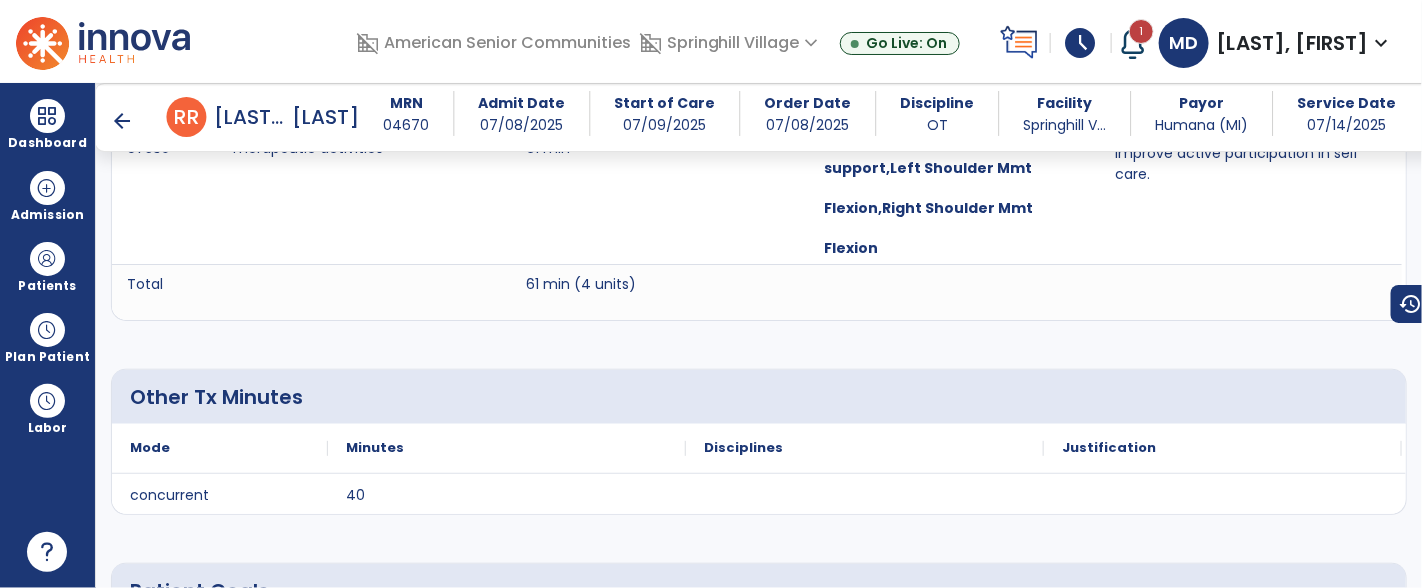 scroll, scrollTop: 0, scrollLeft: 0, axis: both 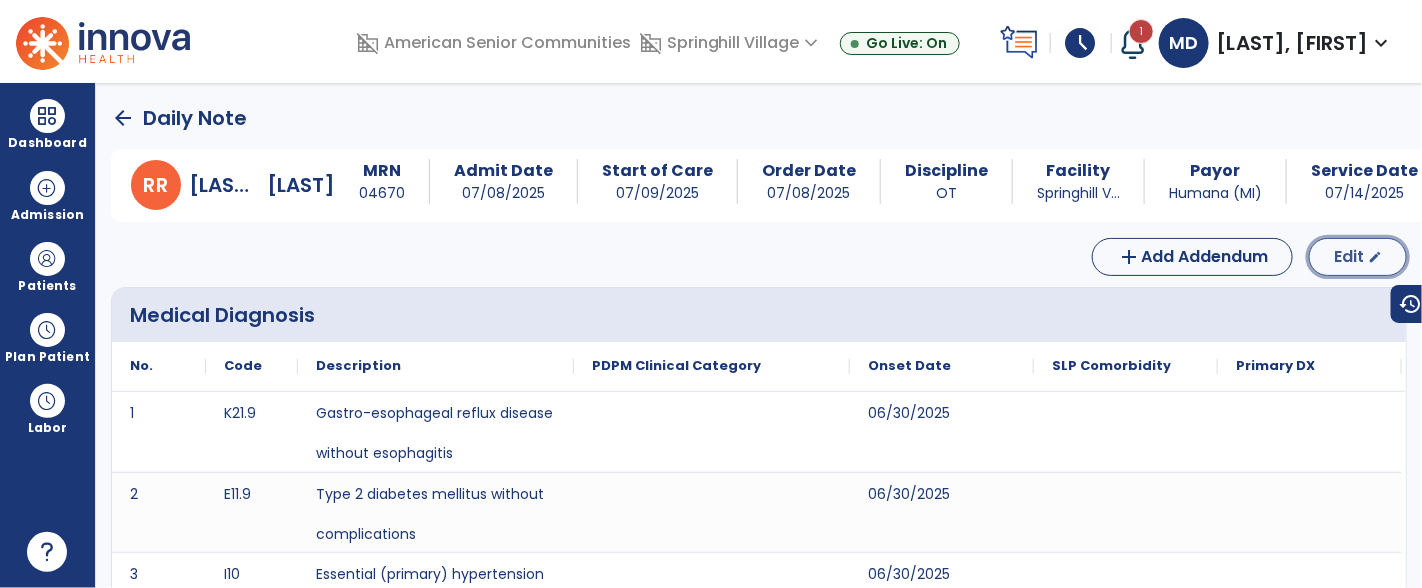 click on "Edit" 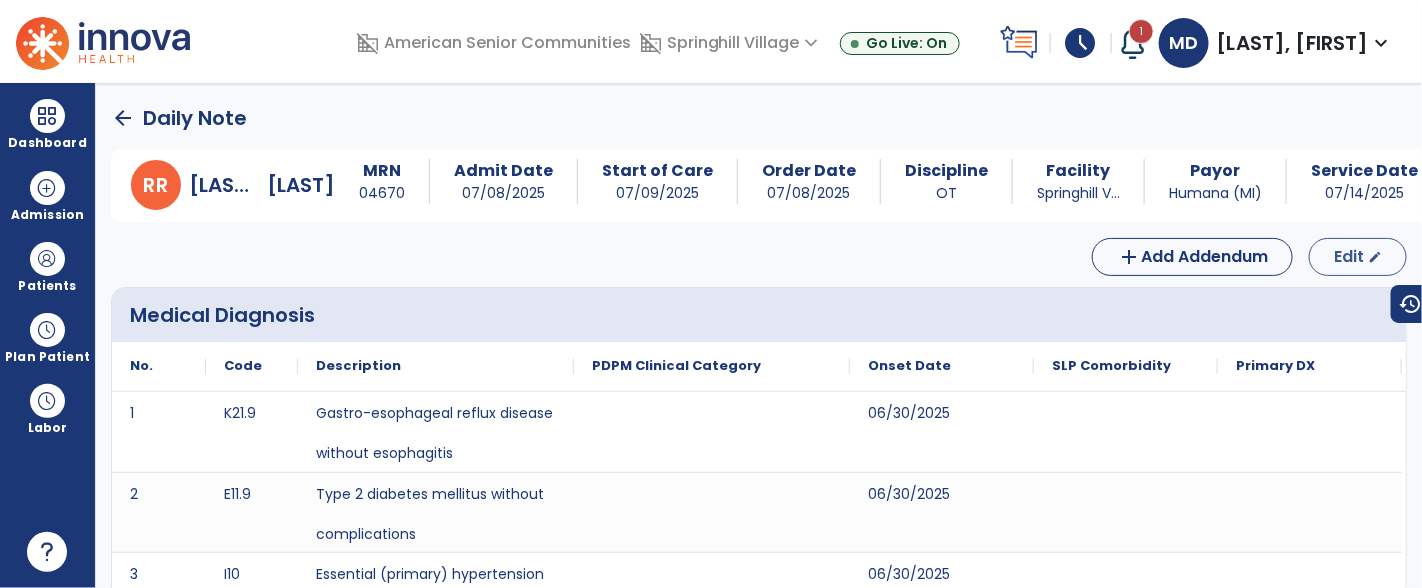 select on "*" 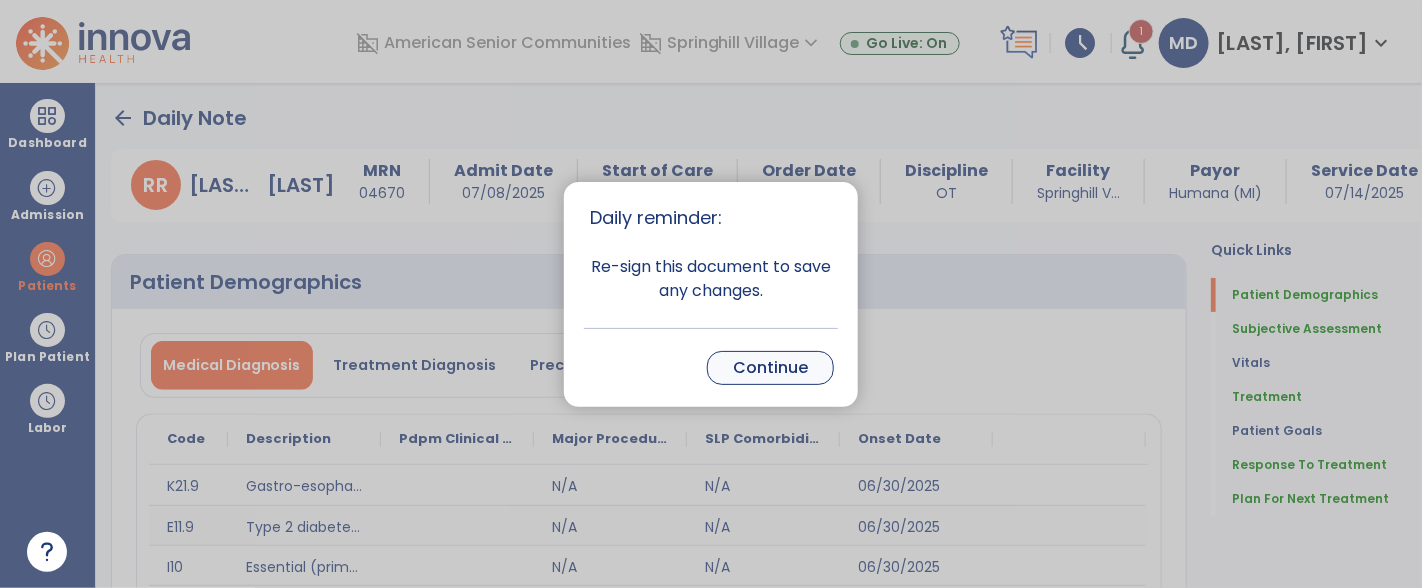 click on "Continue" at bounding box center (770, 368) 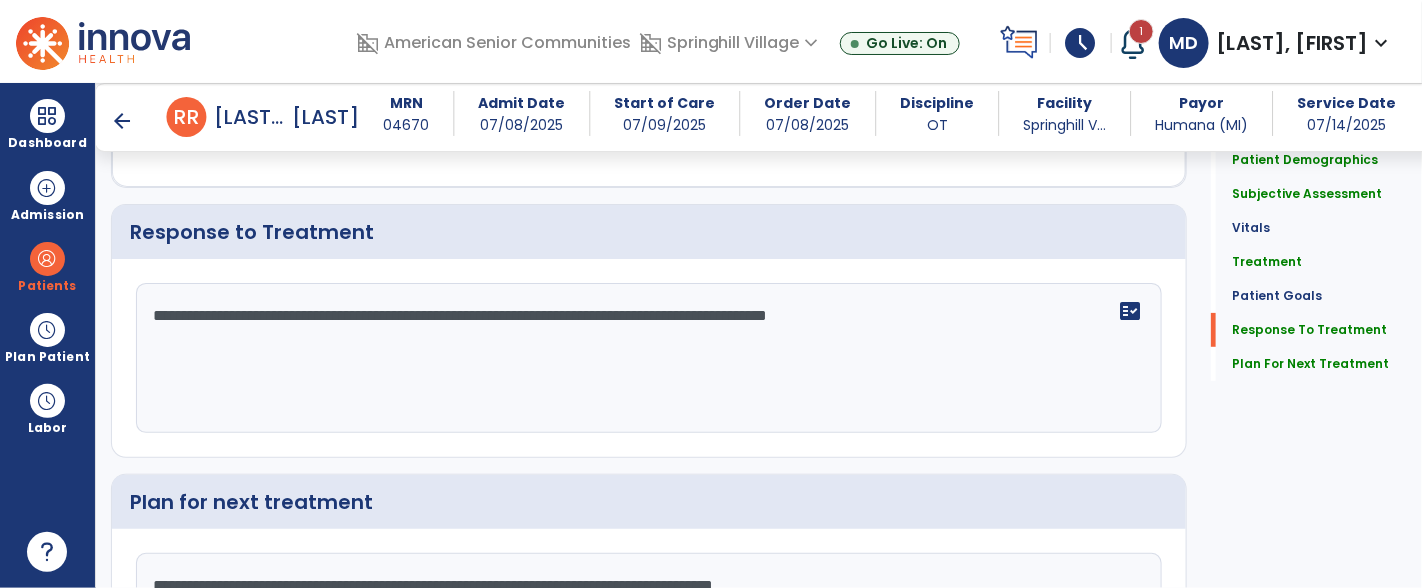 scroll, scrollTop: 3030, scrollLeft: 0, axis: vertical 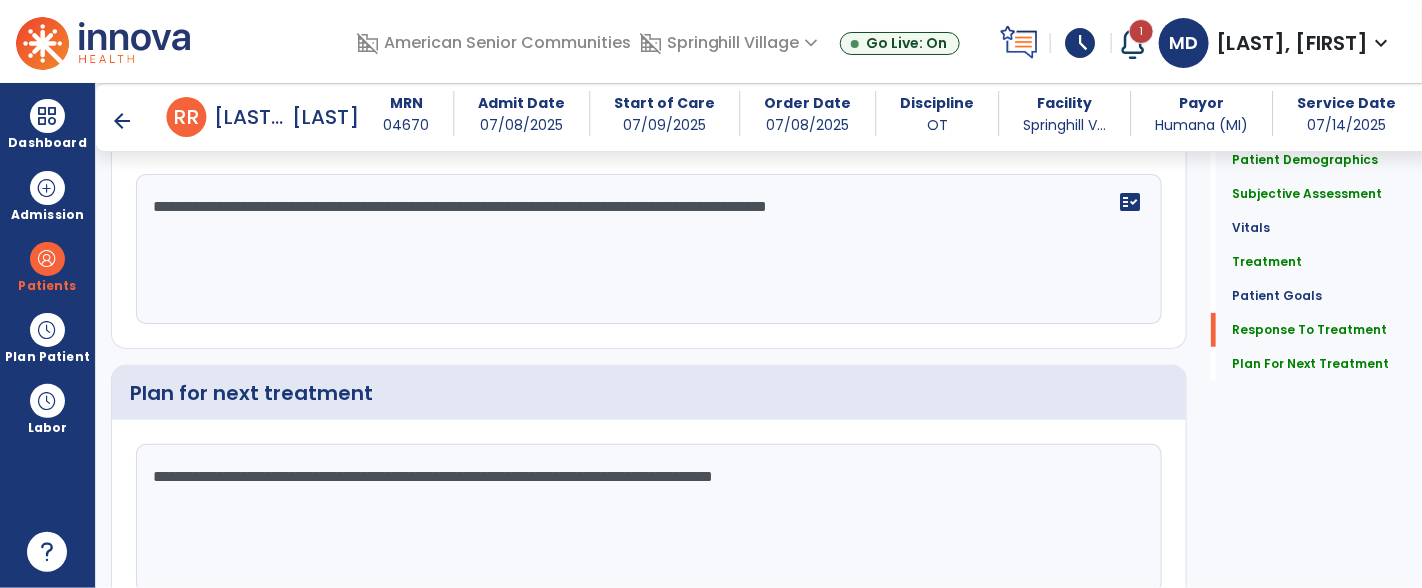click on "**********" 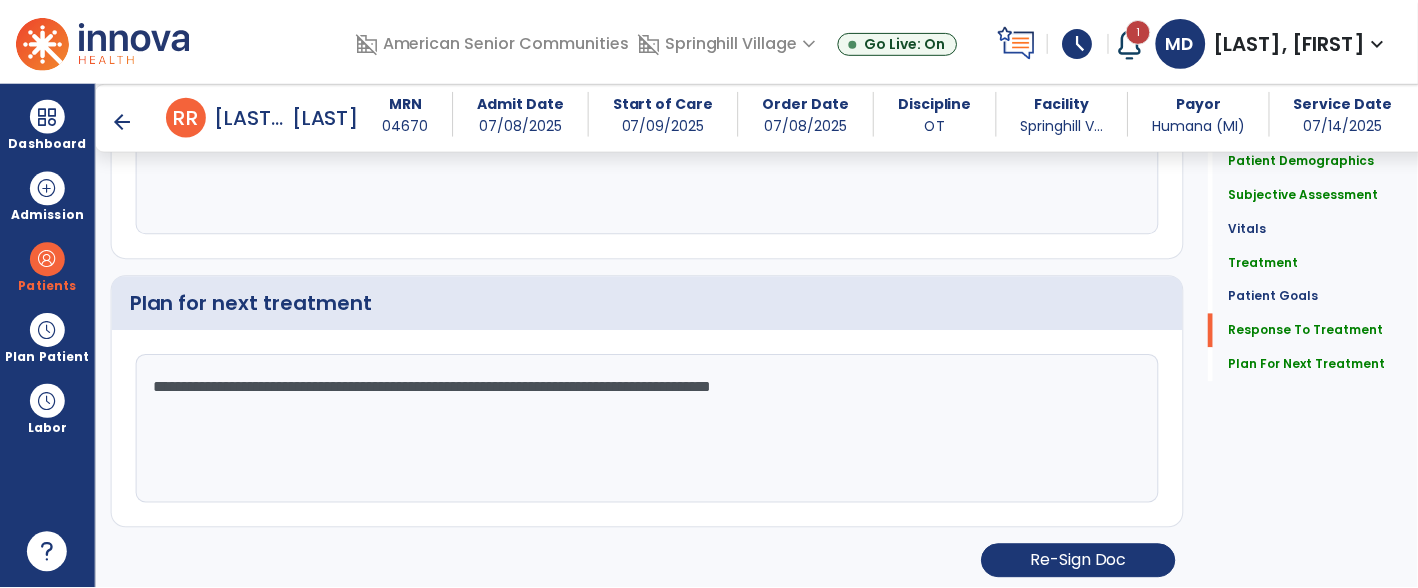 scroll, scrollTop: 3126, scrollLeft: 0, axis: vertical 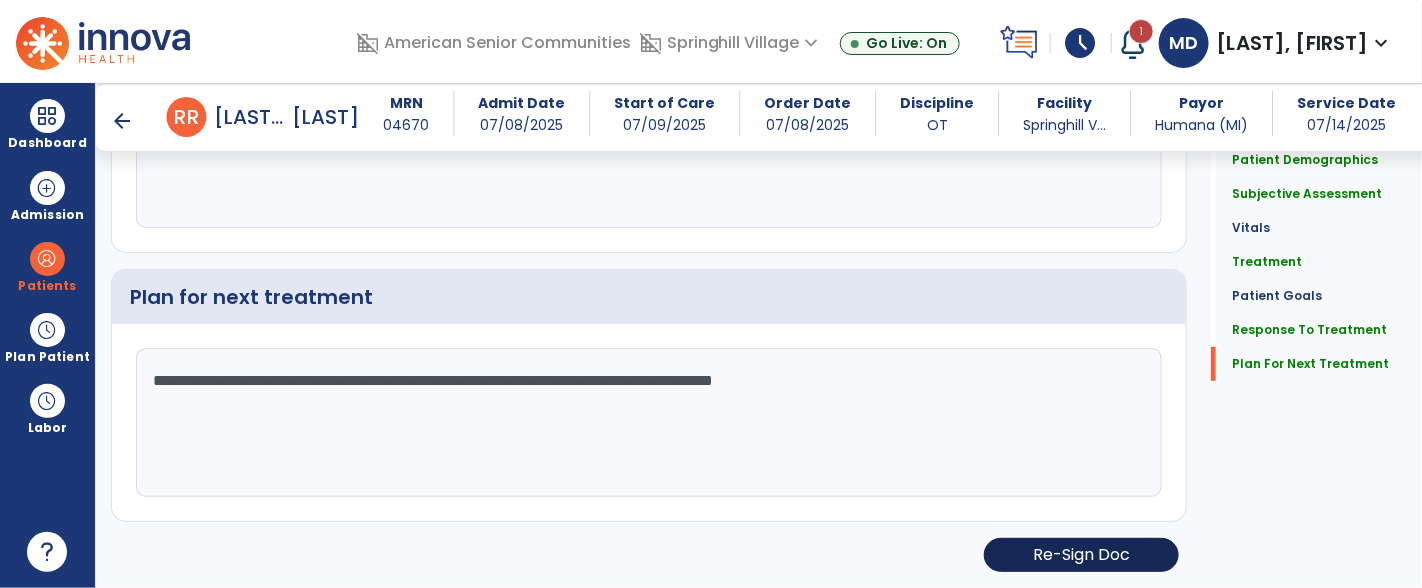 type on "**********" 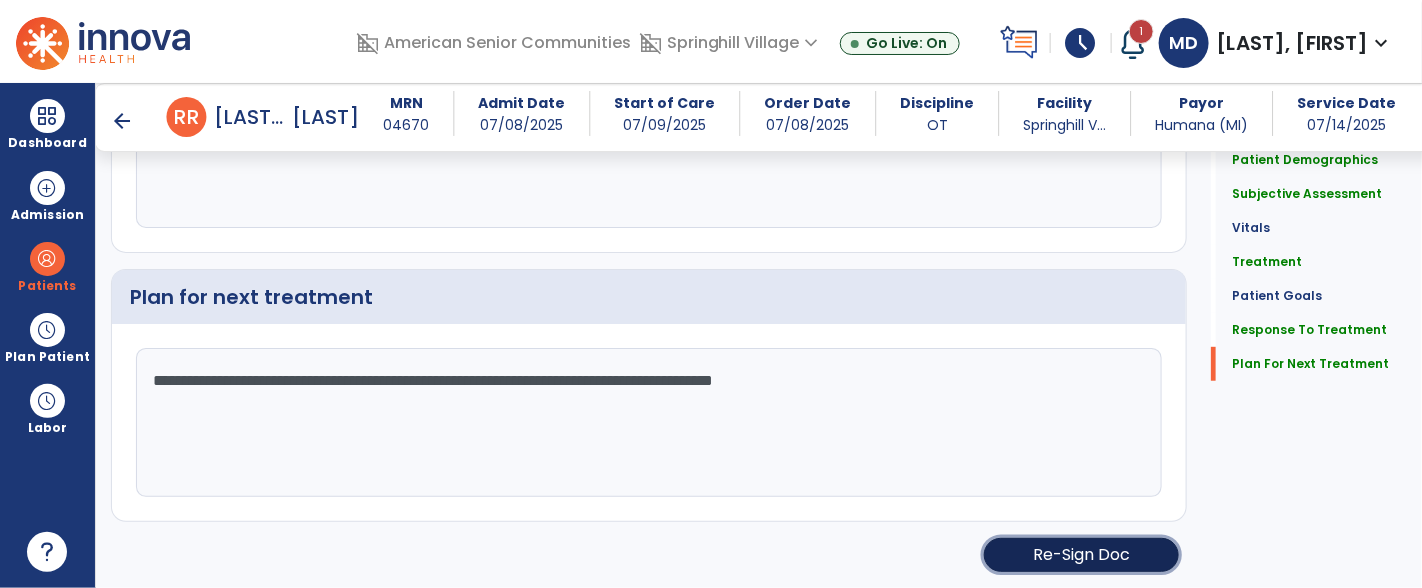 click on "Re-Sign Doc" 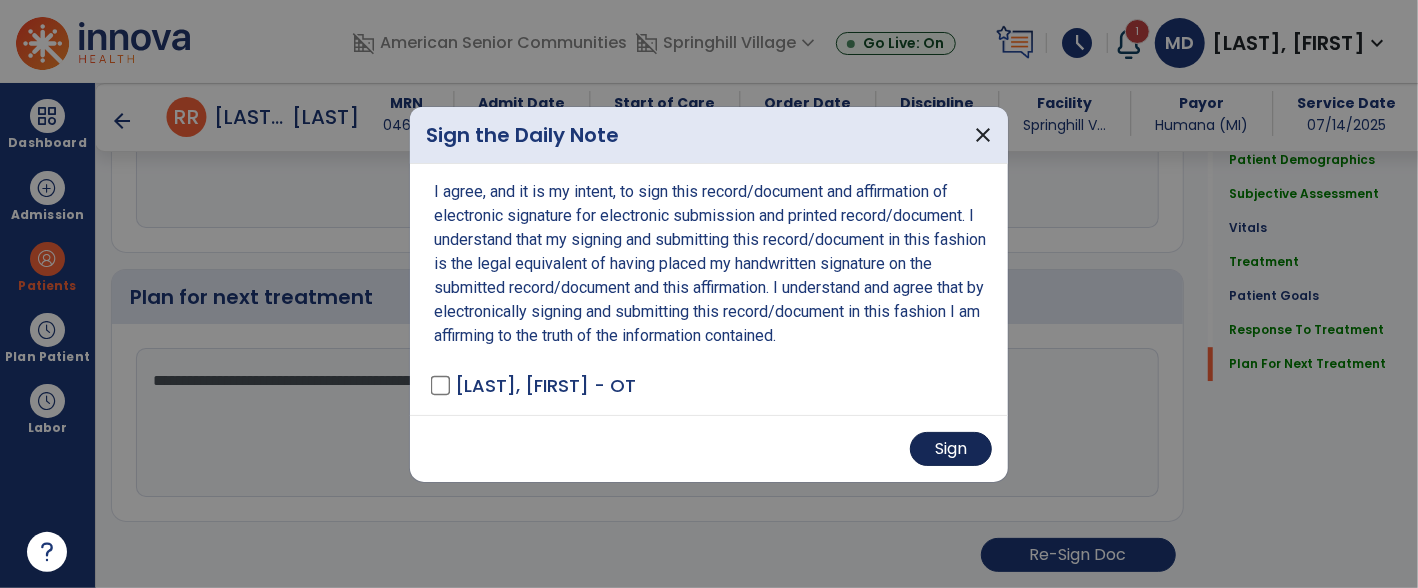 click on "Sign" at bounding box center [951, 449] 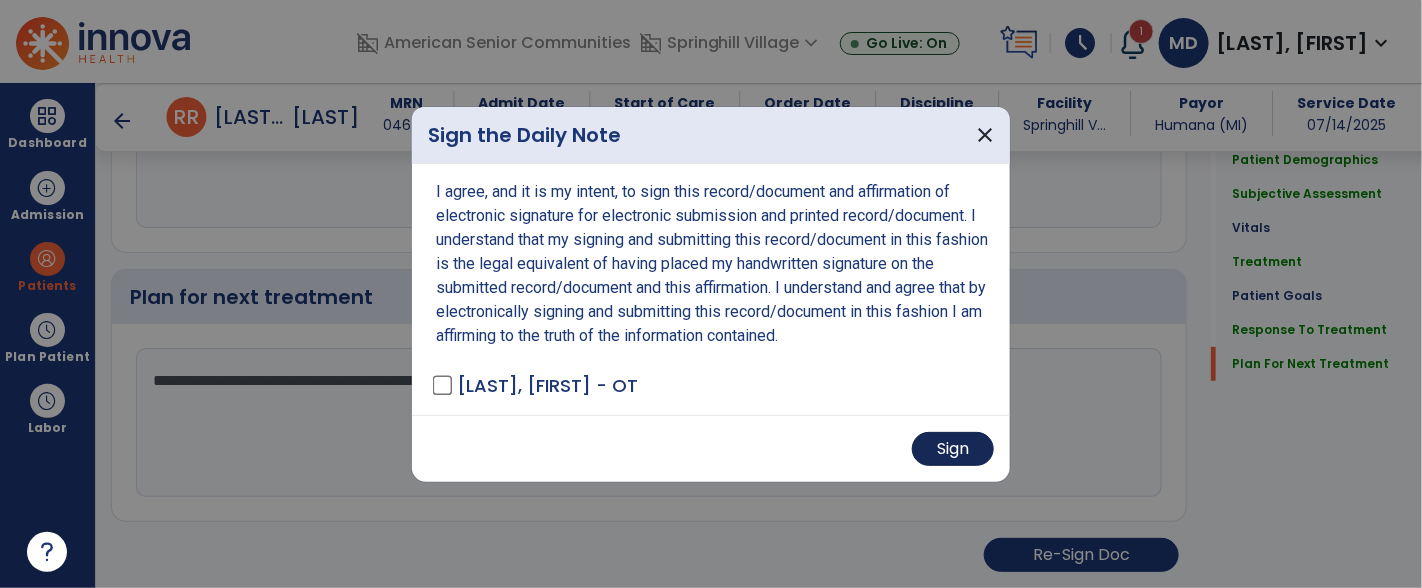 scroll, scrollTop: 3125, scrollLeft: 0, axis: vertical 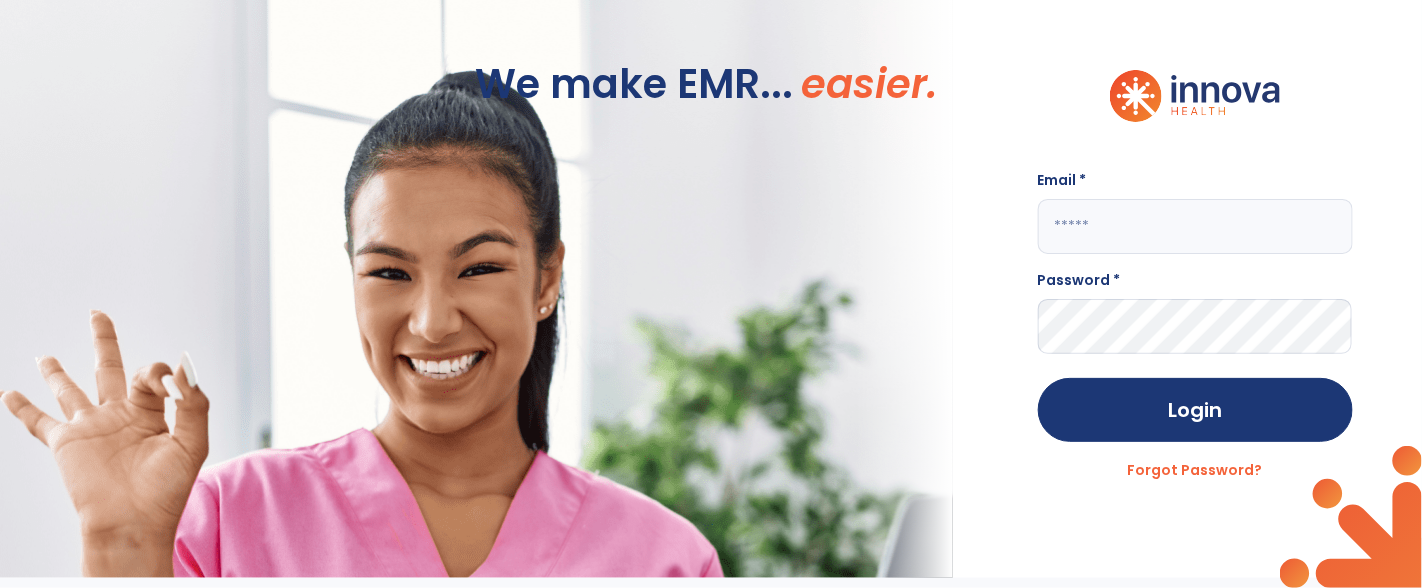 click 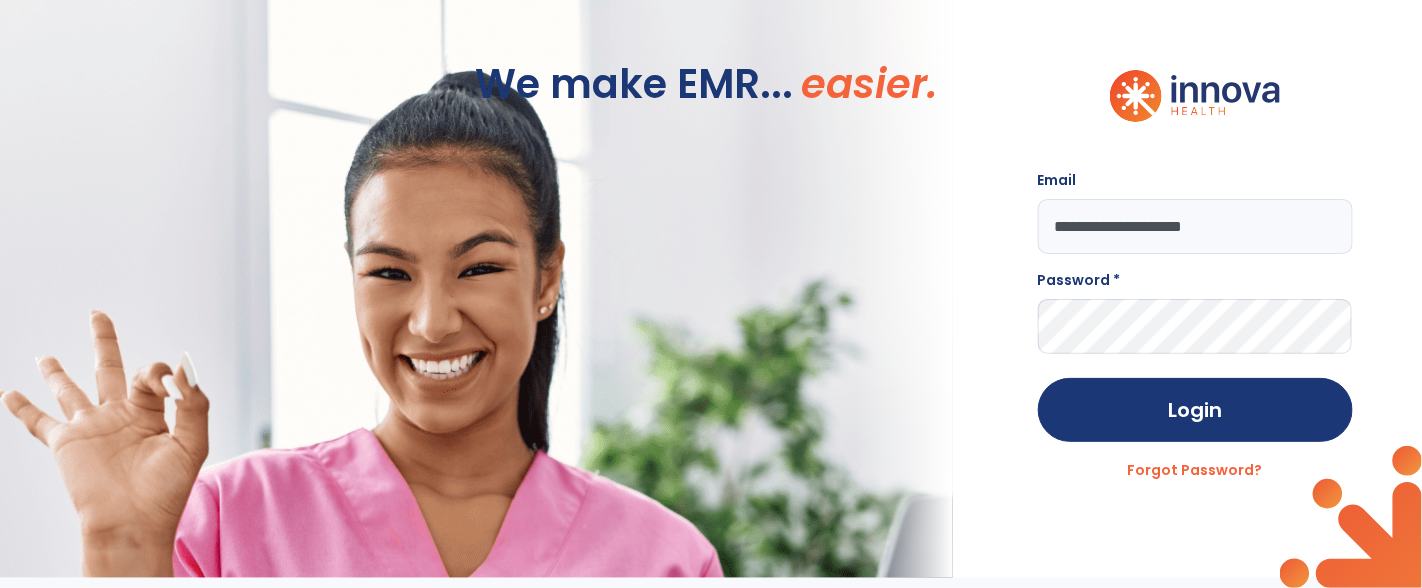 type on "**********" 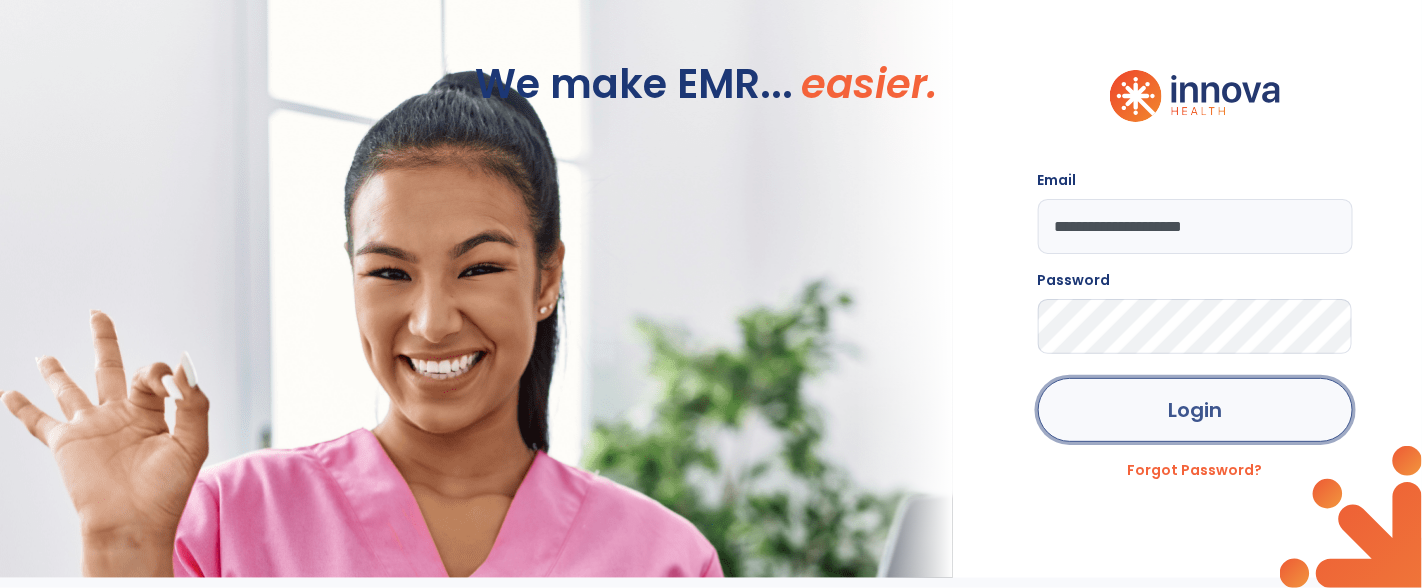 click on "Login" 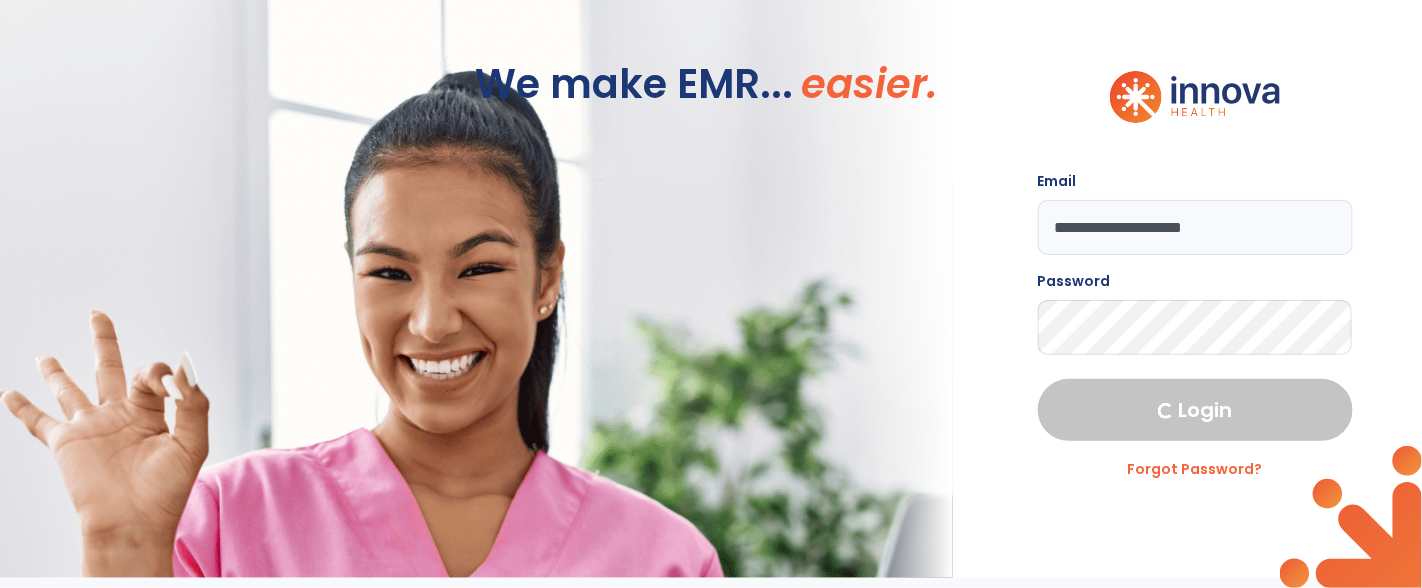 select on "****" 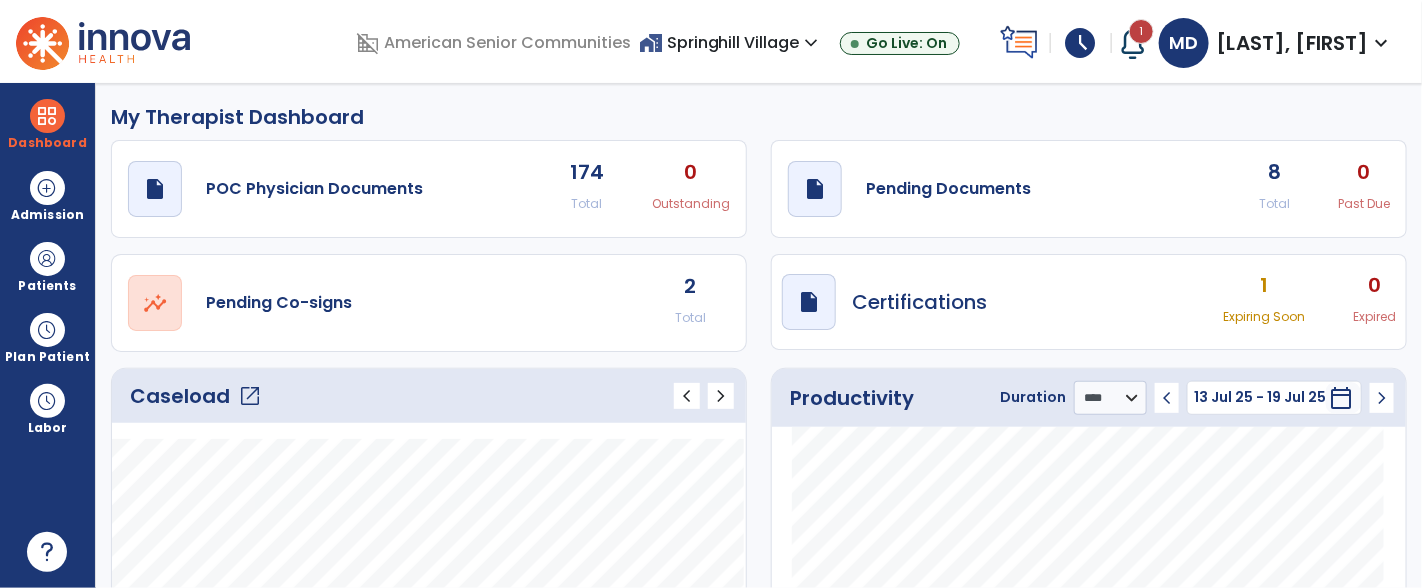 click on "Caseload   open_in_new" 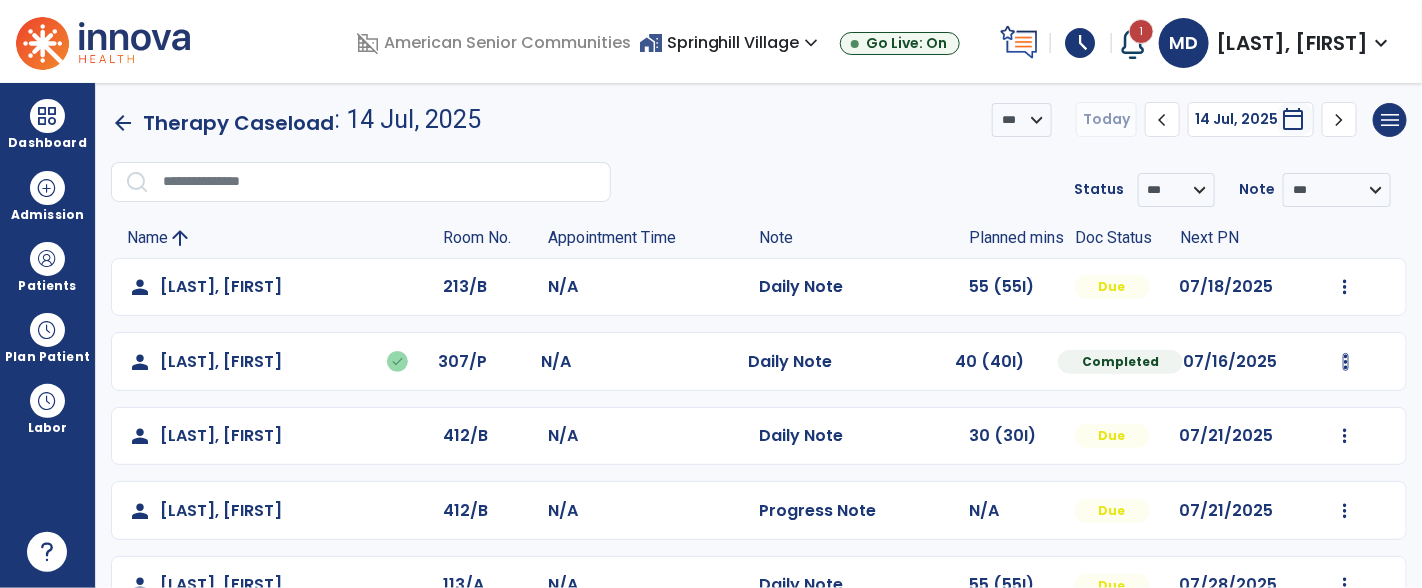 click at bounding box center [1345, 287] 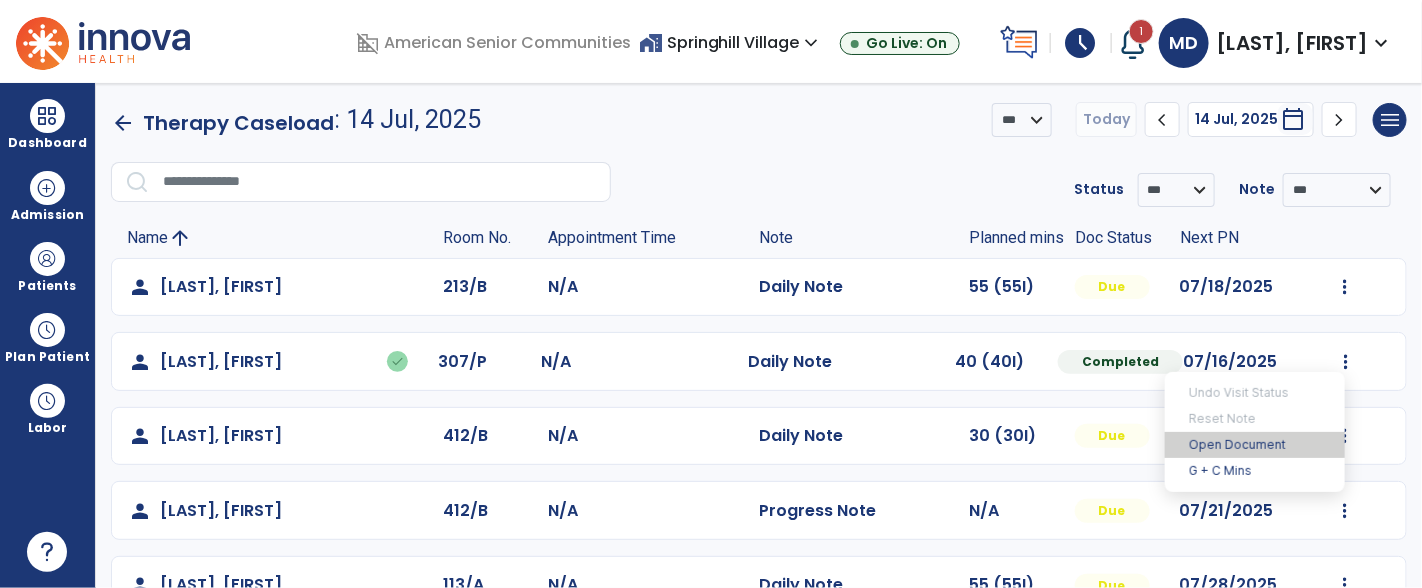 click on "Open Document" at bounding box center (1255, 445) 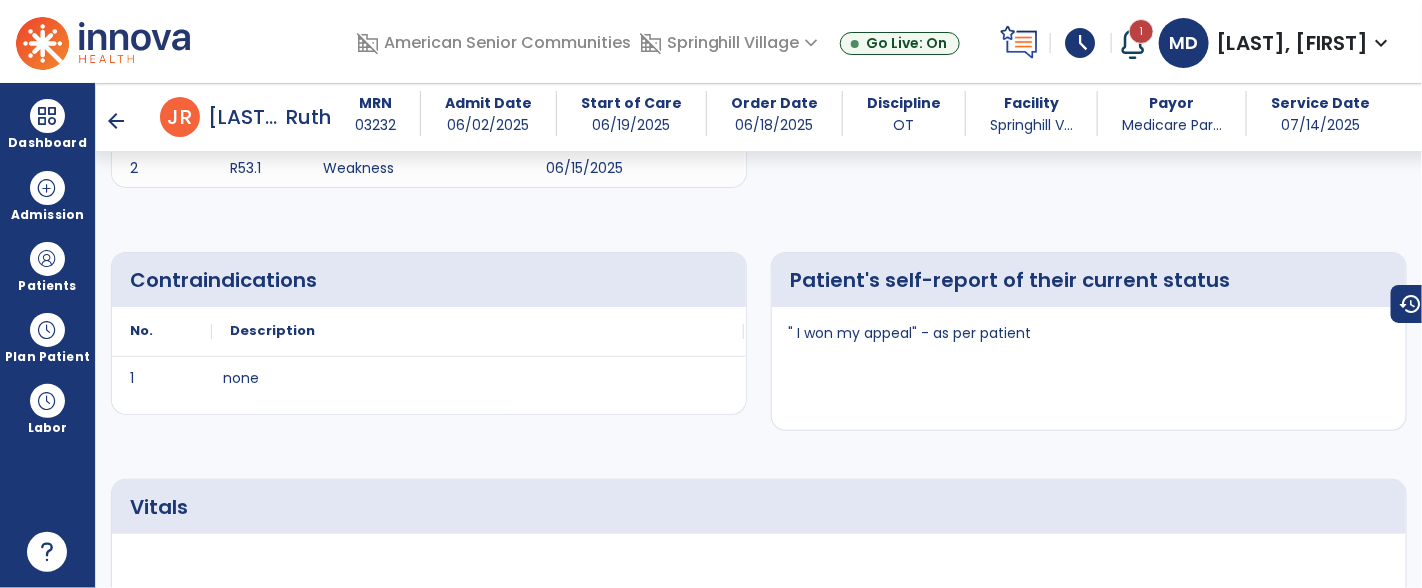 scroll, scrollTop: 0, scrollLeft: 0, axis: both 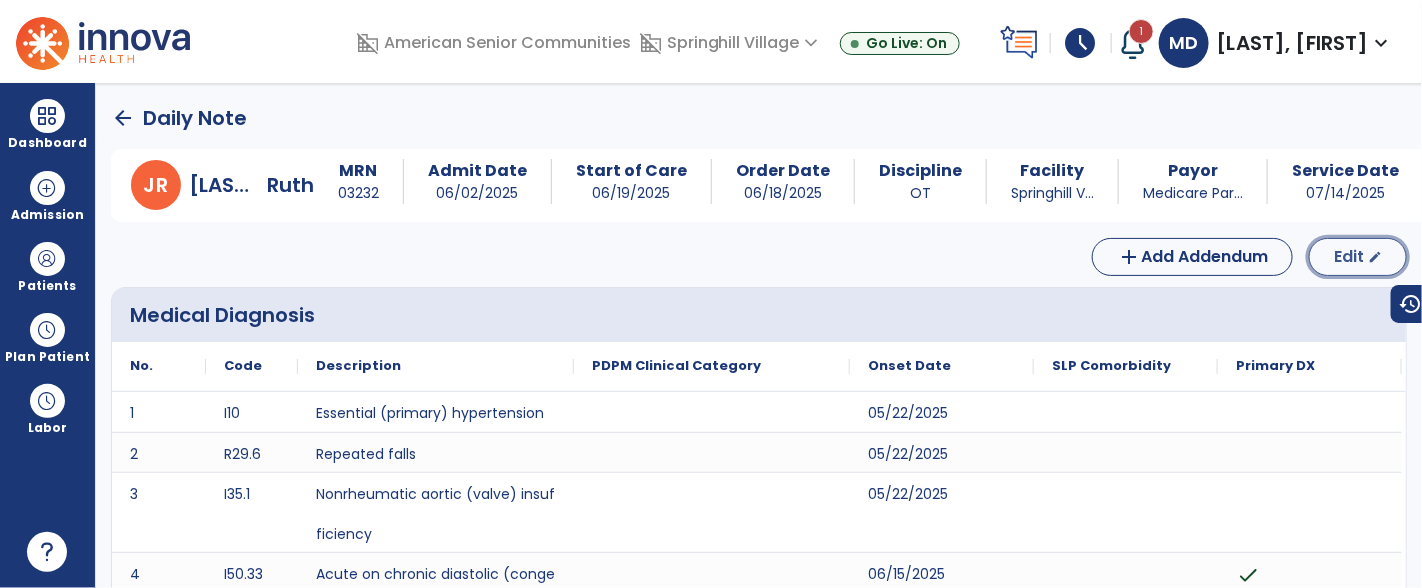 click on "edit" 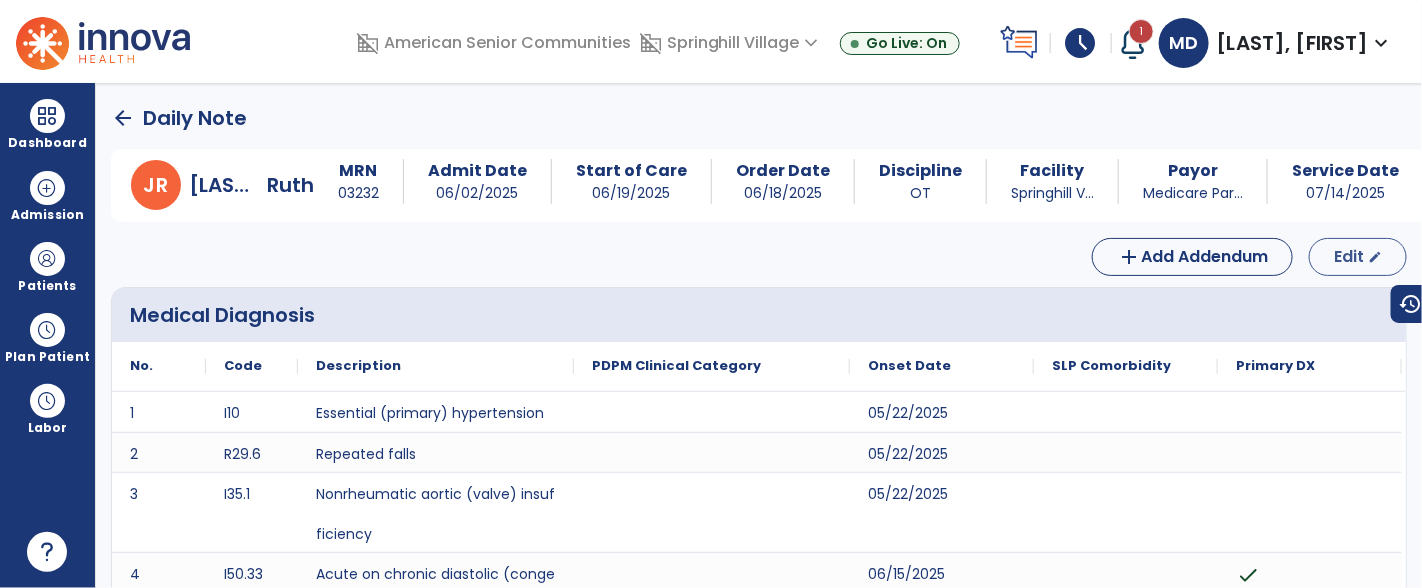 select on "*" 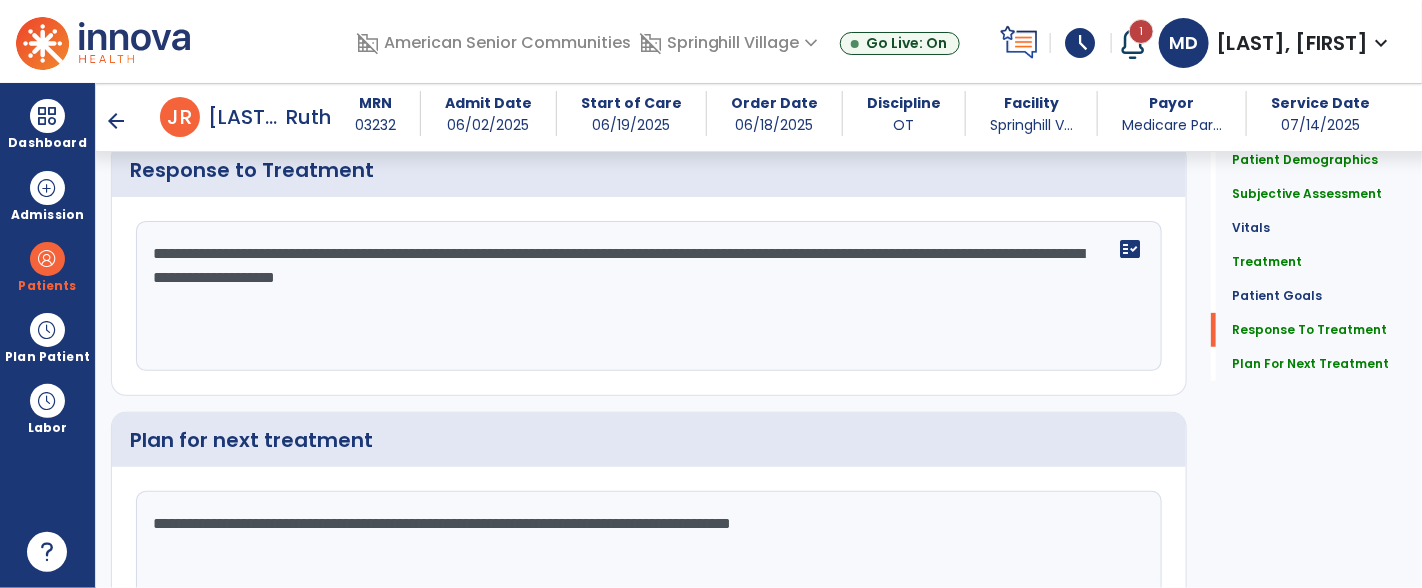 scroll, scrollTop: 3038, scrollLeft: 0, axis: vertical 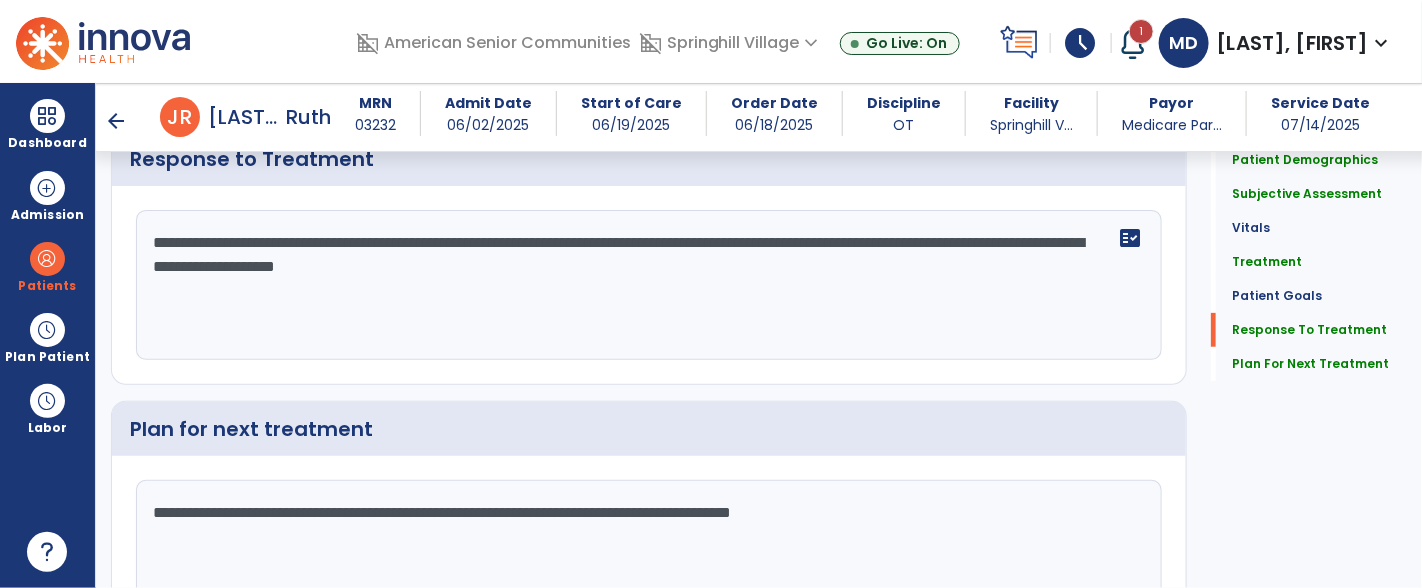 click on "**********" 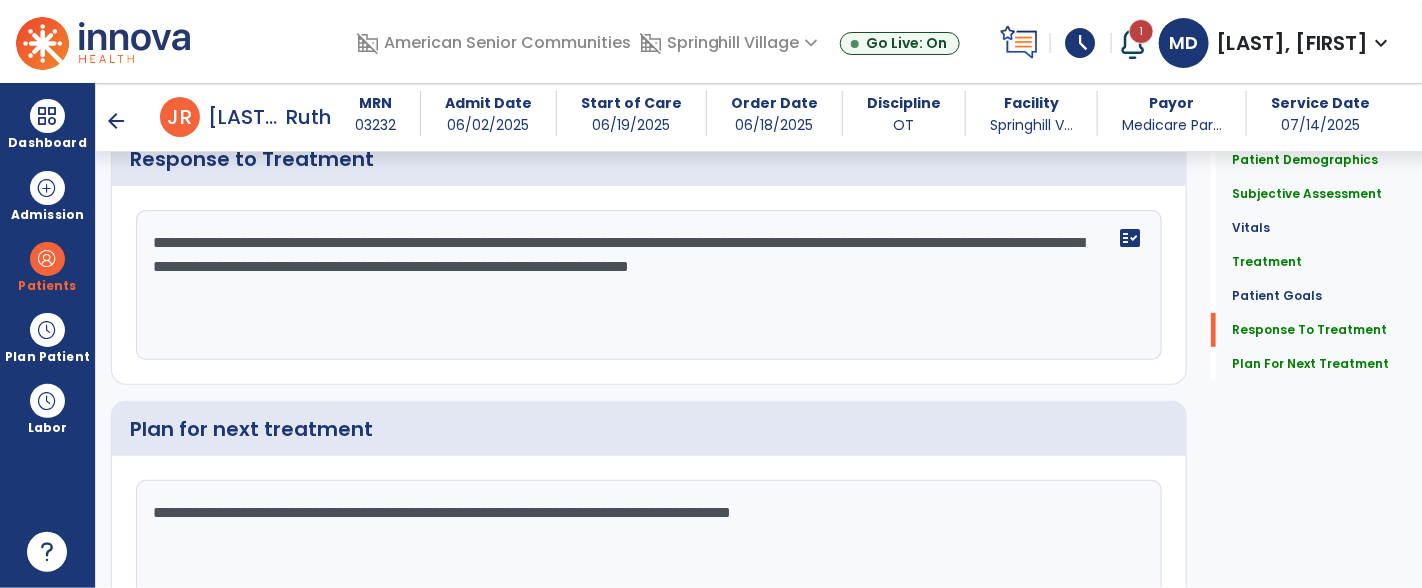 click on "**********" 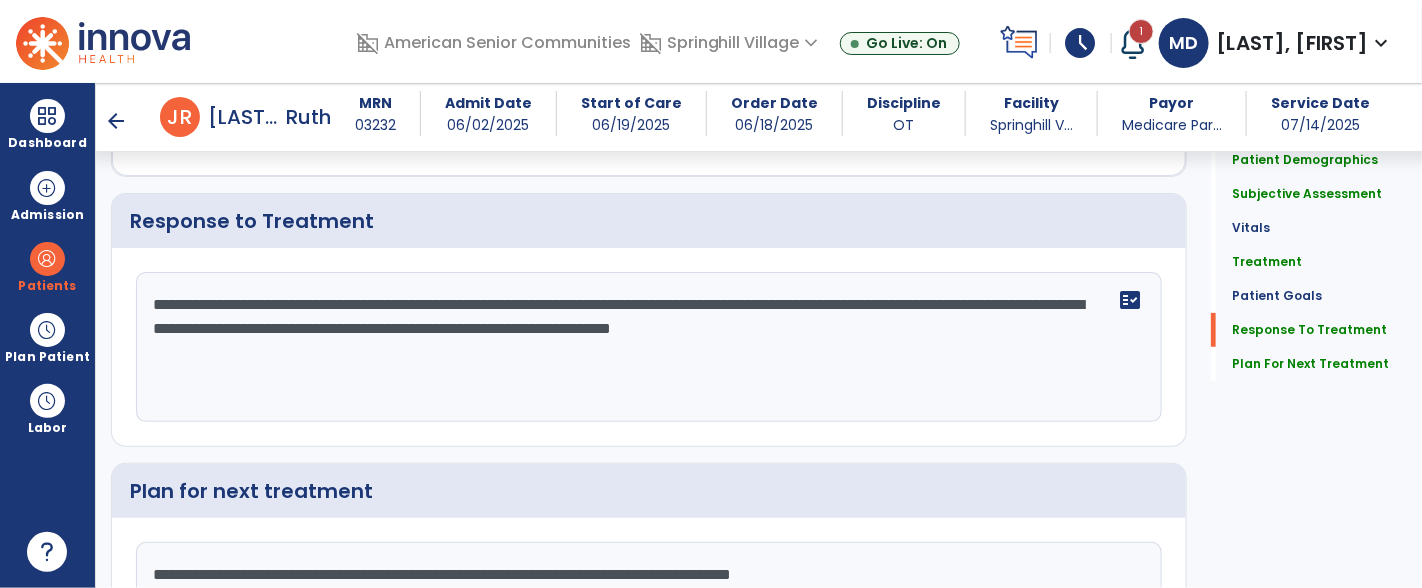 scroll, scrollTop: 3038, scrollLeft: 0, axis: vertical 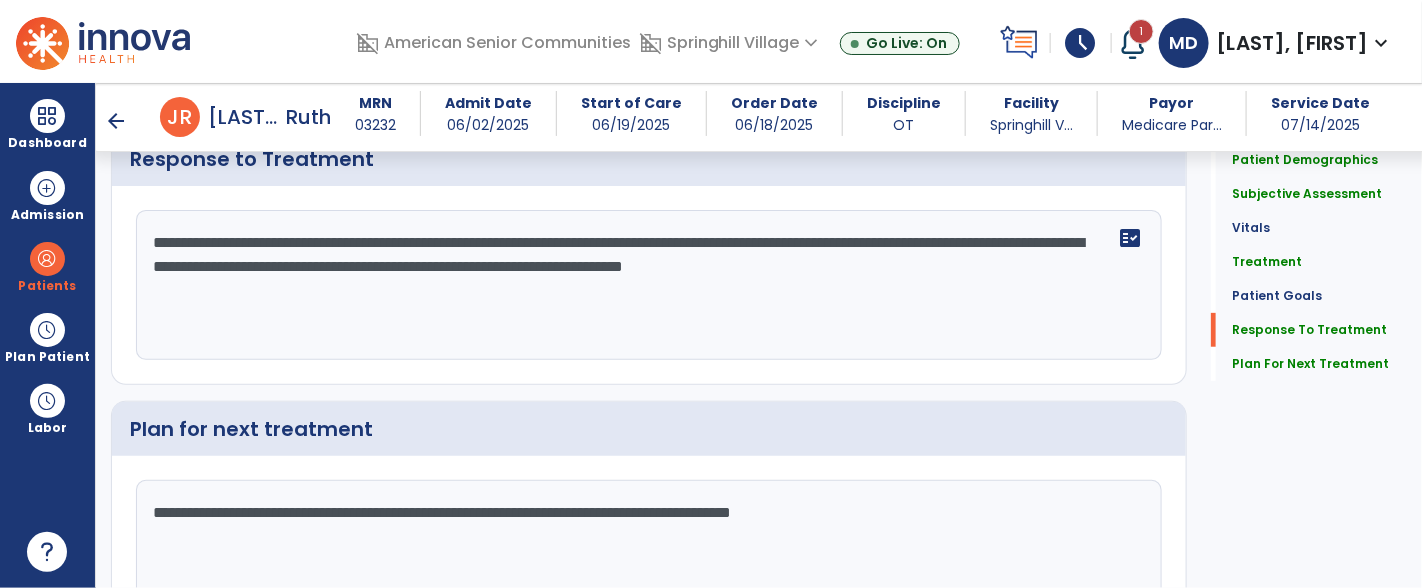 click on "**********" 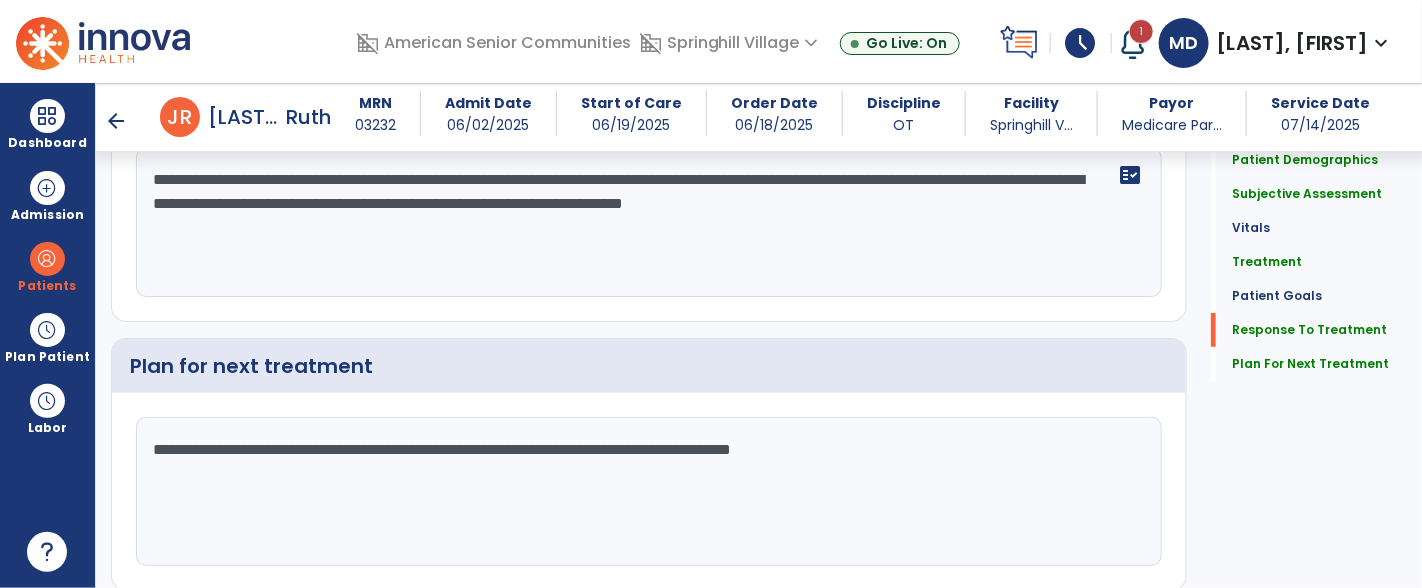 click on "**********" 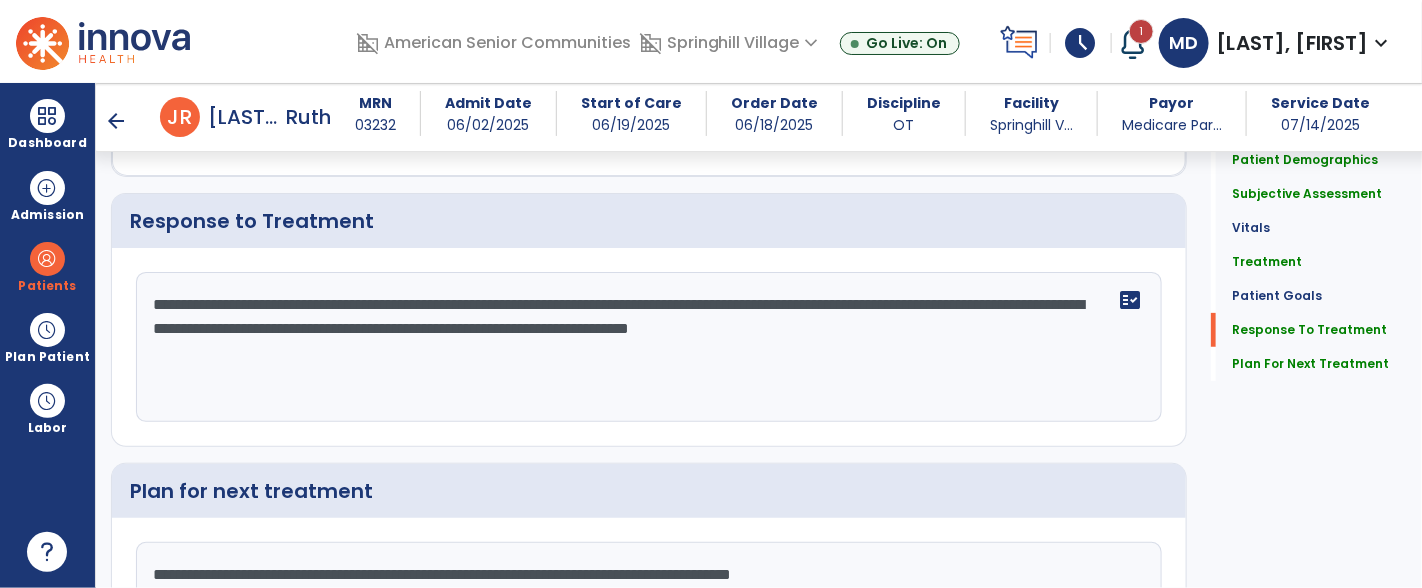 scroll, scrollTop: 3038, scrollLeft: 0, axis: vertical 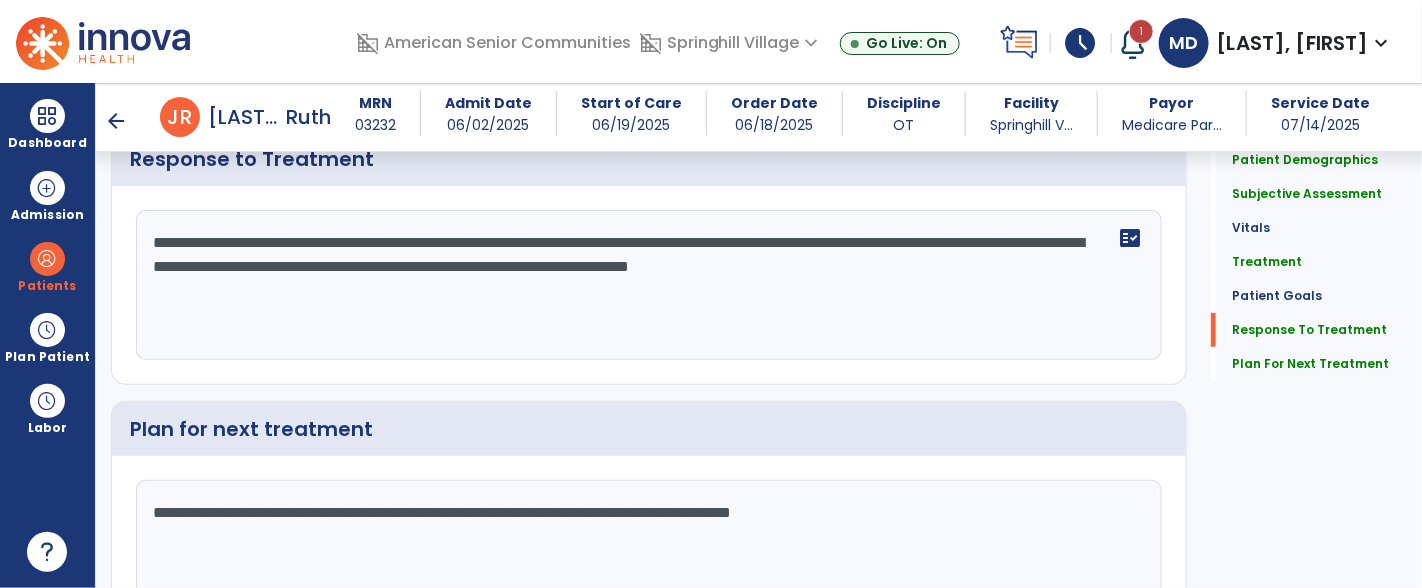 click on "**********" 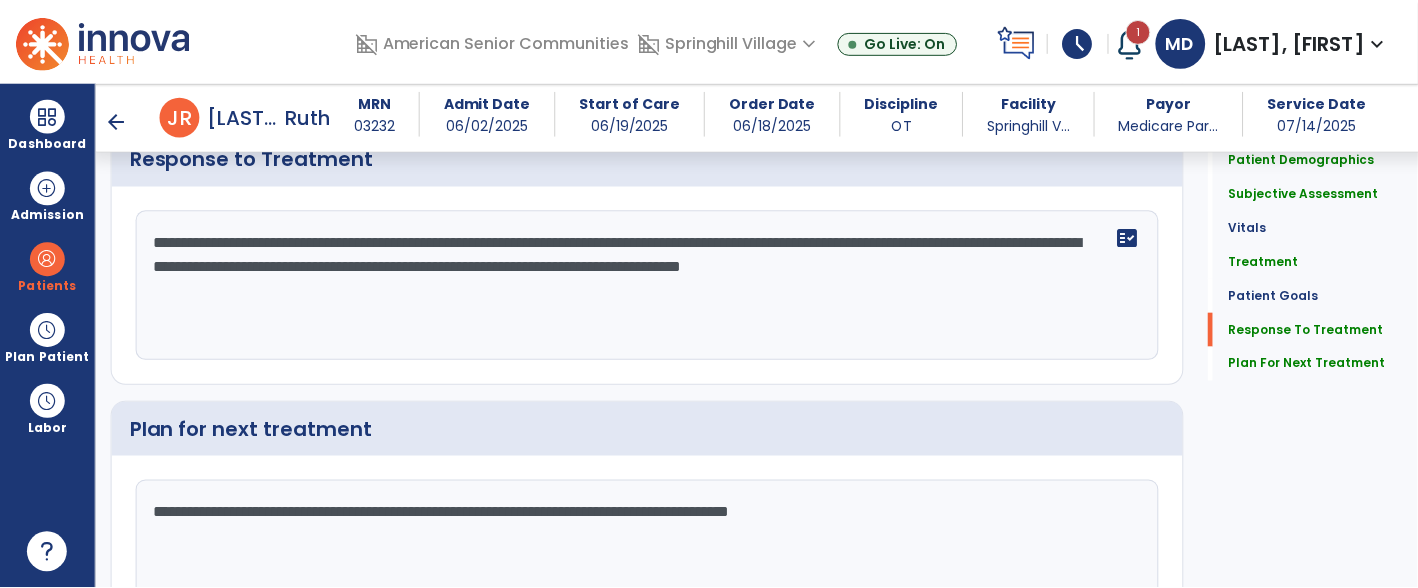 scroll, scrollTop: 3168, scrollLeft: 0, axis: vertical 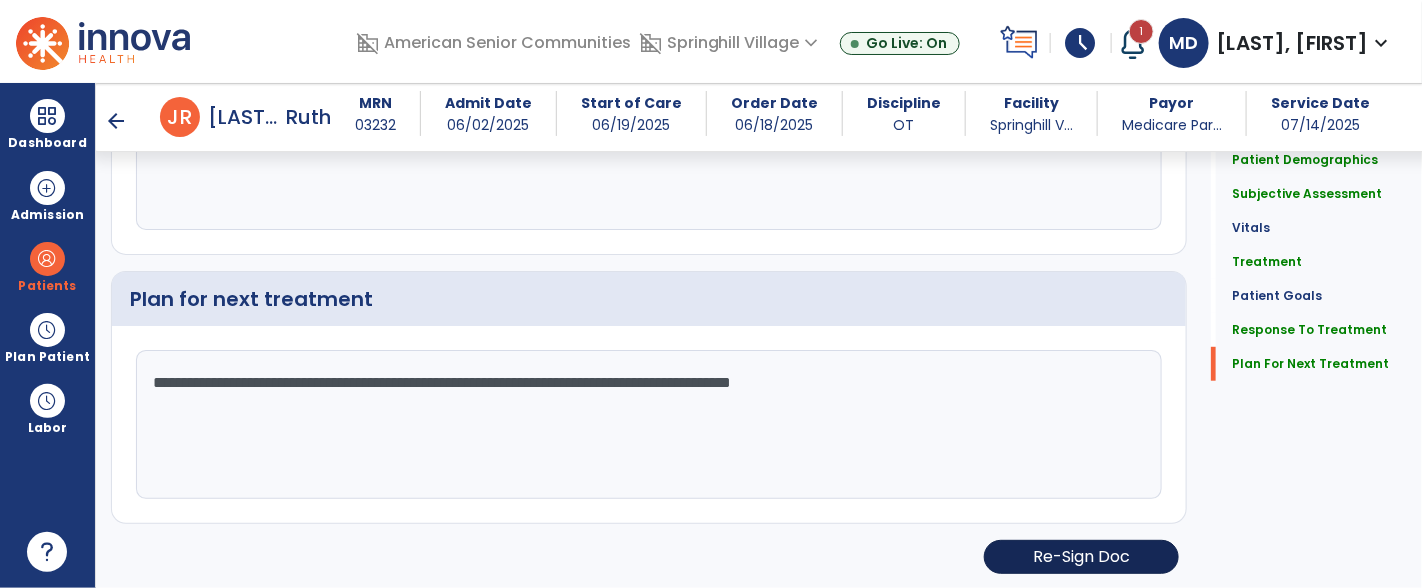 type on "**********" 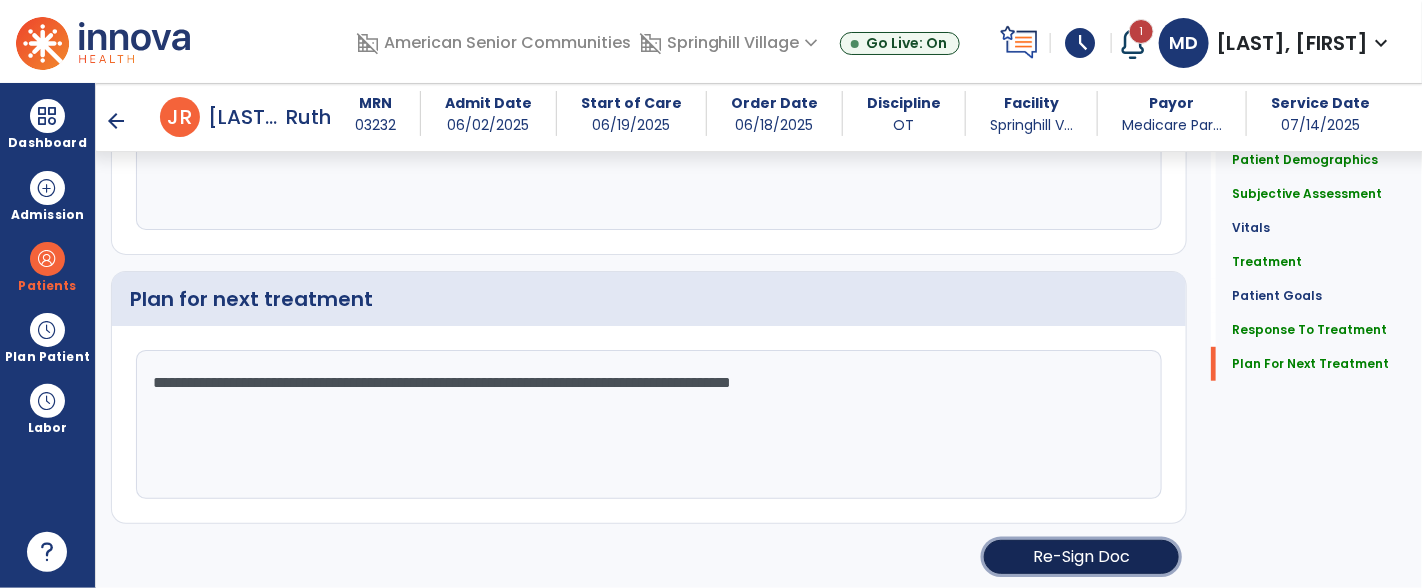 click on "Re-Sign Doc" 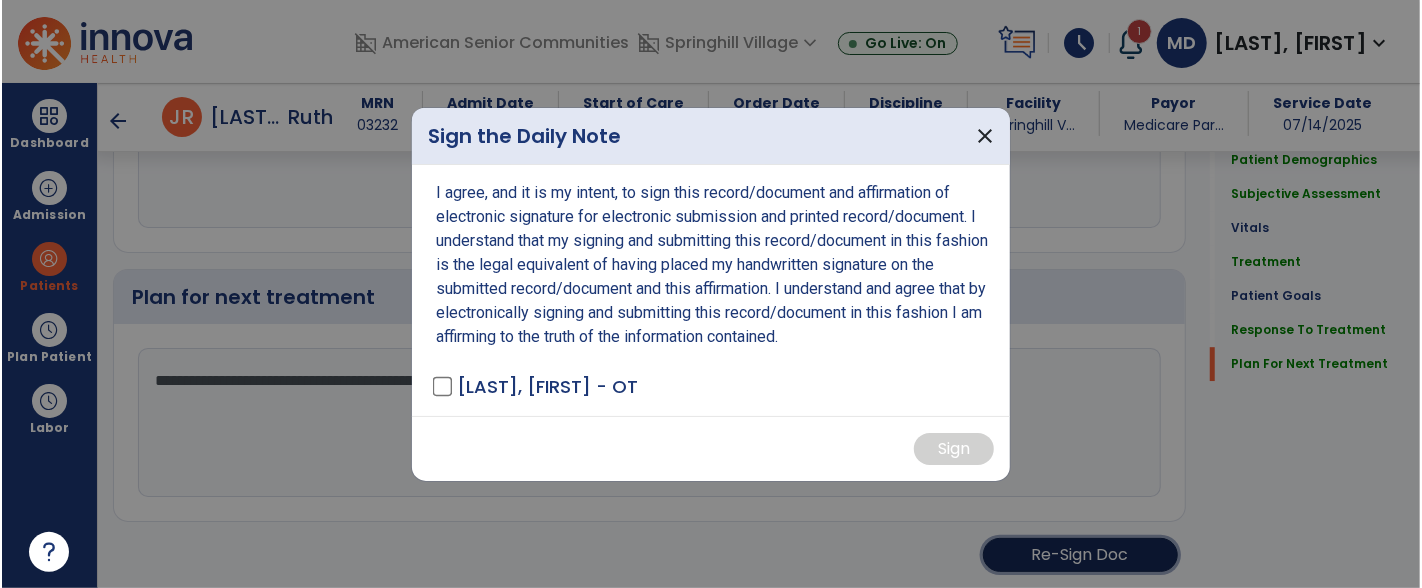 scroll, scrollTop: 3170, scrollLeft: 0, axis: vertical 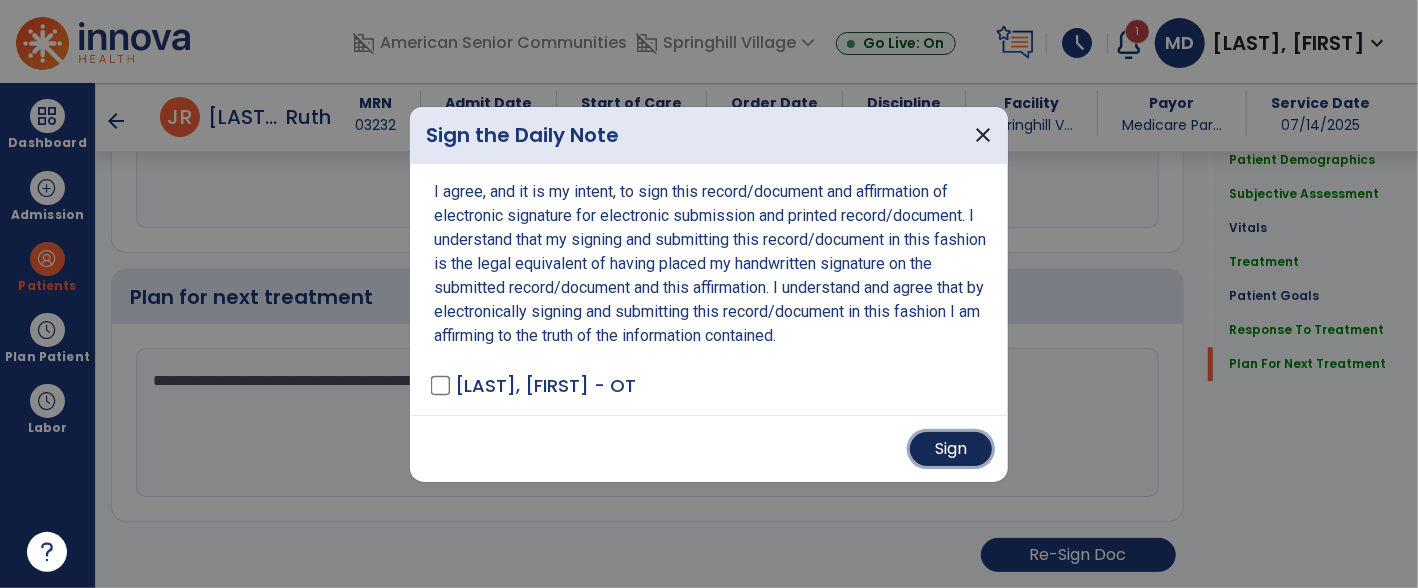 click on "Sign" at bounding box center (951, 449) 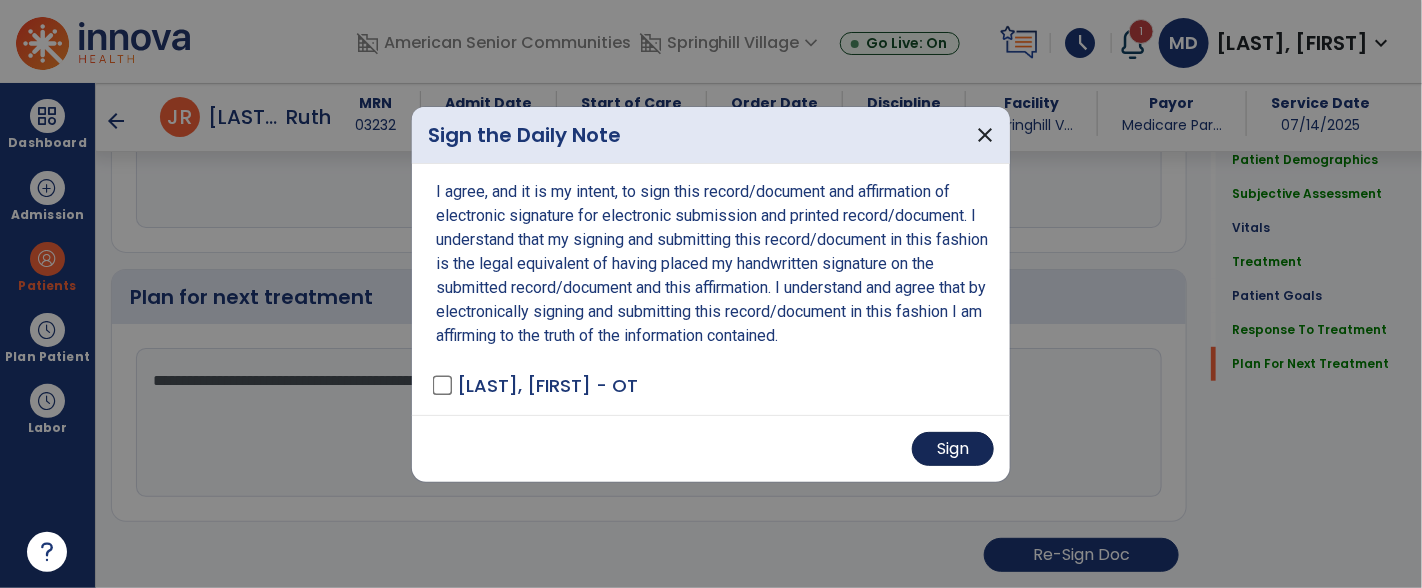 scroll, scrollTop: 3166, scrollLeft: 0, axis: vertical 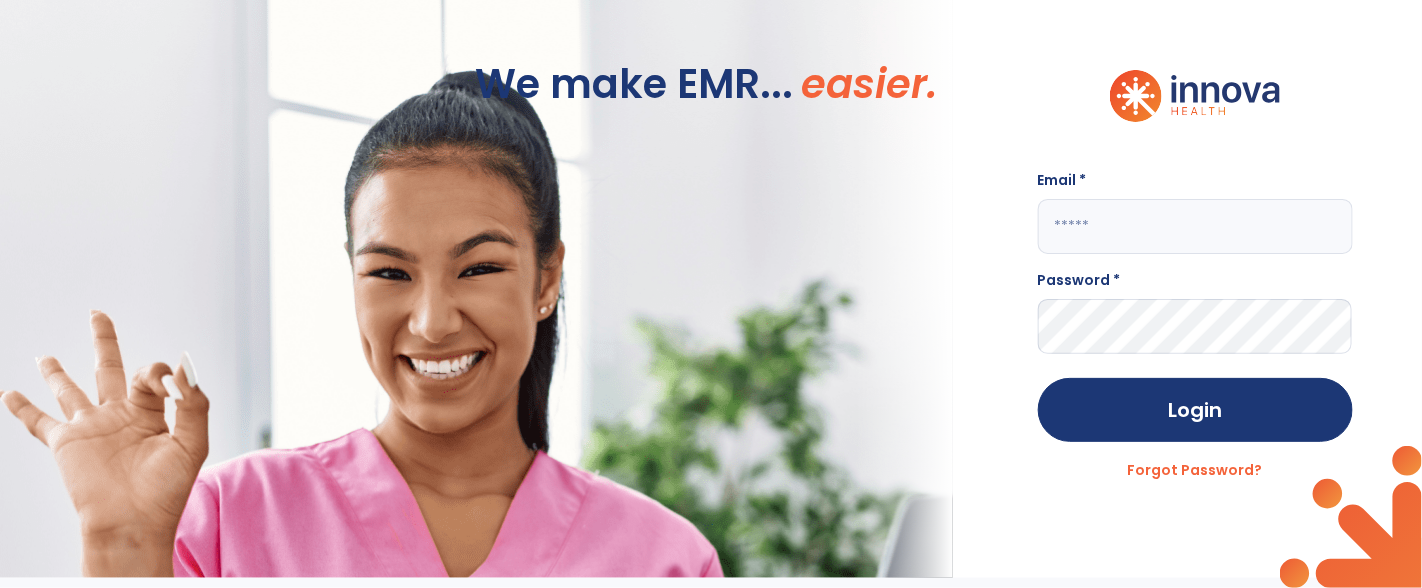 click 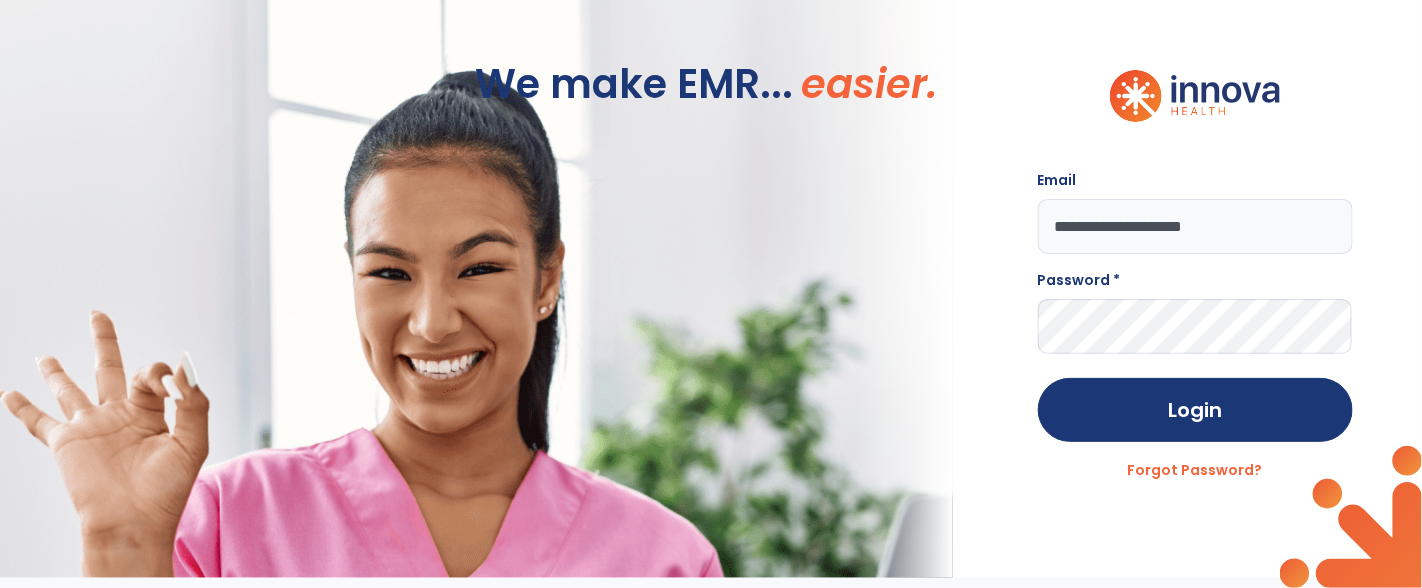 type on "**********" 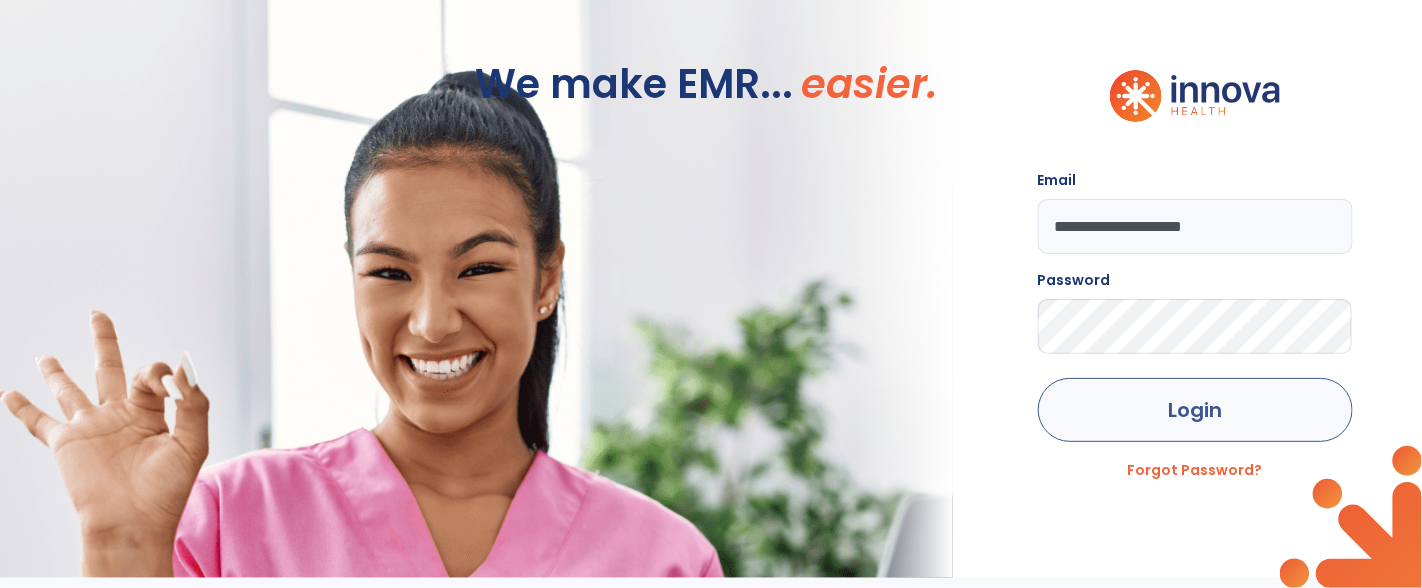 click on "Login" 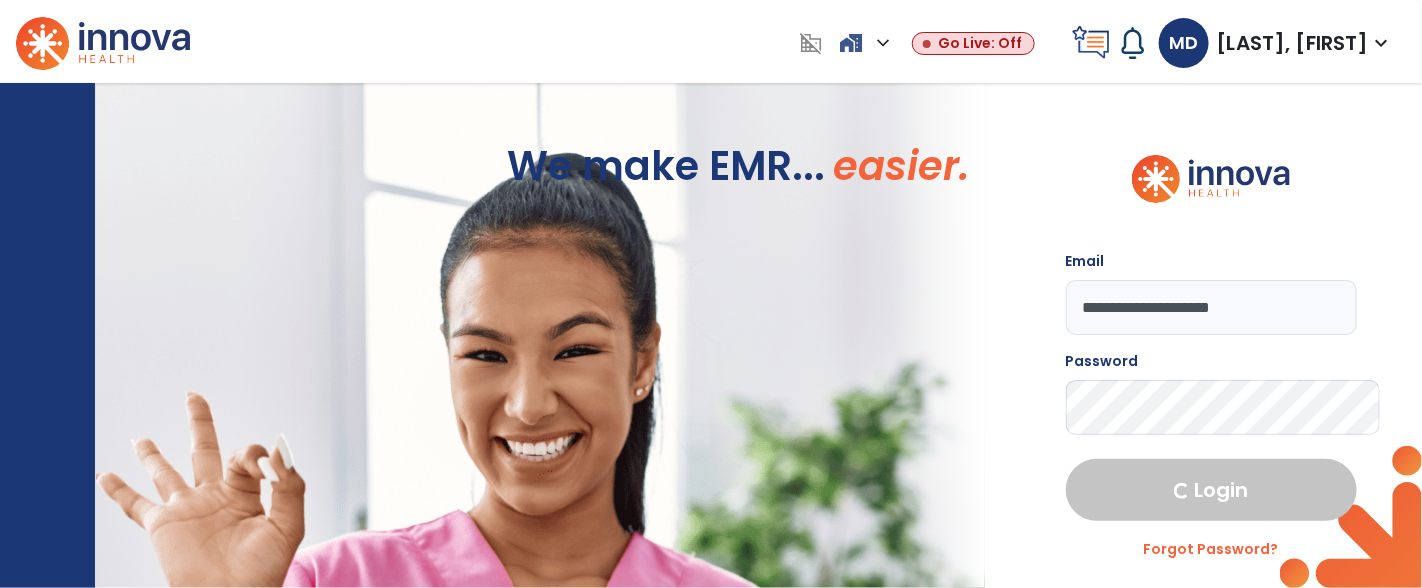 select on "****" 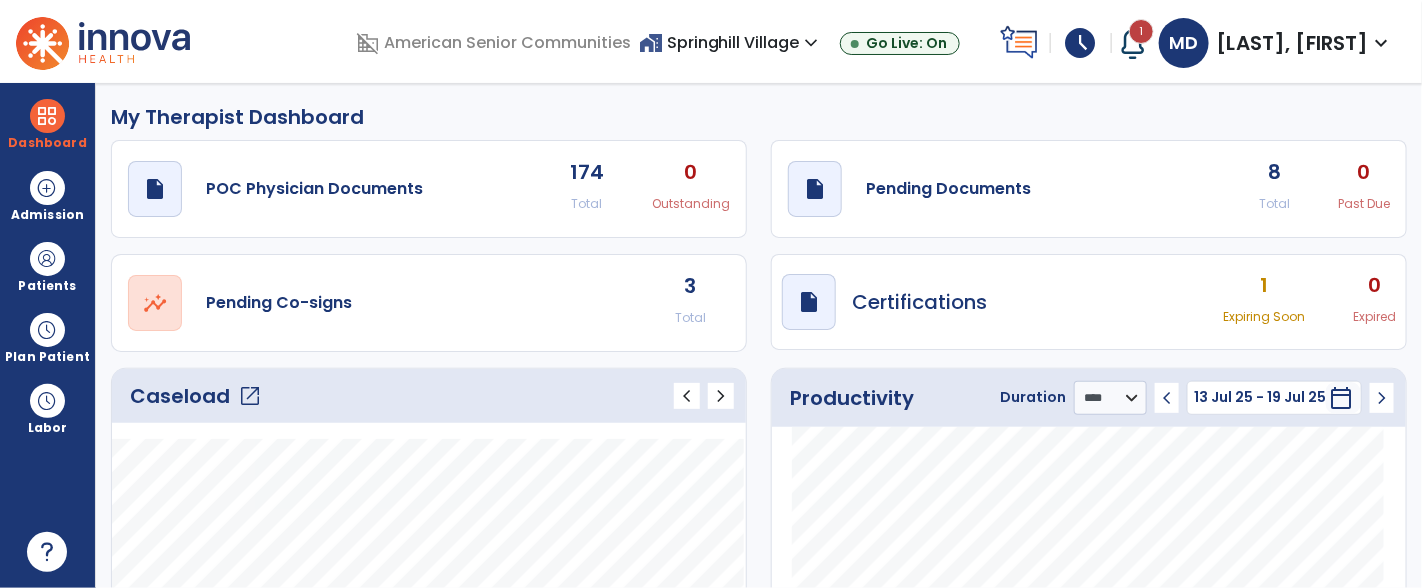 click on "Caseload   open_in_new" 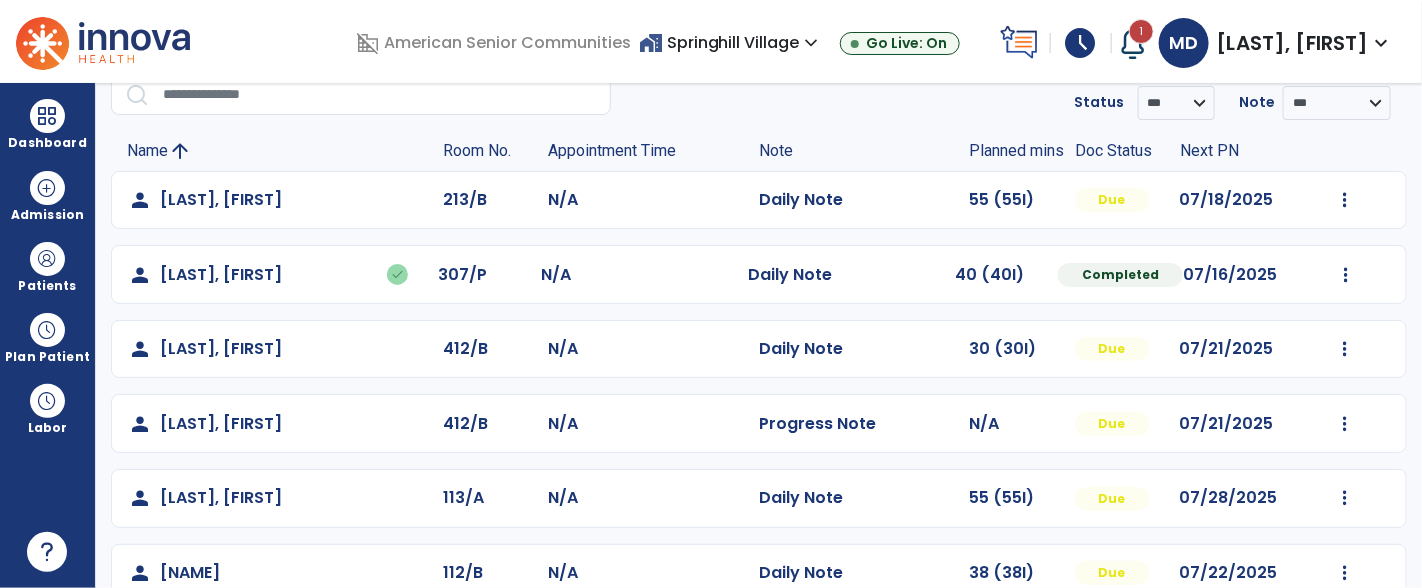 scroll, scrollTop: 64, scrollLeft: 0, axis: vertical 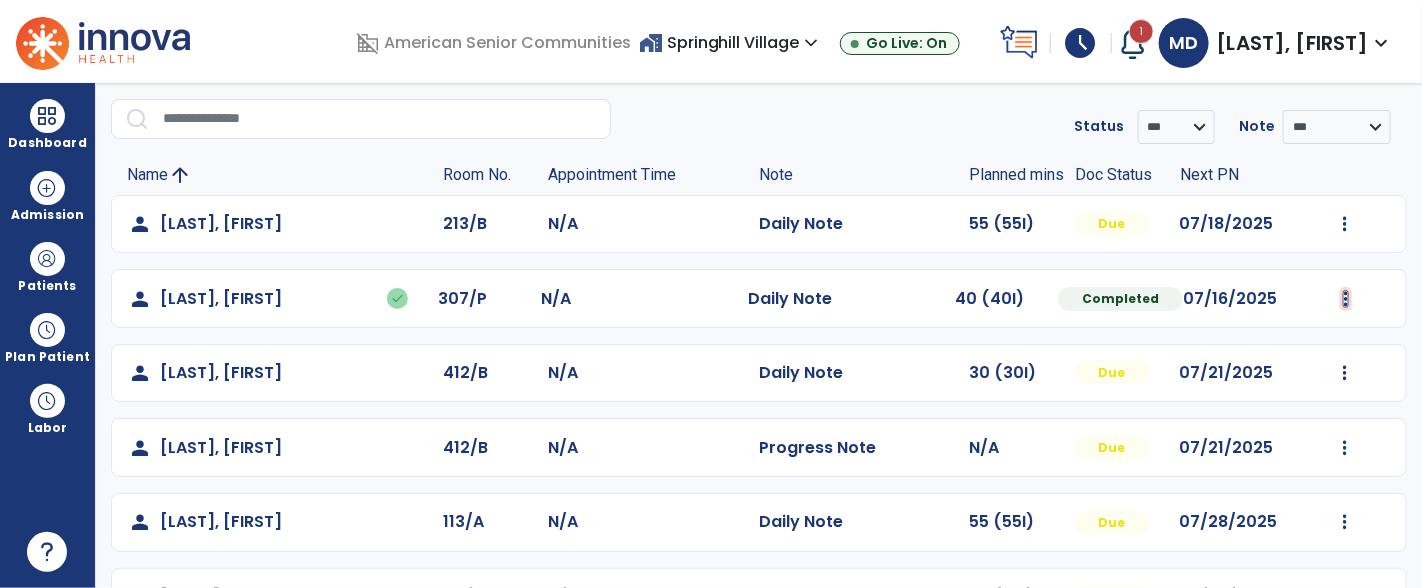 click at bounding box center [1345, 224] 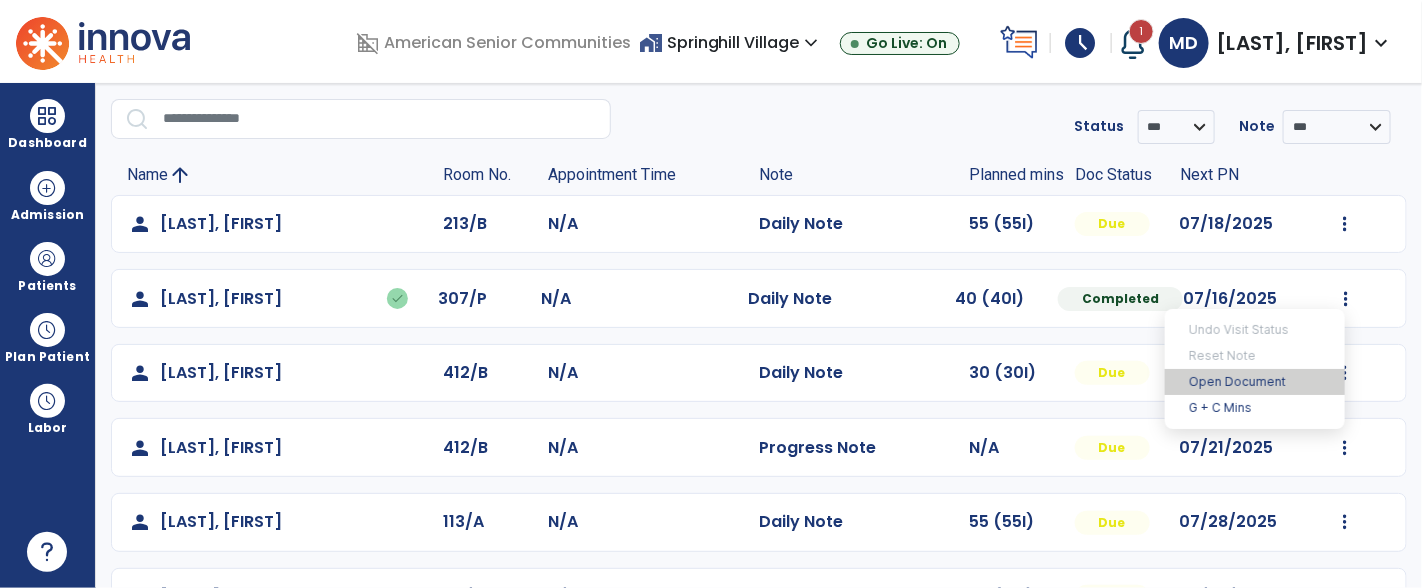 click on "Open Document" at bounding box center (1255, 382) 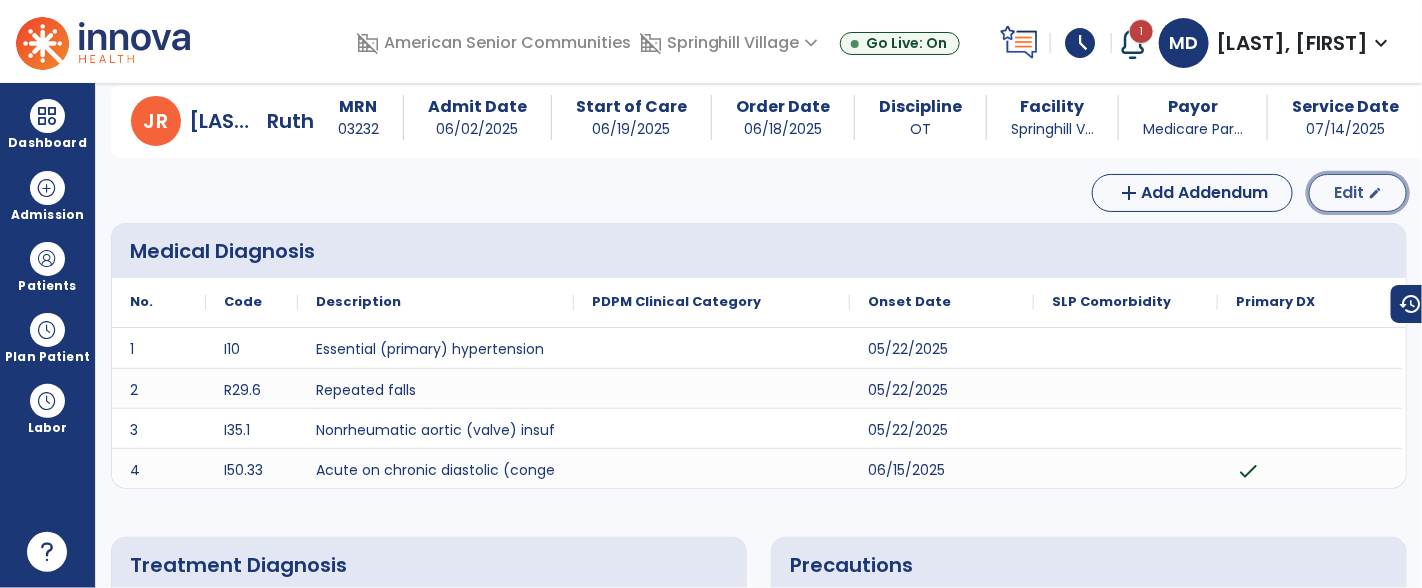 click on "edit" 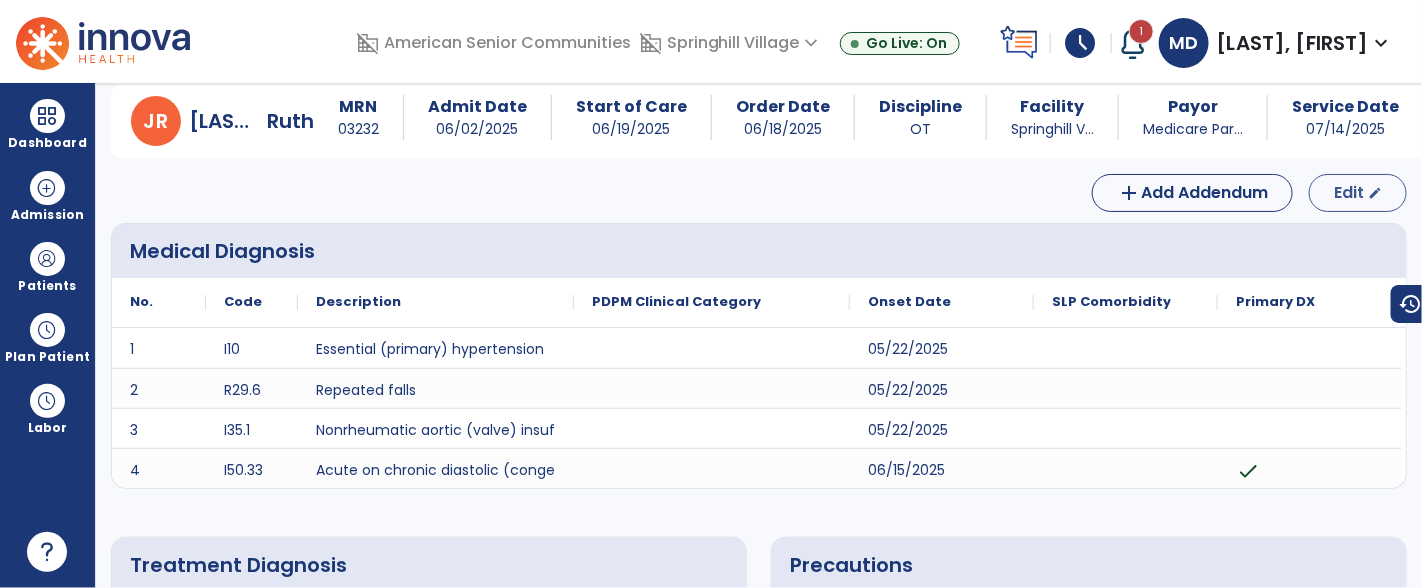 select on "*" 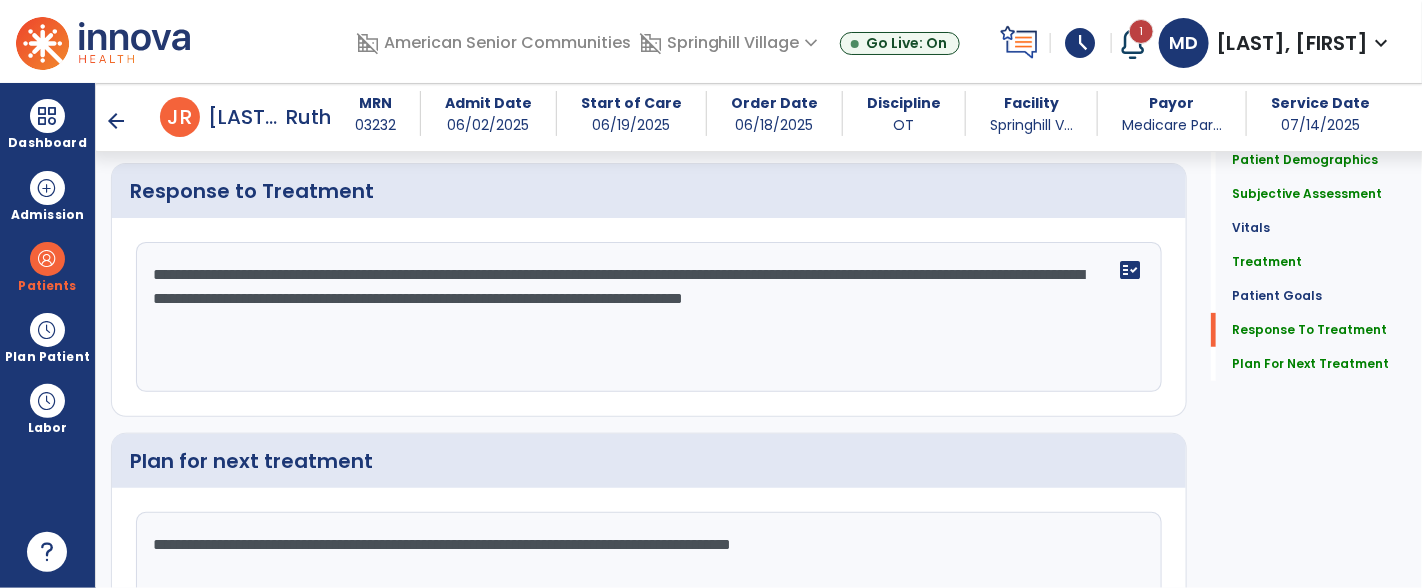 scroll, scrollTop: 2992, scrollLeft: 0, axis: vertical 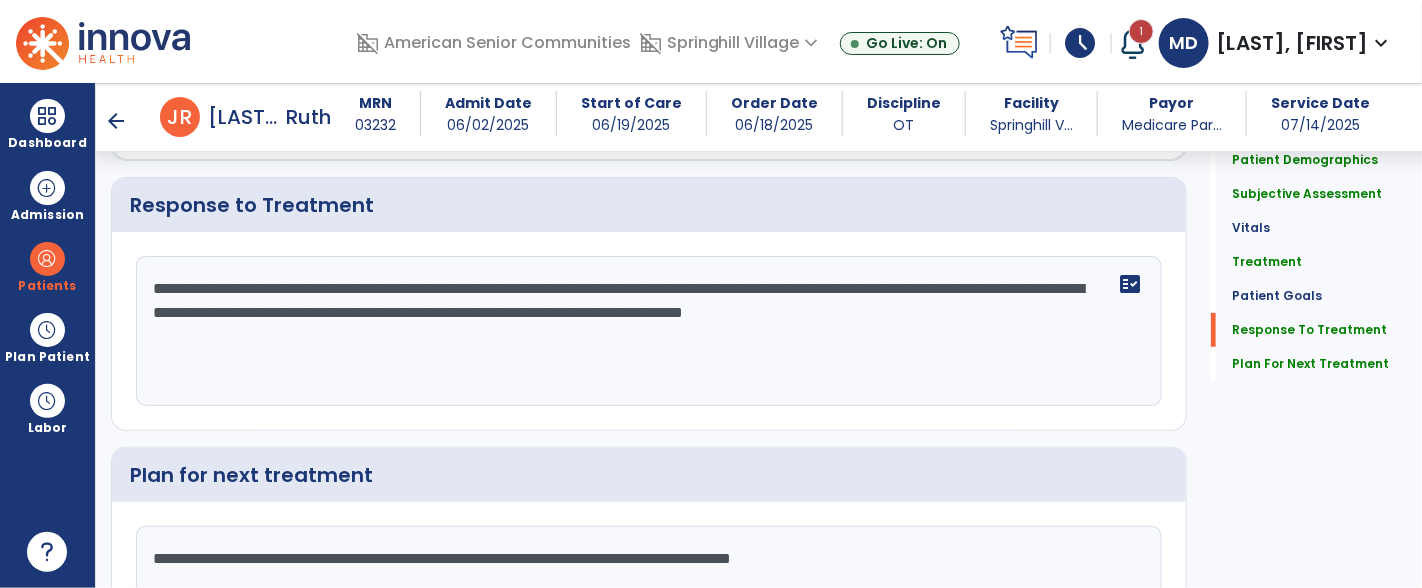 click on "**********" 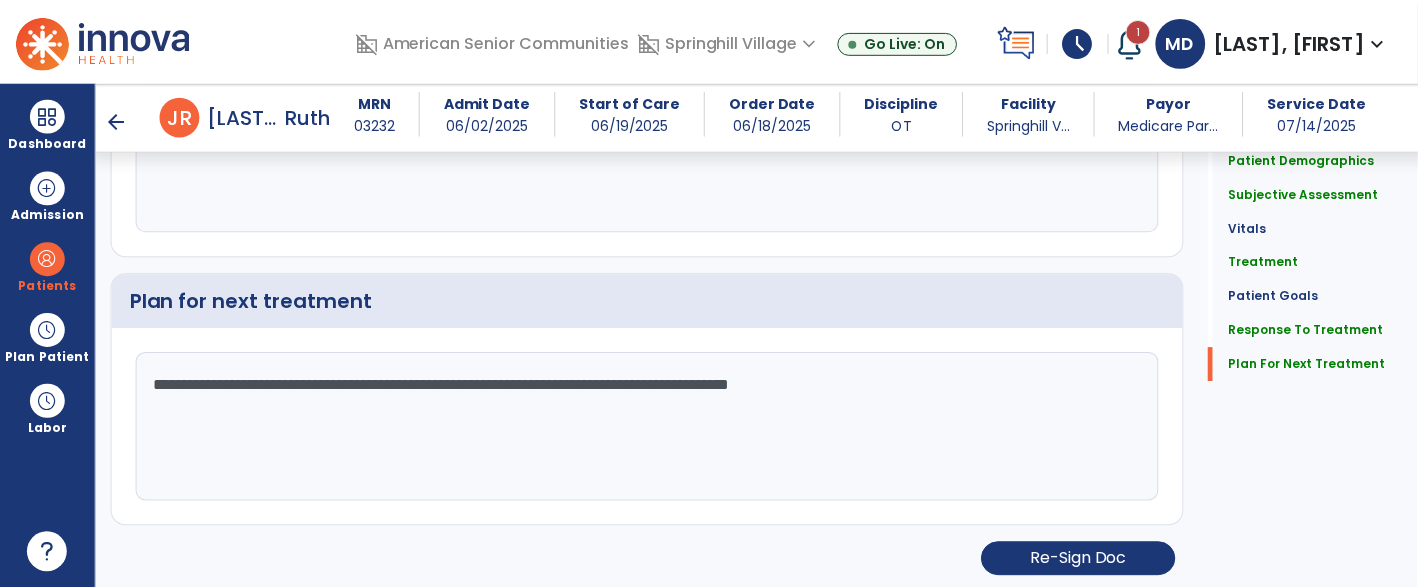 scroll, scrollTop: 3168, scrollLeft: 0, axis: vertical 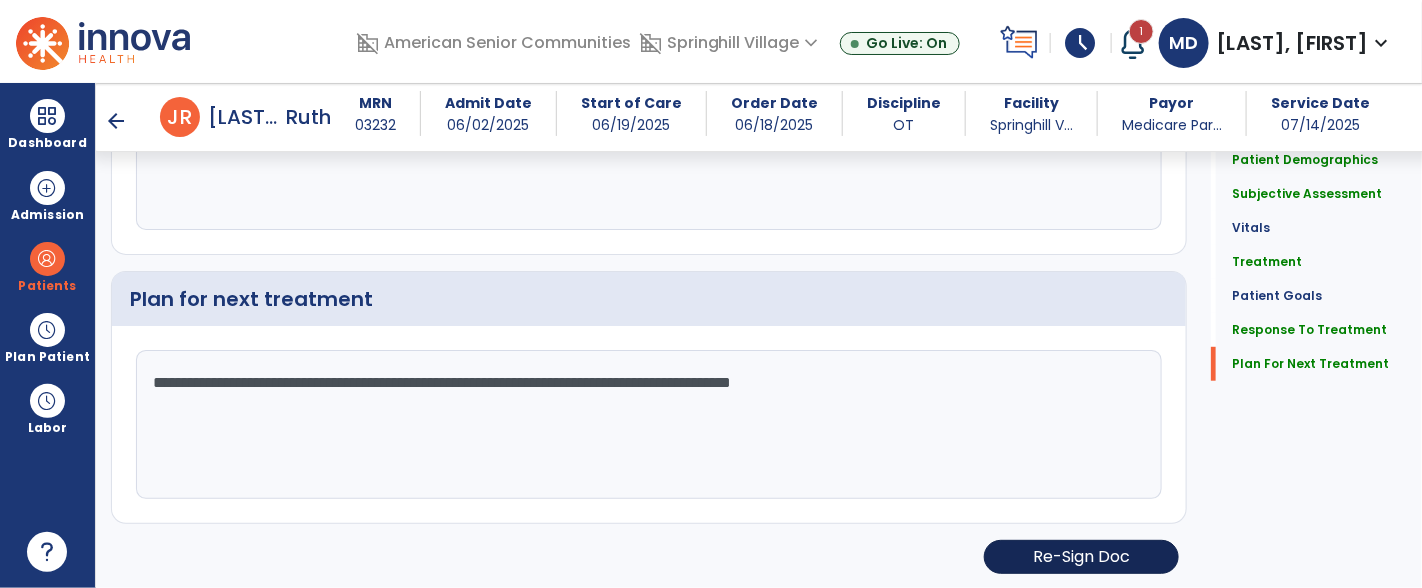 type on "**********" 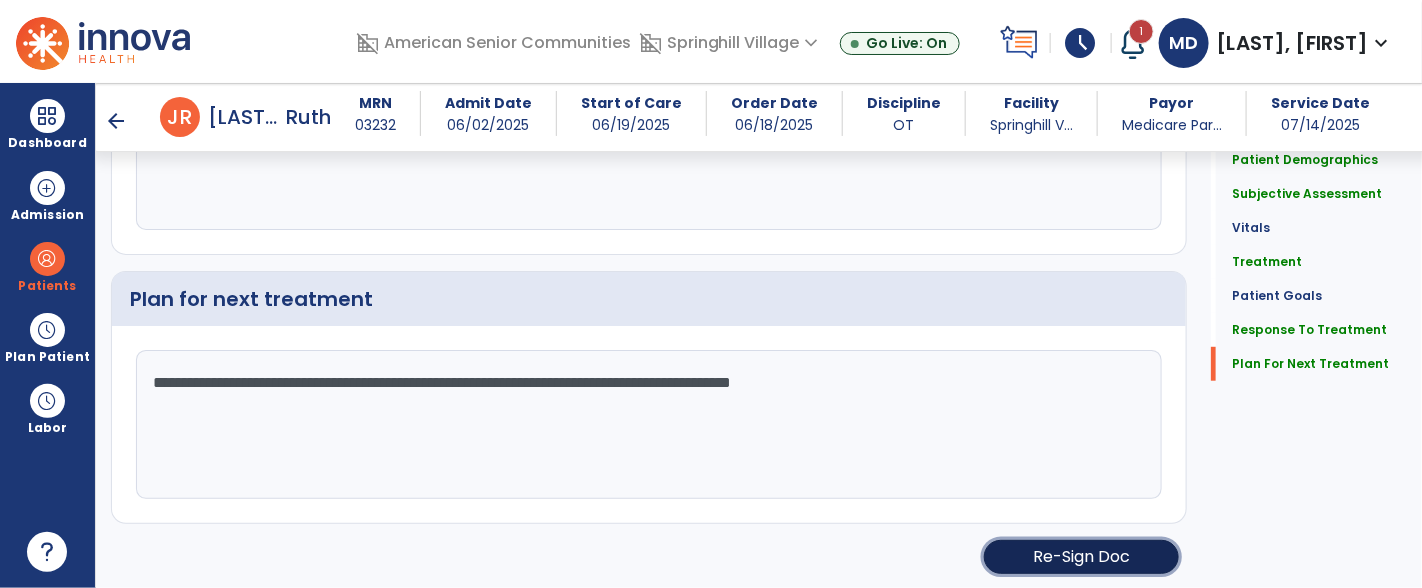 click on "Re-Sign Doc" 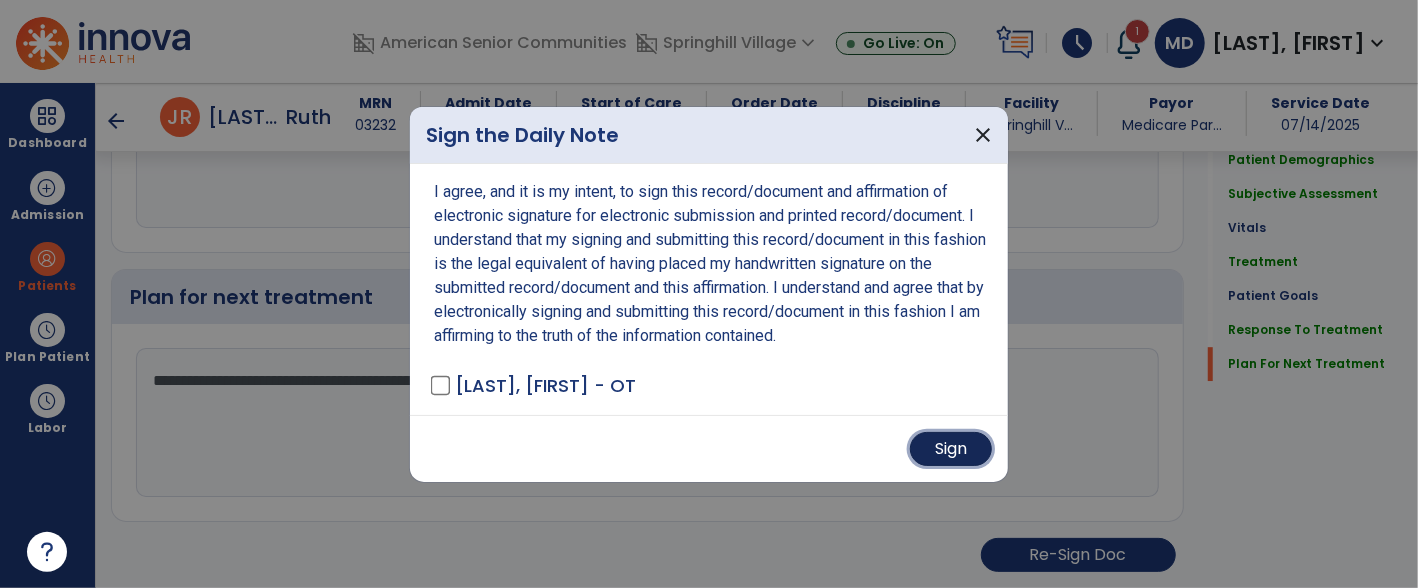 click on "Sign" at bounding box center (951, 449) 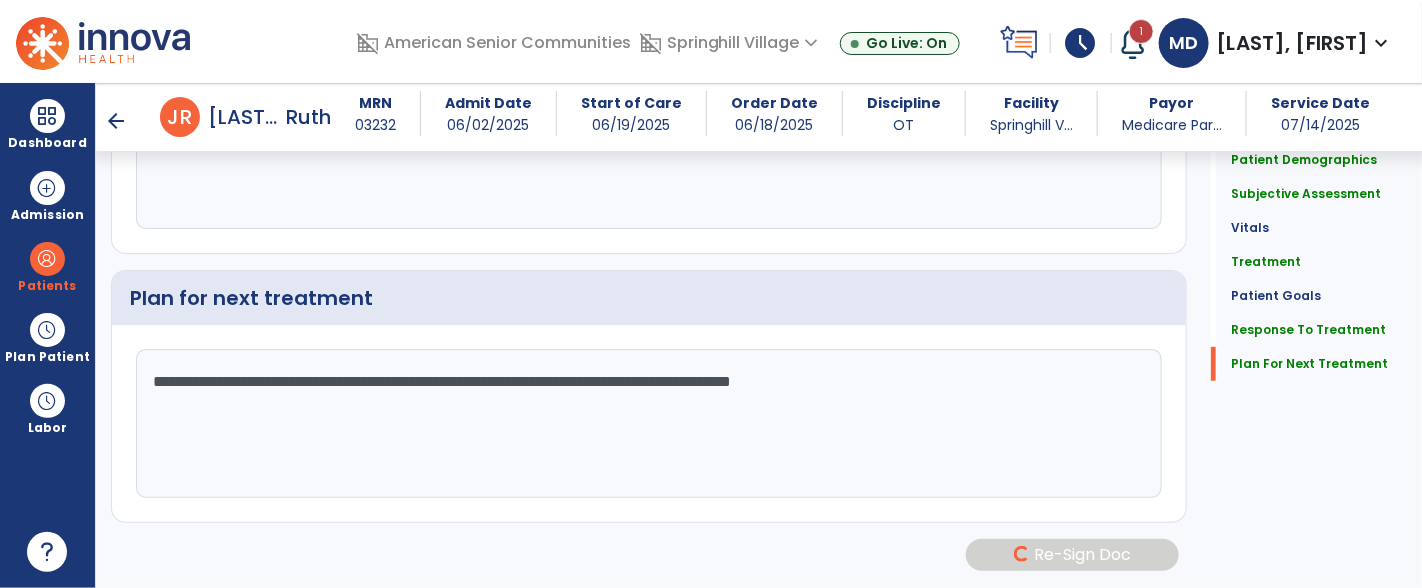 scroll, scrollTop: 3166, scrollLeft: 0, axis: vertical 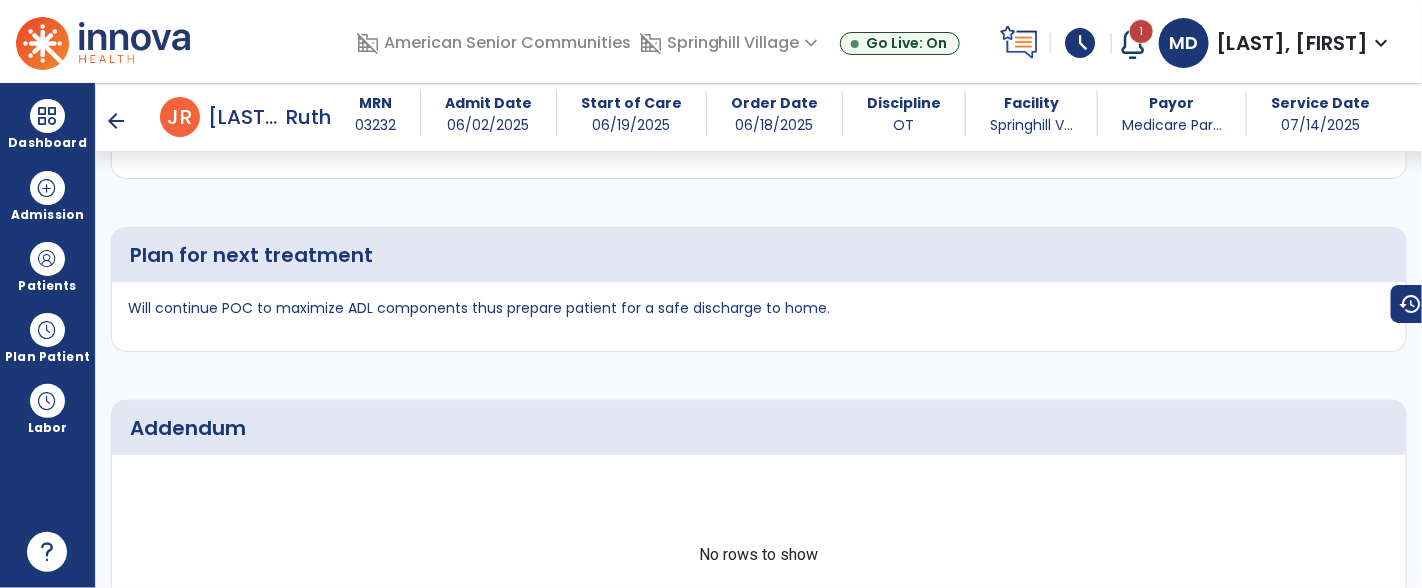 click on "arrow_back" at bounding box center [116, 121] 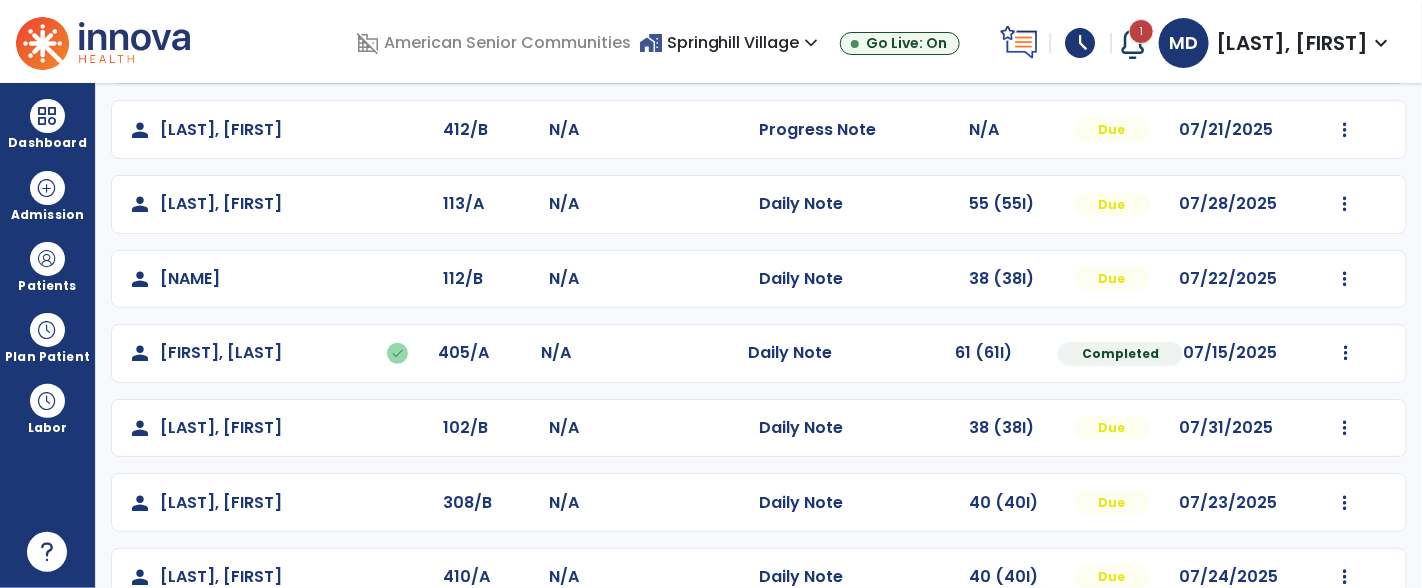 scroll, scrollTop: 421, scrollLeft: 0, axis: vertical 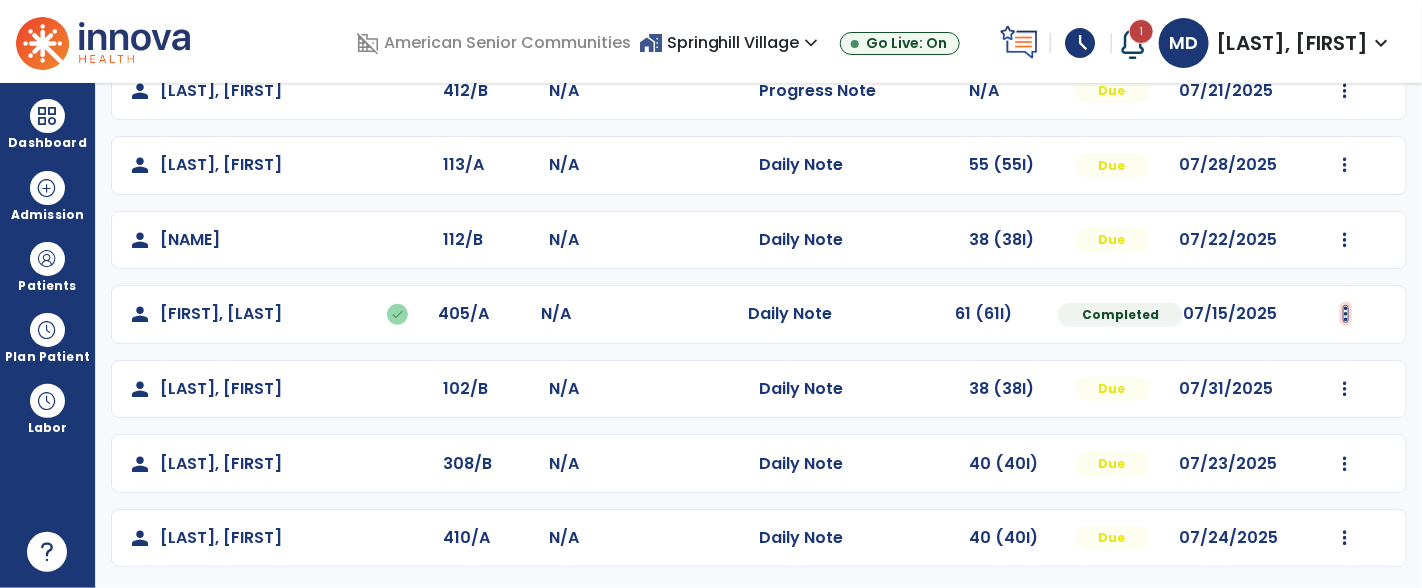 click at bounding box center (1345, -133) 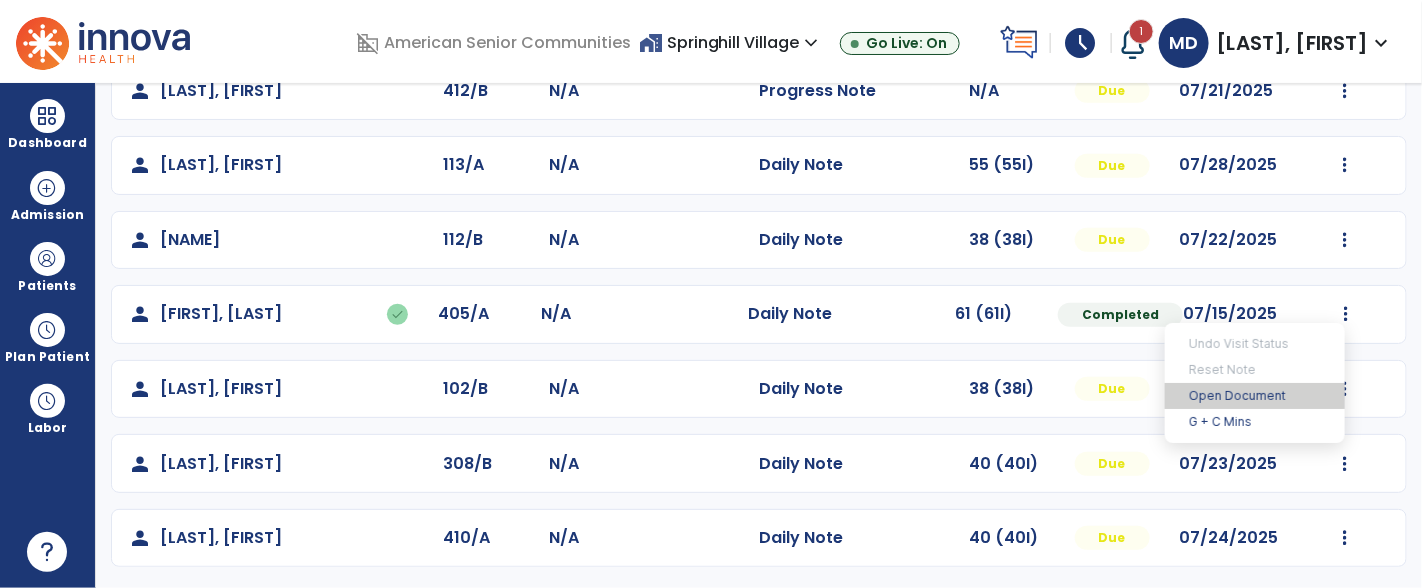 click on "Open Document" at bounding box center (1255, 396) 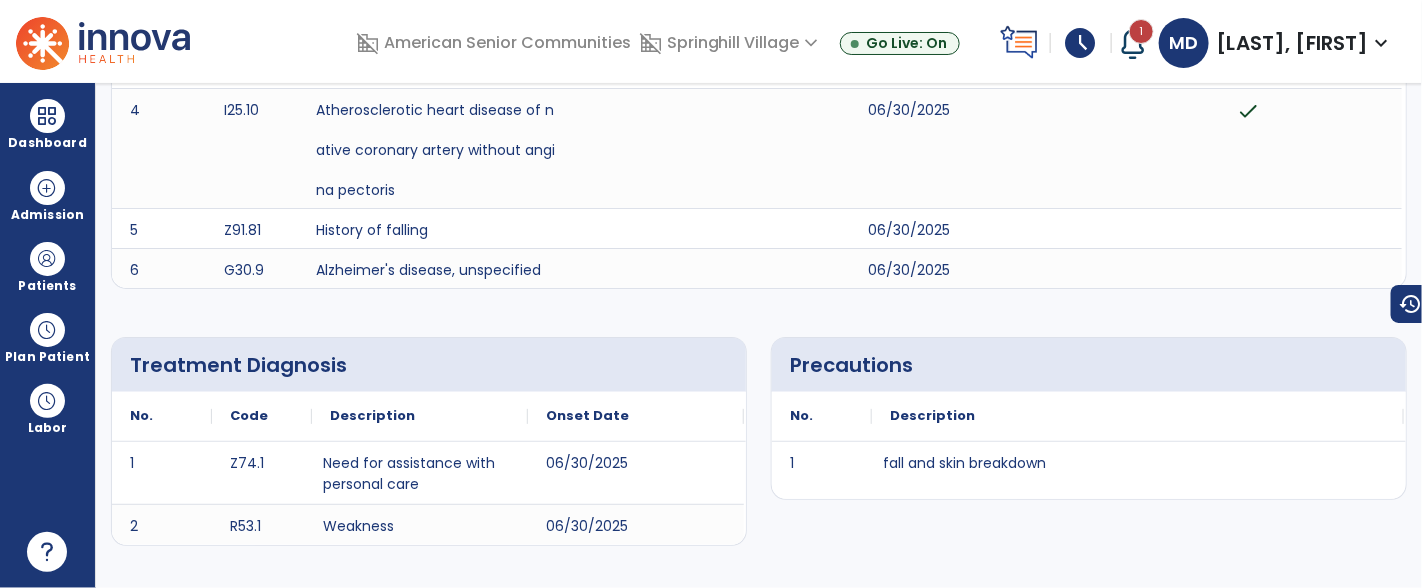 scroll, scrollTop: 0, scrollLeft: 0, axis: both 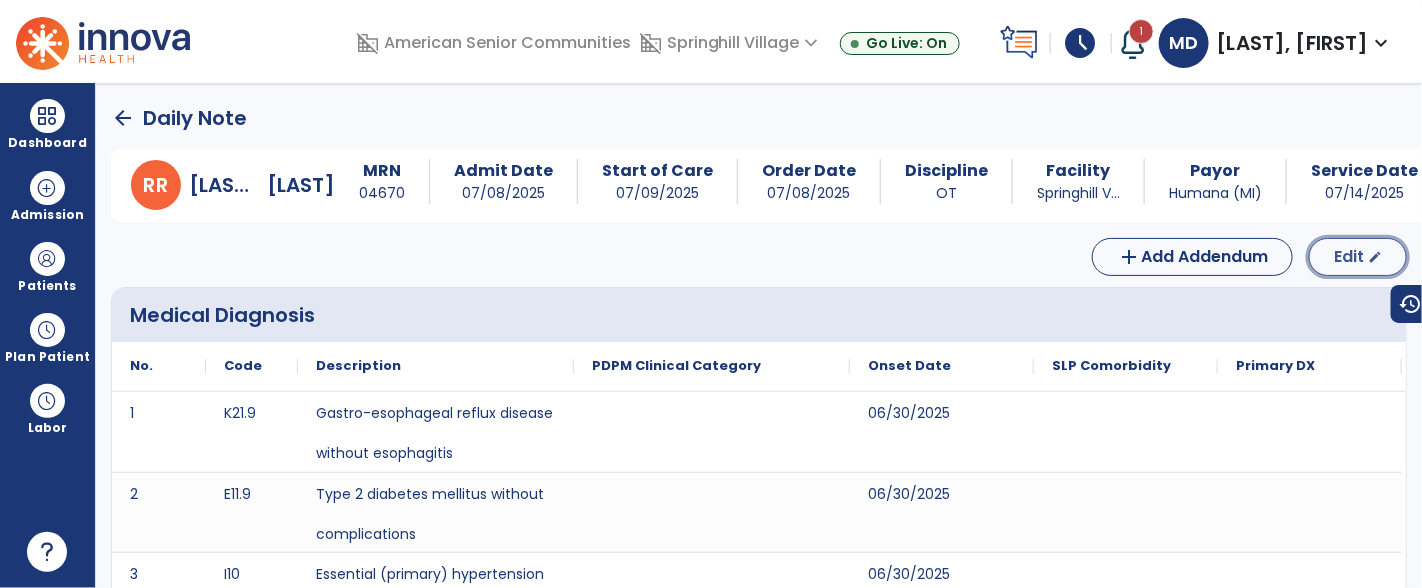 click on "Edit" 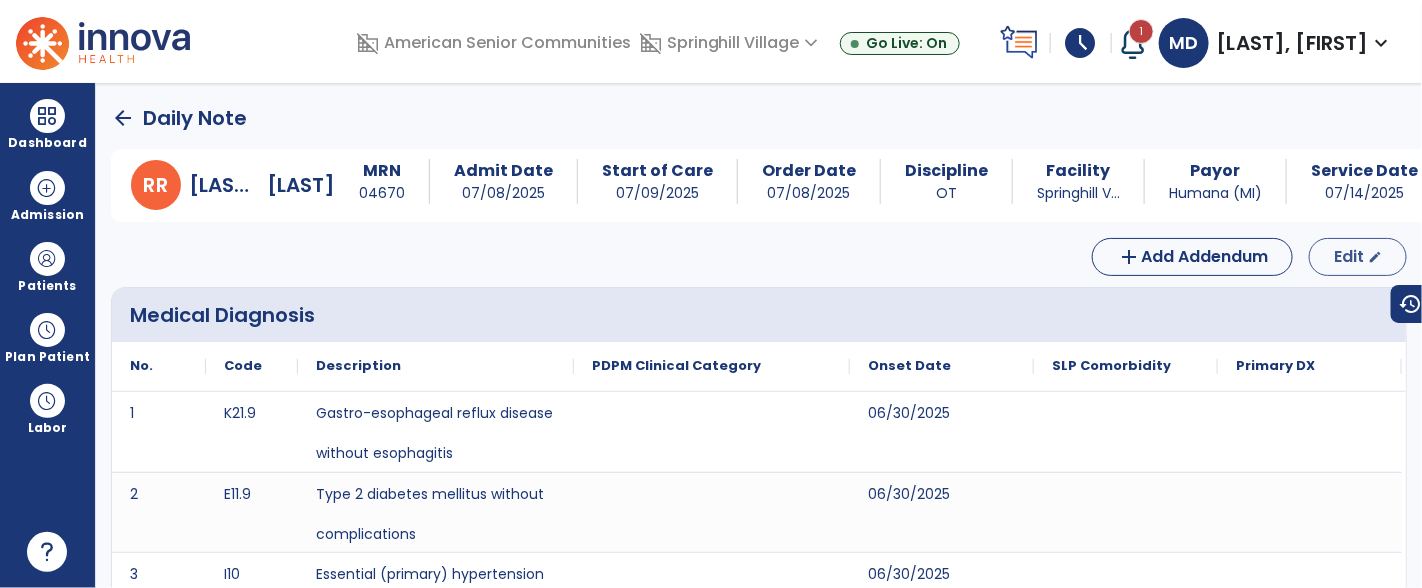 select on "*" 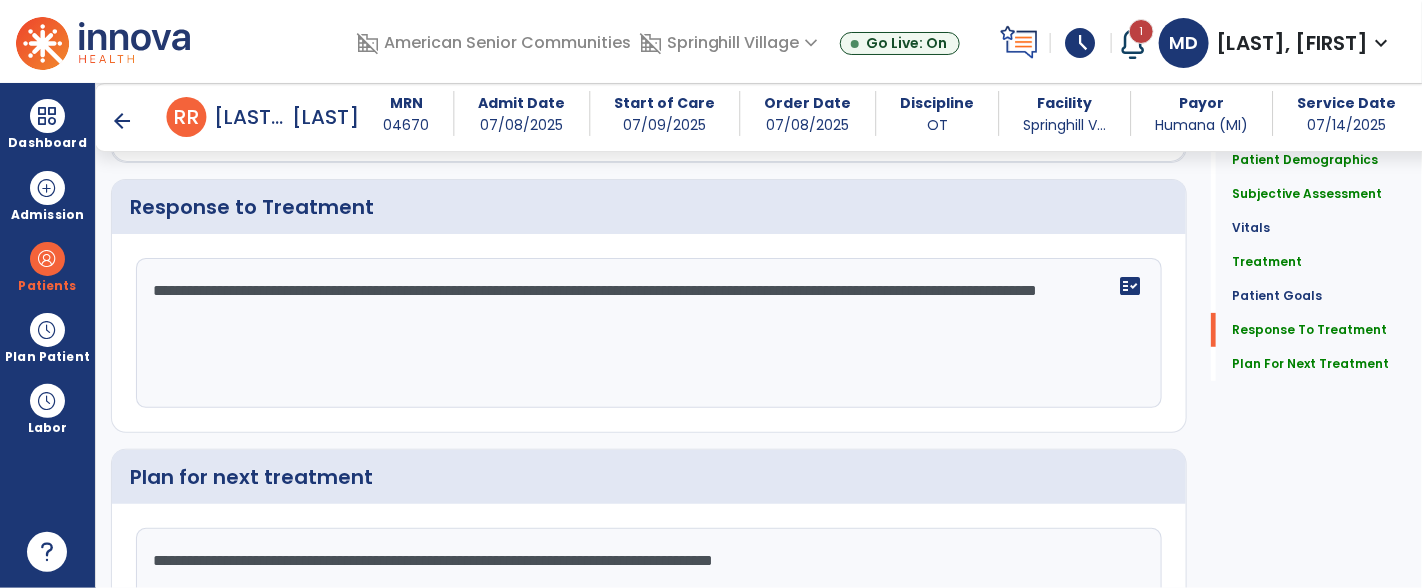 scroll, scrollTop: 2948, scrollLeft: 0, axis: vertical 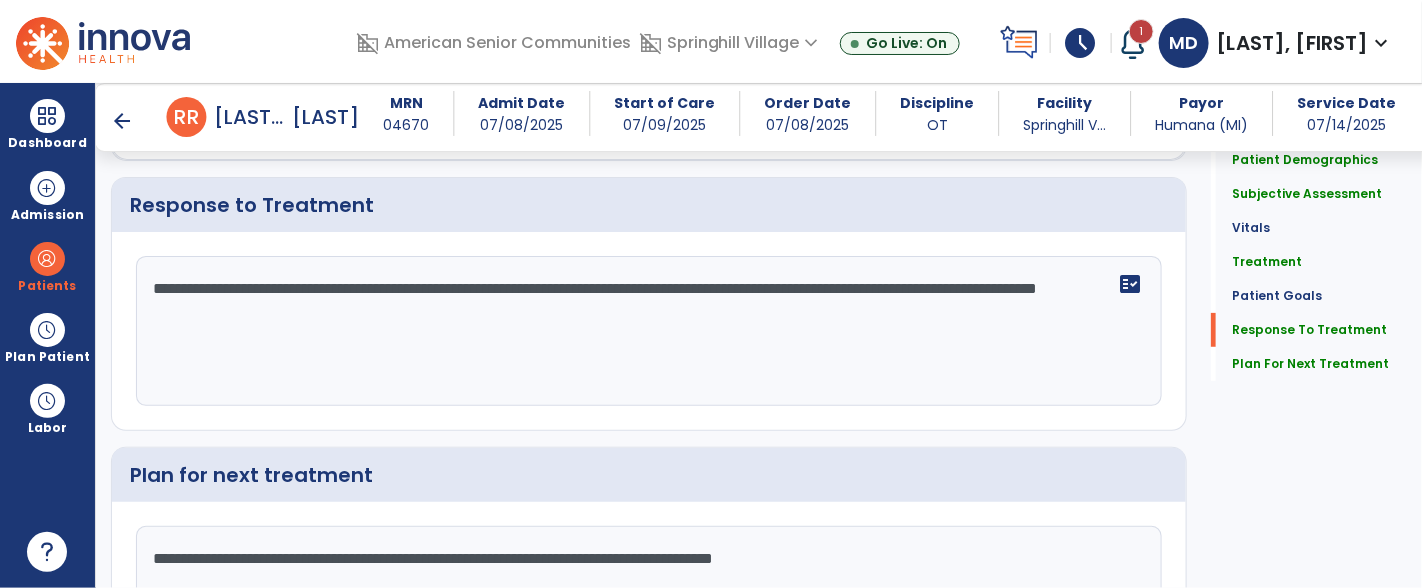 click on "**********" 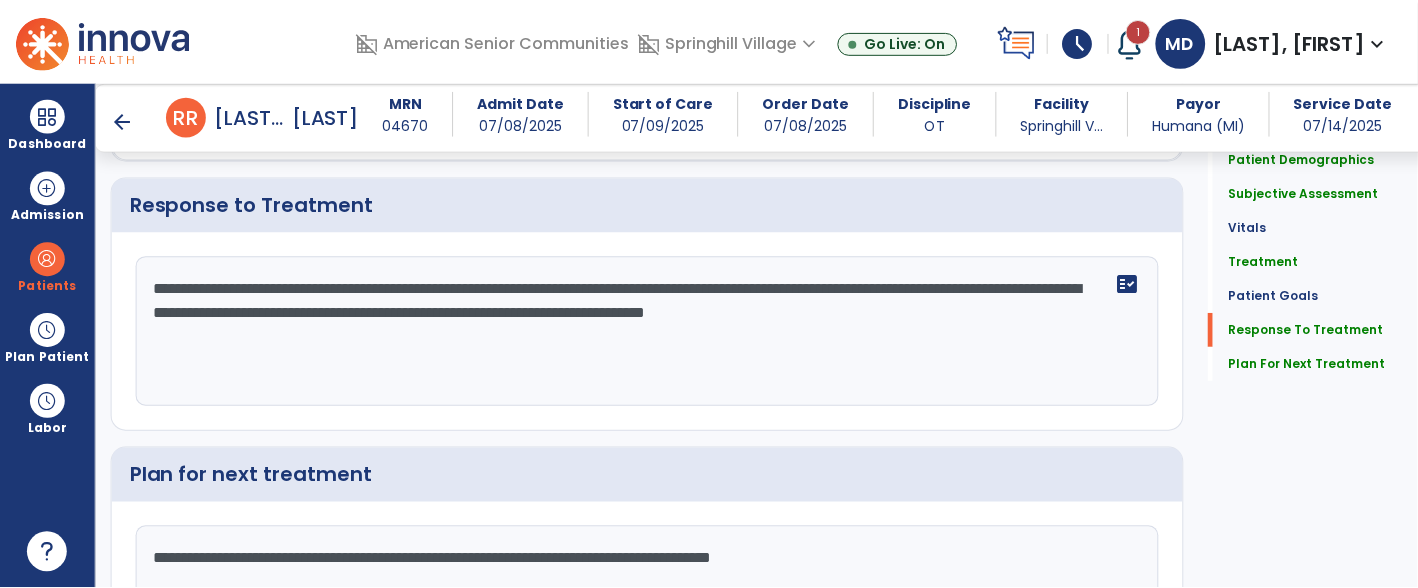 scroll, scrollTop: 3126, scrollLeft: 0, axis: vertical 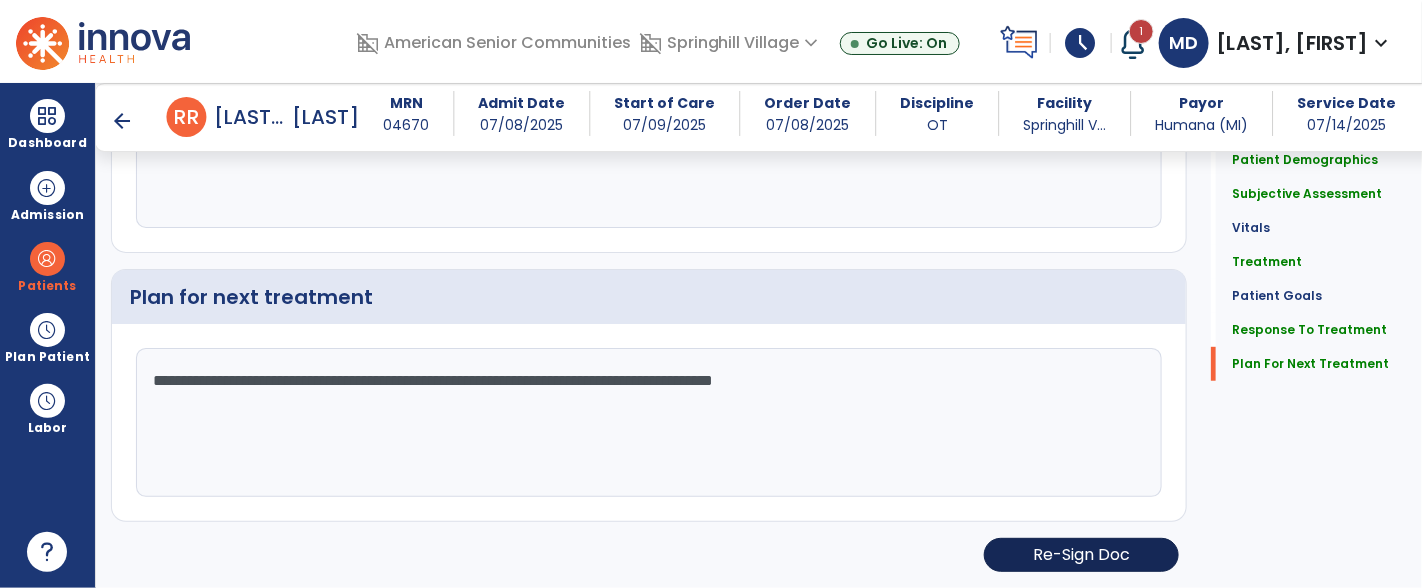 type on "**********" 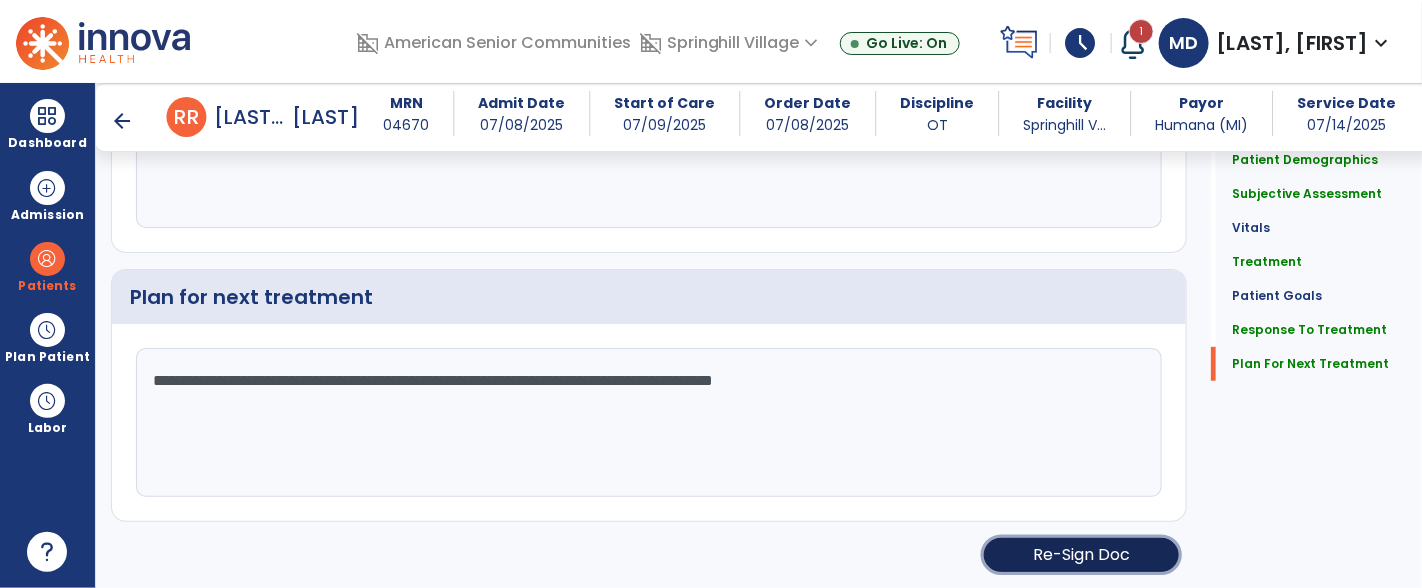 click on "Re-Sign Doc" 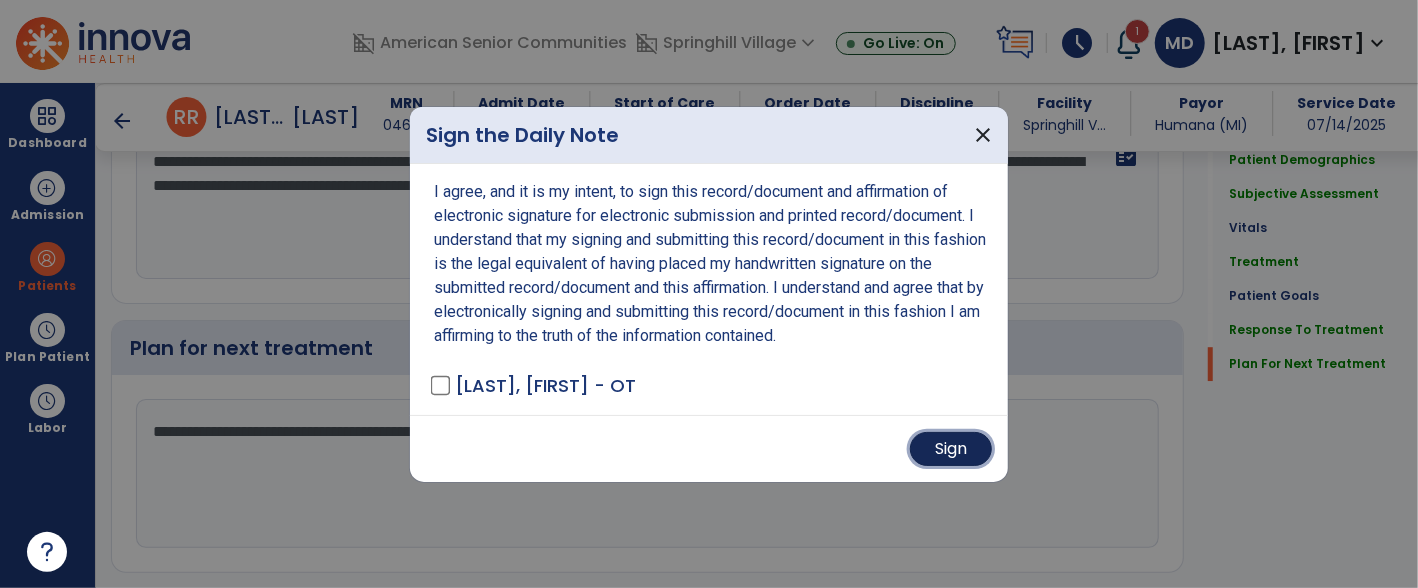 click on "Sign" at bounding box center [951, 449] 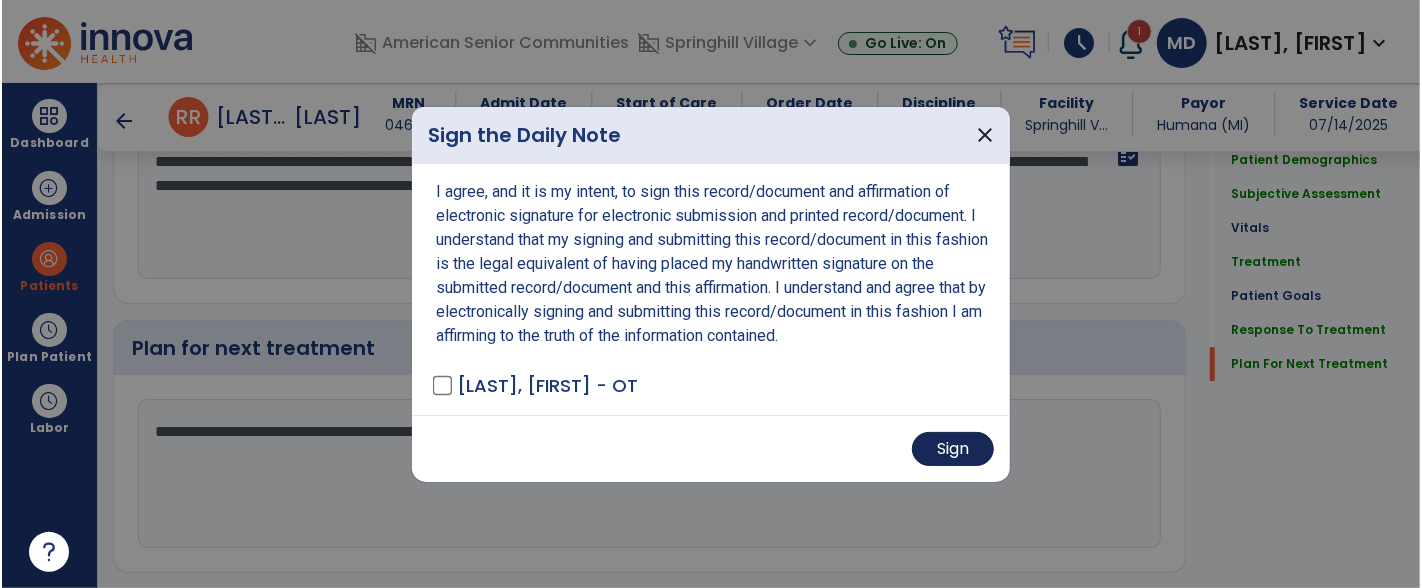 scroll, scrollTop: 3125, scrollLeft: 0, axis: vertical 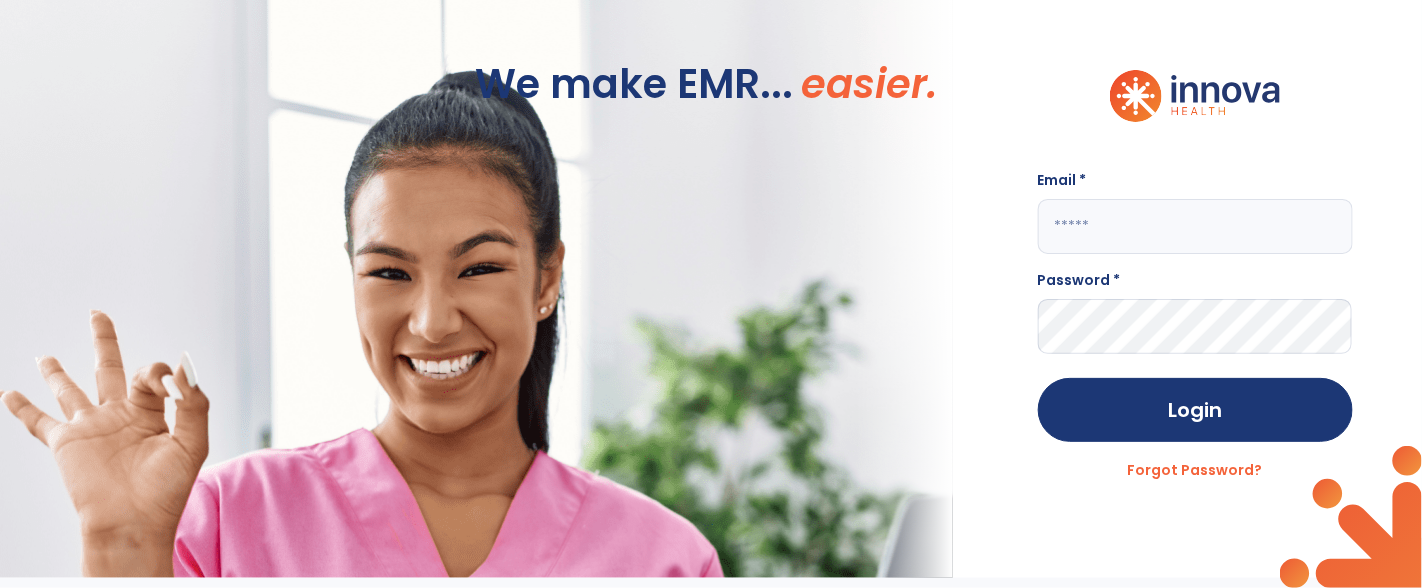 click 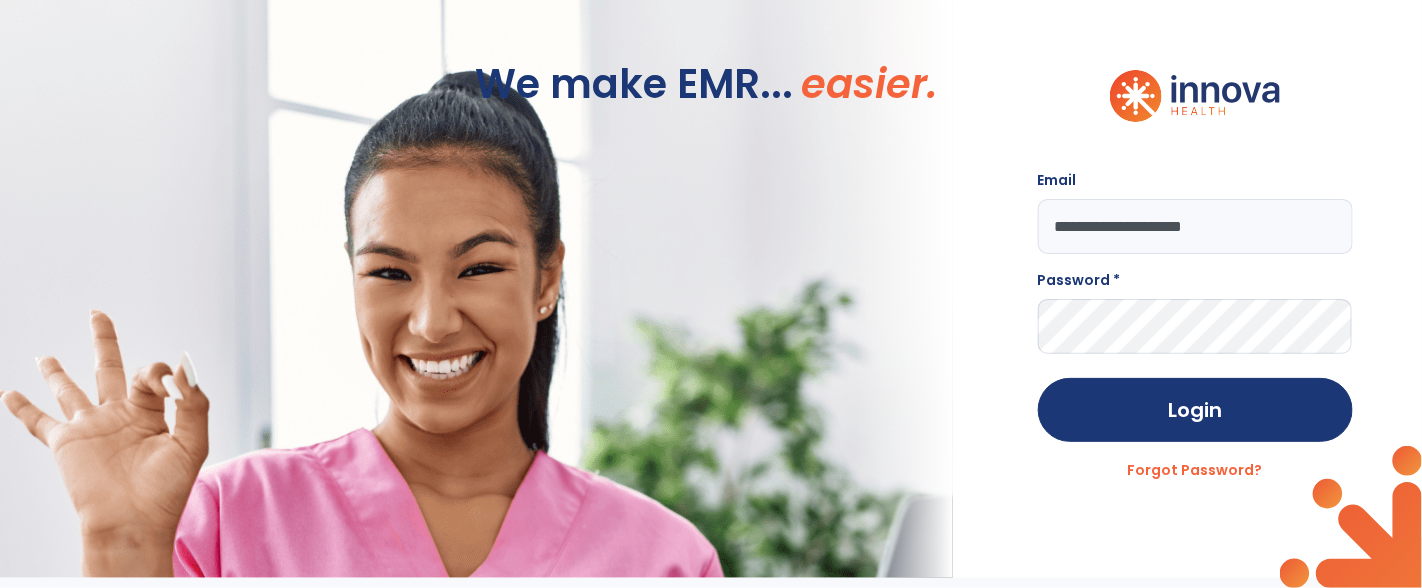 type on "**********" 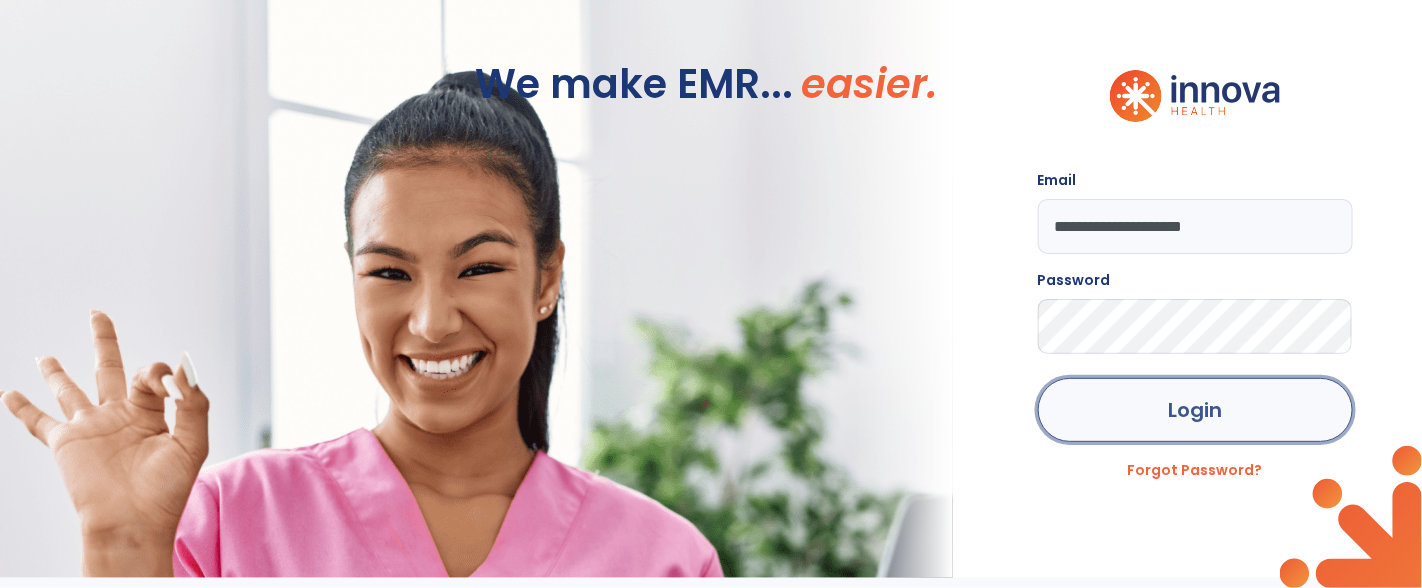 click on "Login" 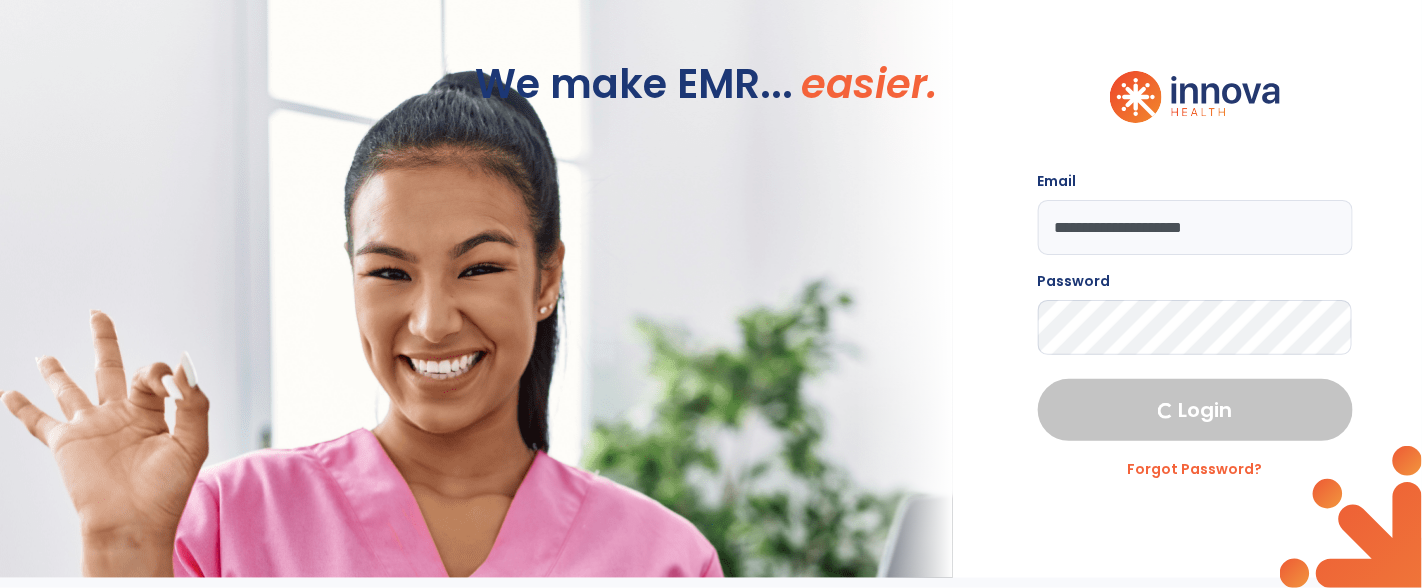 select on "****" 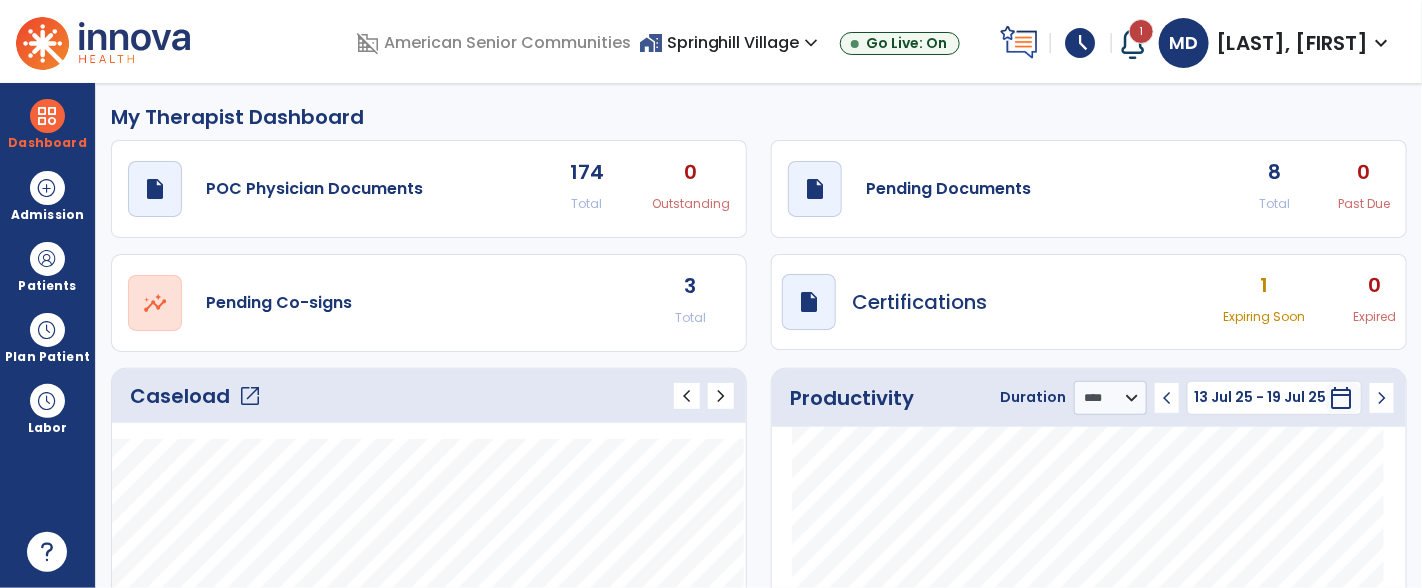 click on "Caseload   open_in_new" 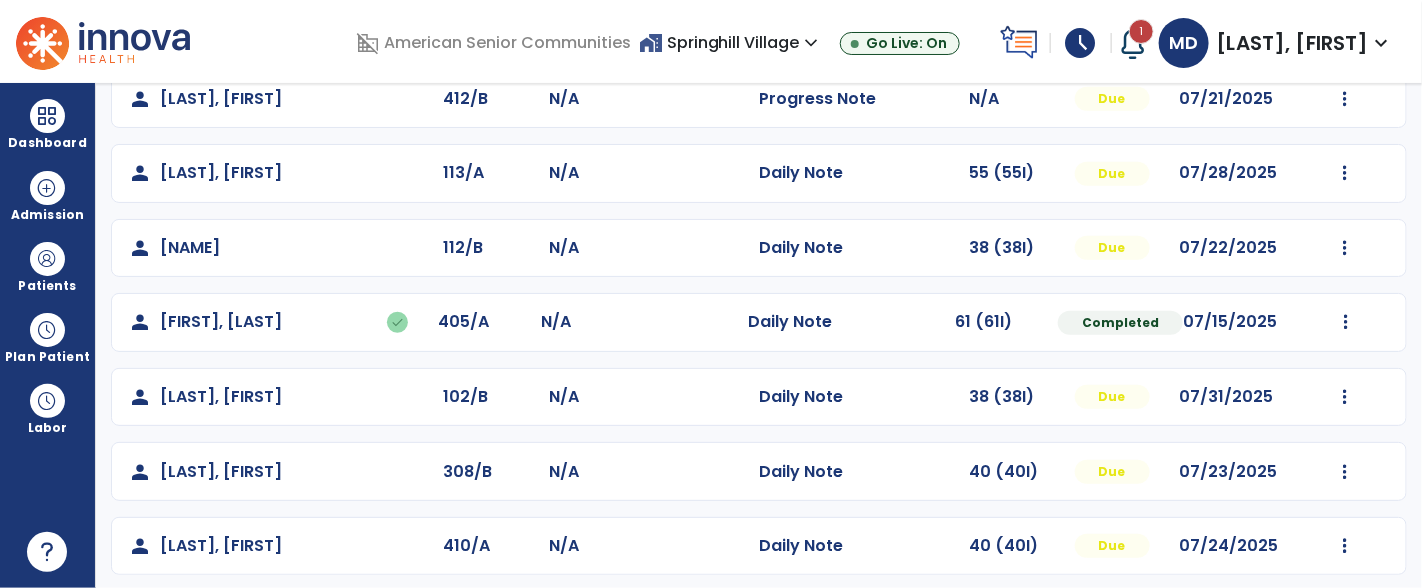 scroll, scrollTop: 421, scrollLeft: 0, axis: vertical 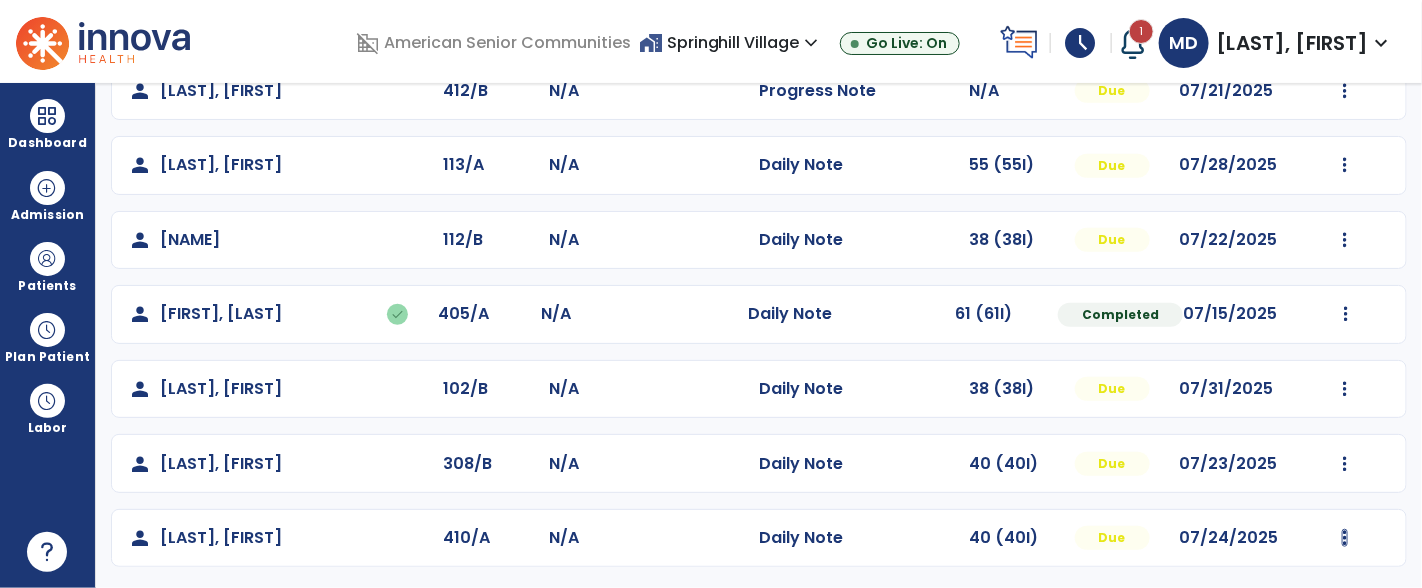 click at bounding box center [1345, -133] 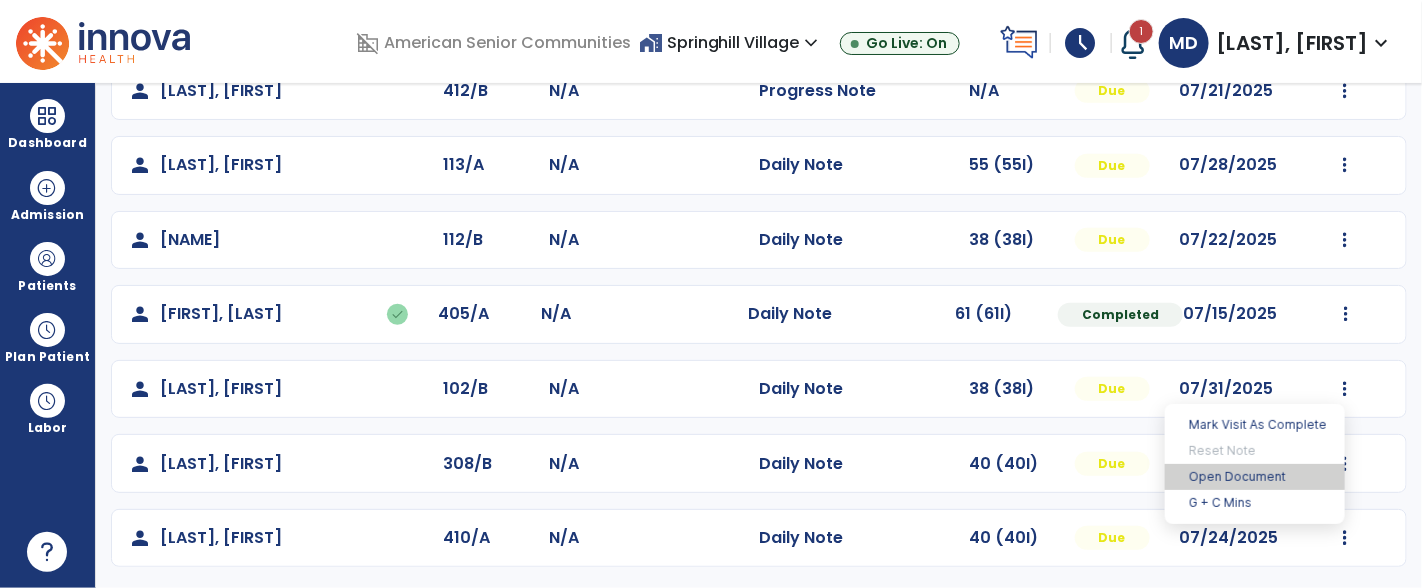 click on "Open Document" at bounding box center (1255, 477) 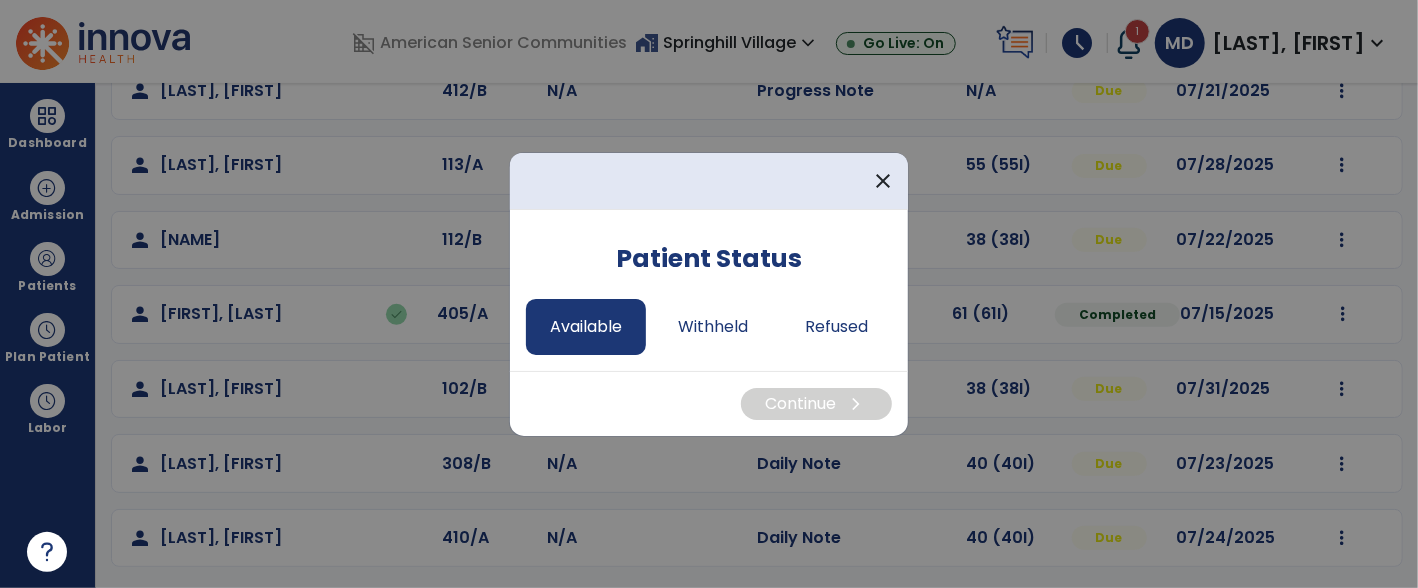 click on "Available" at bounding box center (586, 327) 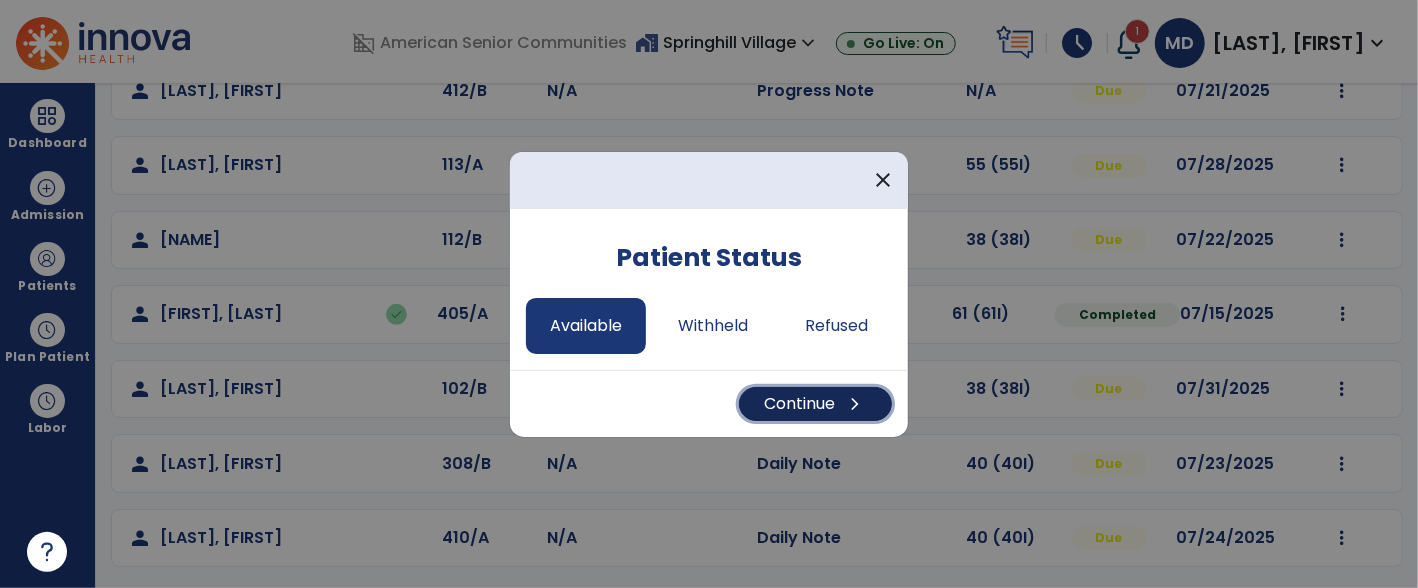 click on "Continue   chevron_right" at bounding box center [815, 404] 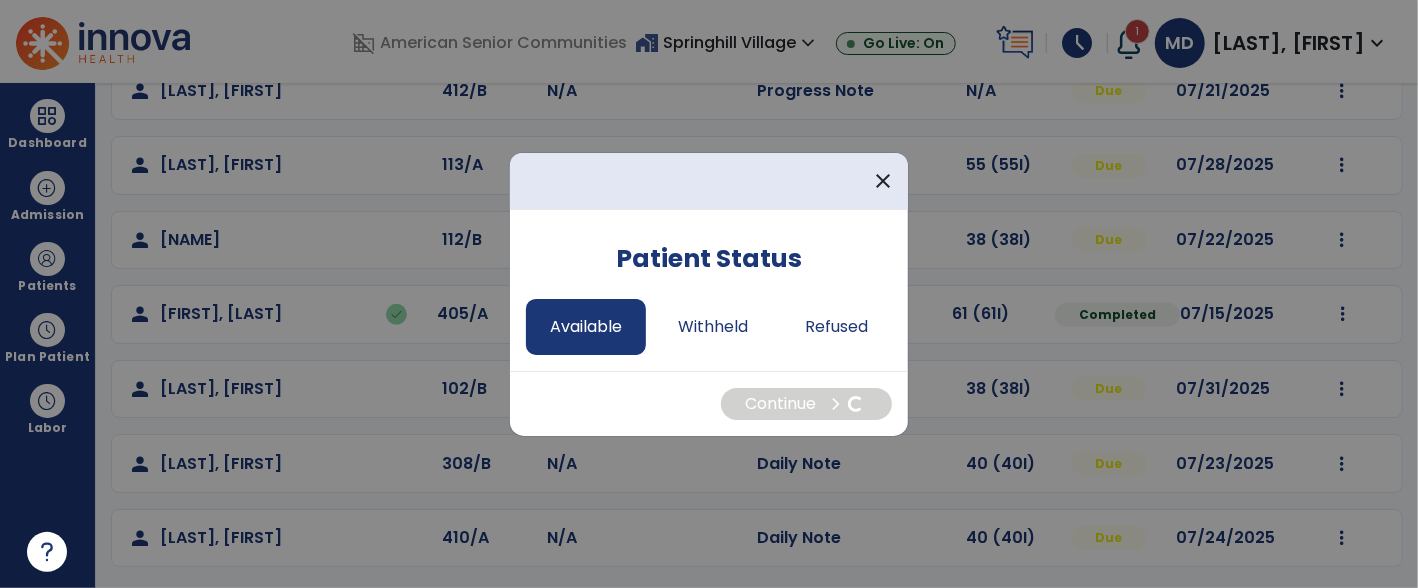 select on "*" 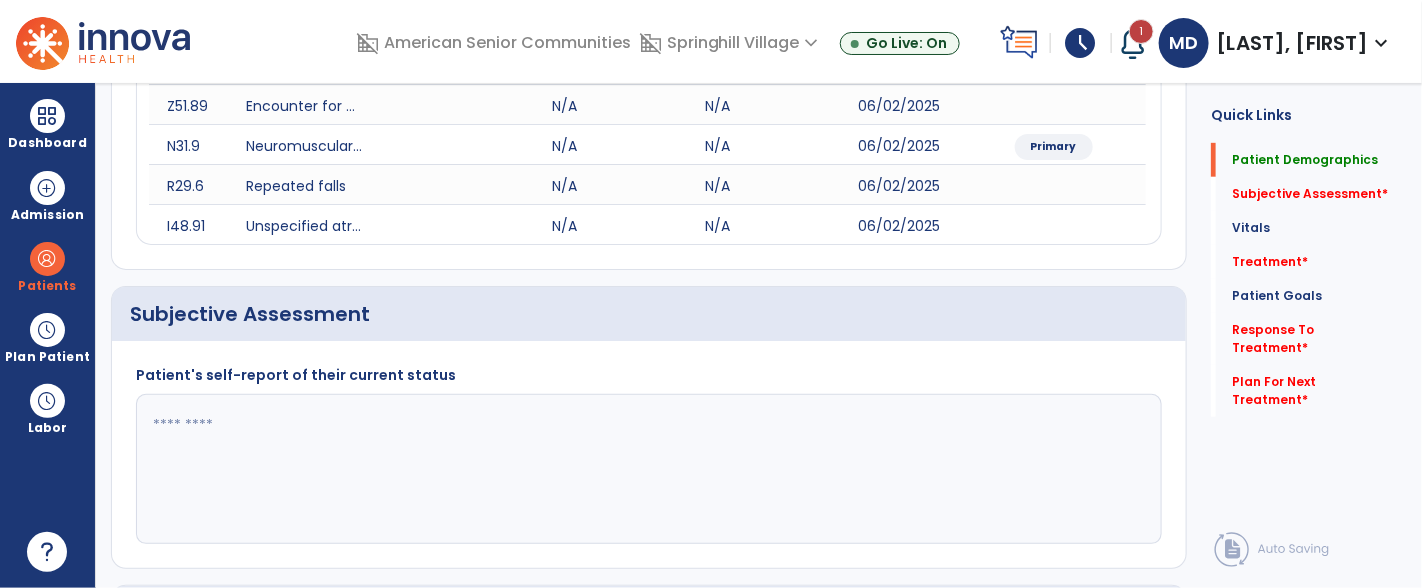 scroll, scrollTop: 0, scrollLeft: 0, axis: both 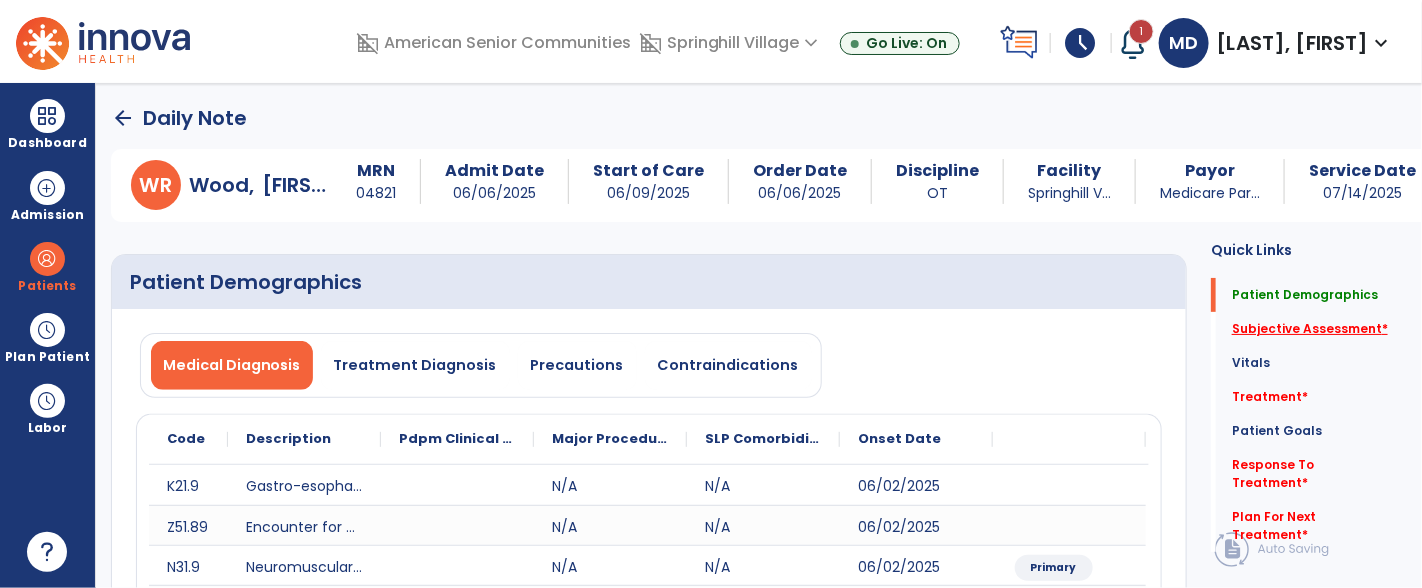click on "Subjective Assessment   *" 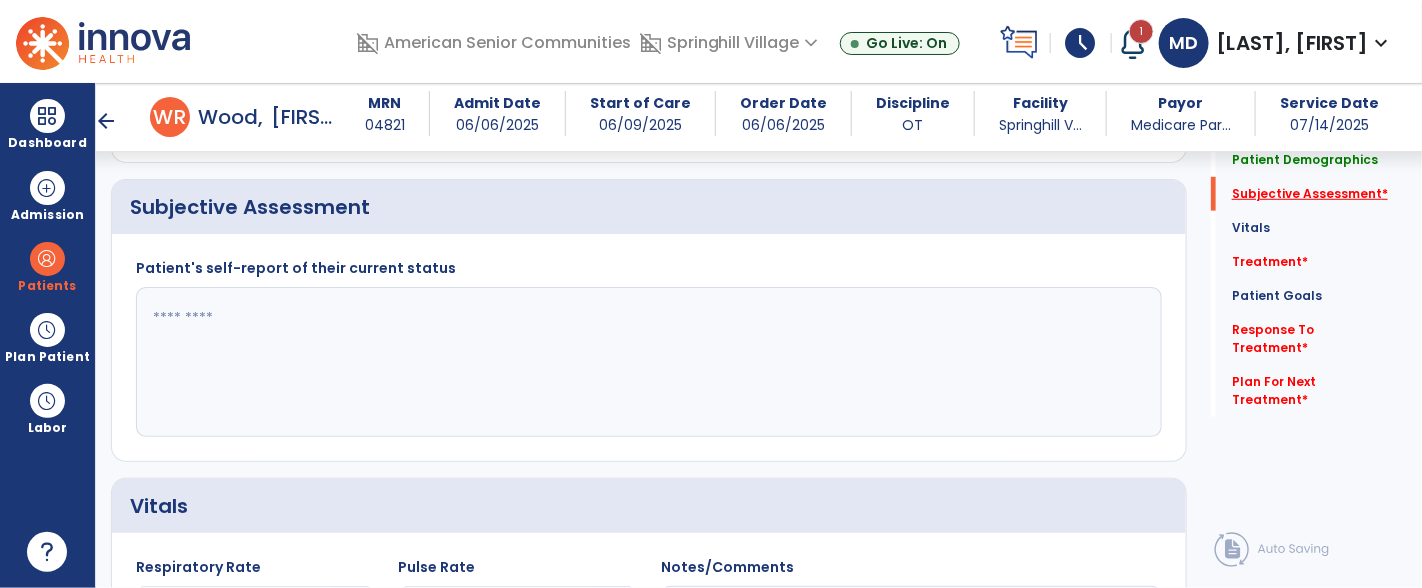 scroll, scrollTop: 512, scrollLeft: 0, axis: vertical 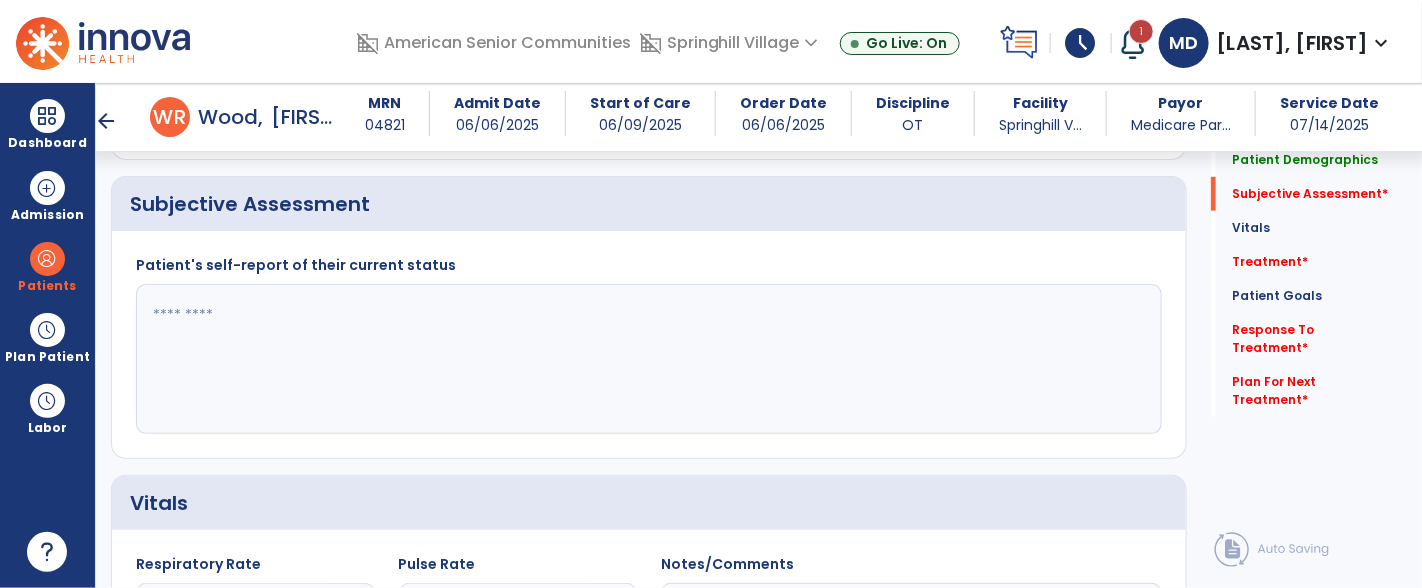 click 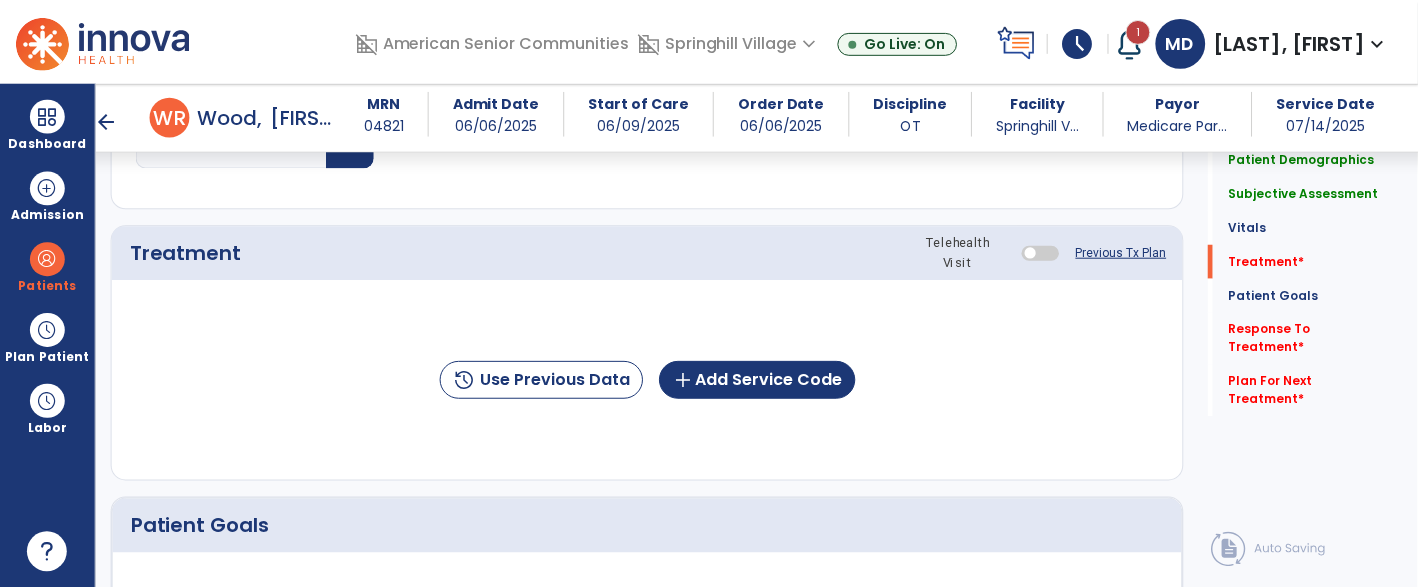 scroll, scrollTop: 1191, scrollLeft: 0, axis: vertical 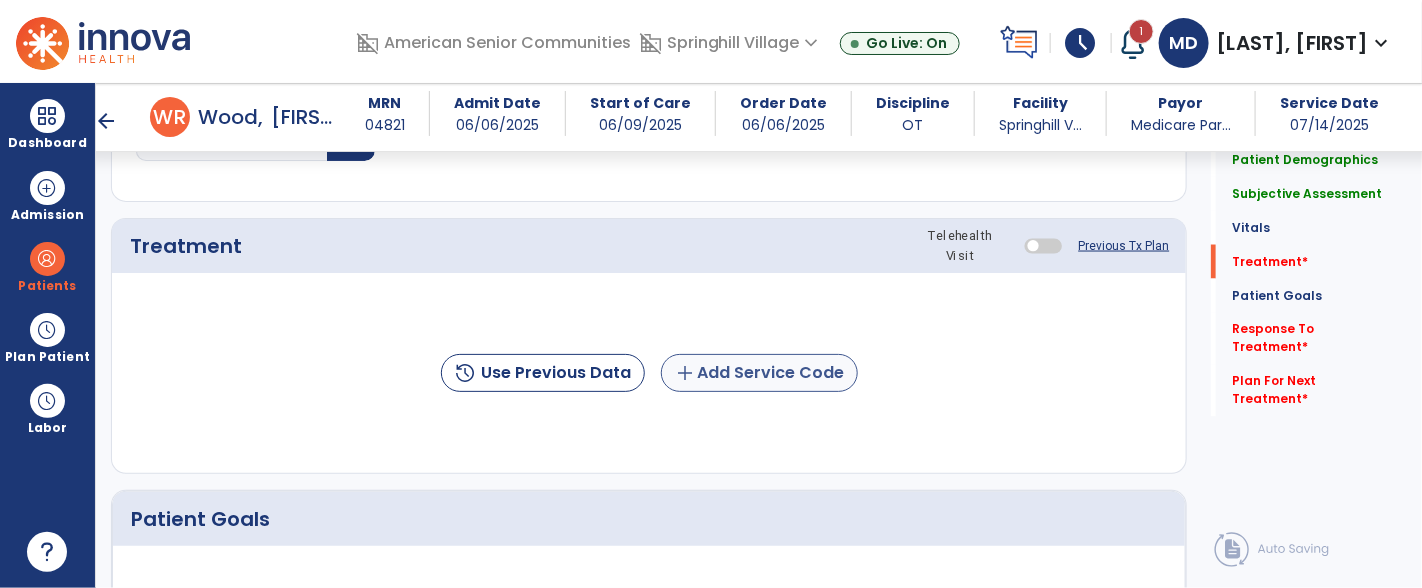 type on "**********" 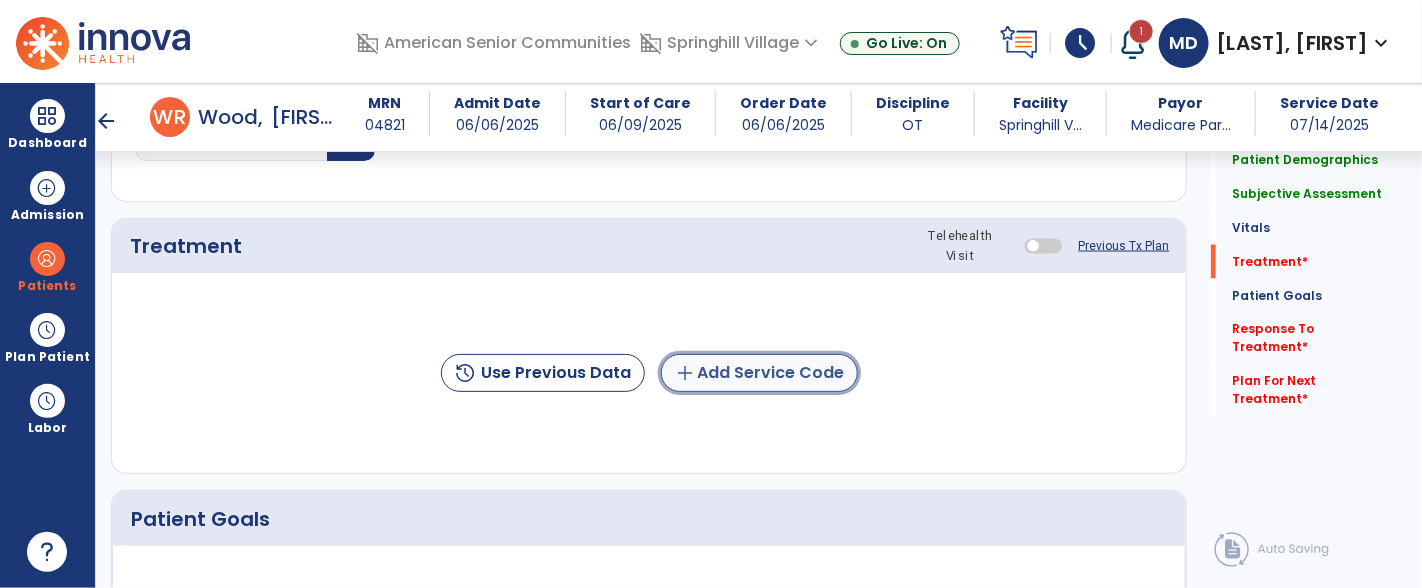 click on "add  Add Service Code" 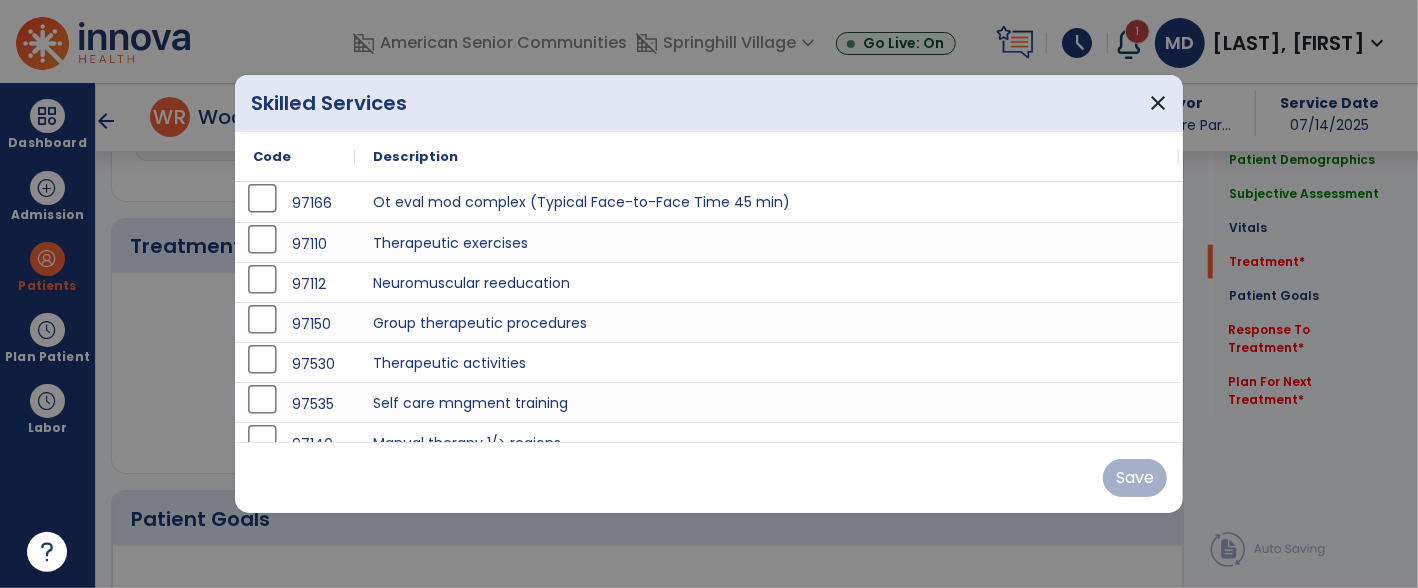 scroll, scrollTop: 1191, scrollLeft: 0, axis: vertical 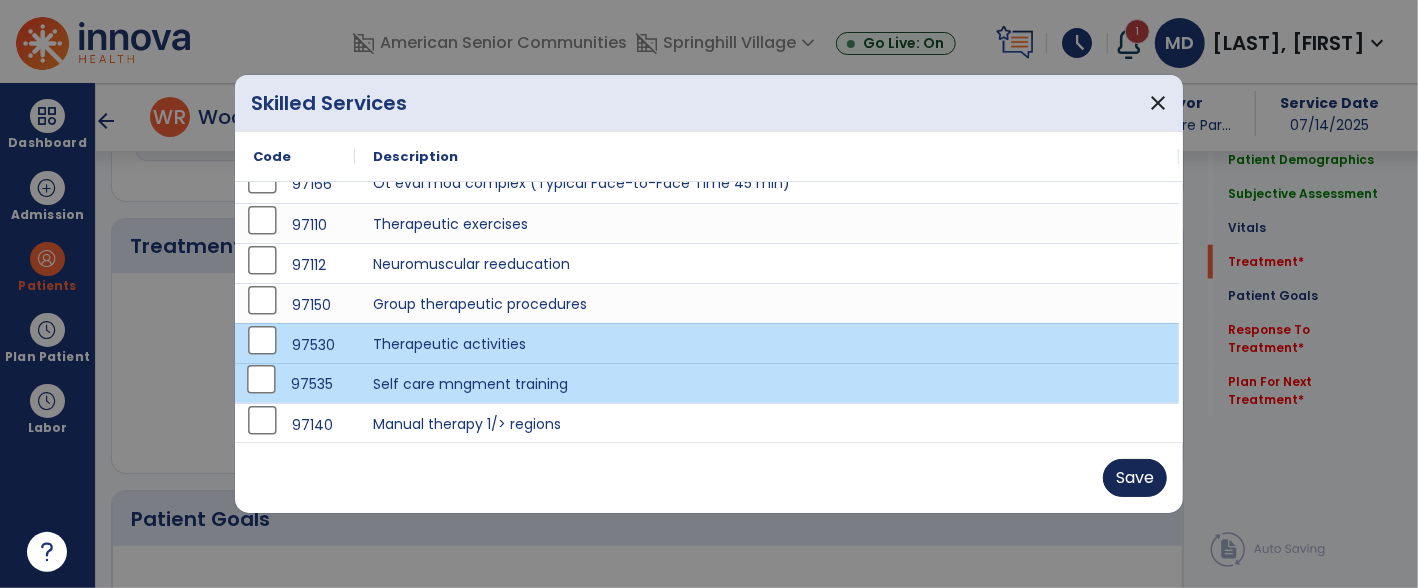 click on "Save" at bounding box center (1135, 478) 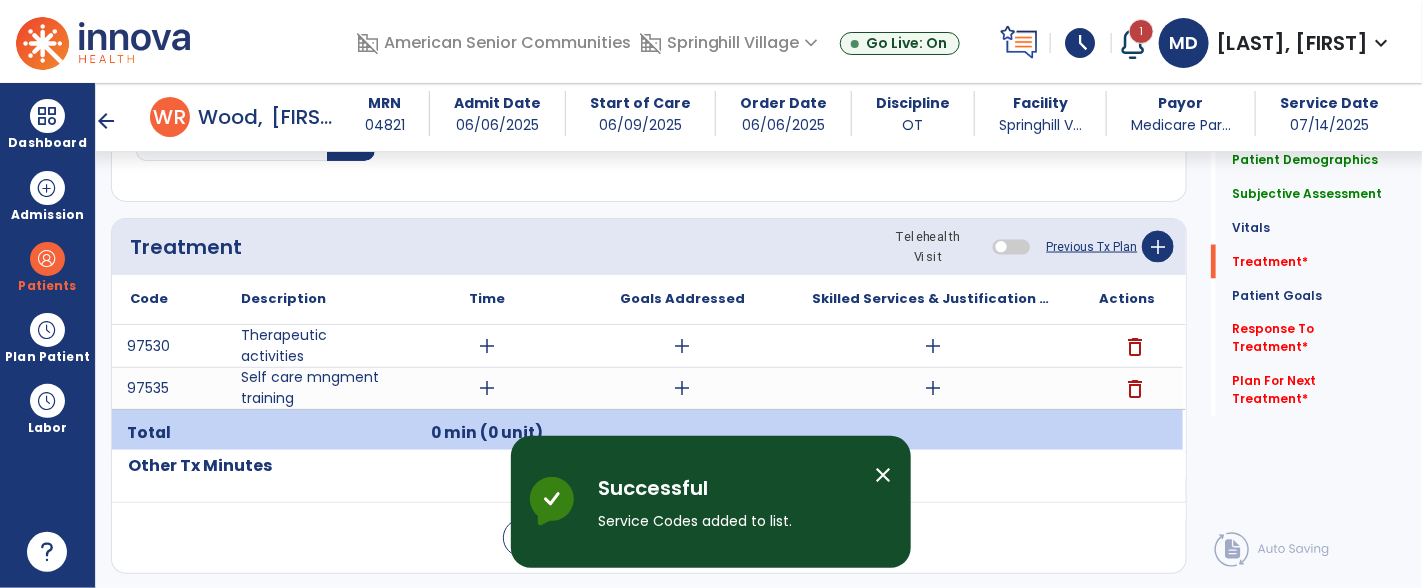 click on "add" at bounding box center [487, 346] 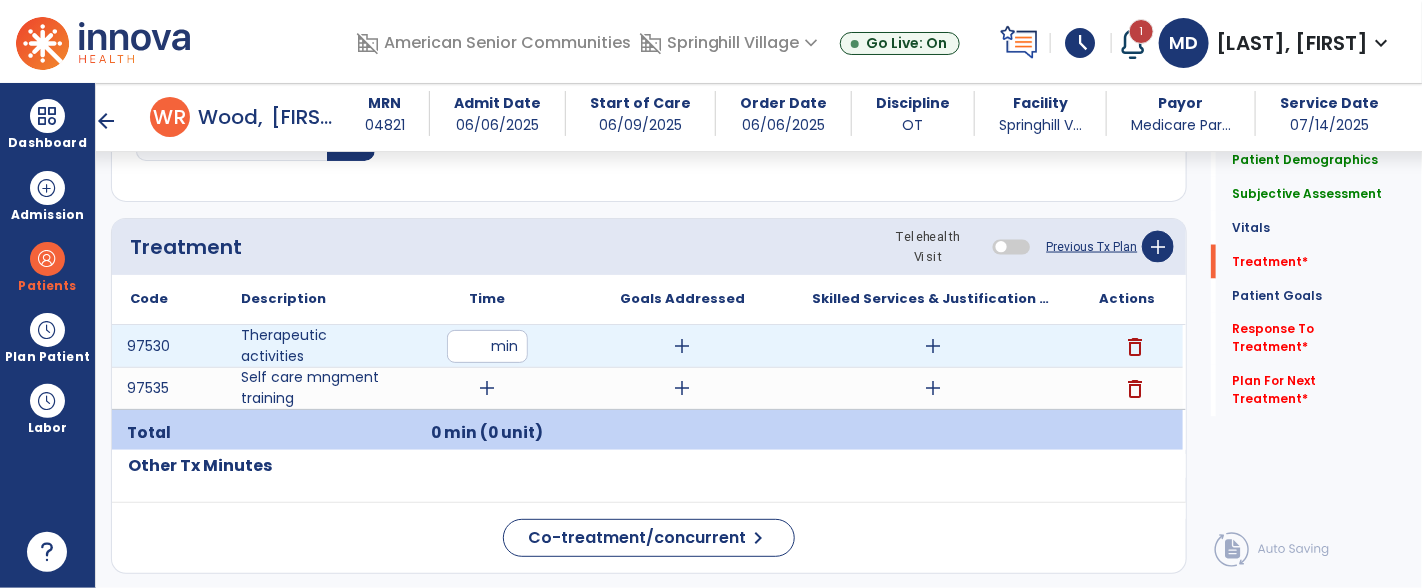 type on "**" 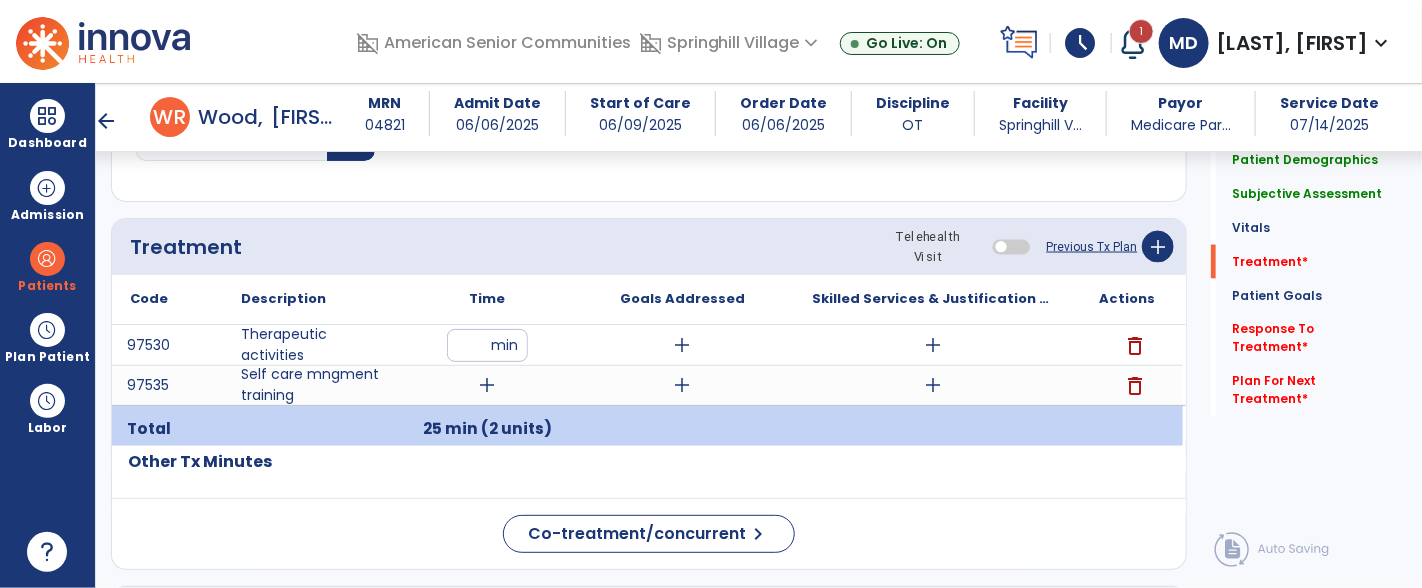 click on "add" at bounding box center (682, 345) 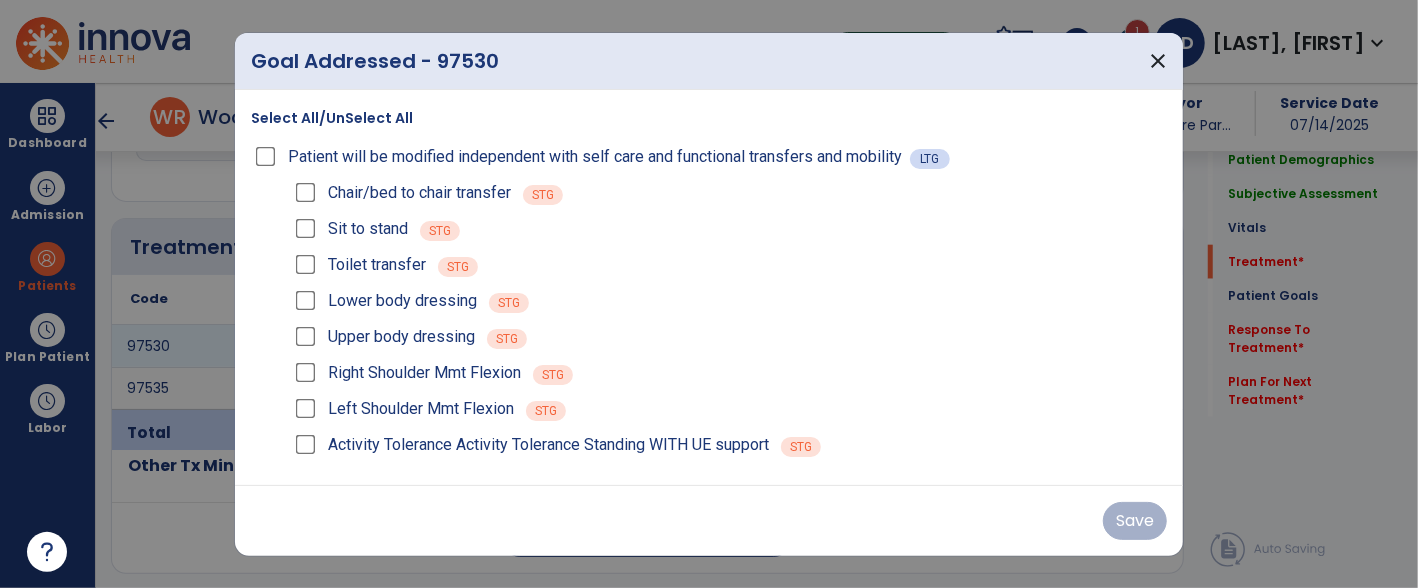 scroll, scrollTop: 1191, scrollLeft: 0, axis: vertical 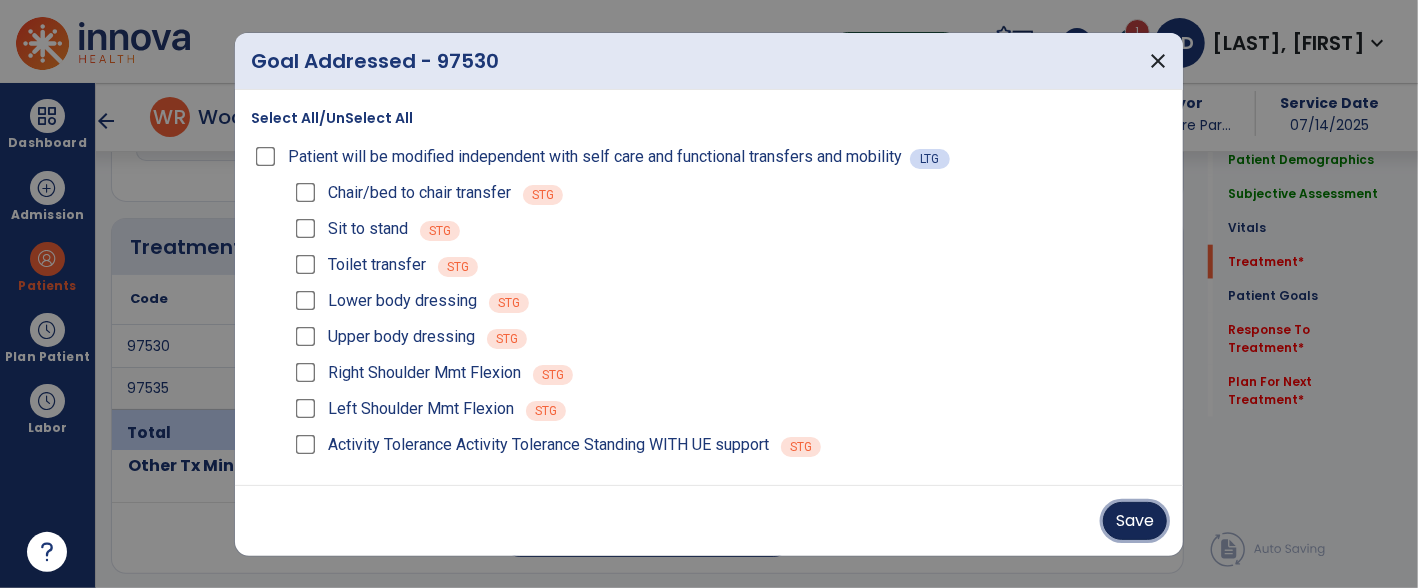 click on "Save" at bounding box center [1135, 521] 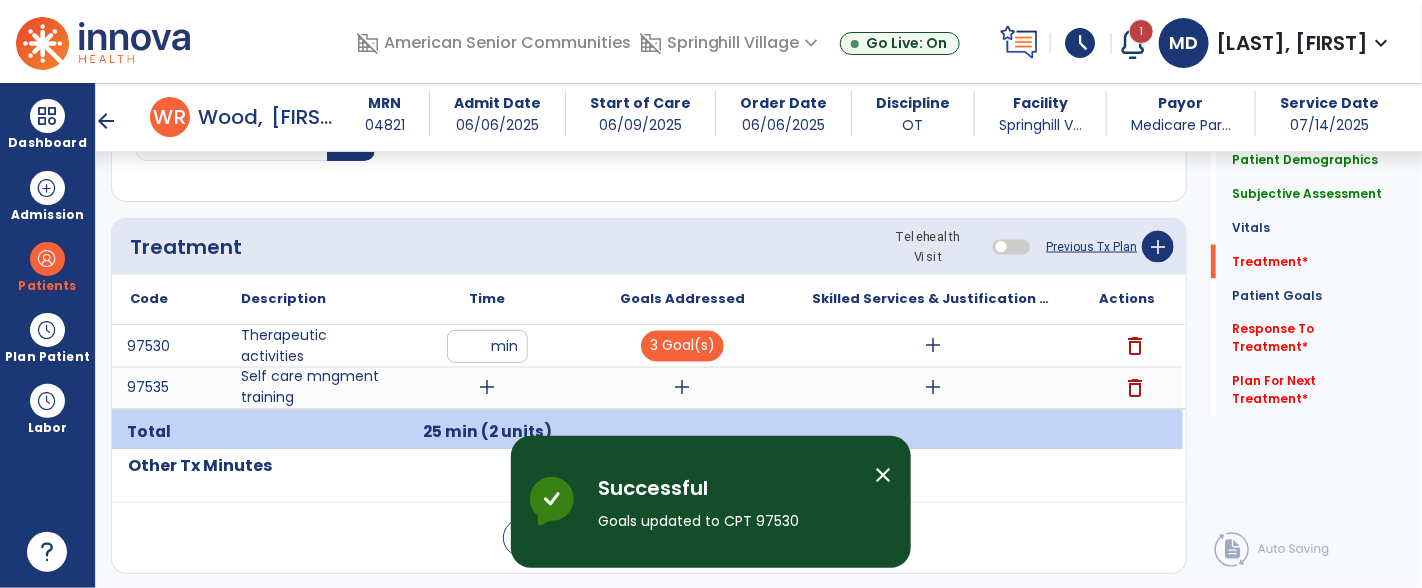 click on "add" at bounding box center (933, 346) 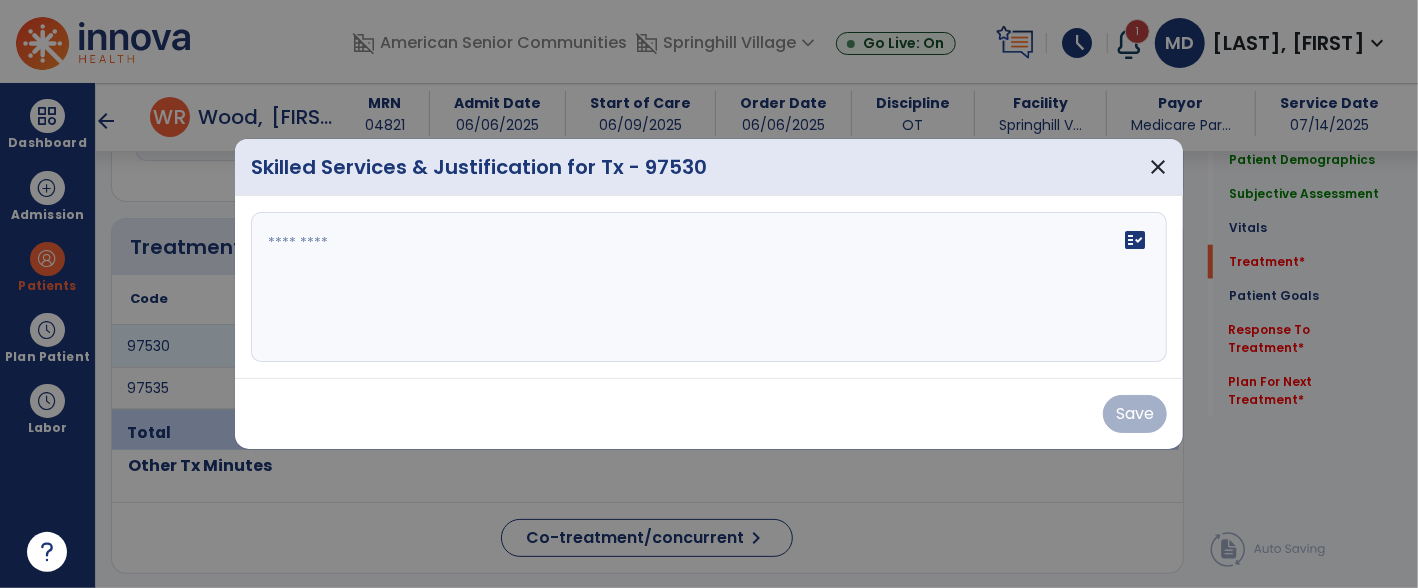 scroll, scrollTop: 1191, scrollLeft: 0, axis: vertical 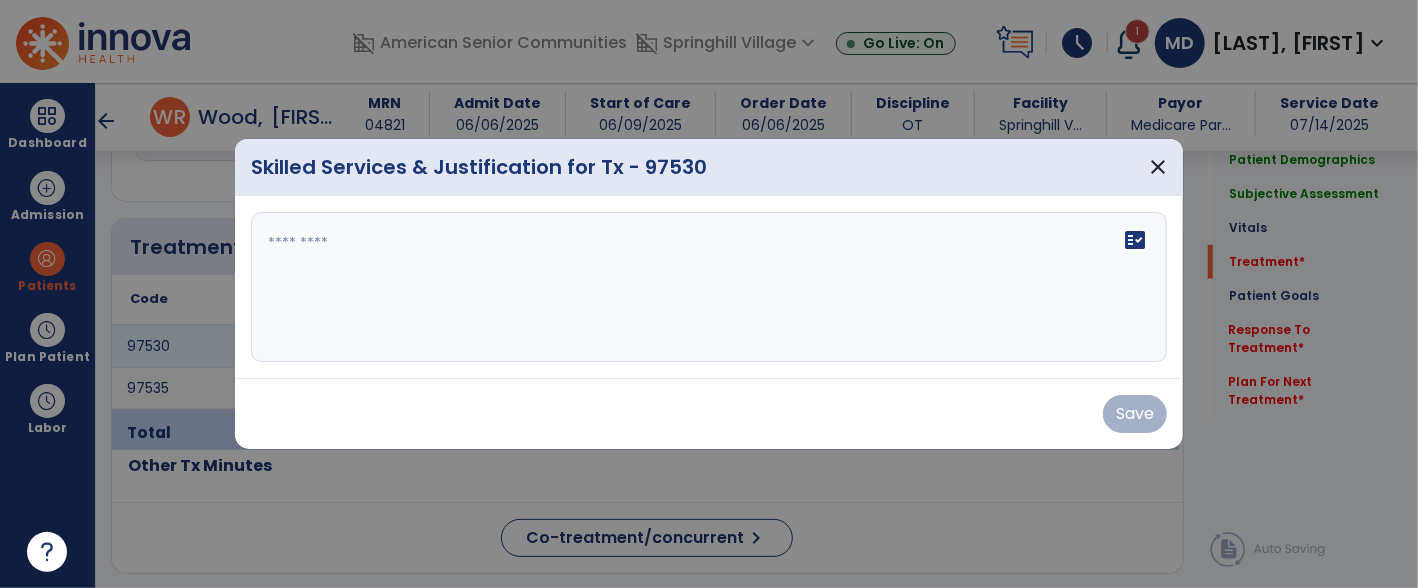 click at bounding box center (709, 287) 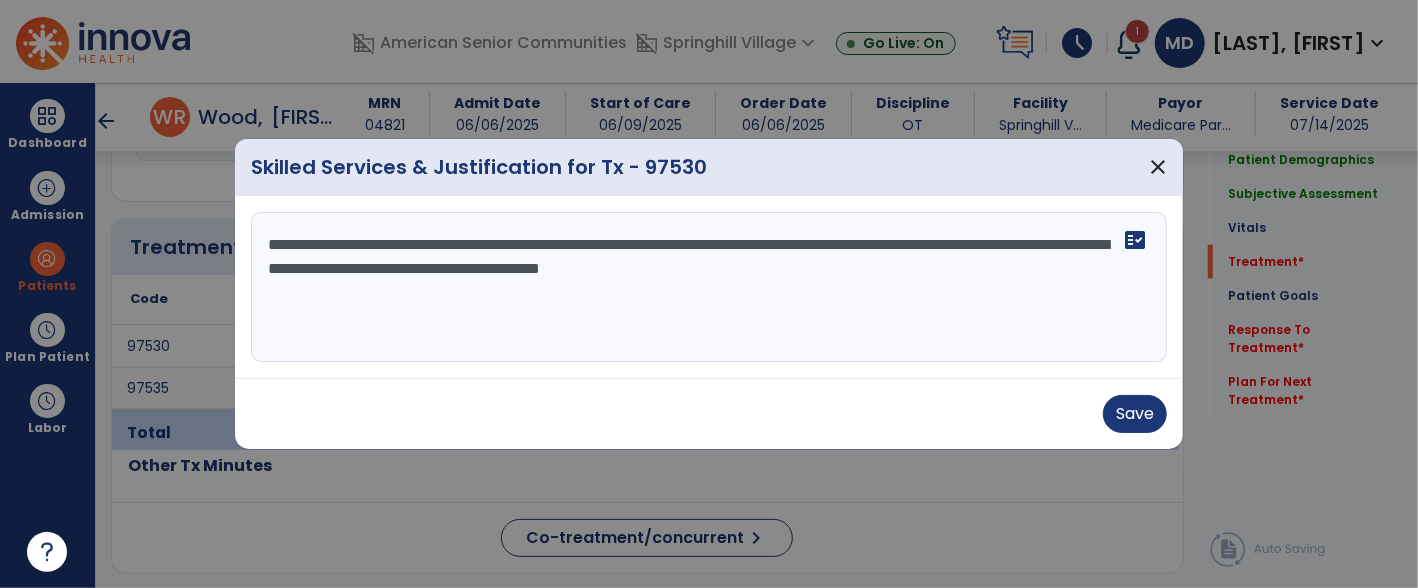 click on "**********" at bounding box center [709, 287] 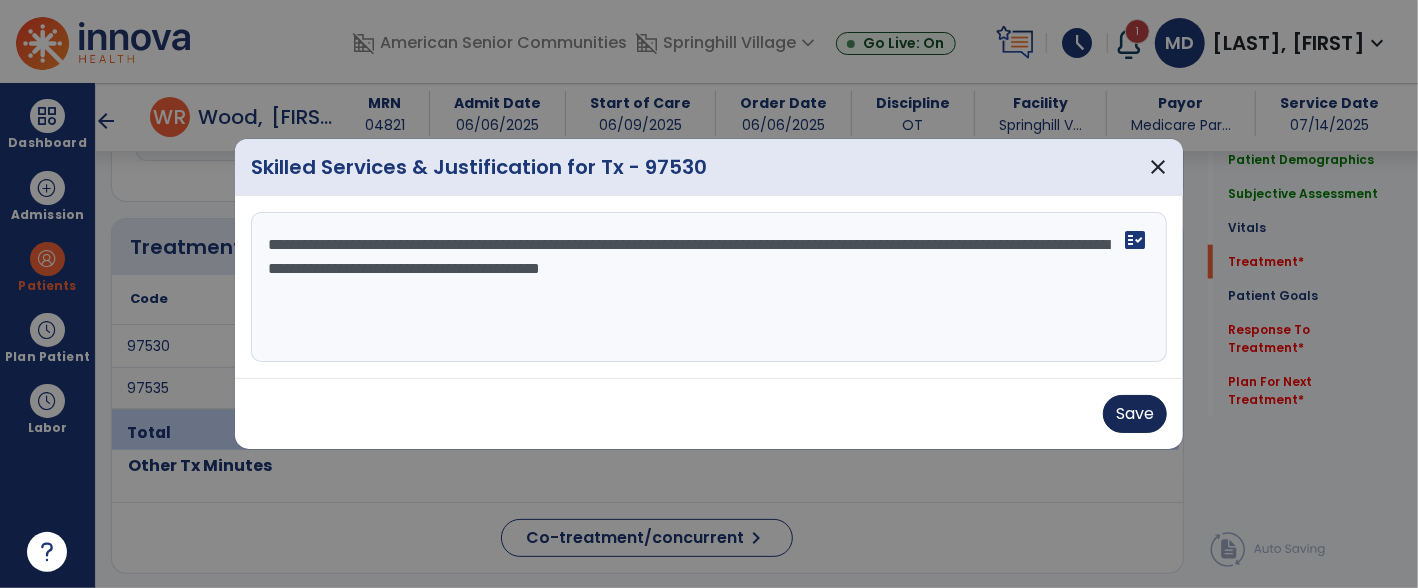 type on "**********" 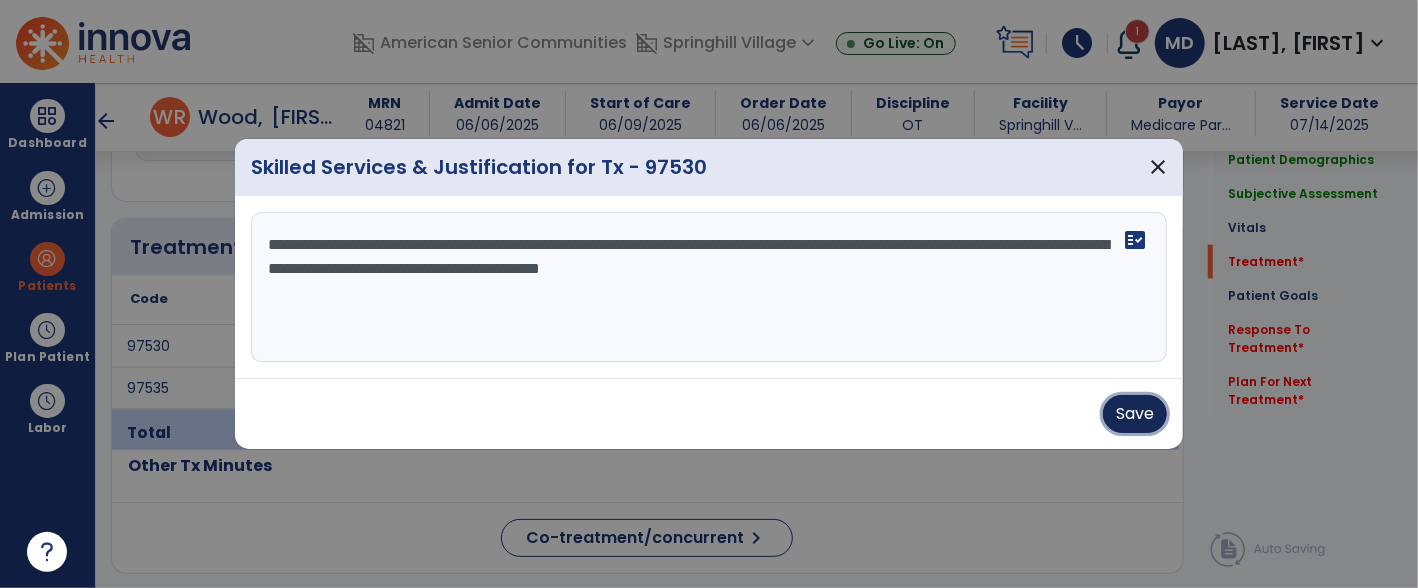 click on "Save" at bounding box center (1135, 414) 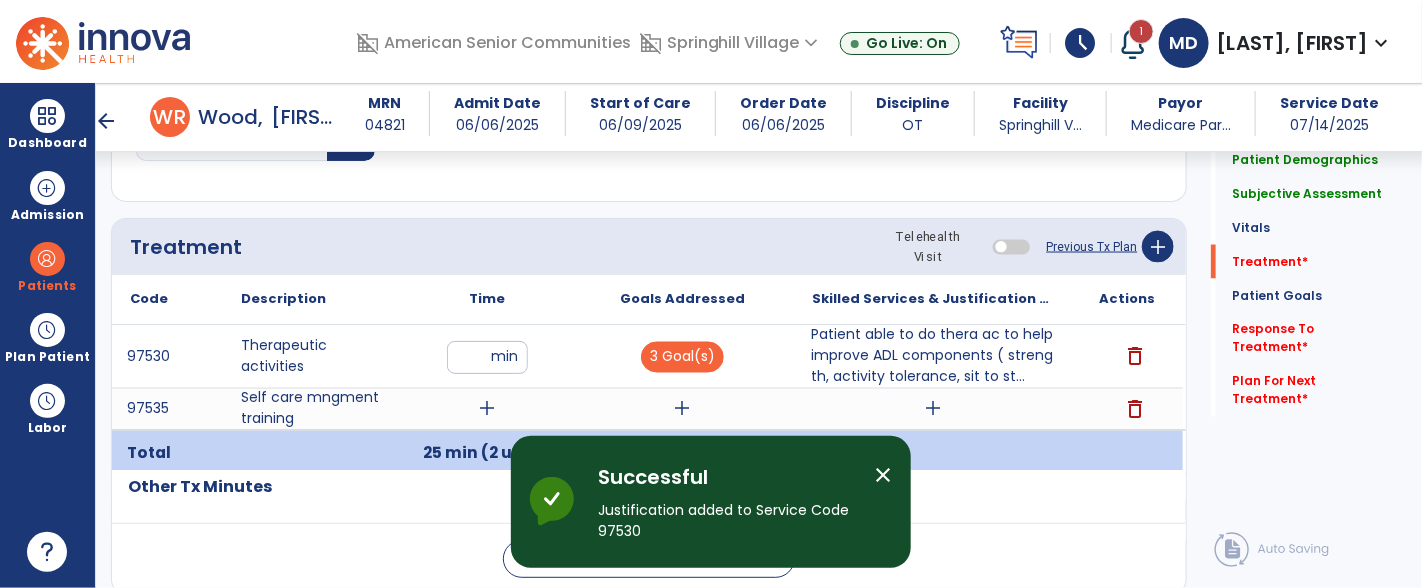 click on "add" at bounding box center (487, 409) 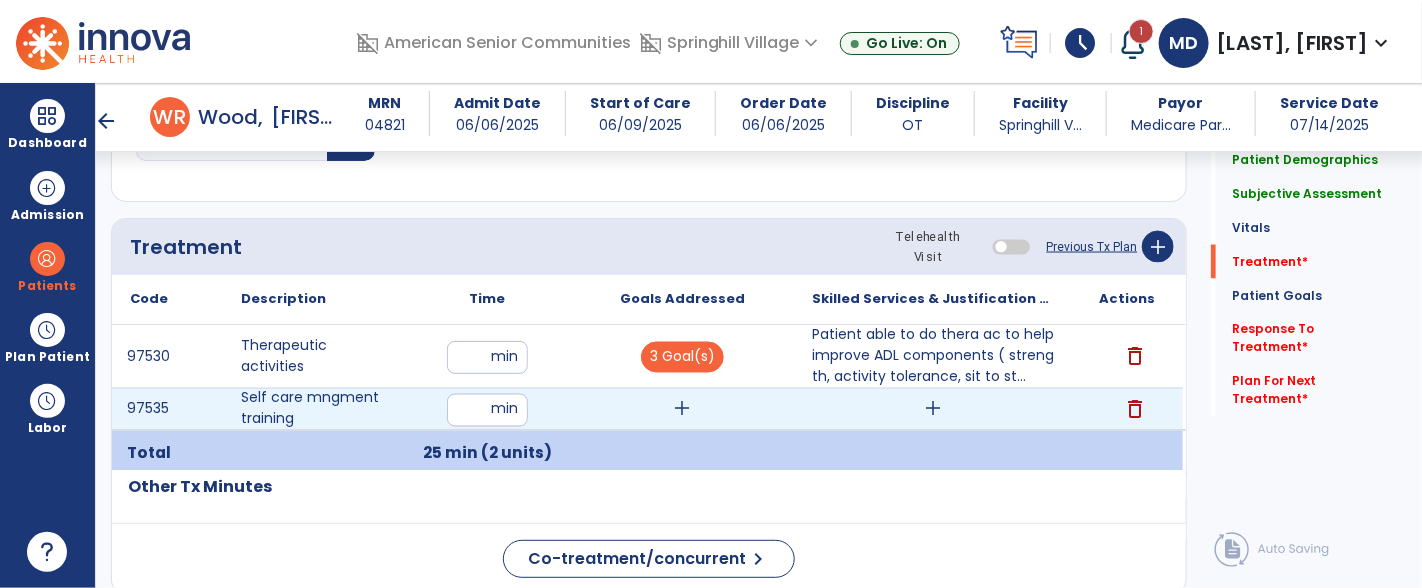 type on "**" 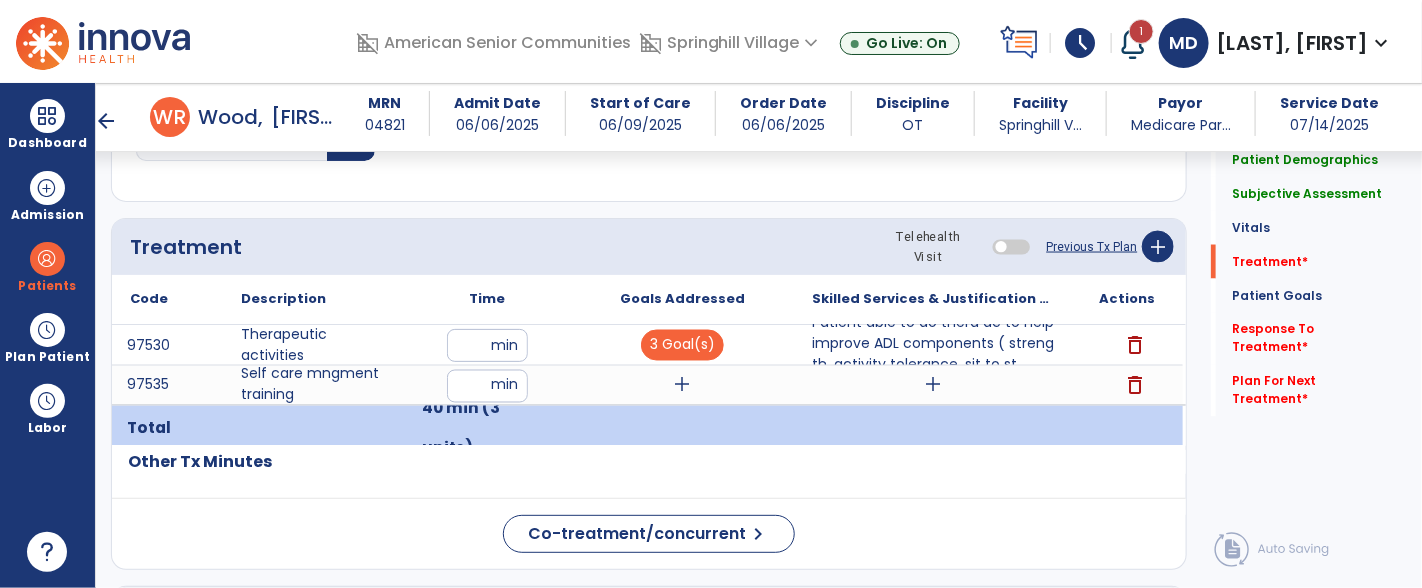 click on "add" at bounding box center [682, 385] 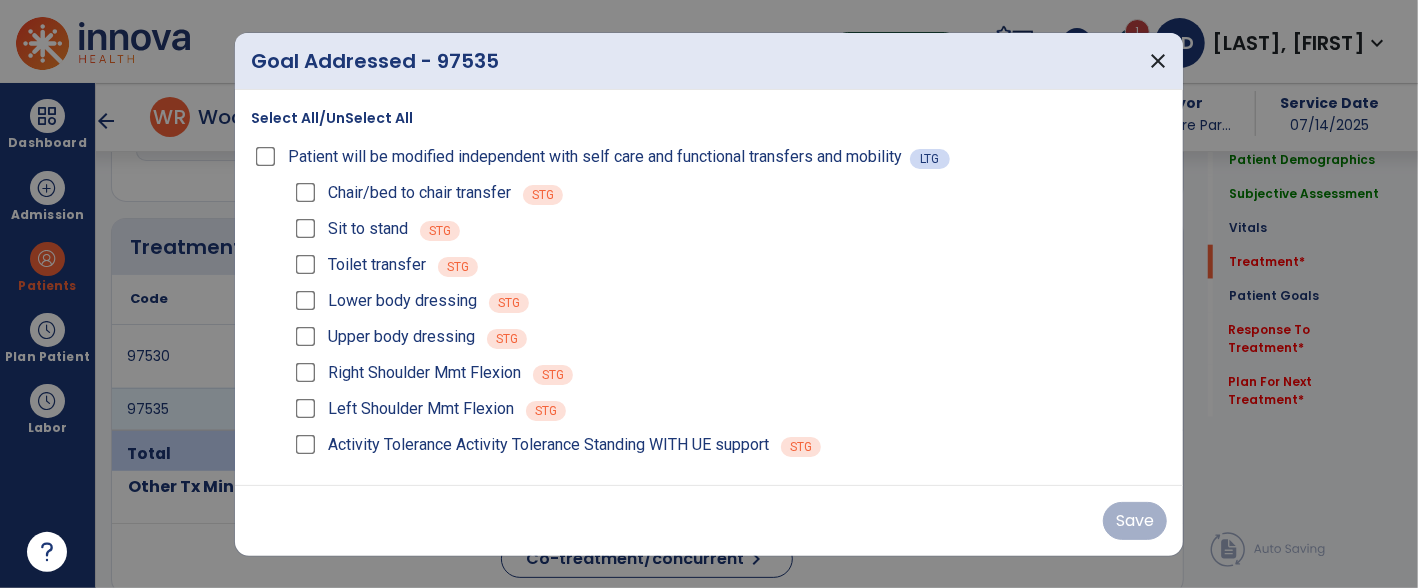 scroll, scrollTop: 1191, scrollLeft: 0, axis: vertical 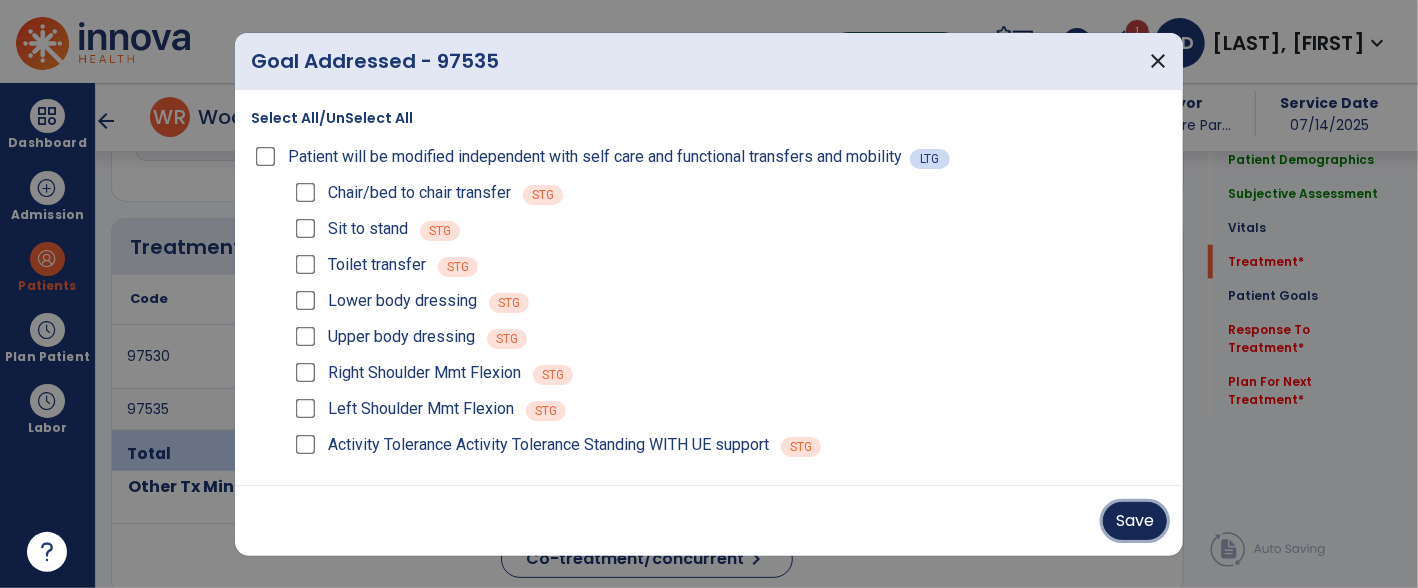 click on "Save" at bounding box center [1135, 521] 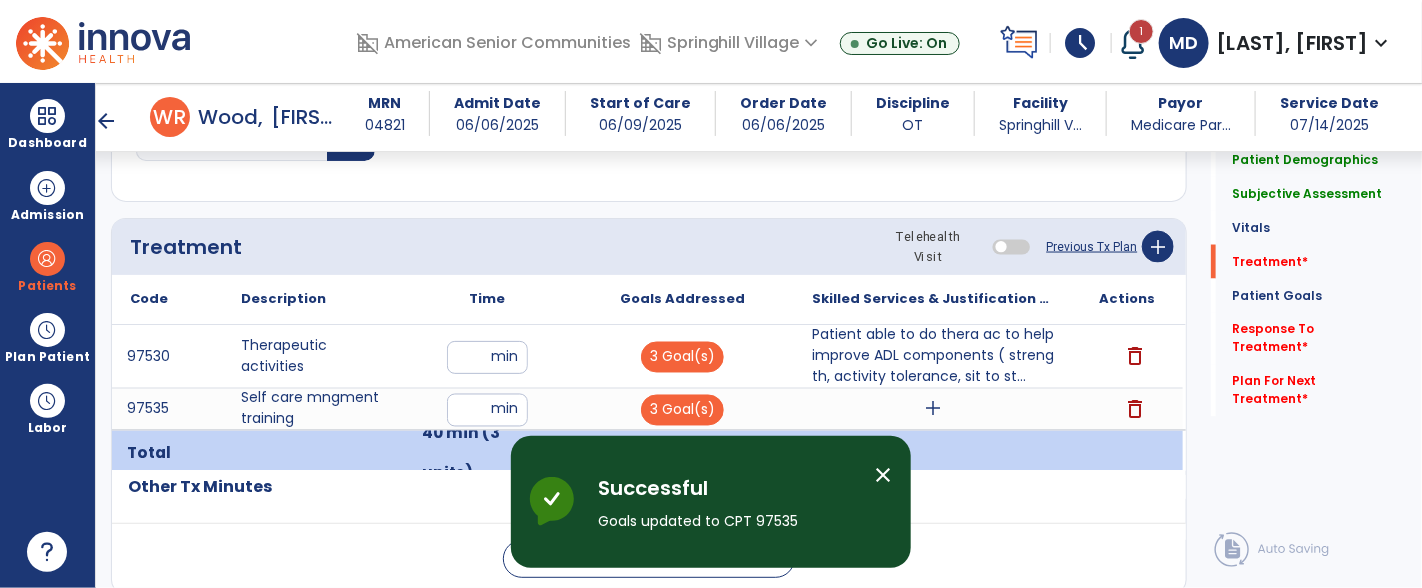 click on "add" at bounding box center (933, 409) 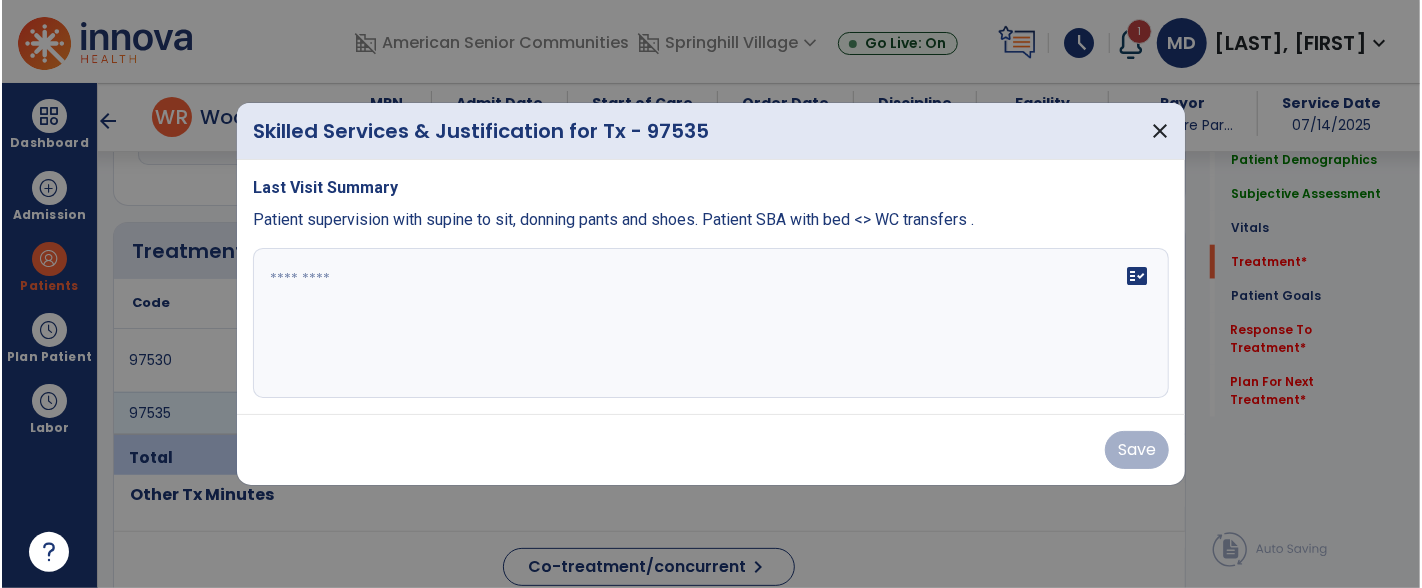 scroll, scrollTop: 1191, scrollLeft: 0, axis: vertical 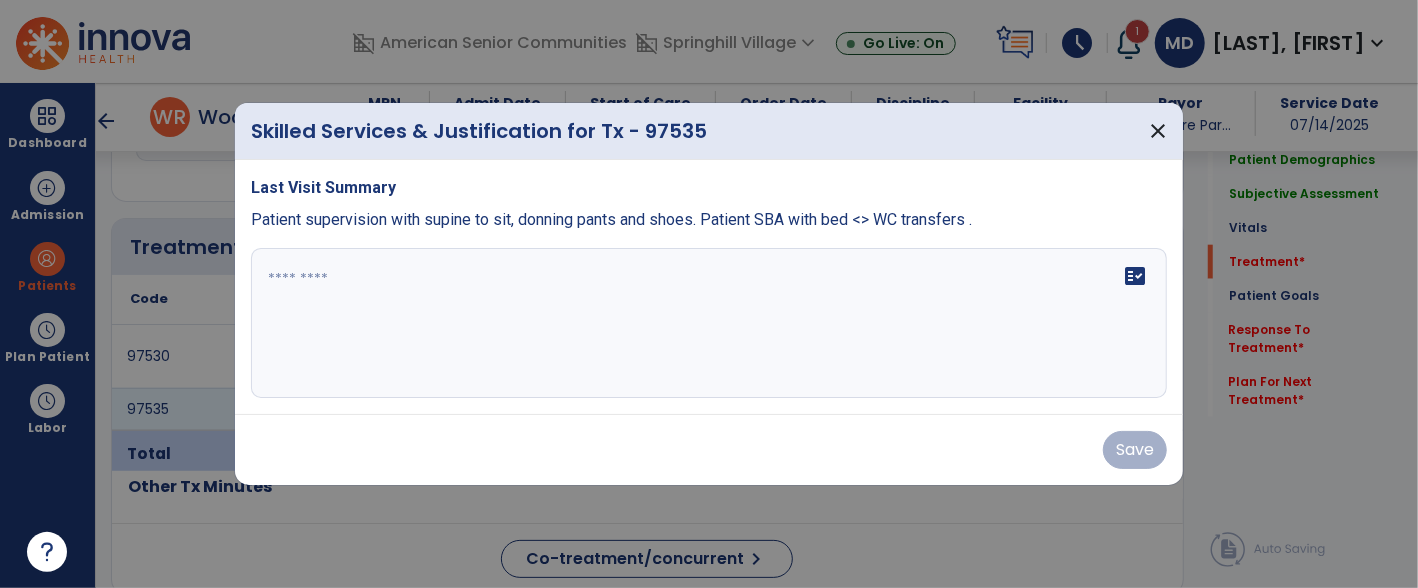 click at bounding box center [709, 323] 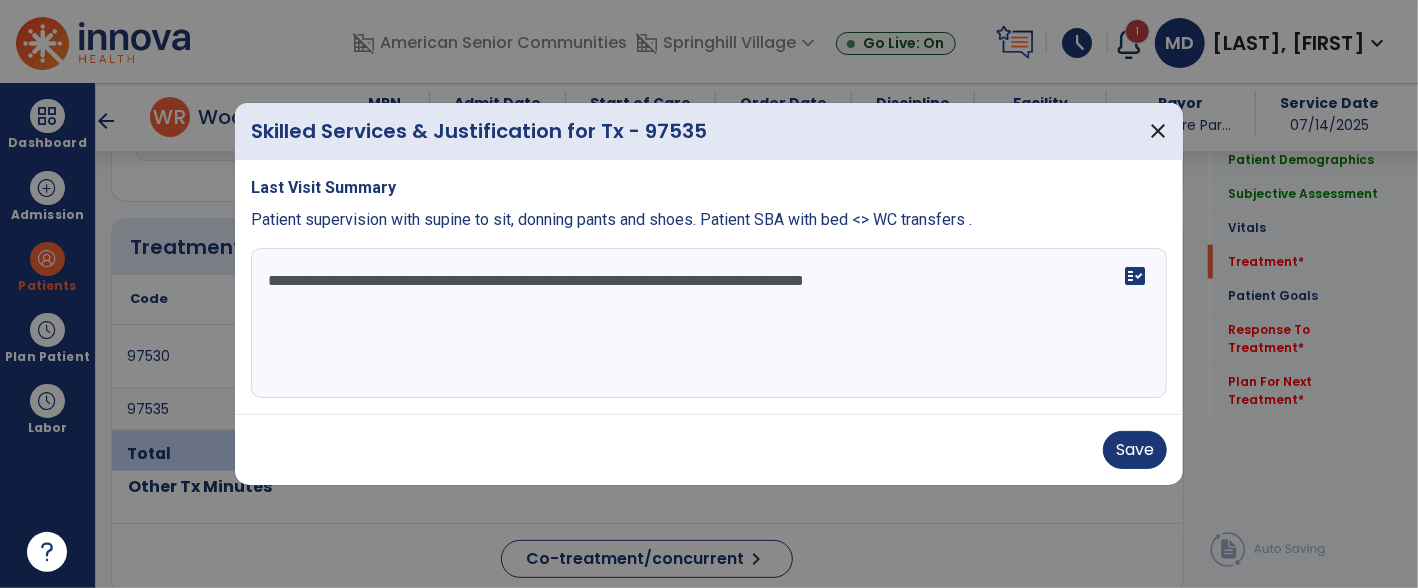 click on "**********" at bounding box center [709, 323] 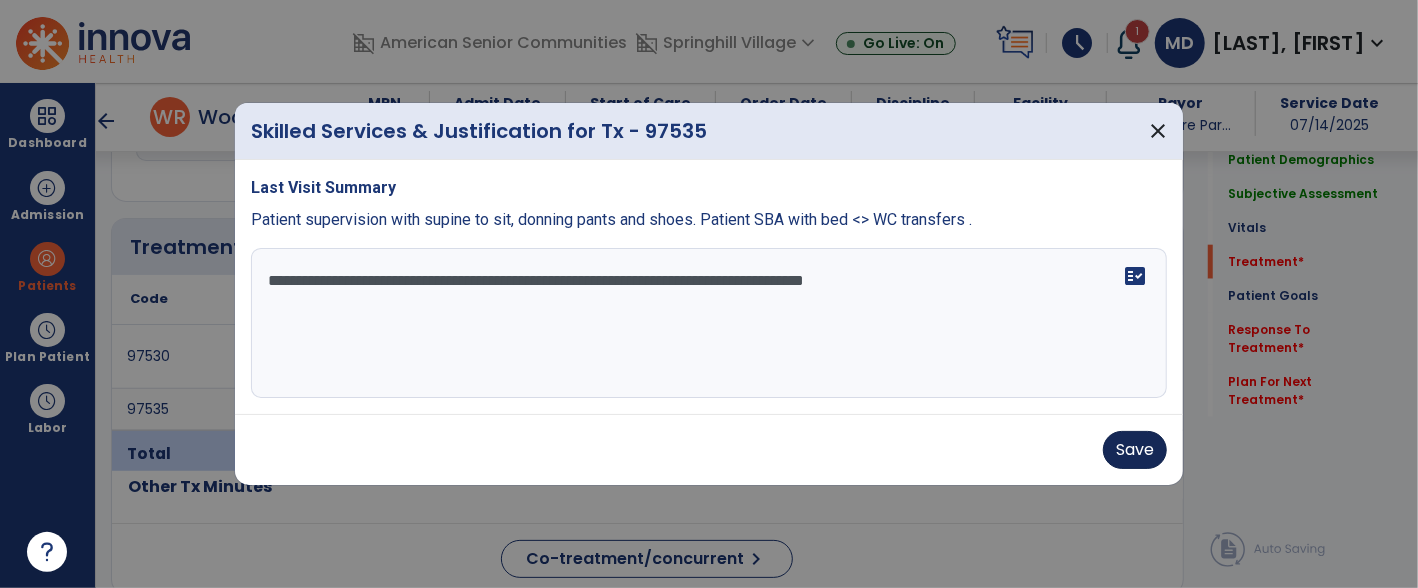 type on "**********" 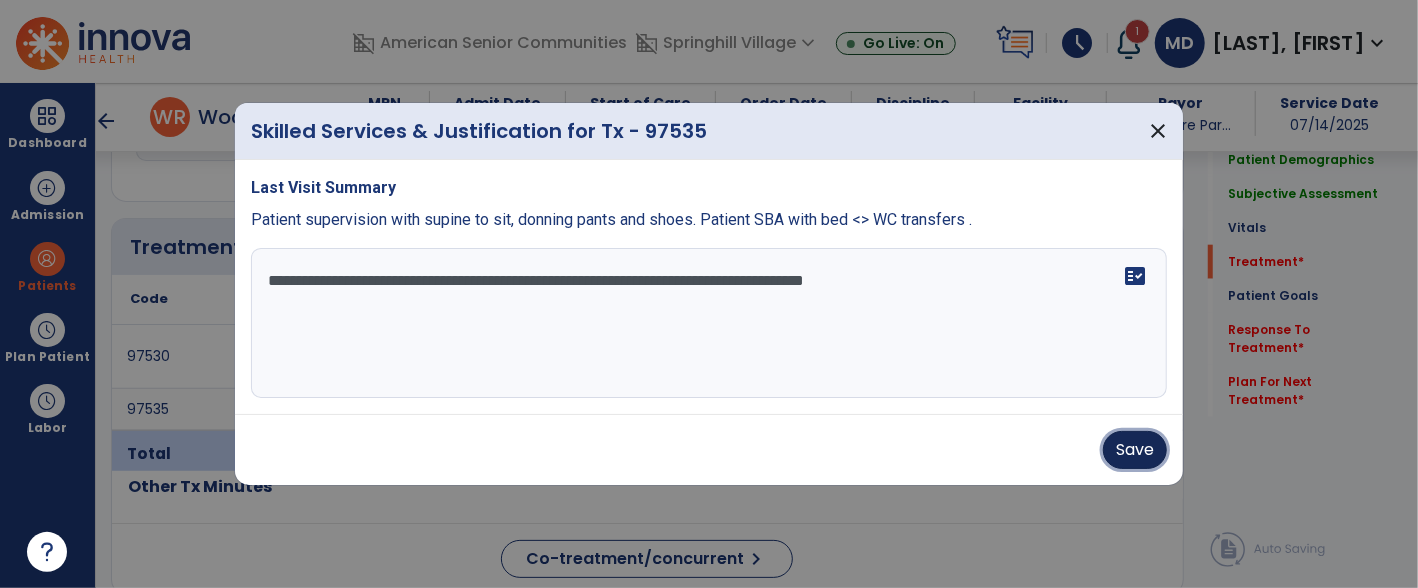 click on "Save" at bounding box center (1135, 450) 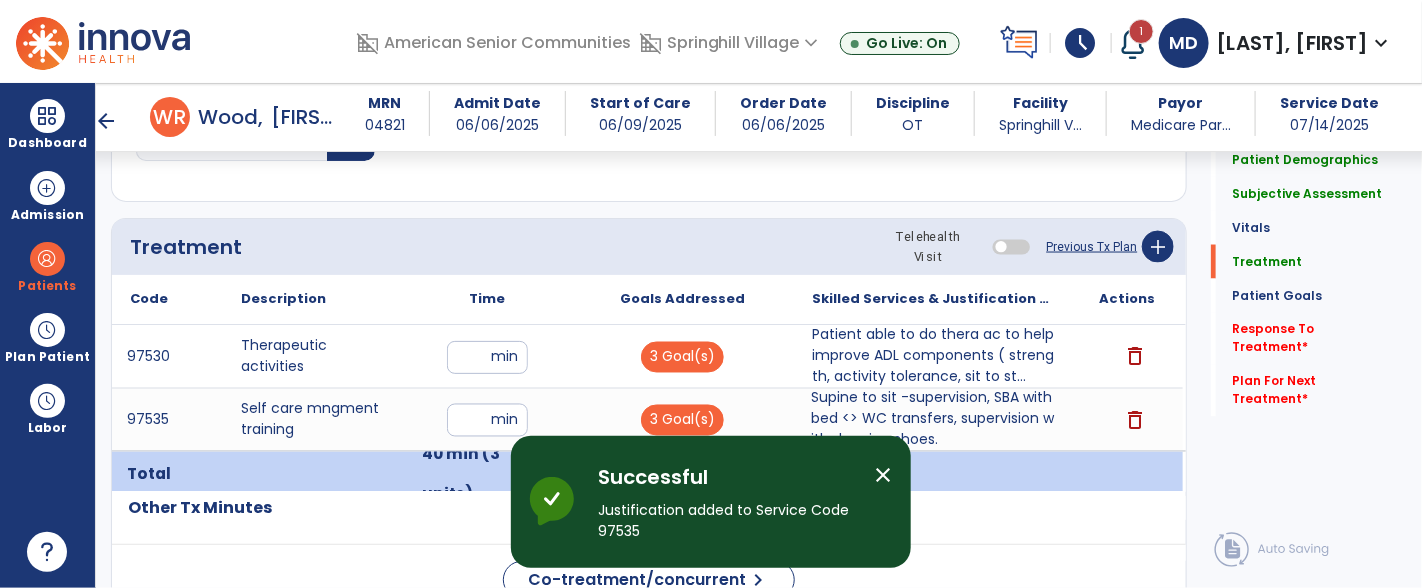 click on "close" at bounding box center (883, 475) 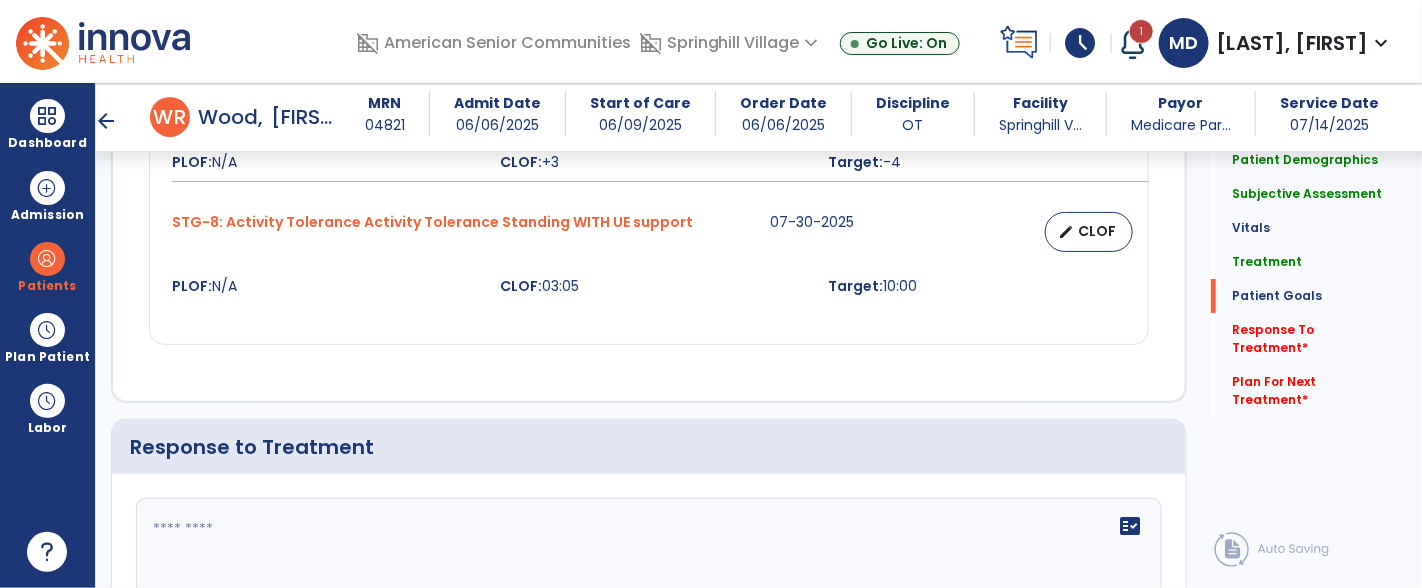 scroll, scrollTop: 2877, scrollLeft: 0, axis: vertical 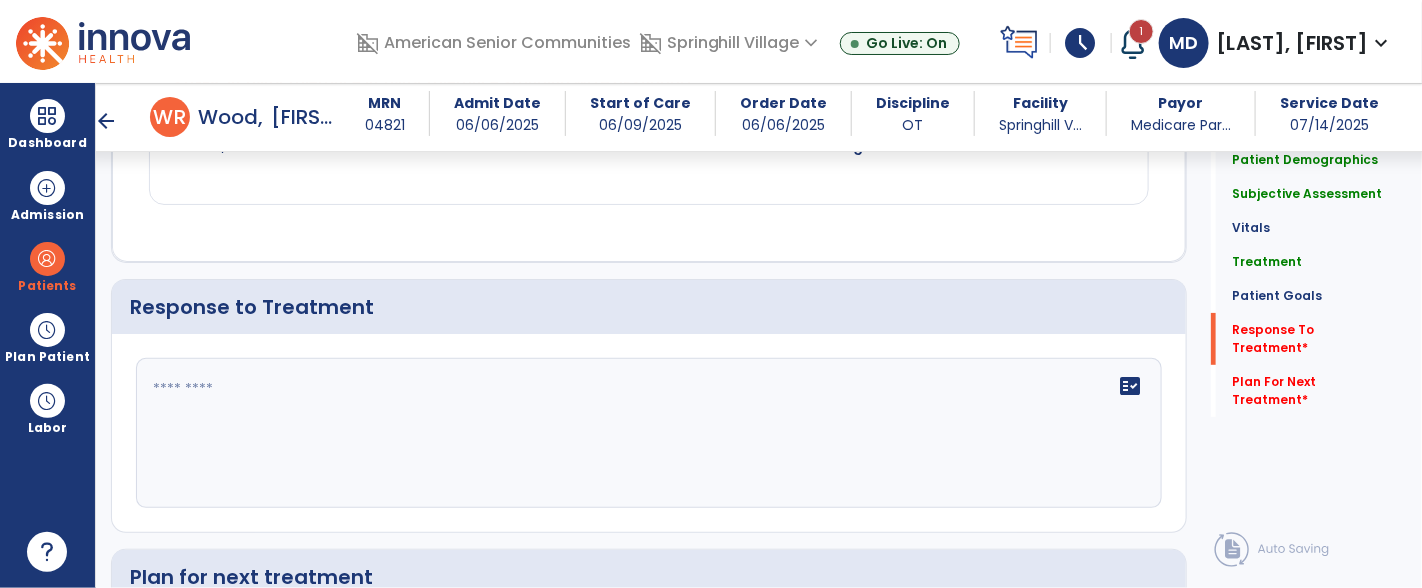 click 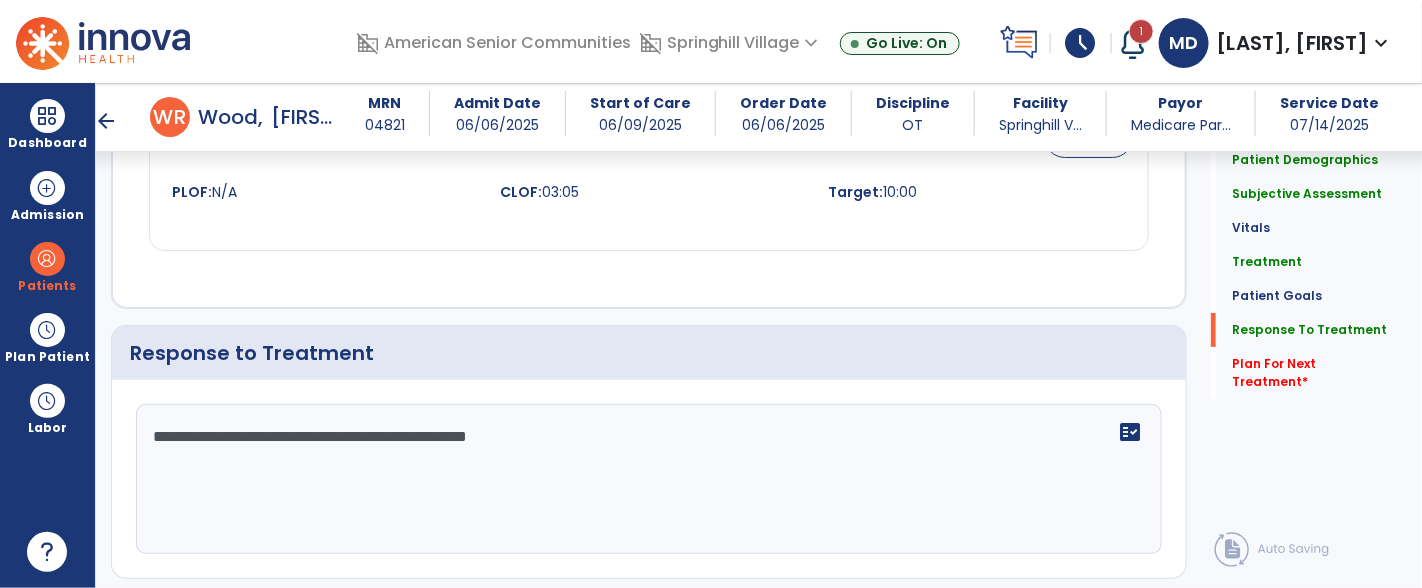 scroll, scrollTop: 2877, scrollLeft: 0, axis: vertical 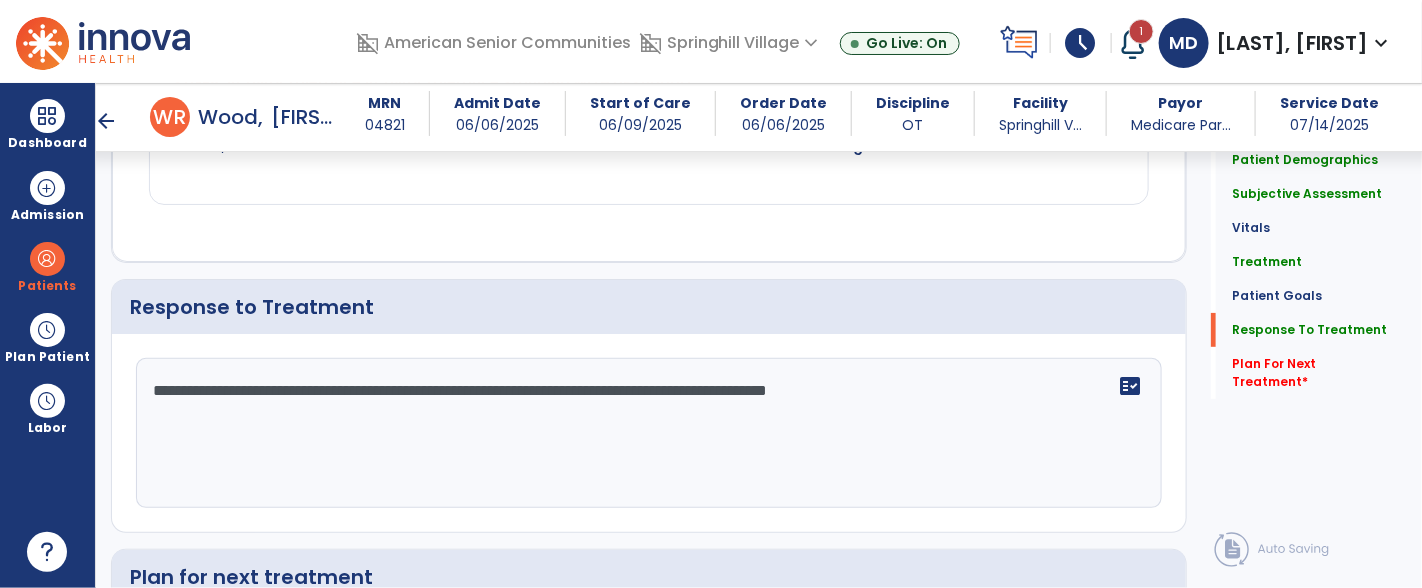 click on "**********" 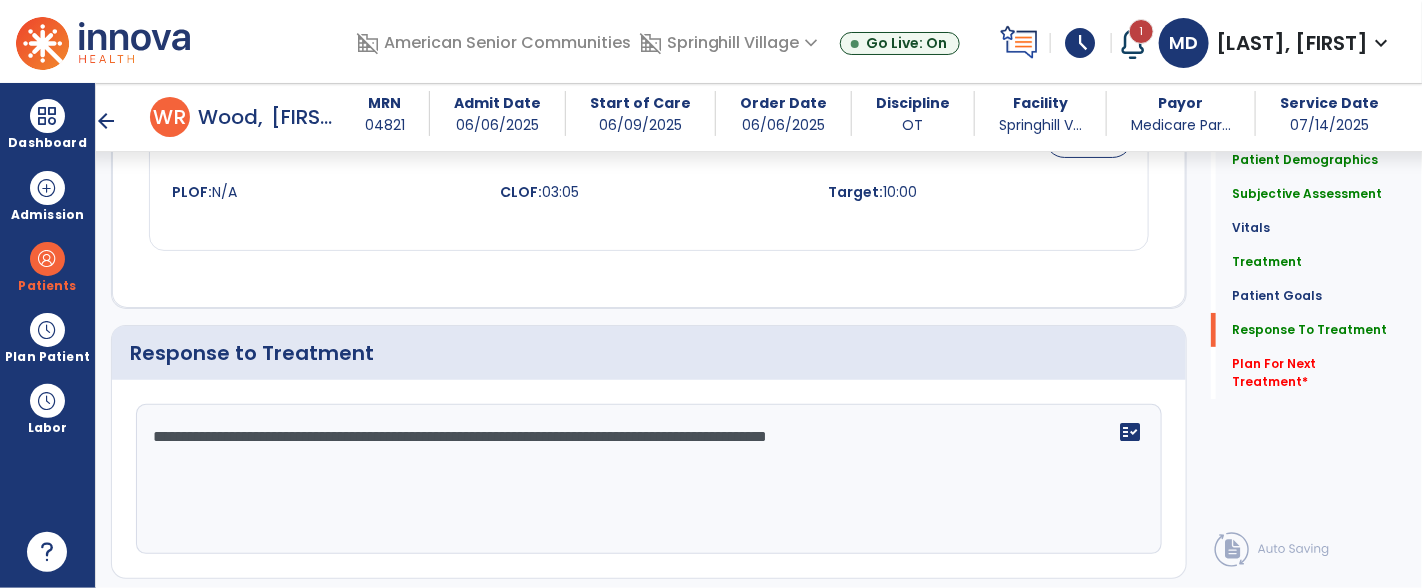 scroll, scrollTop: 2877, scrollLeft: 0, axis: vertical 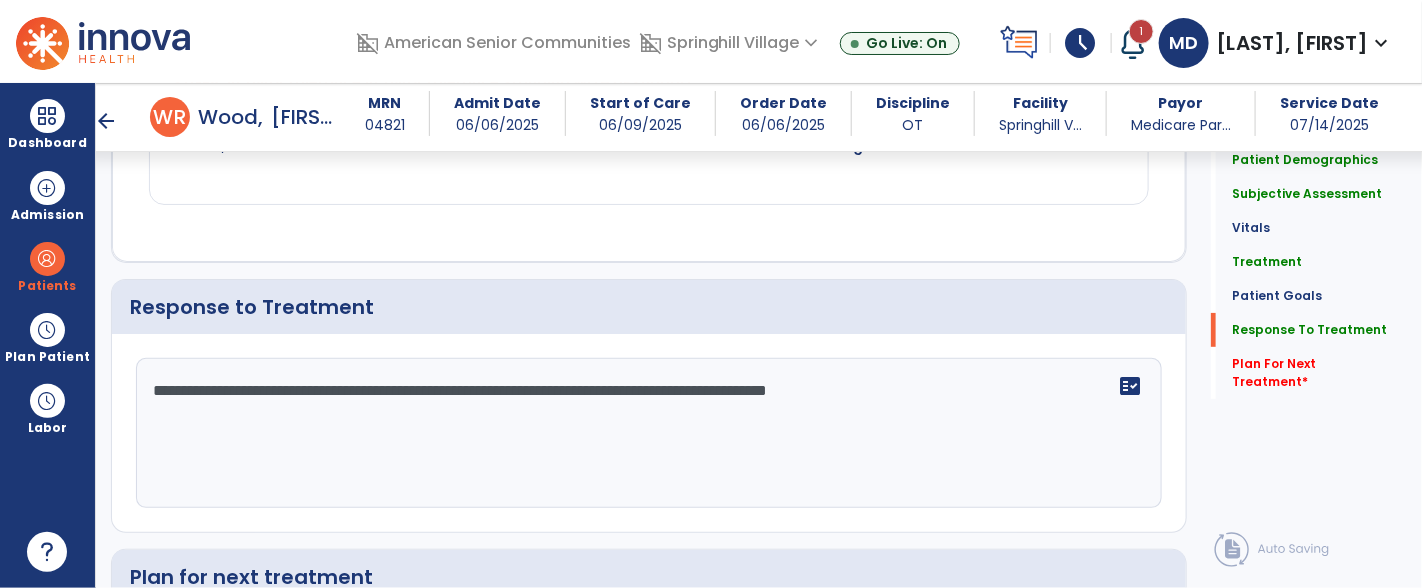 paste on "**********" 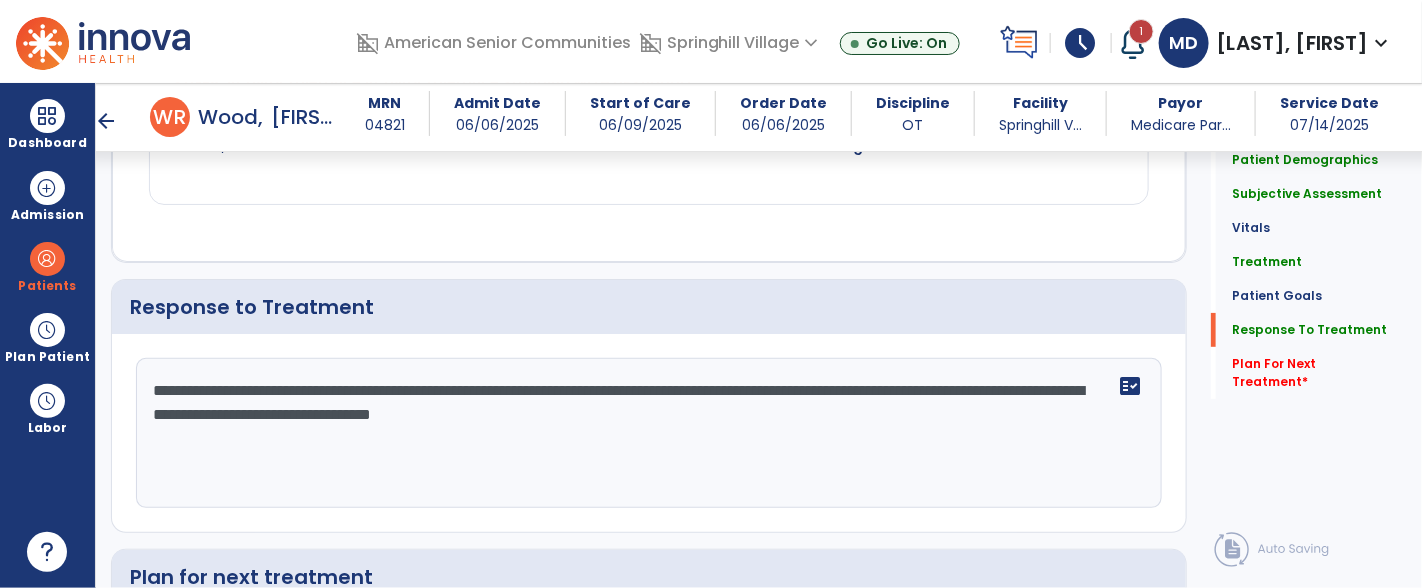 click on "**********" 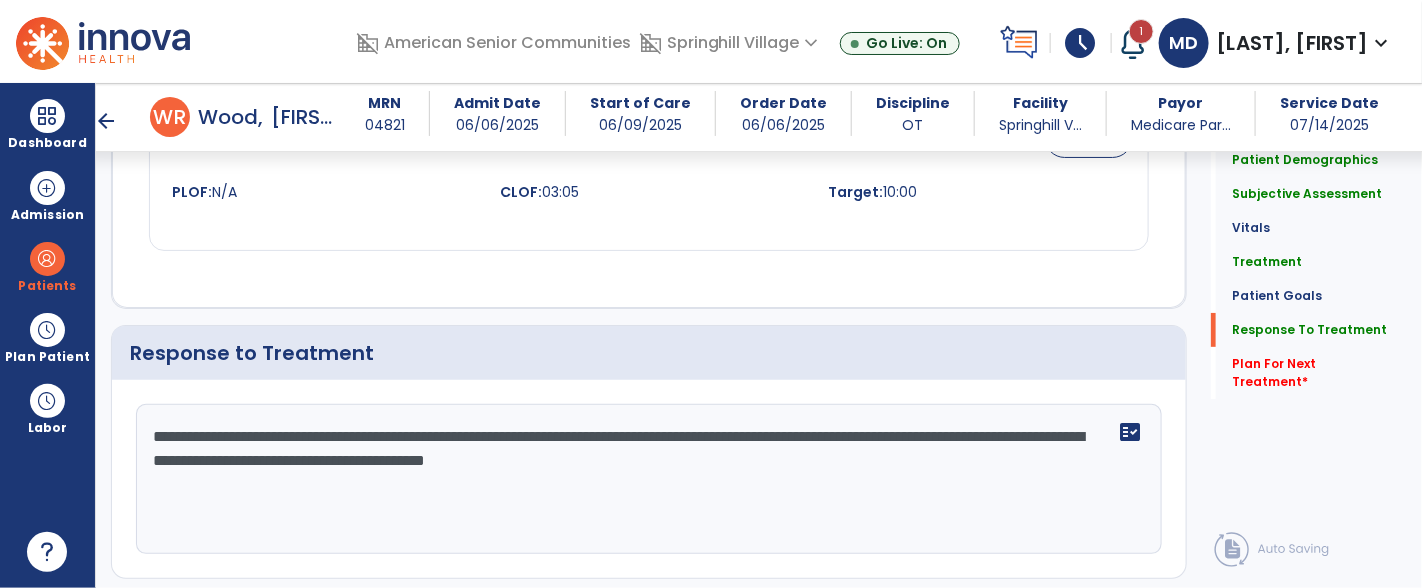scroll, scrollTop: 2877, scrollLeft: 0, axis: vertical 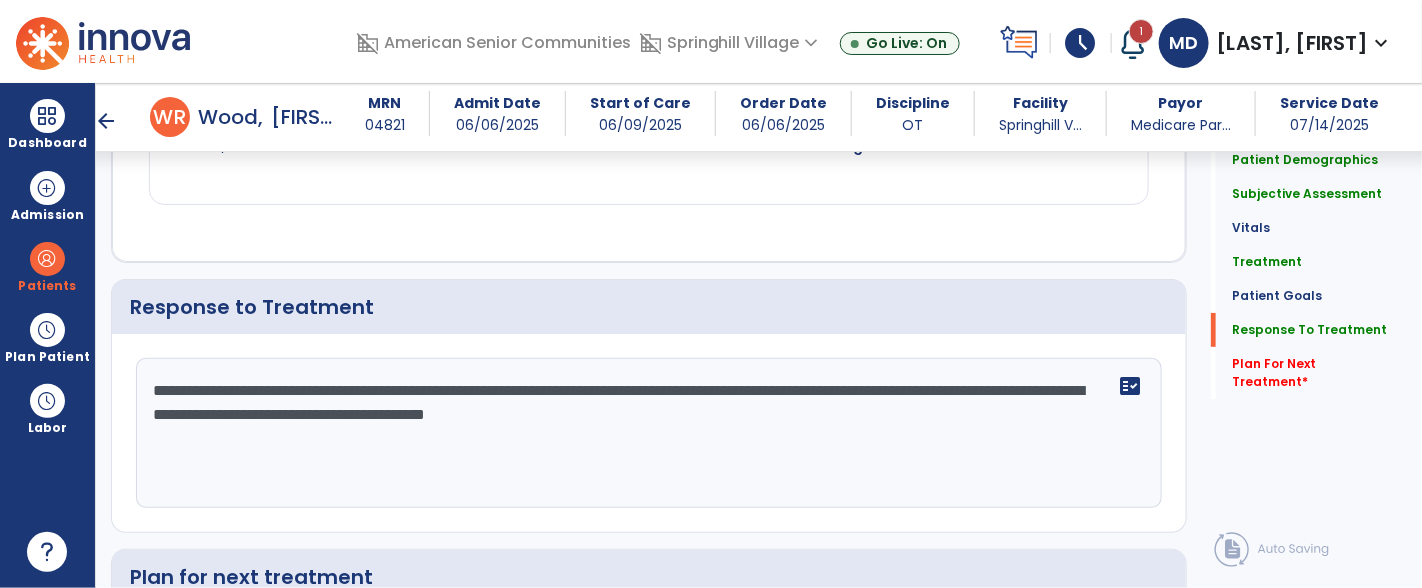 click on "**********" 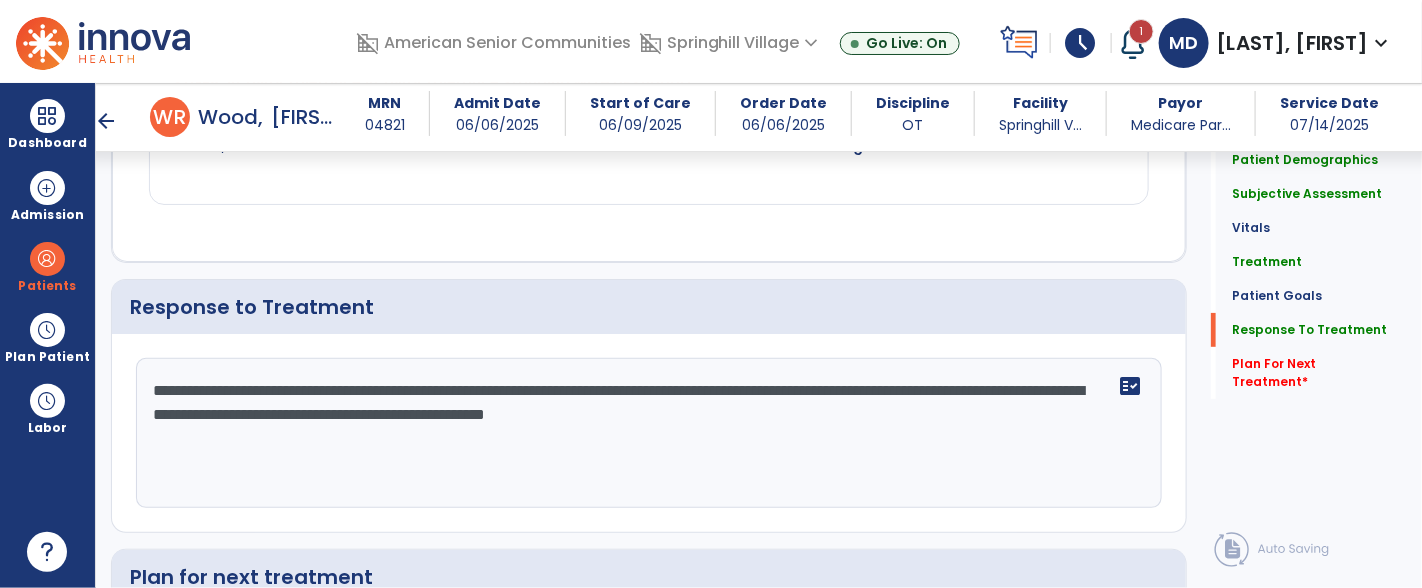 click on "**********" 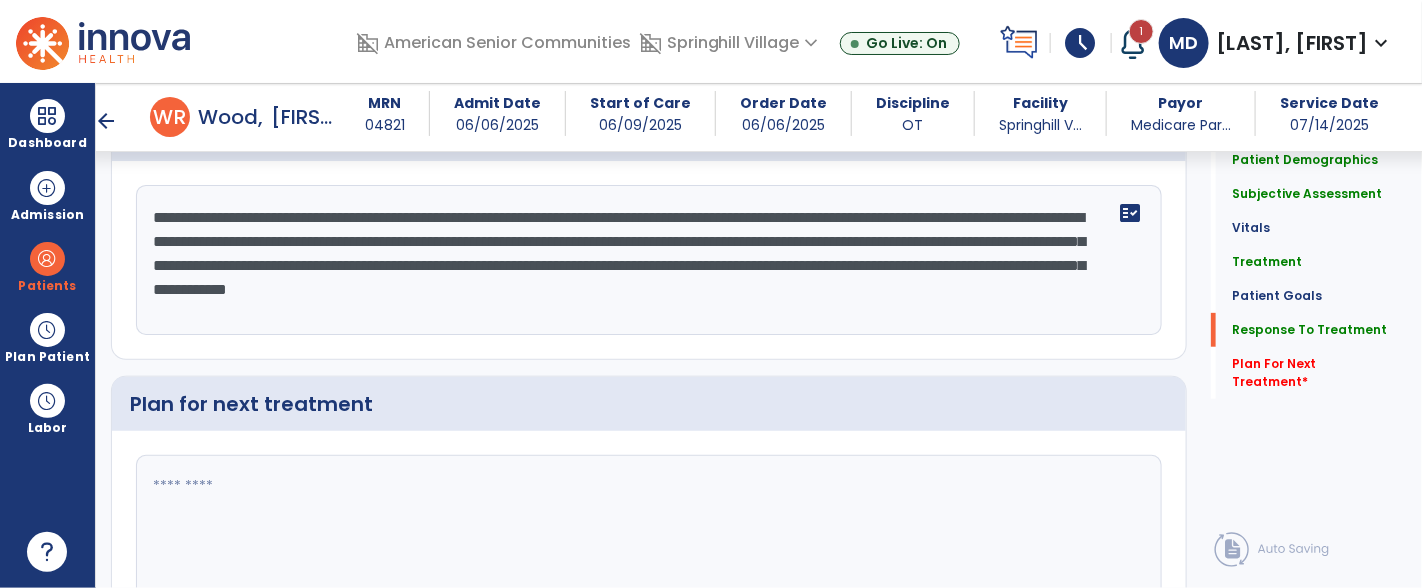 scroll, scrollTop: 3155, scrollLeft: 0, axis: vertical 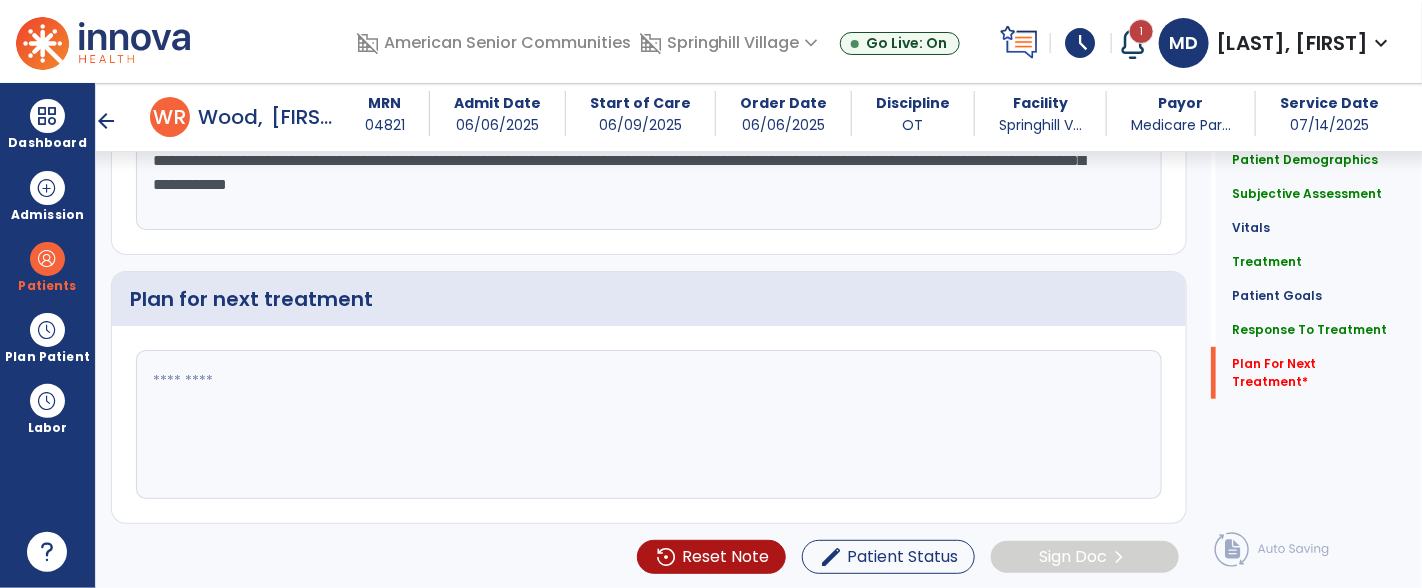 type on "**********" 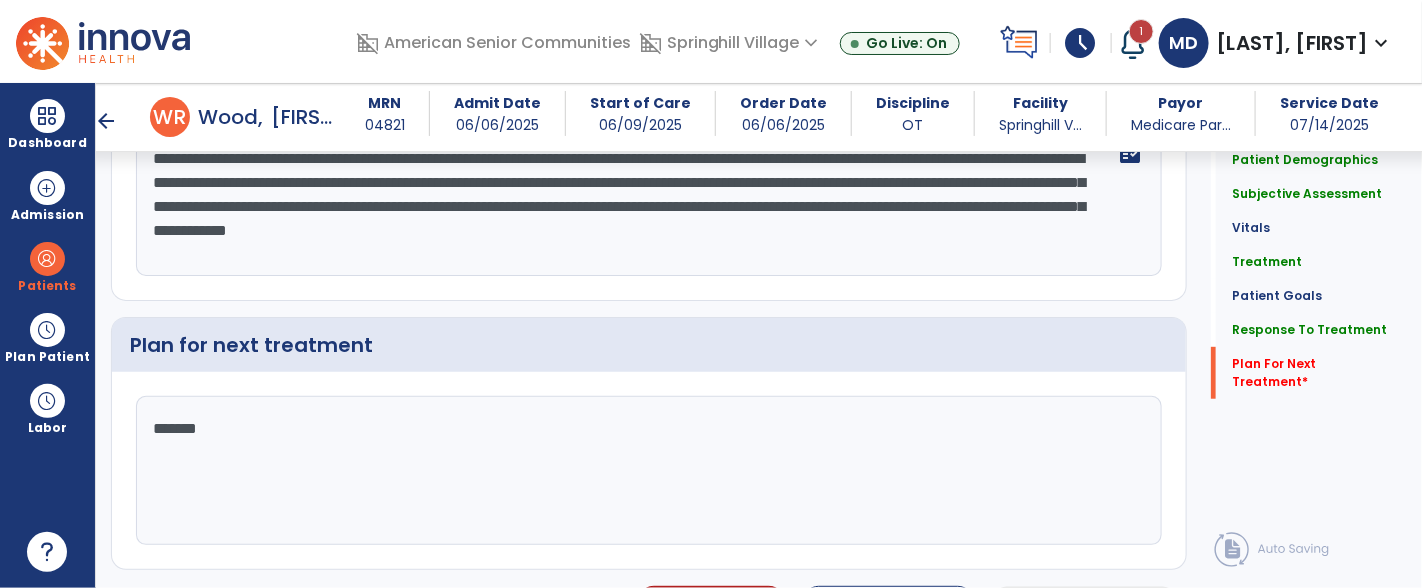 scroll, scrollTop: 3155, scrollLeft: 0, axis: vertical 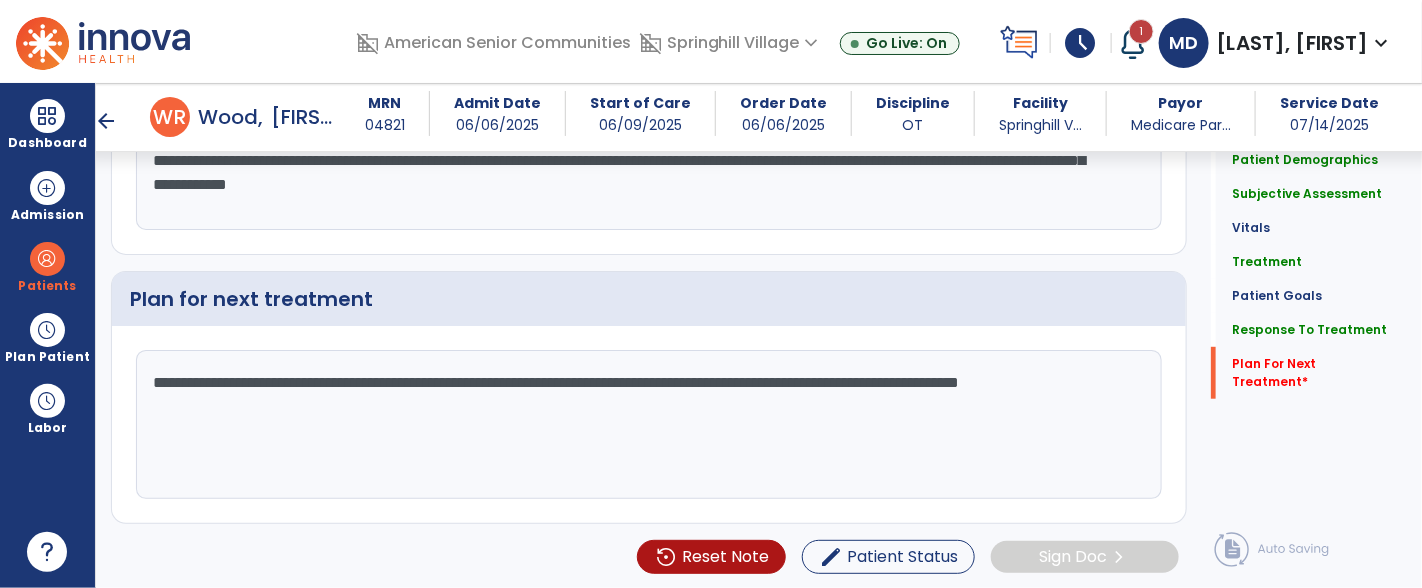 click on "**********" 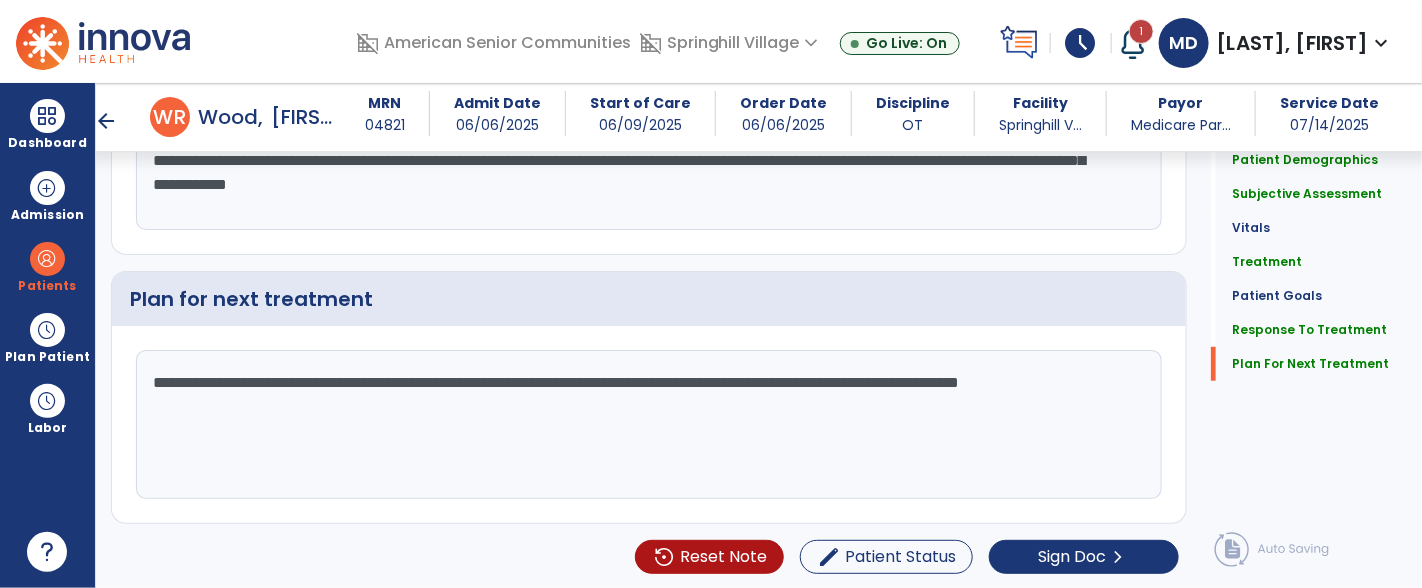 click on "**********" 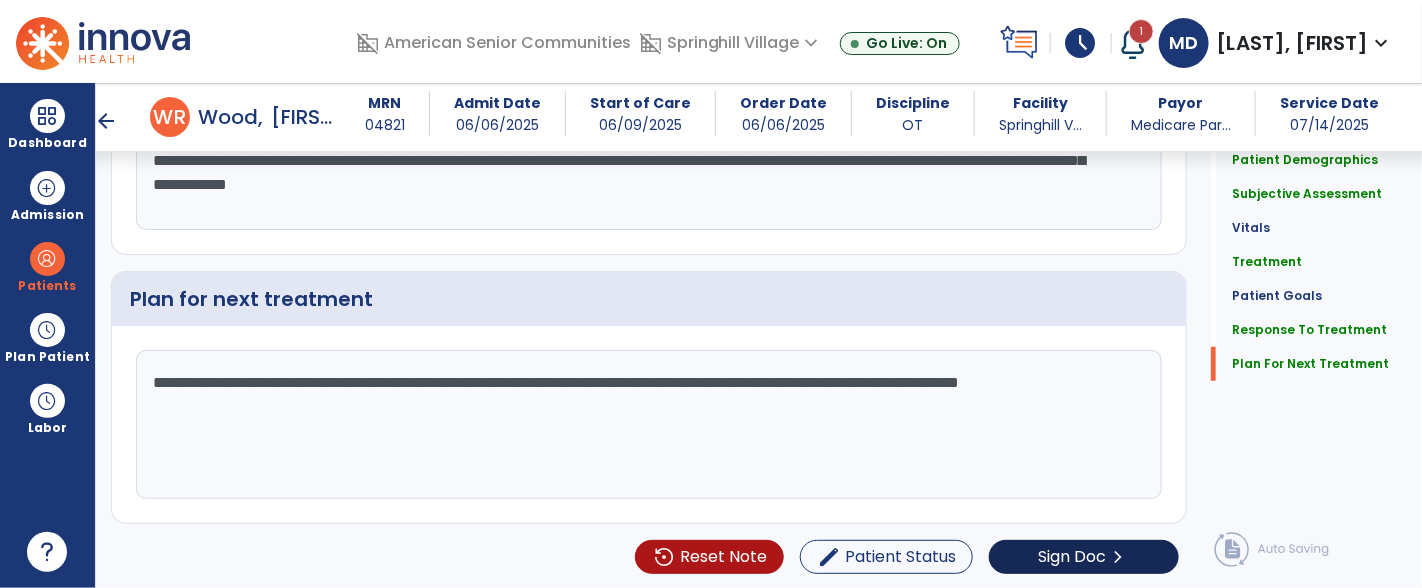 type on "**********" 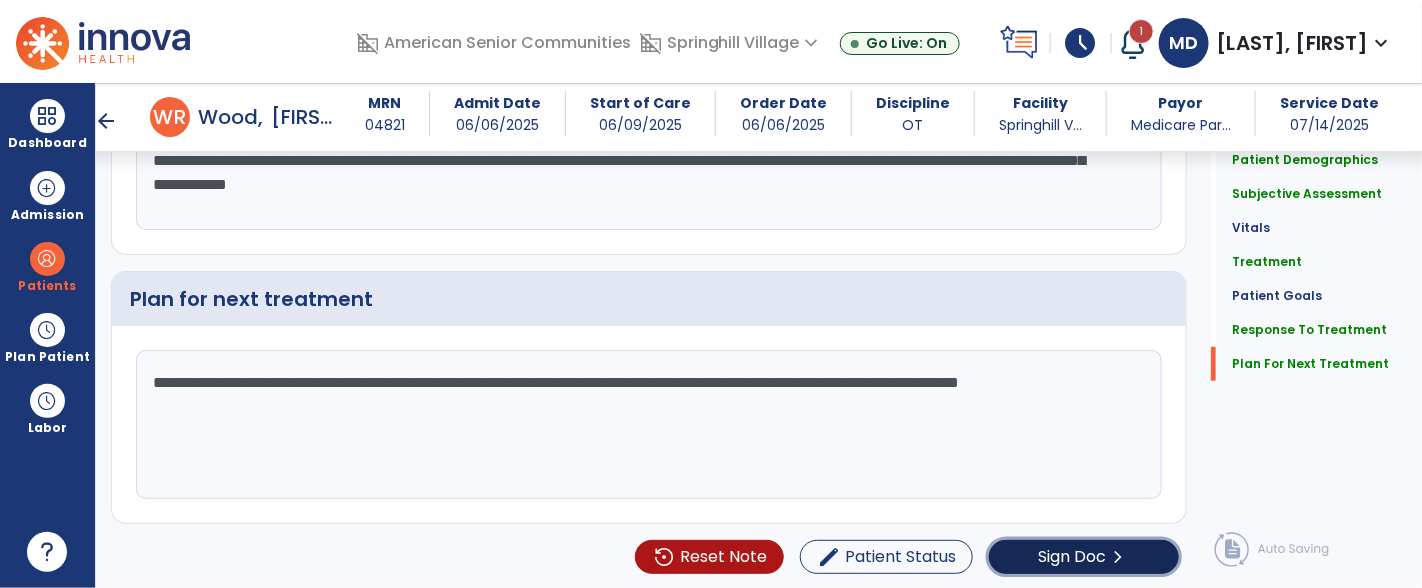 click on "Sign Doc" 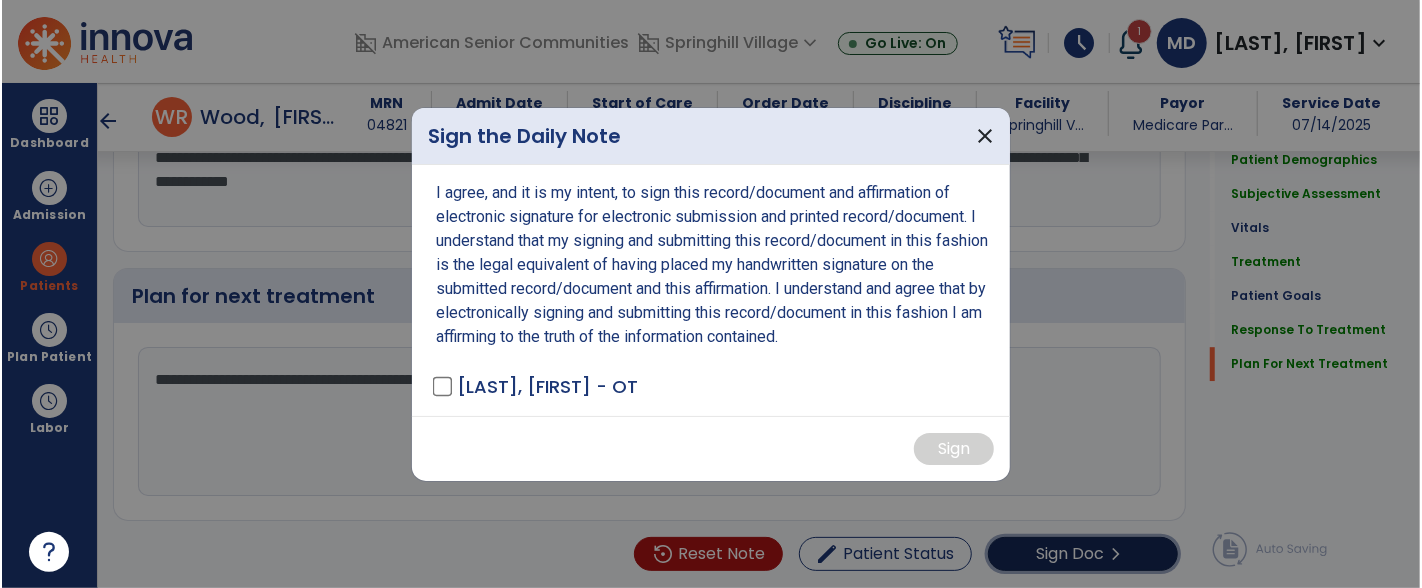 scroll, scrollTop: 3157, scrollLeft: 0, axis: vertical 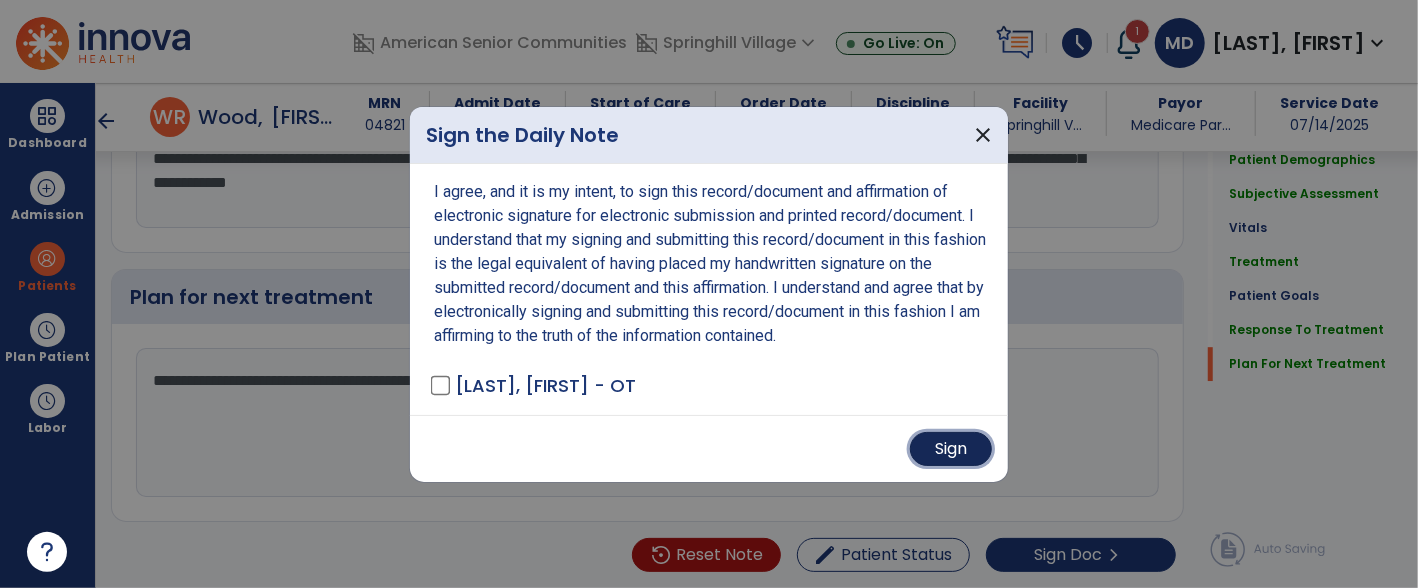 click on "Sign" at bounding box center (951, 449) 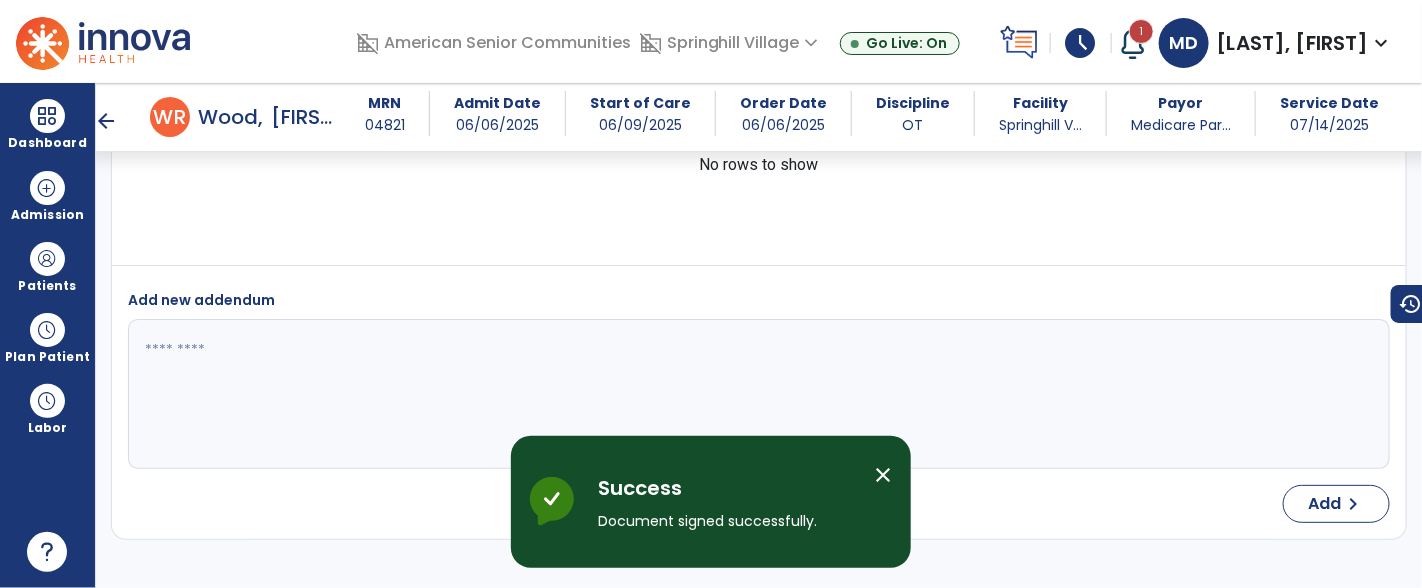 scroll, scrollTop: 4685, scrollLeft: 0, axis: vertical 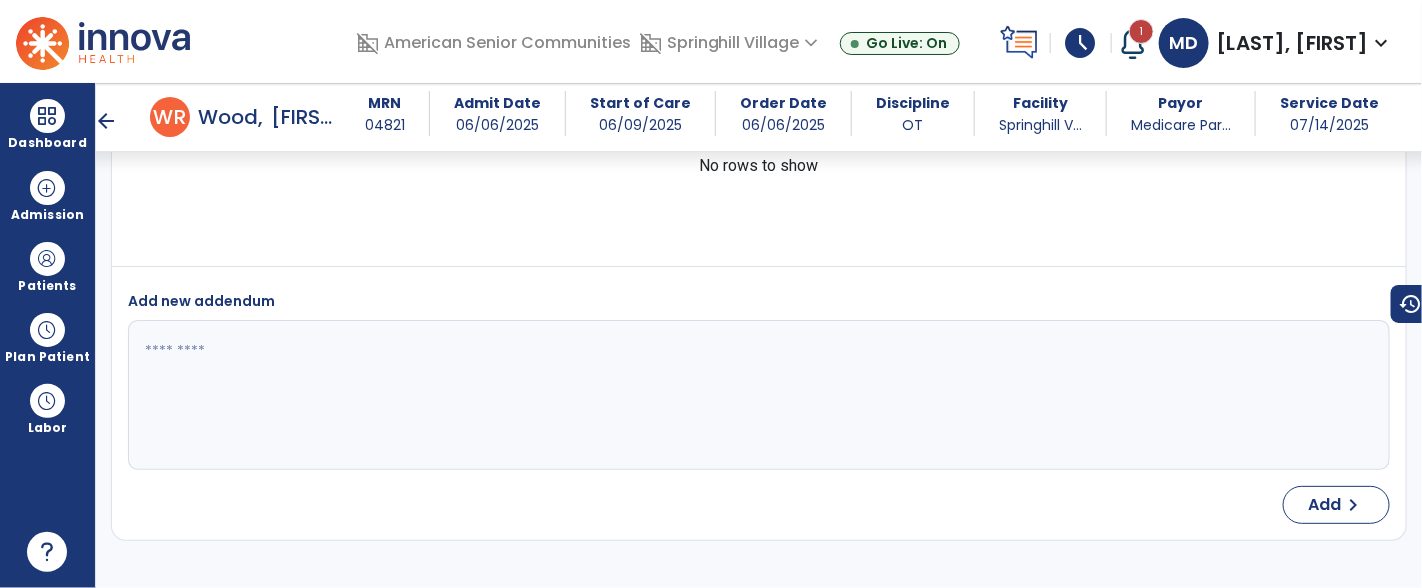 click on "arrow_back" at bounding box center (106, 121) 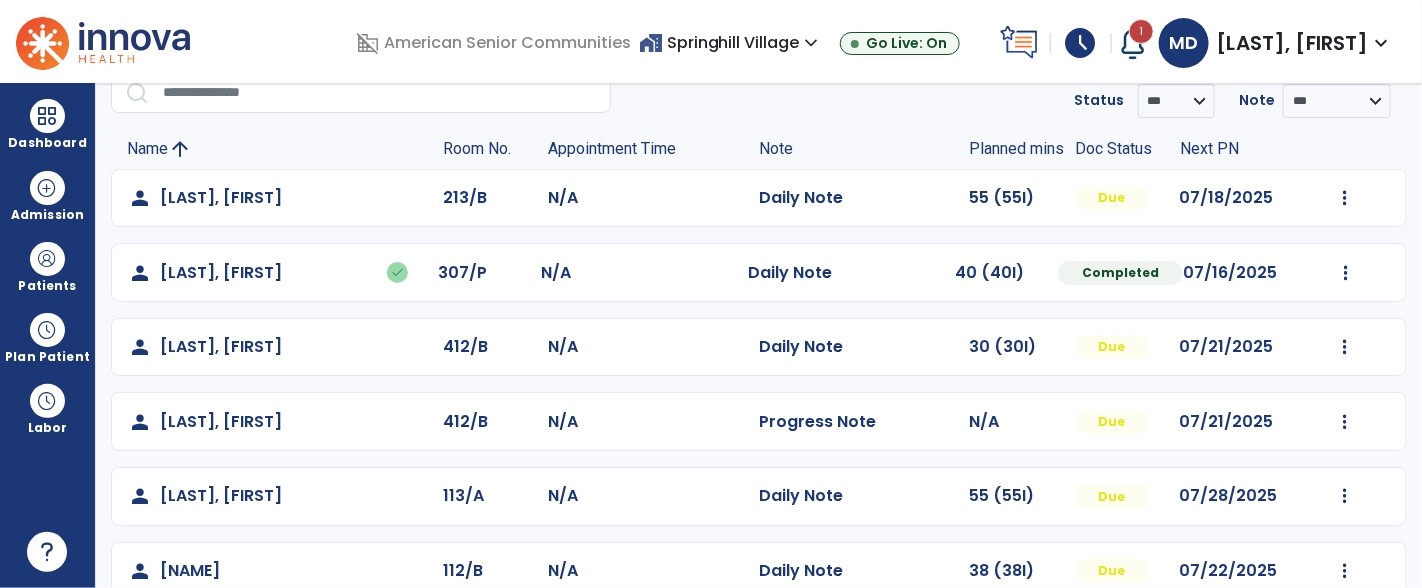 scroll, scrollTop: 61, scrollLeft: 0, axis: vertical 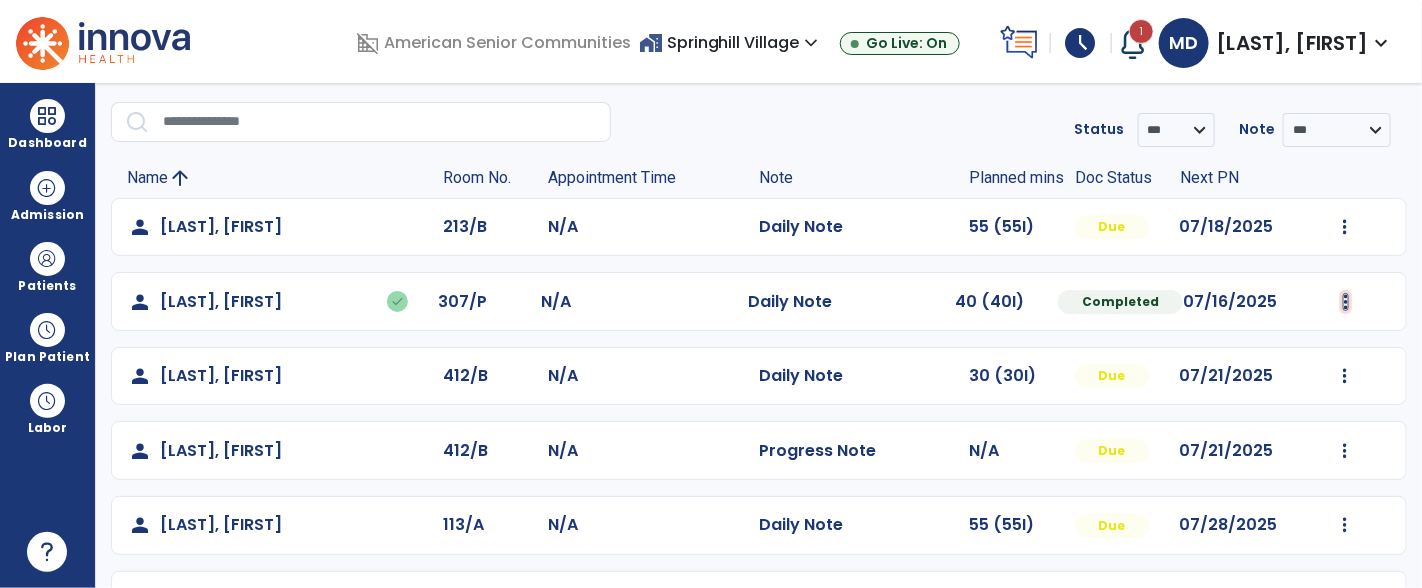 click at bounding box center [1345, 227] 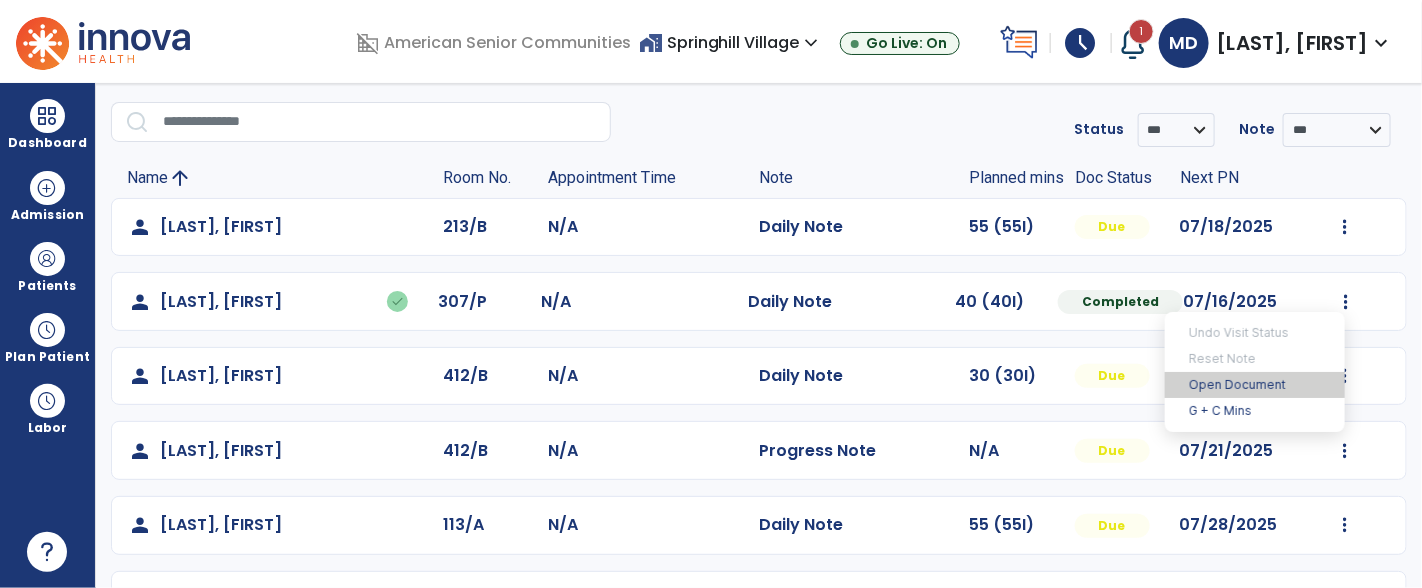 click on "Open Document" at bounding box center (1255, 385) 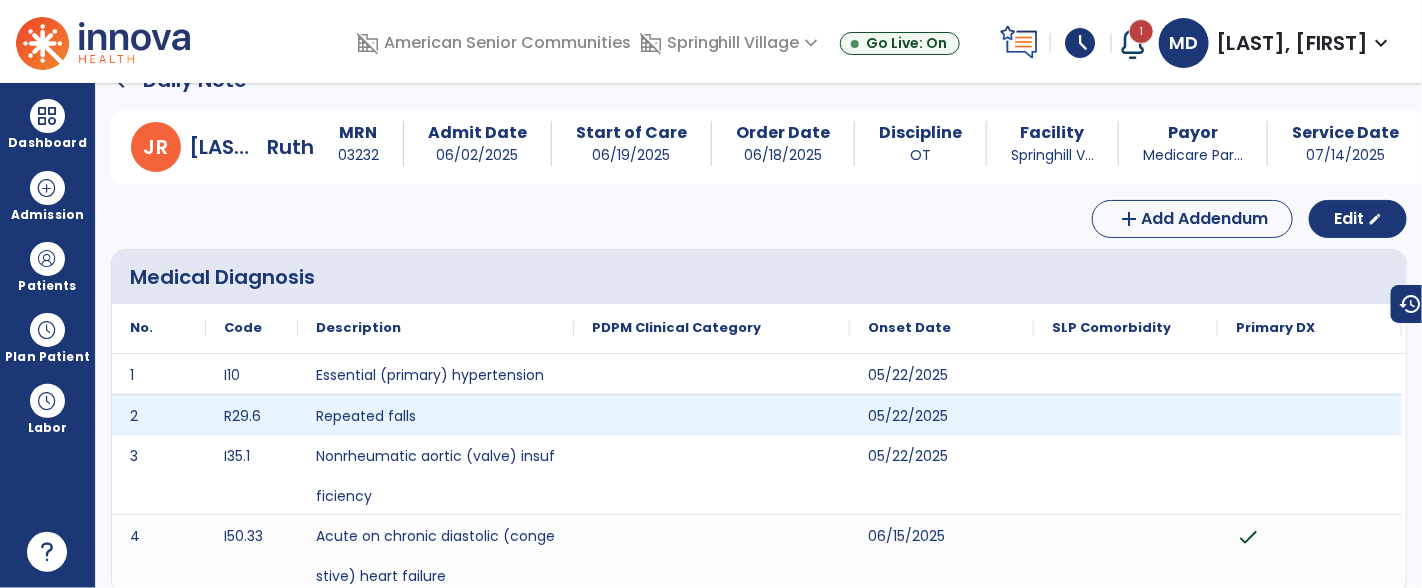 scroll, scrollTop: 0, scrollLeft: 0, axis: both 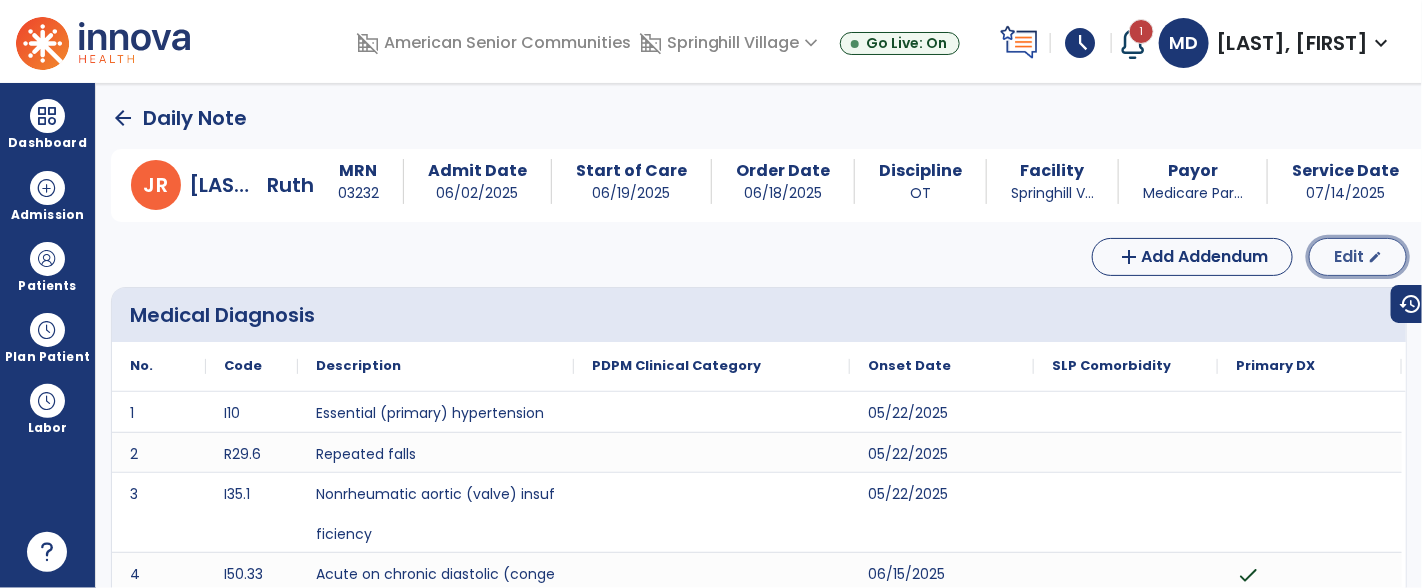 click on "Edit" 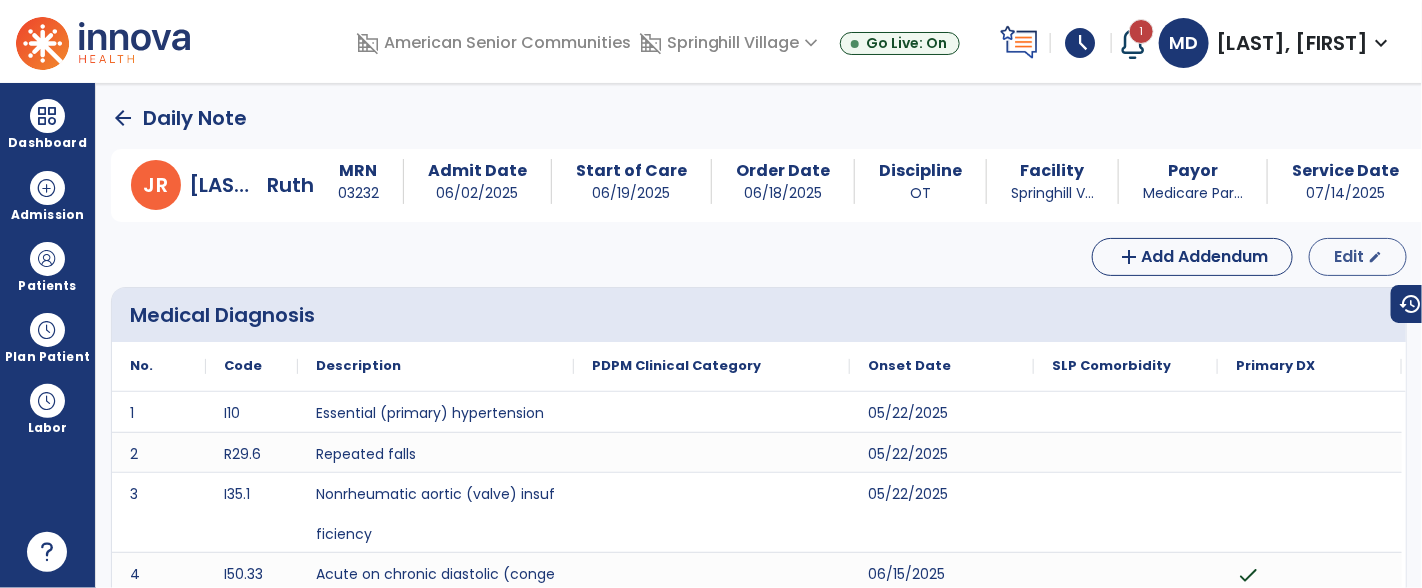 select on "*" 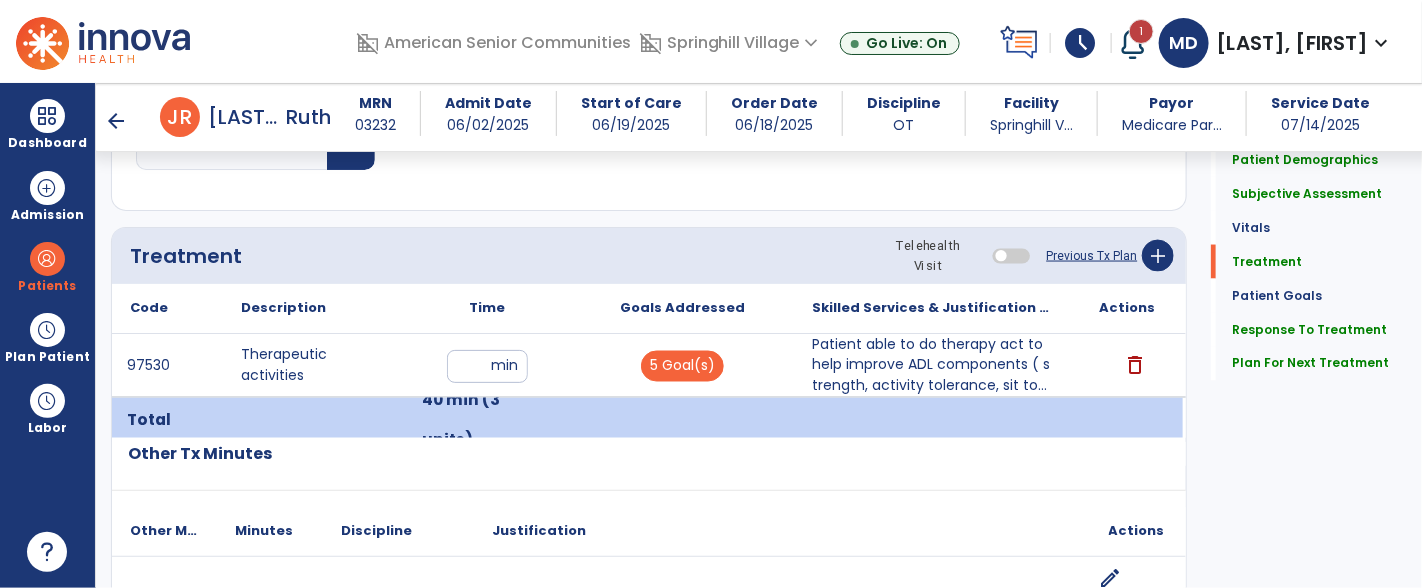 scroll, scrollTop: 1146, scrollLeft: 0, axis: vertical 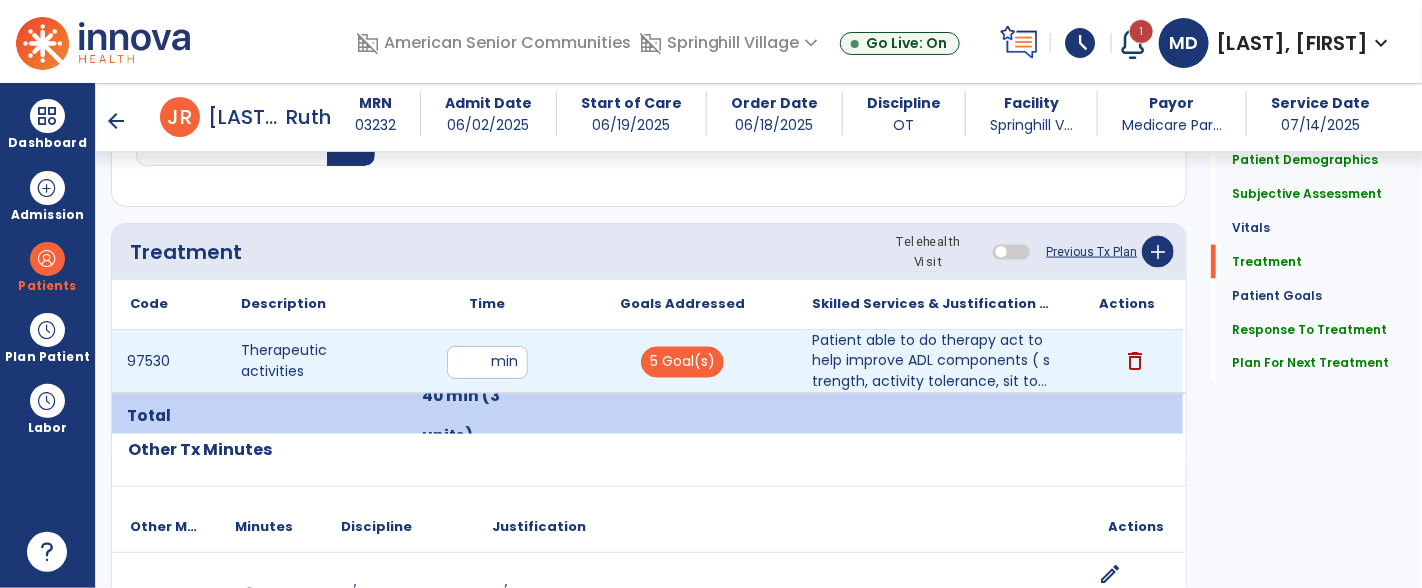 click on "**" at bounding box center (487, 362) 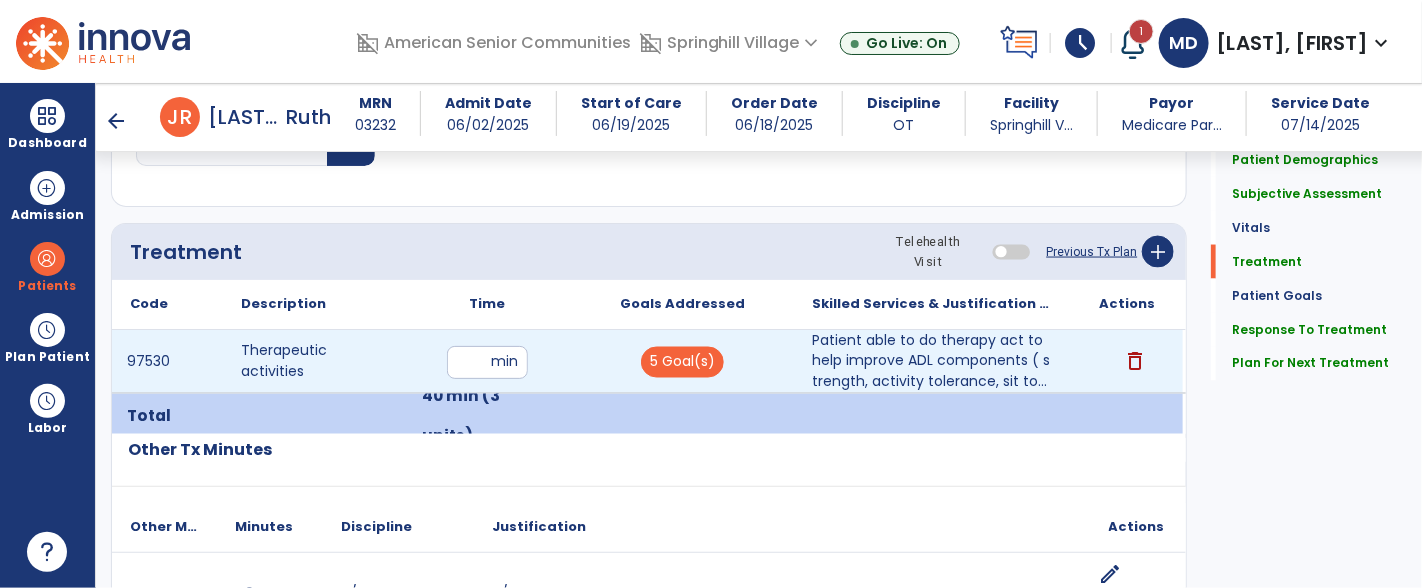 type on "*" 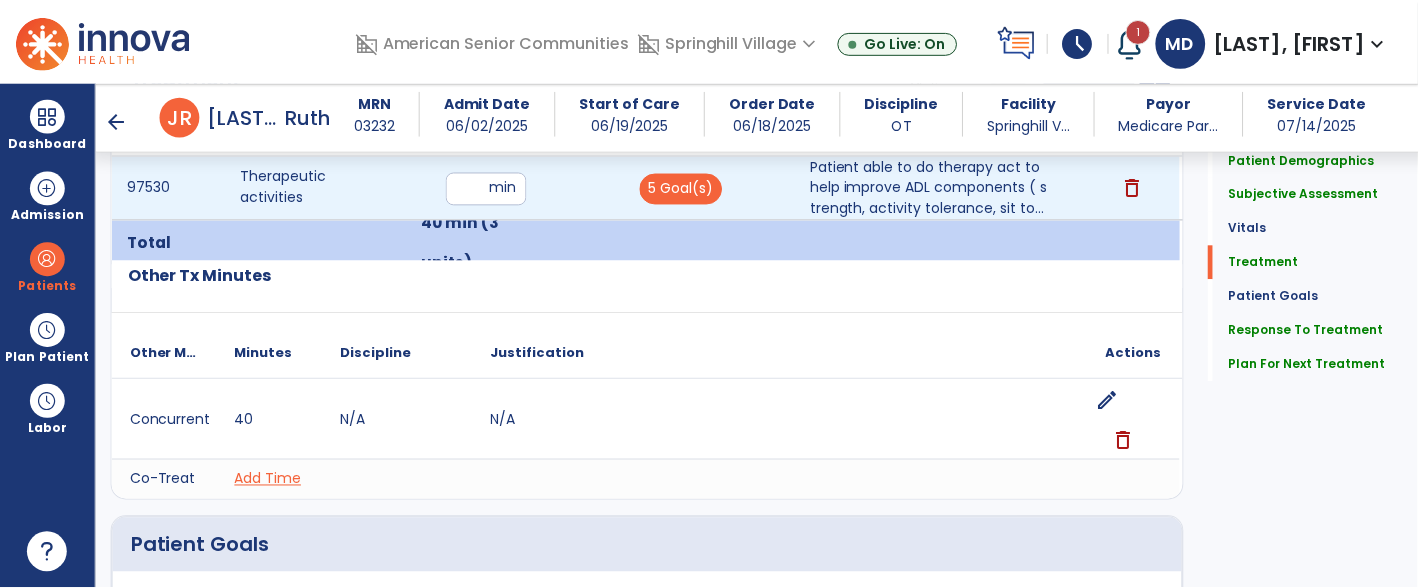 scroll, scrollTop: 1325, scrollLeft: 0, axis: vertical 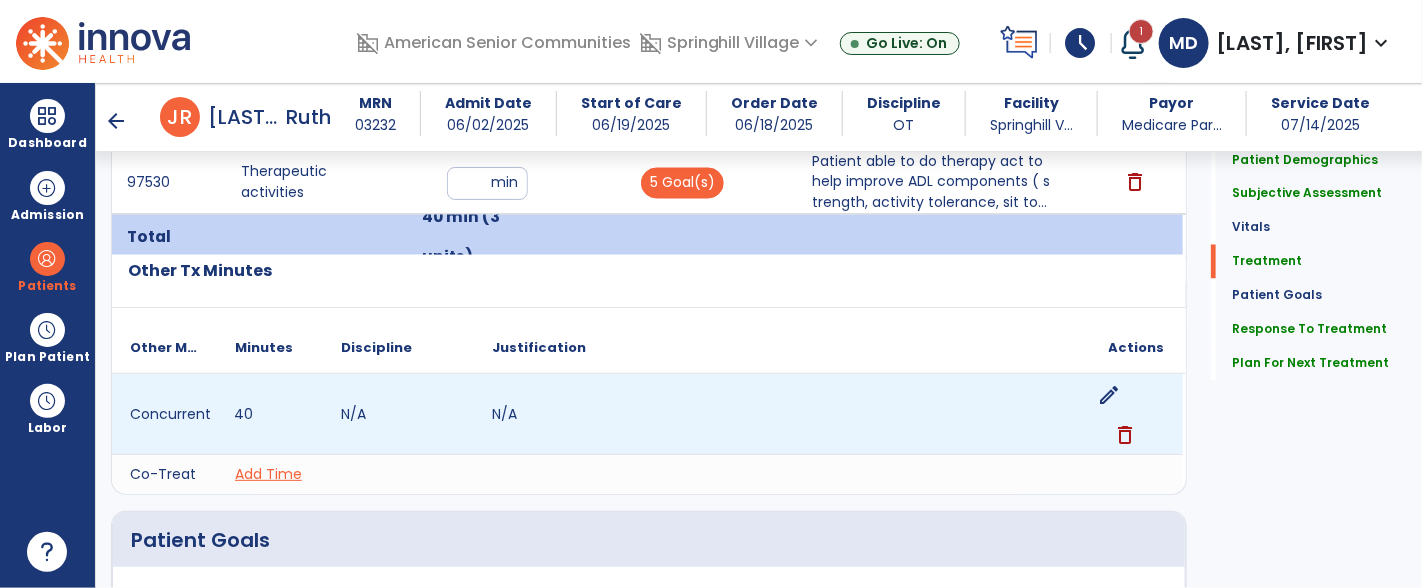 click on "40" 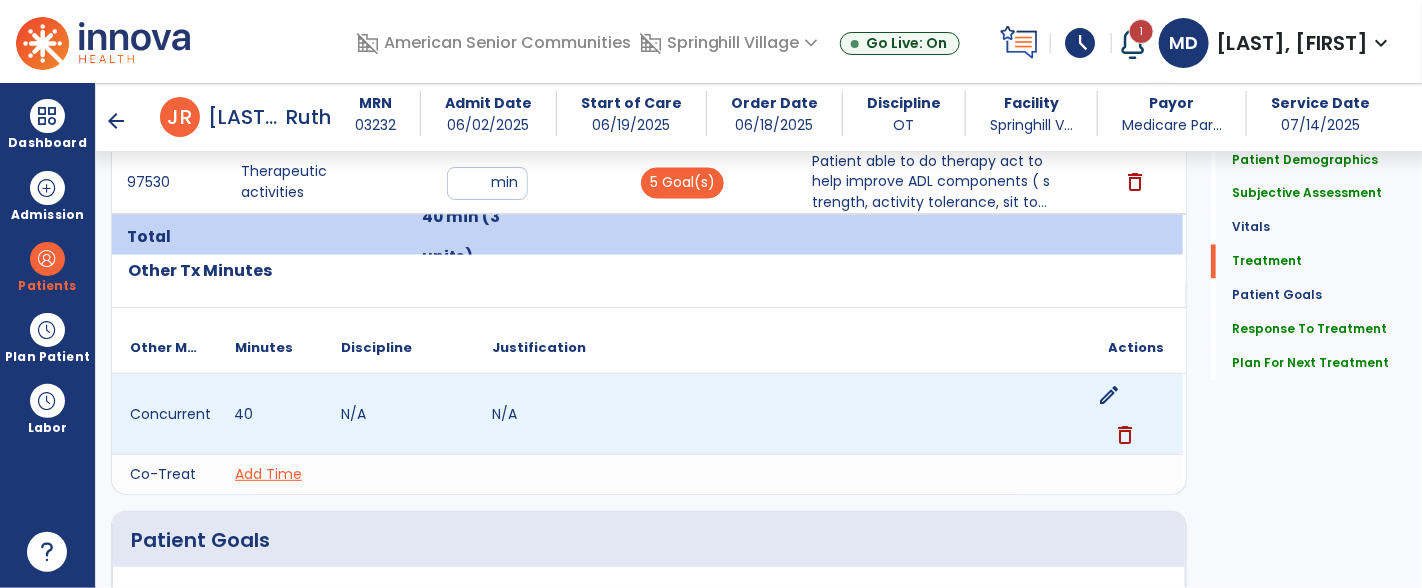 click on "edit" 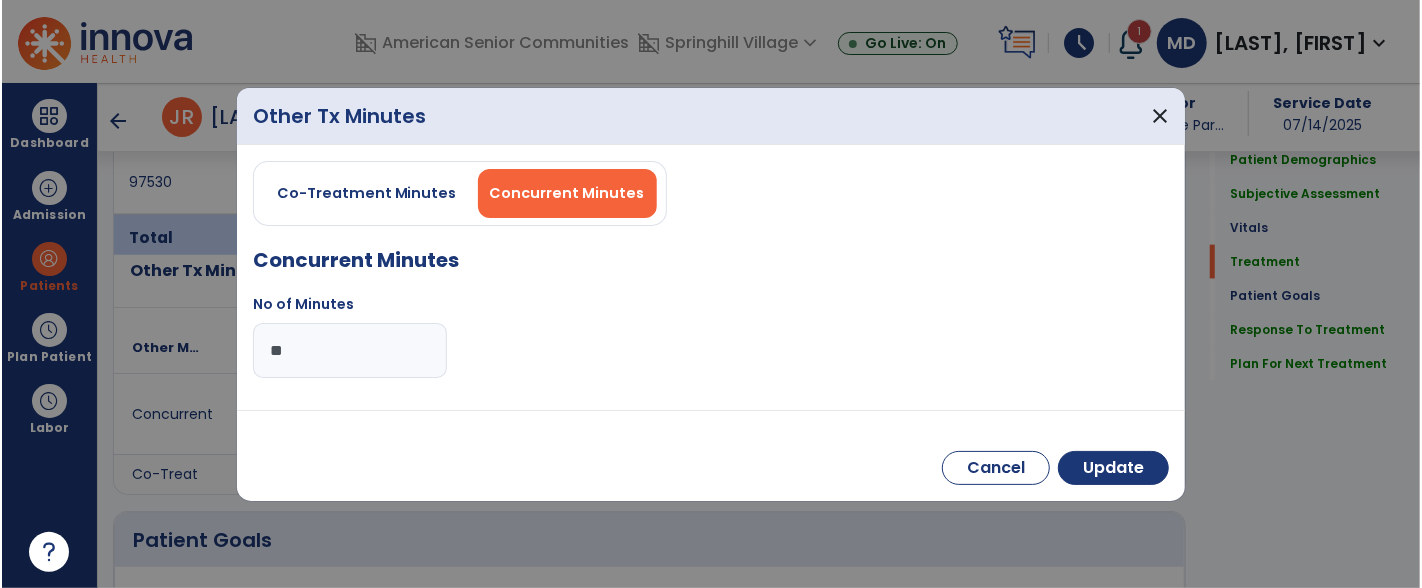 scroll, scrollTop: 1325, scrollLeft: 0, axis: vertical 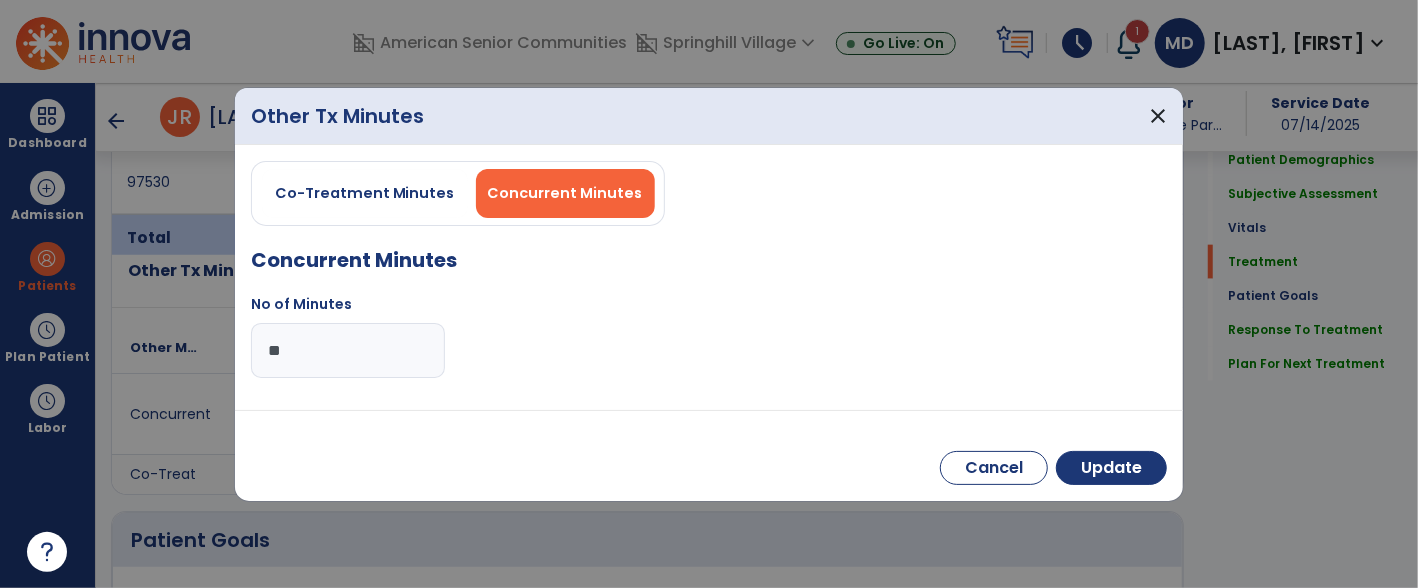 click on "**" at bounding box center (348, 350) 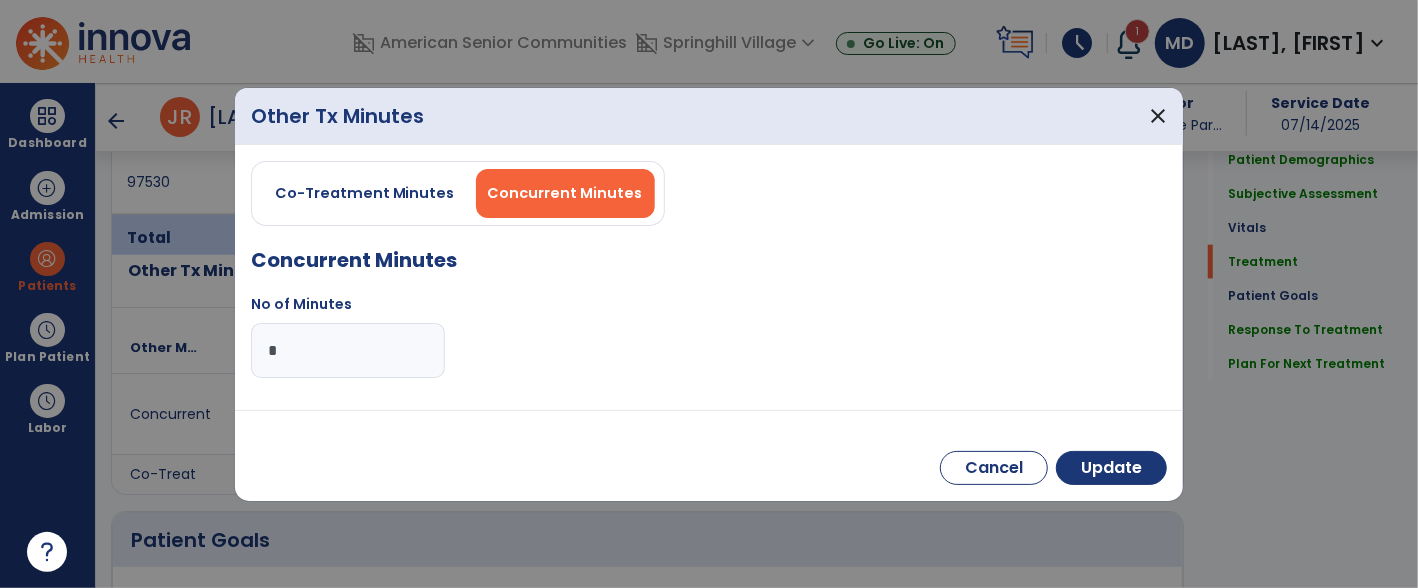 type on "**" 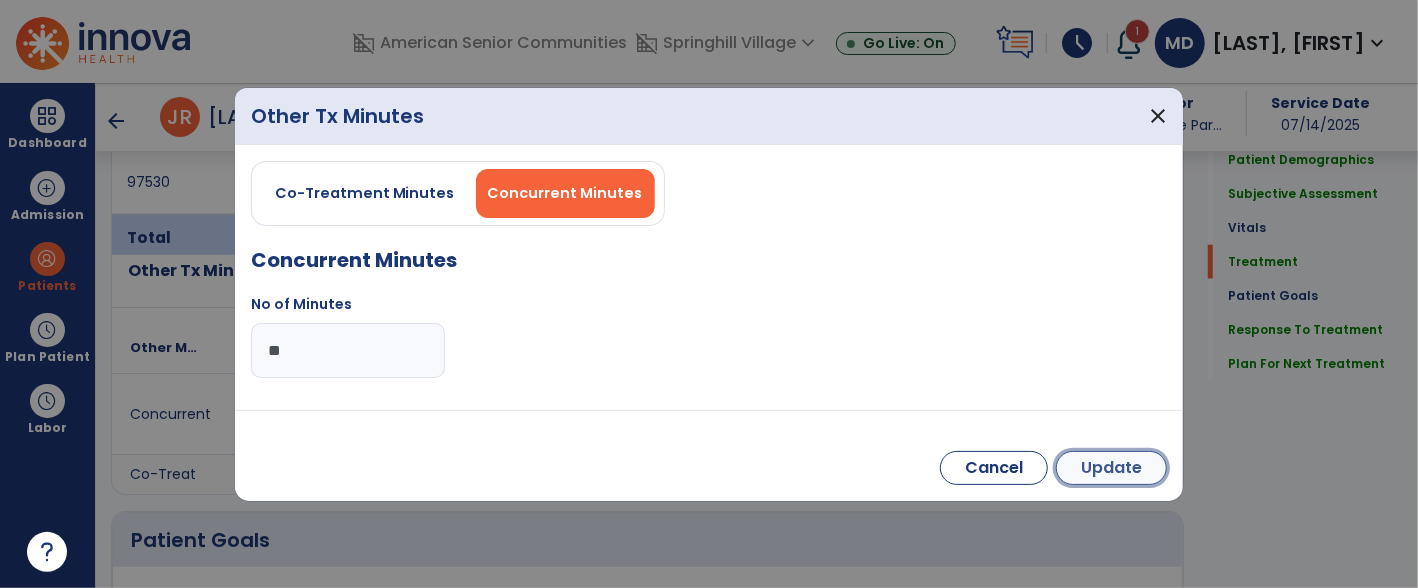 click on "Update" at bounding box center (1111, 468) 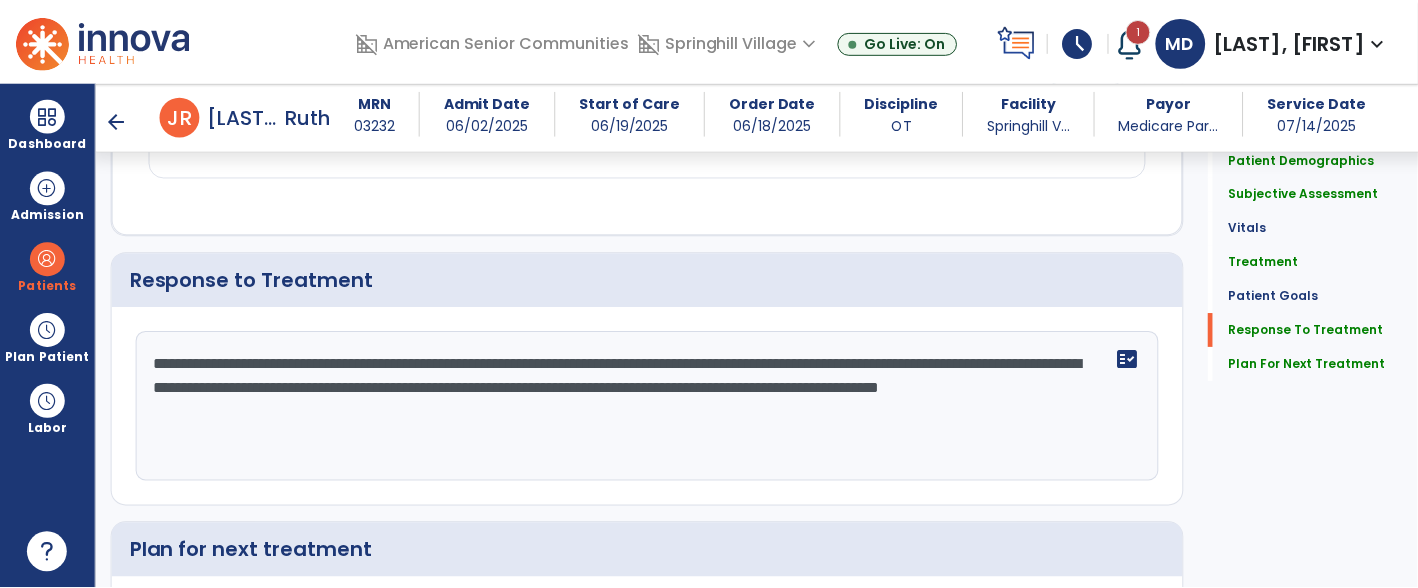 scroll, scrollTop: 3168, scrollLeft: 0, axis: vertical 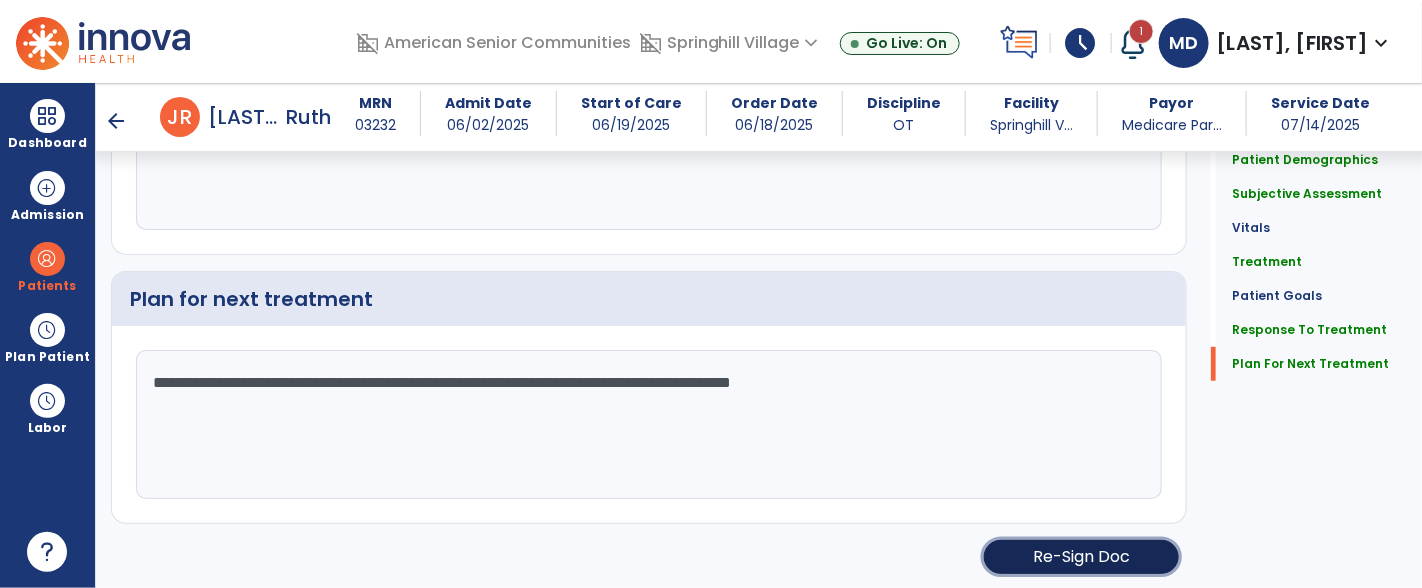 click on "Re-Sign Doc" 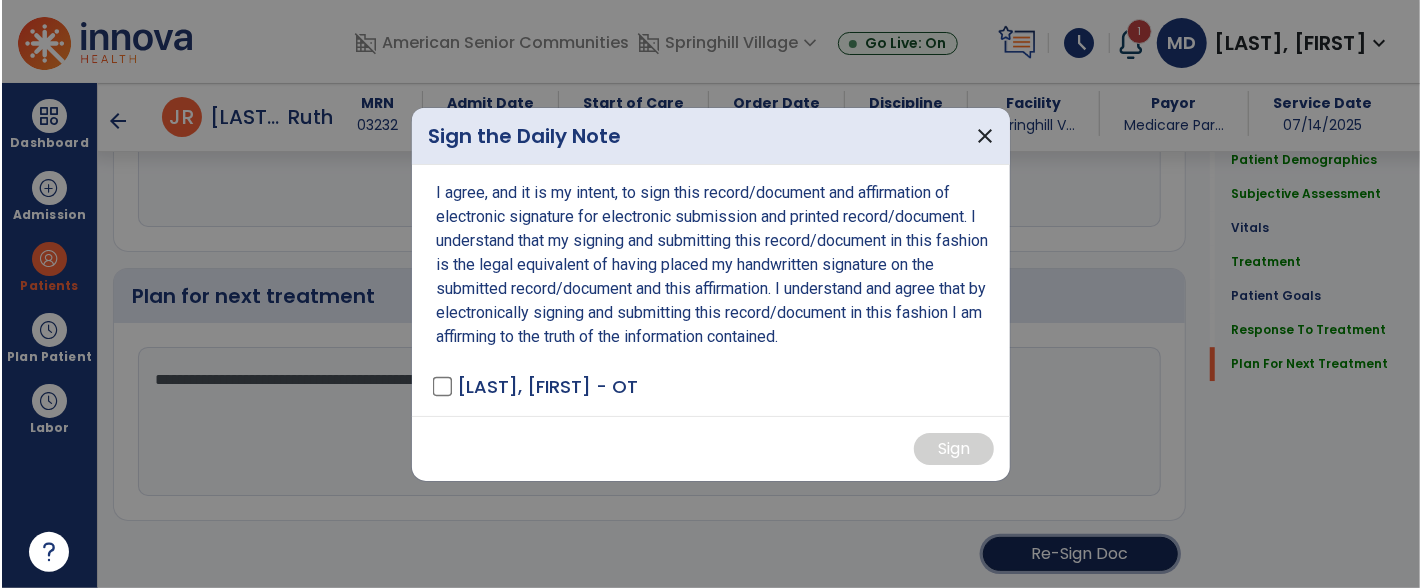 scroll, scrollTop: 3170, scrollLeft: 0, axis: vertical 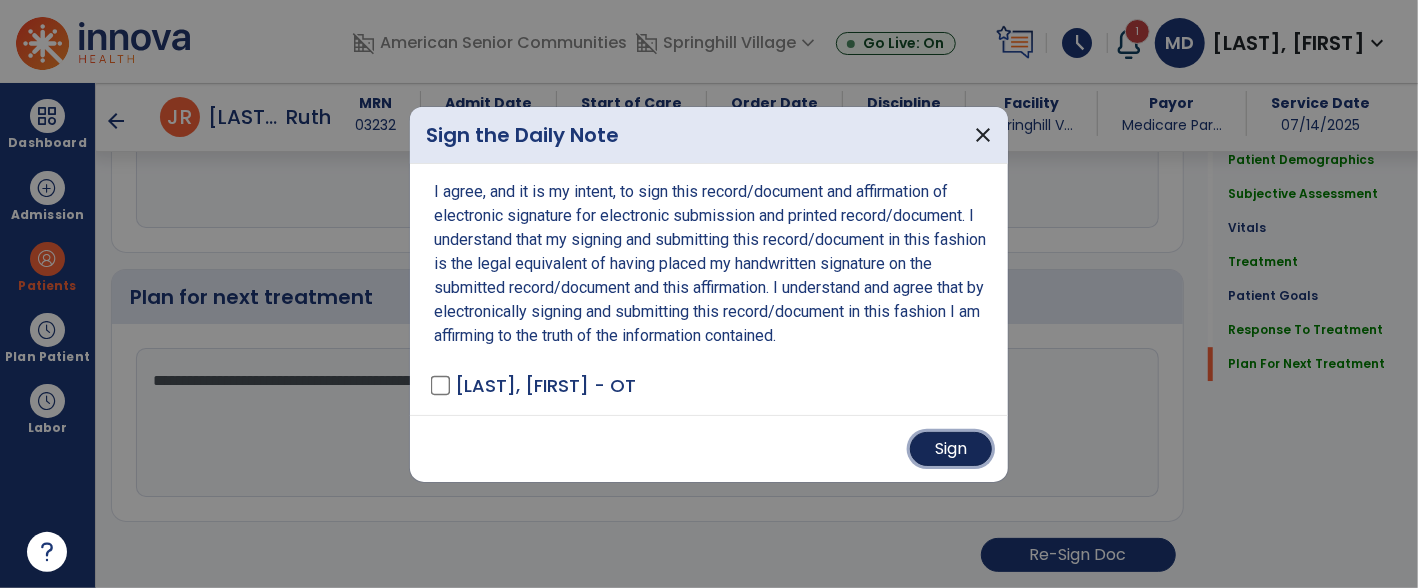 click on "Sign" at bounding box center (951, 449) 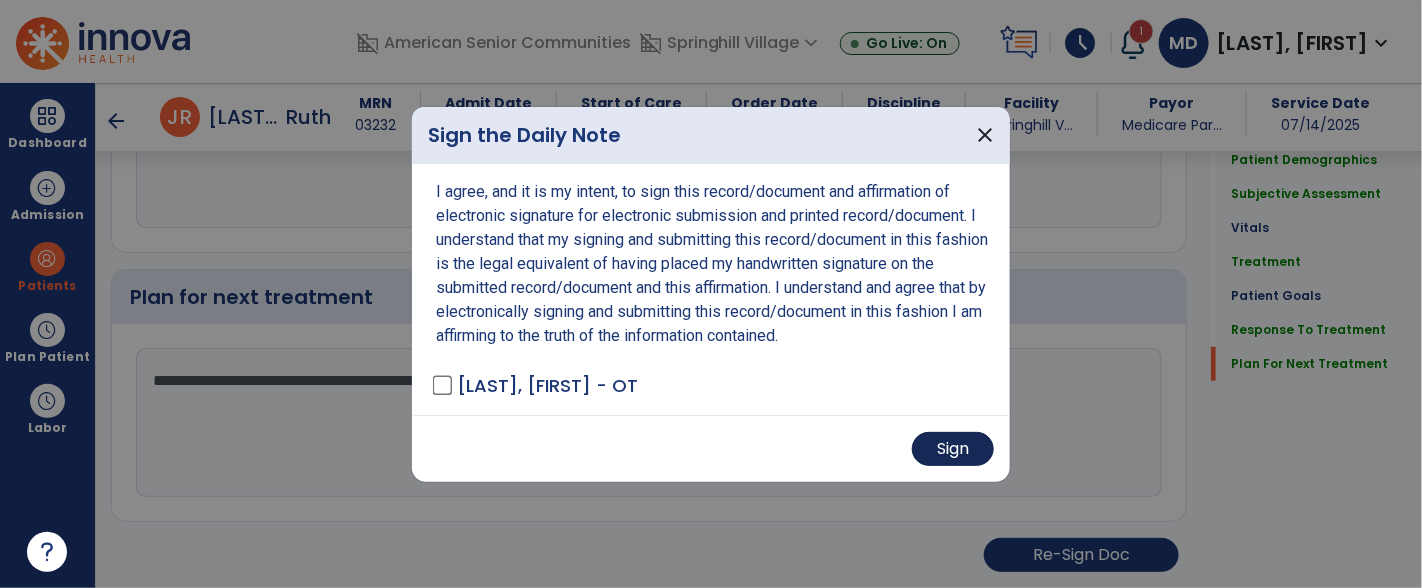 scroll, scrollTop: 3166, scrollLeft: 0, axis: vertical 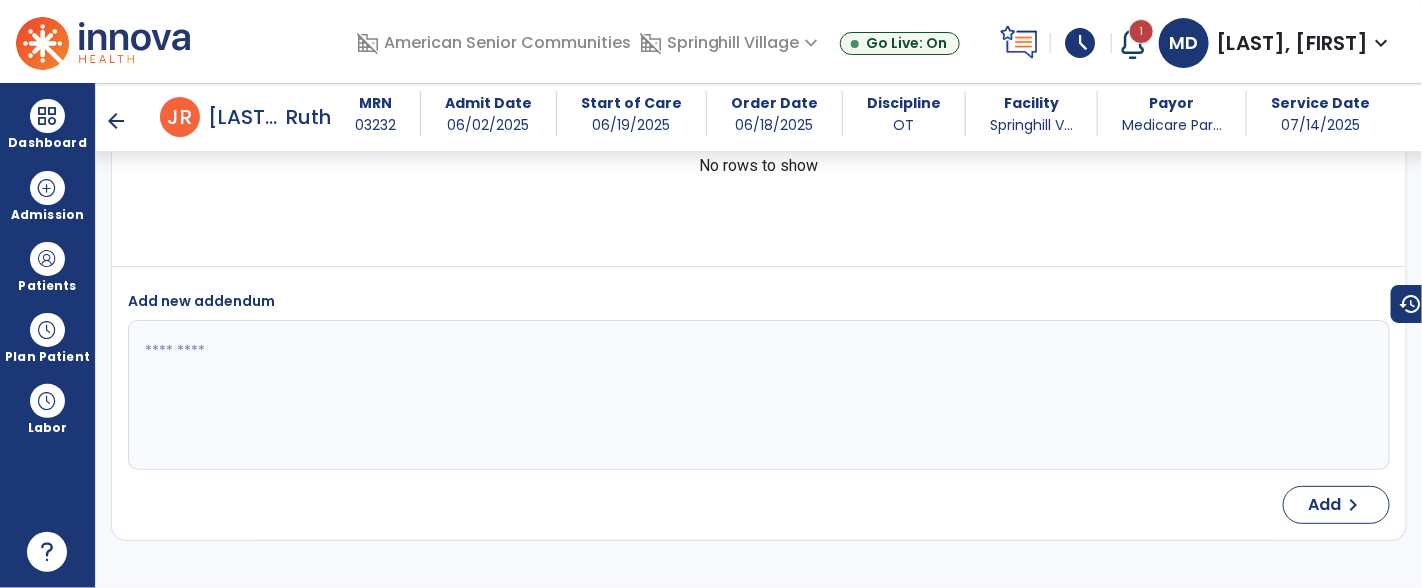 click on "arrow_back" at bounding box center (116, 121) 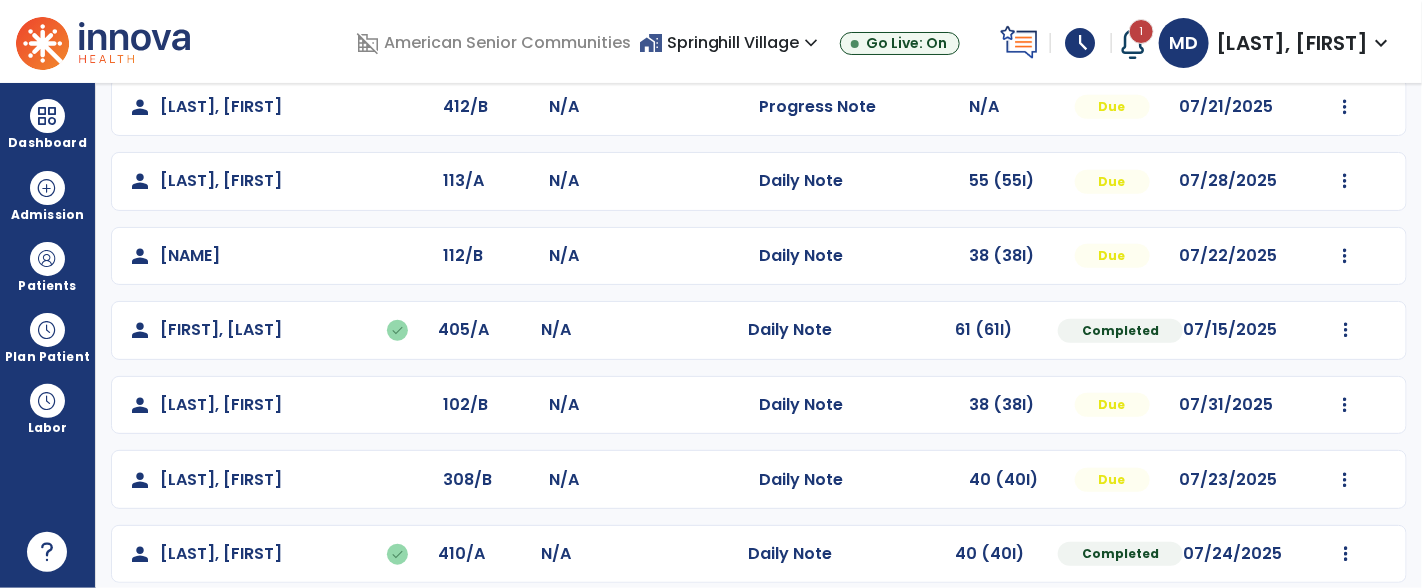 scroll, scrollTop: 418, scrollLeft: 0, axis: vertical 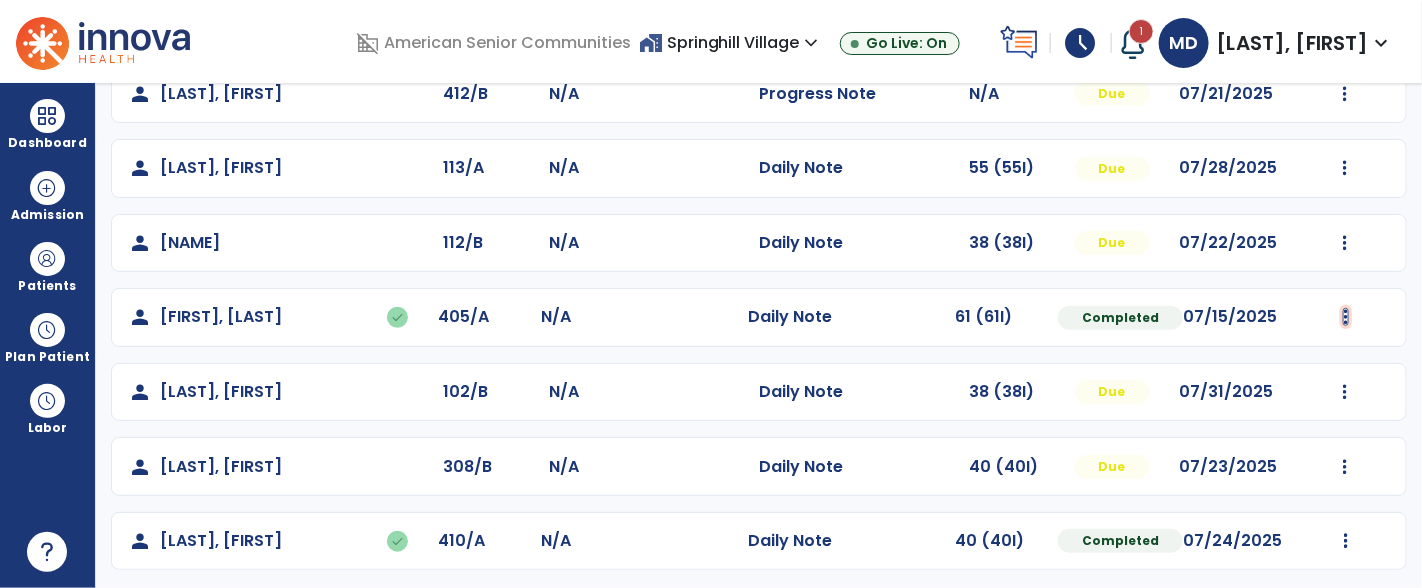 click at bounding box center [1345, -130] 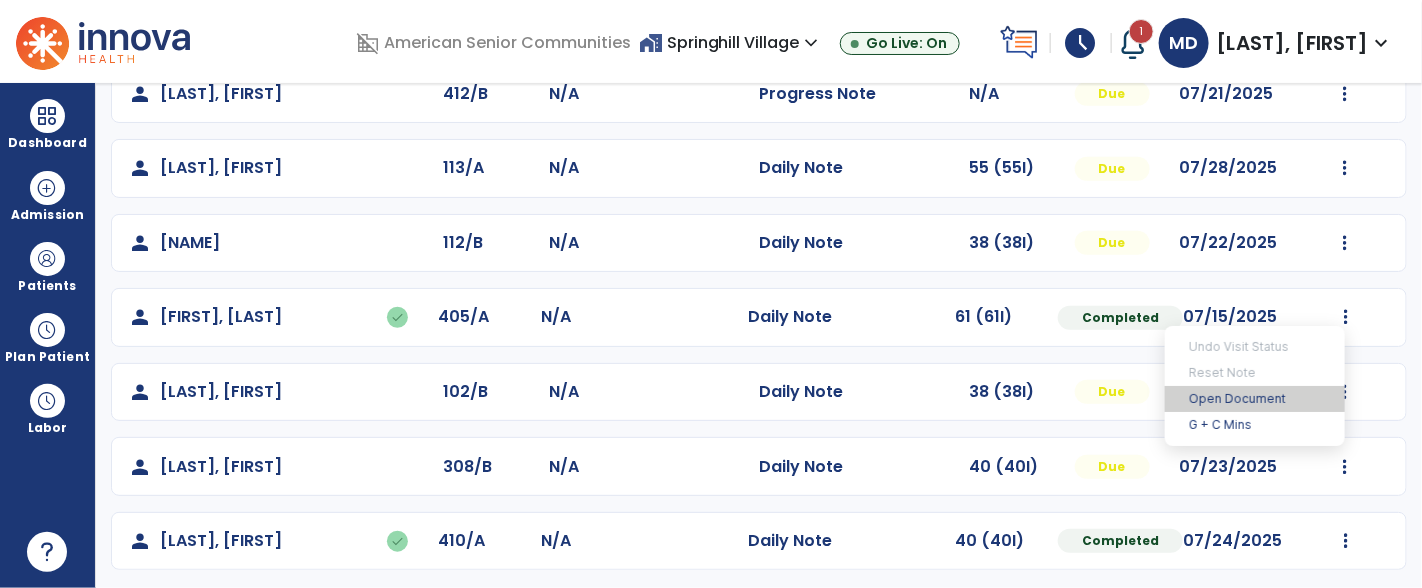 click on "Open Document" at bounding box center [1255, 399] 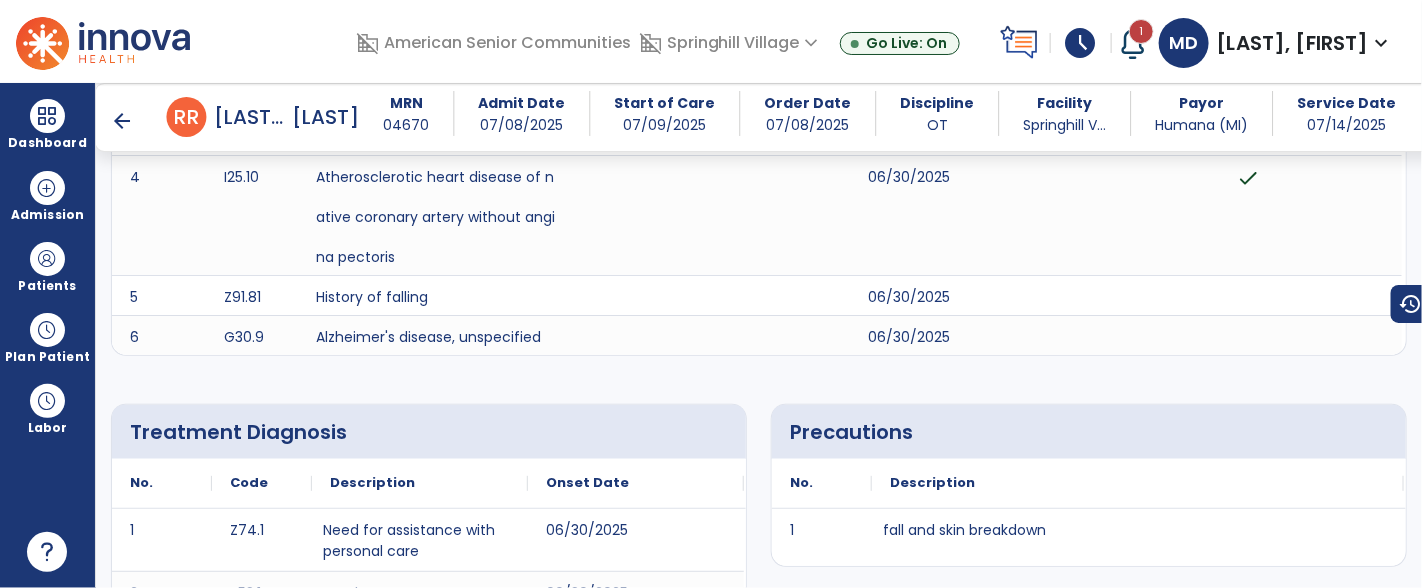 scroll, scrollTop: 0, scrollLeft: 0, axis: both 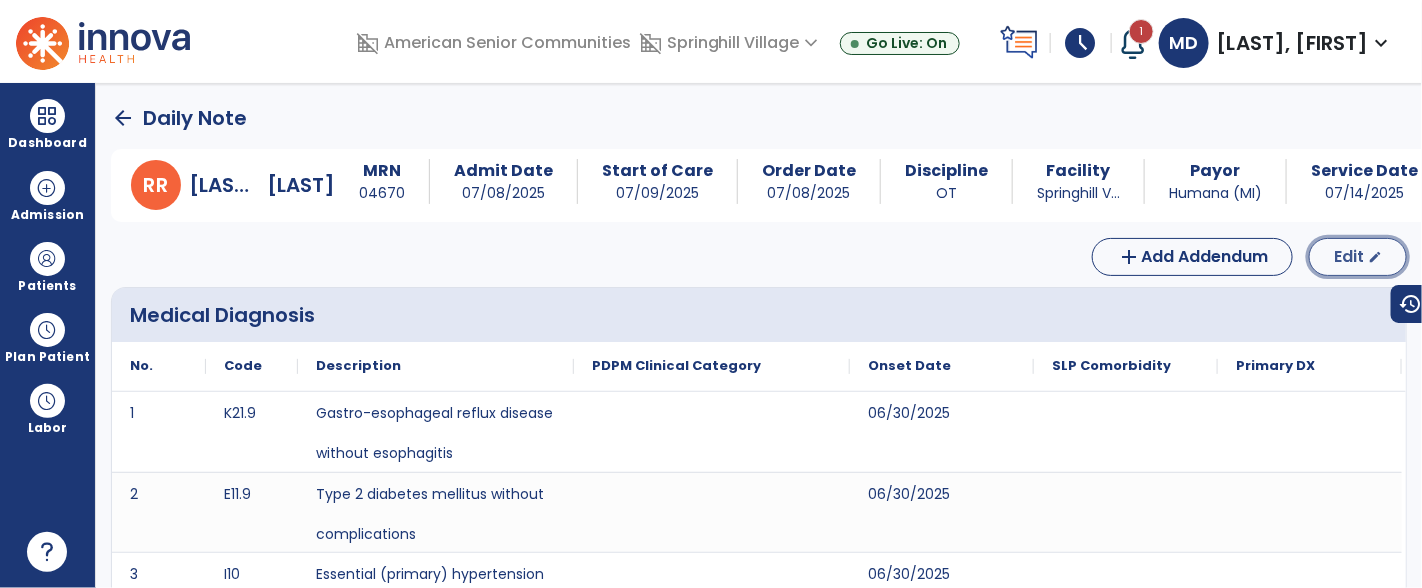 click on "Edit  edit" 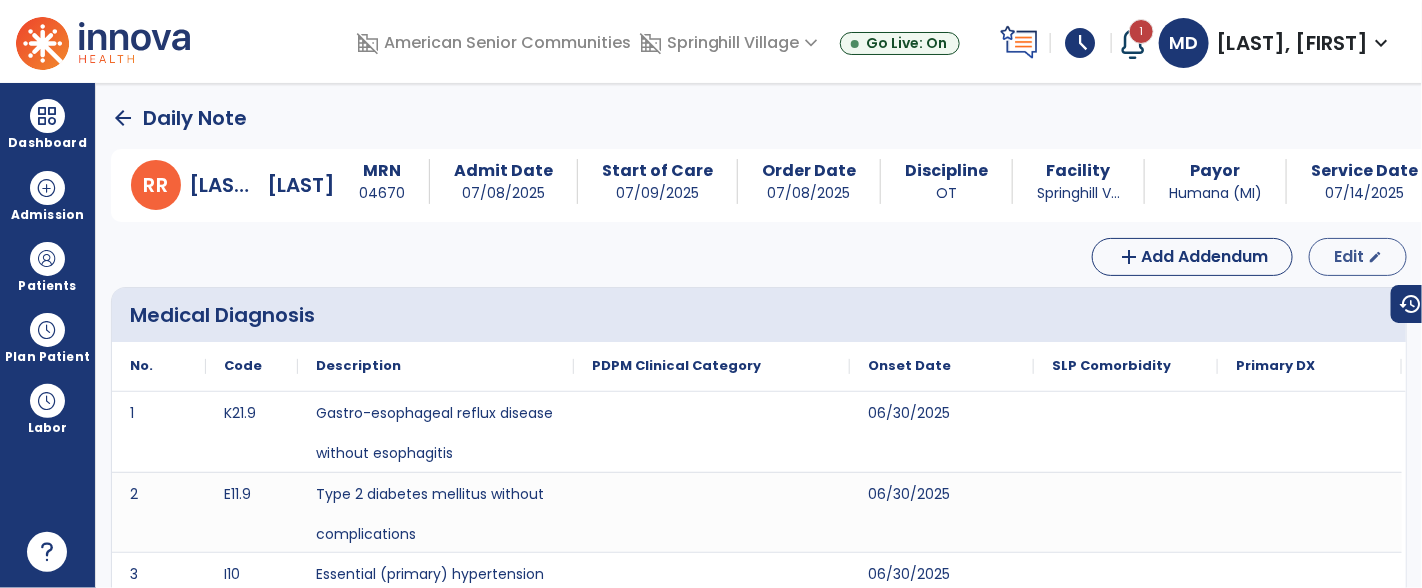 select on "*" 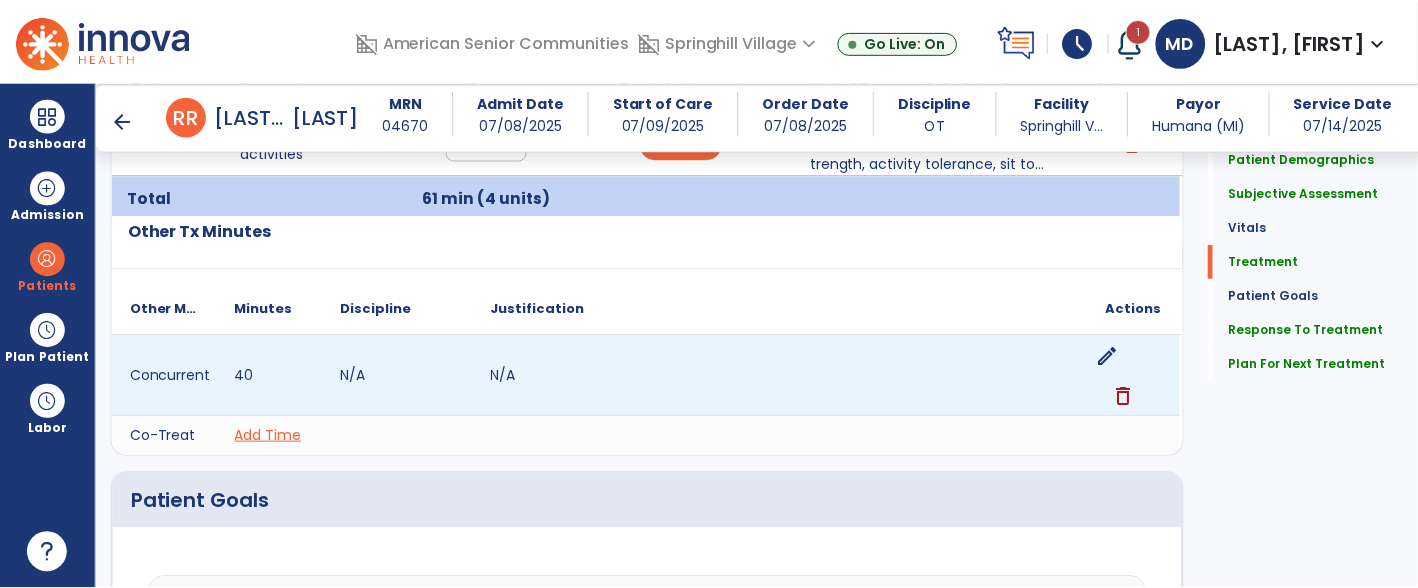 scroll, scrollTop: 1446, scrollLeft: 0, axis: vertical 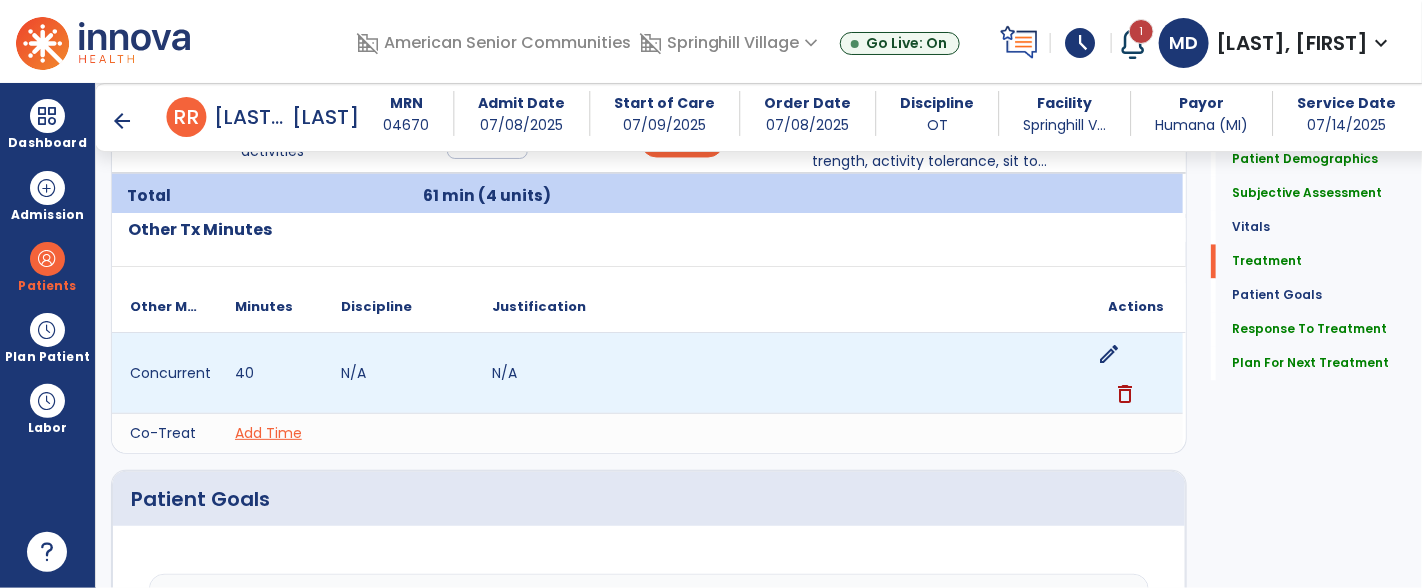 click on "edit" 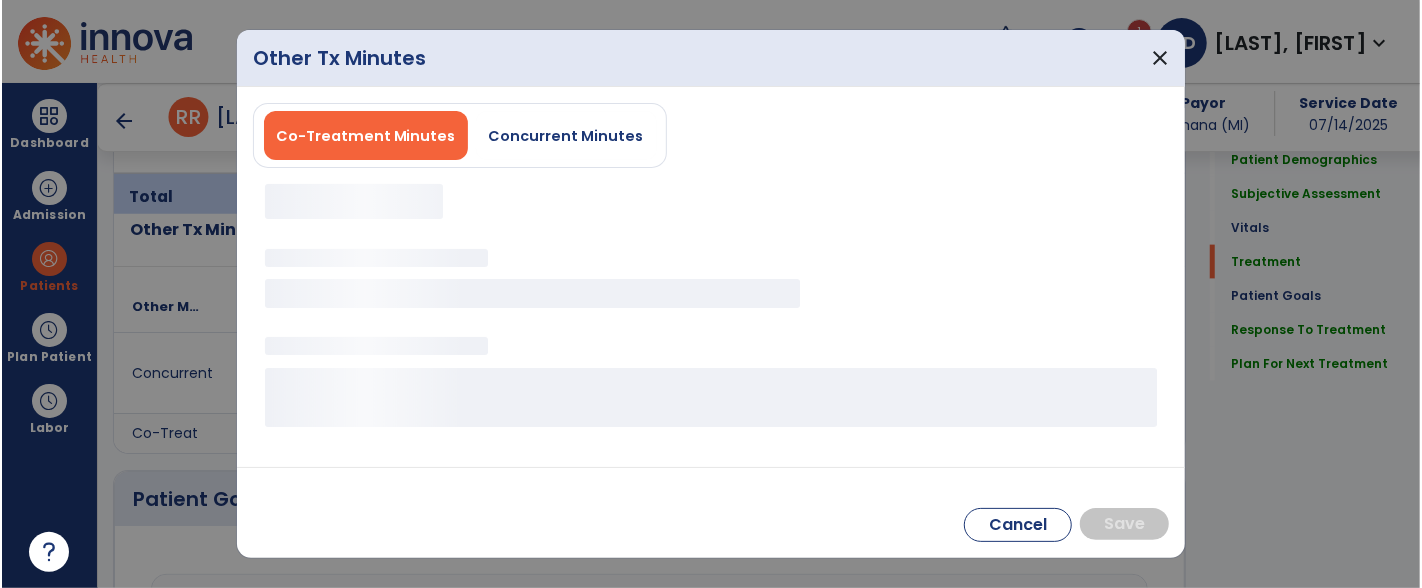 scroll, scrollTop: 1446, scrollLeft: 0, axis: vertical 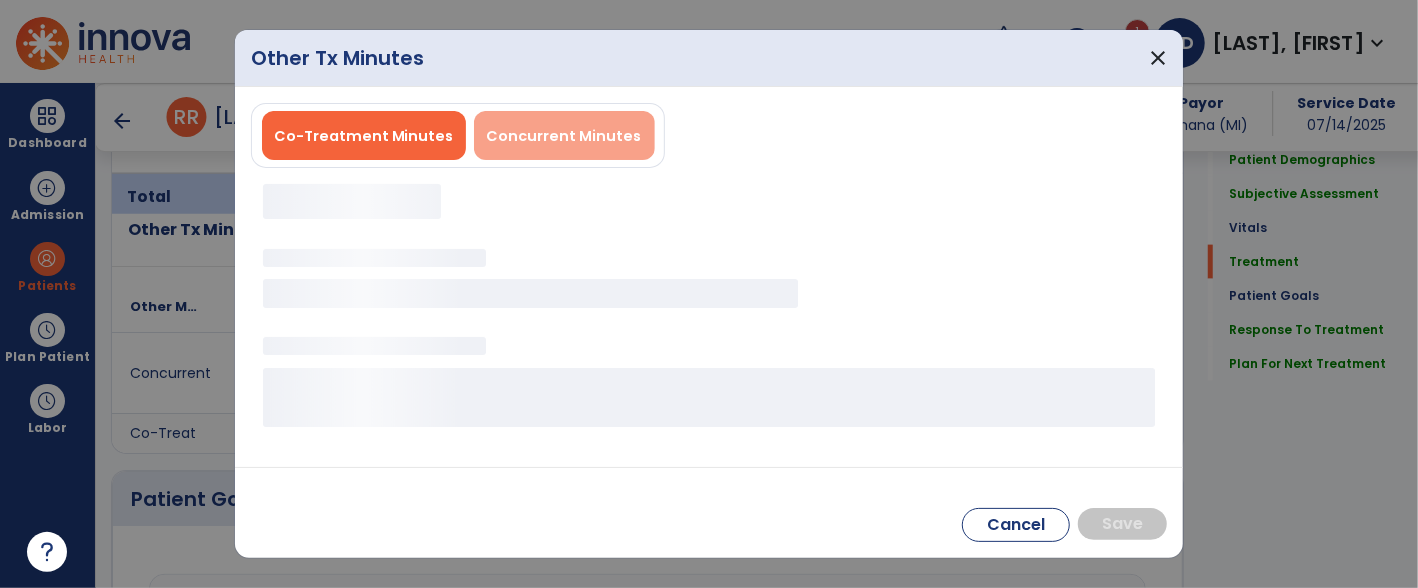click on "Other Tx Minutes   close" at bounding box center [709, 58] 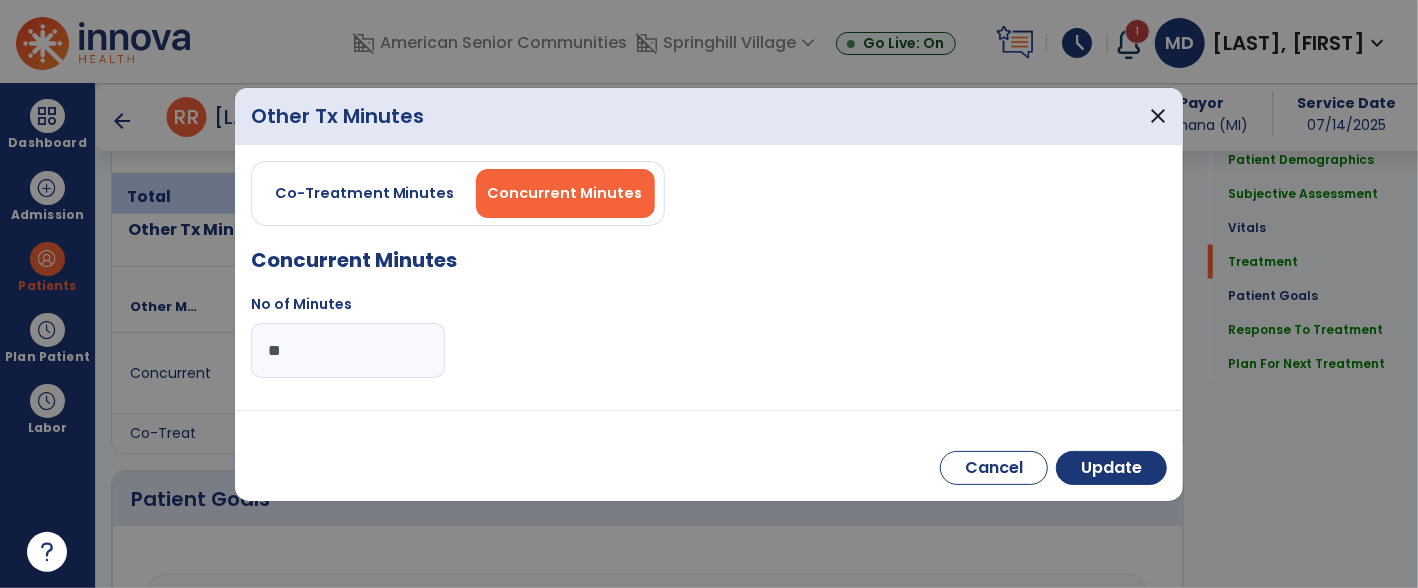 click on "**" at bounding box center (348, 350) 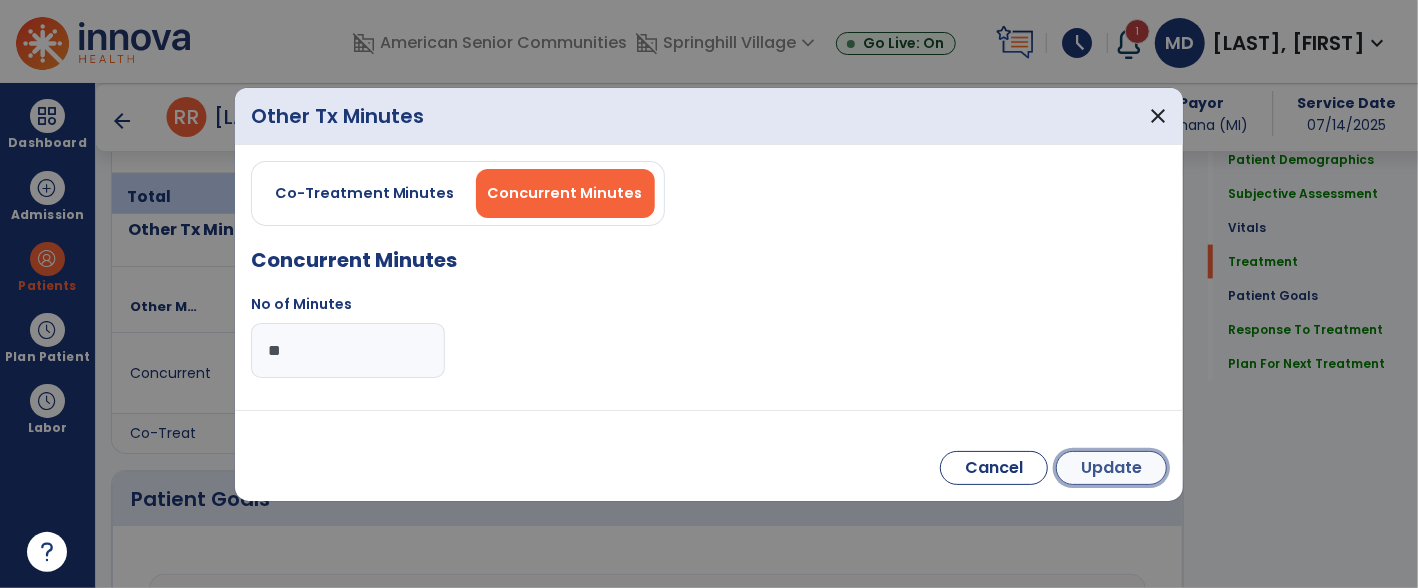click on "Update" at bounding box center (1111, 468) 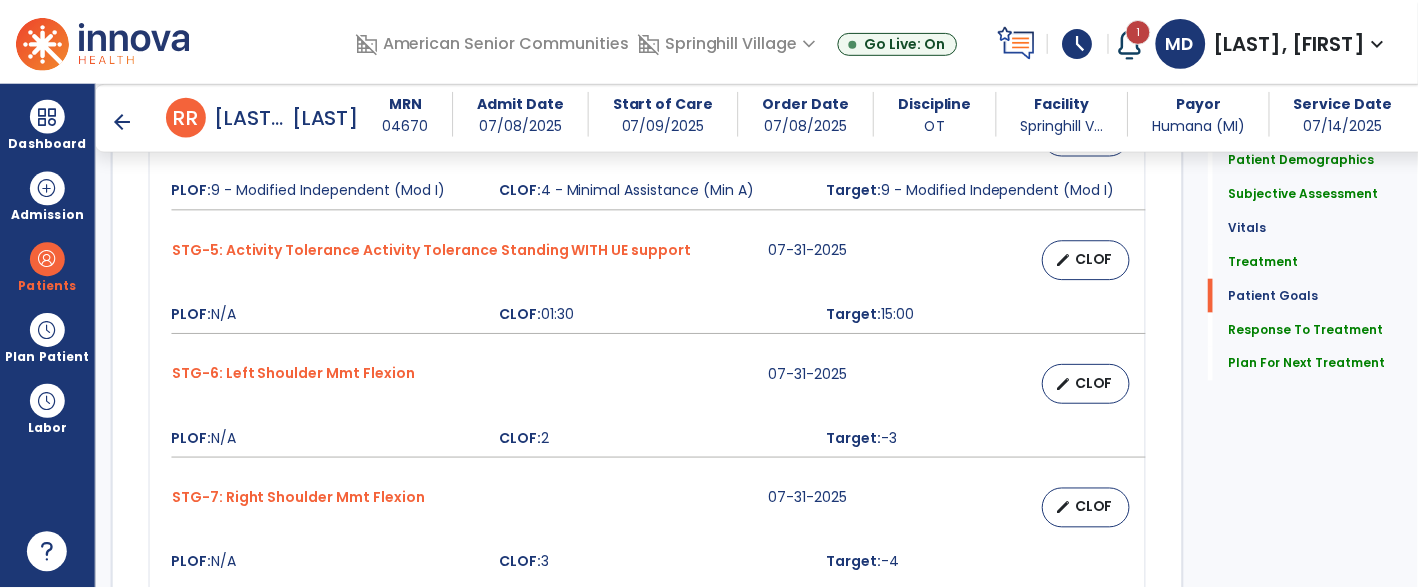 scroll, scrollTop: 3126, scrollLeft: 0, axis: vertical 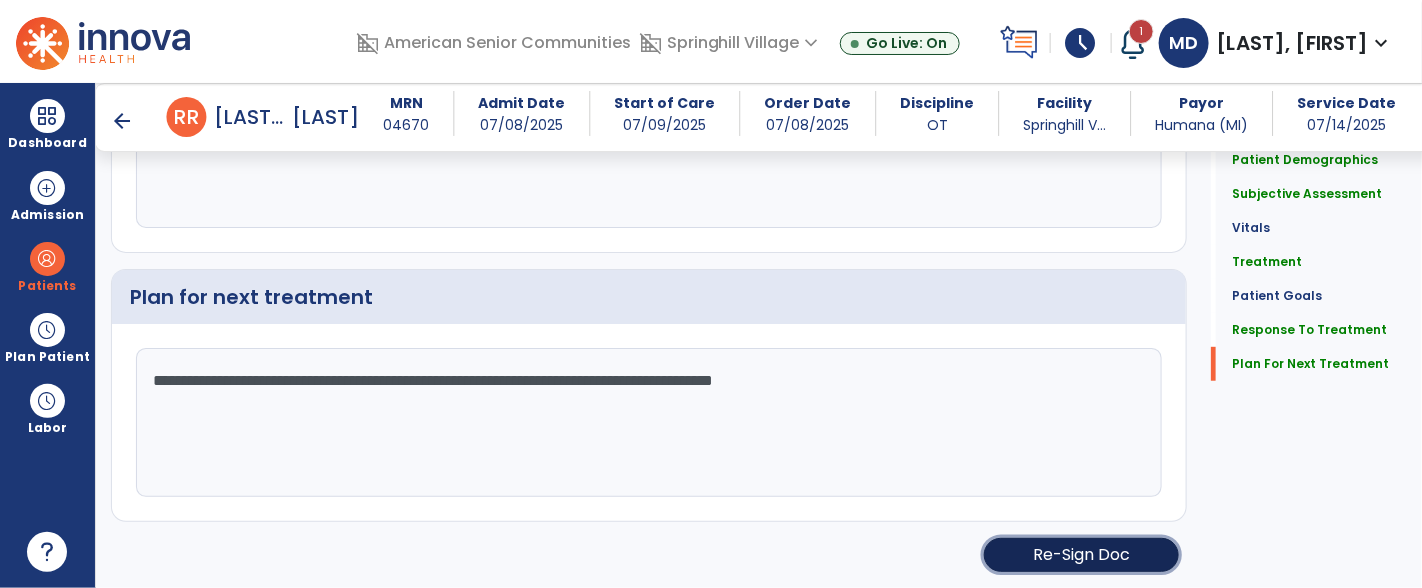 click on "Re-Sign Doc" 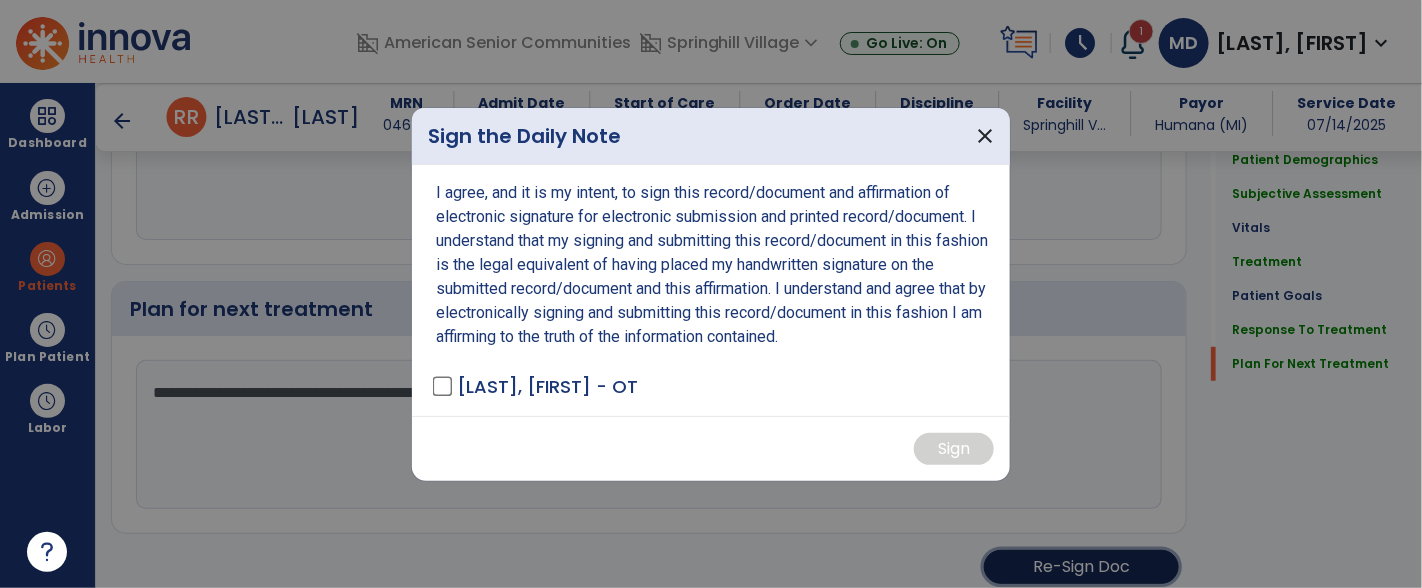 scroll, scrollTop: 3126, scrollLeft: 0, axis: vertical 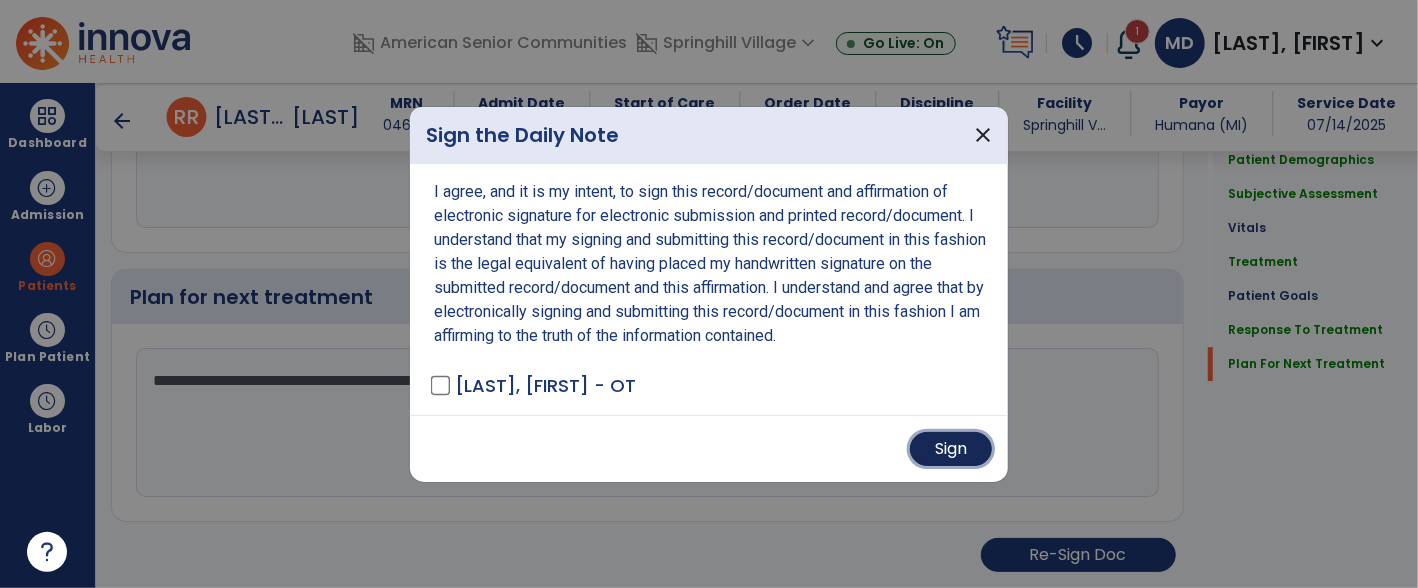 click on "Sign" at bounding box center [951, 449] 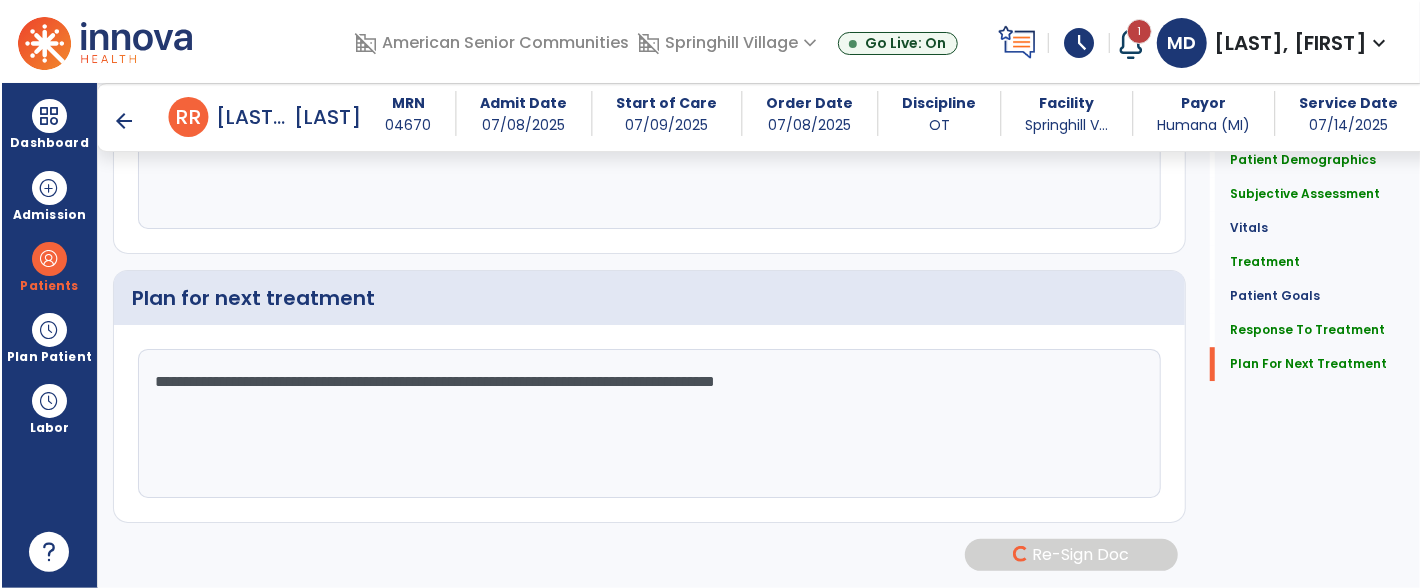 scroll, scrollTop: 3125, scrollLeft: 0, axis: vertical 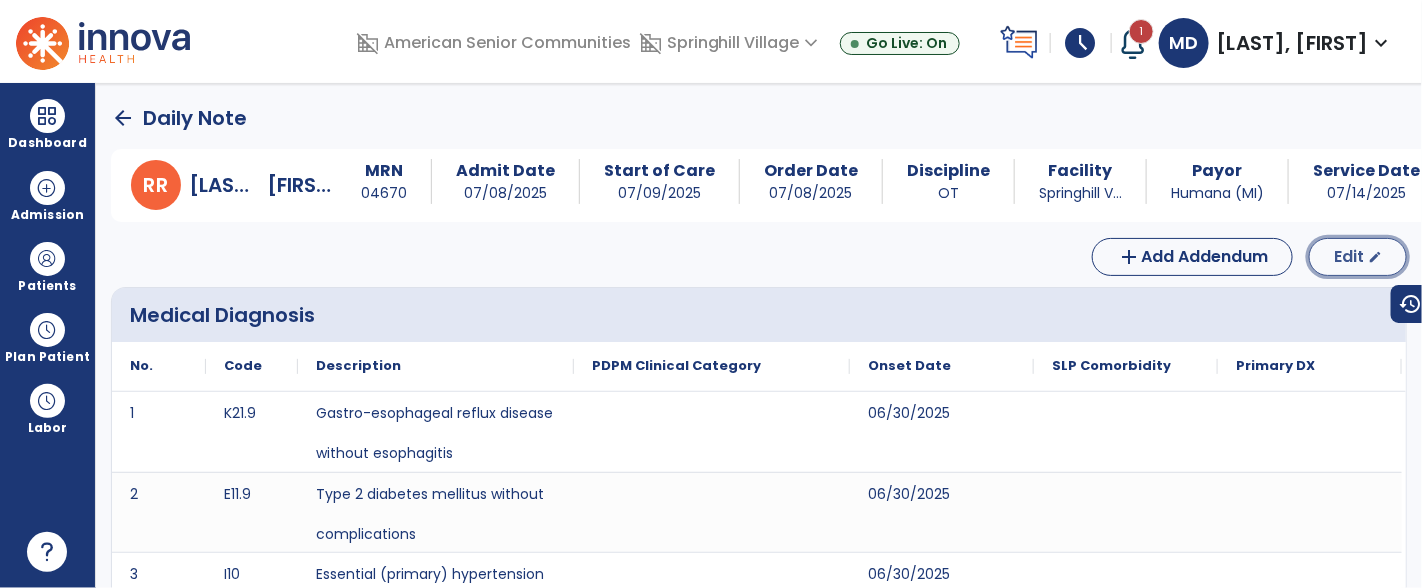 click on "Edit" 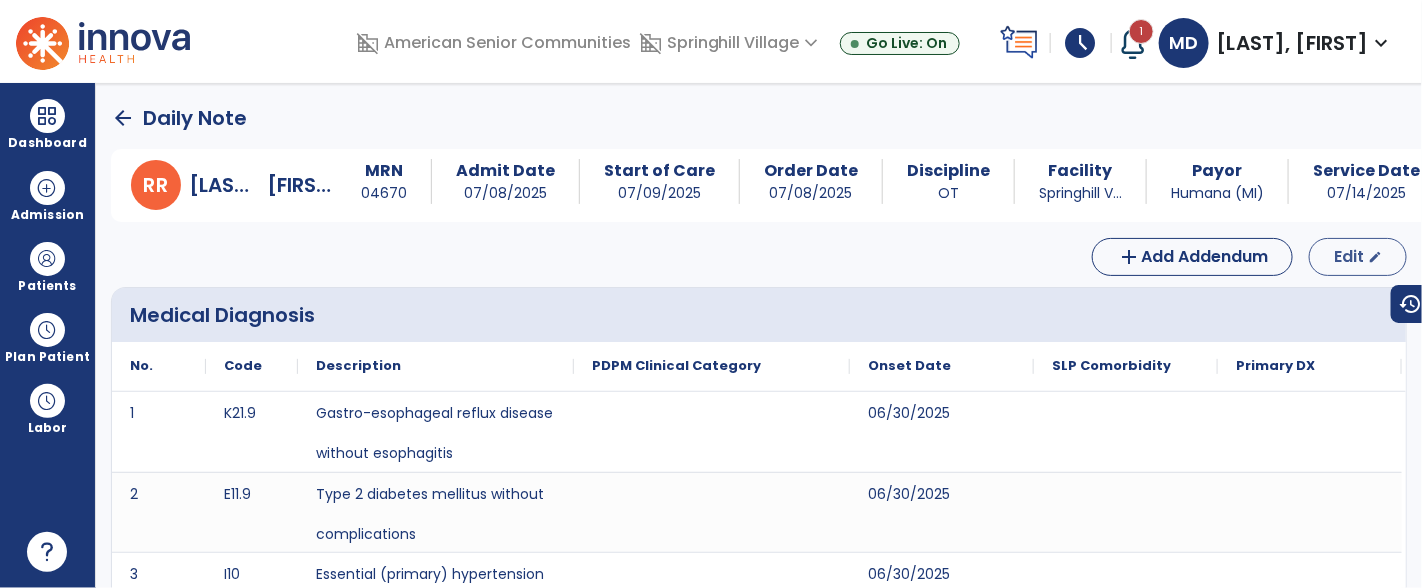 select on "*" 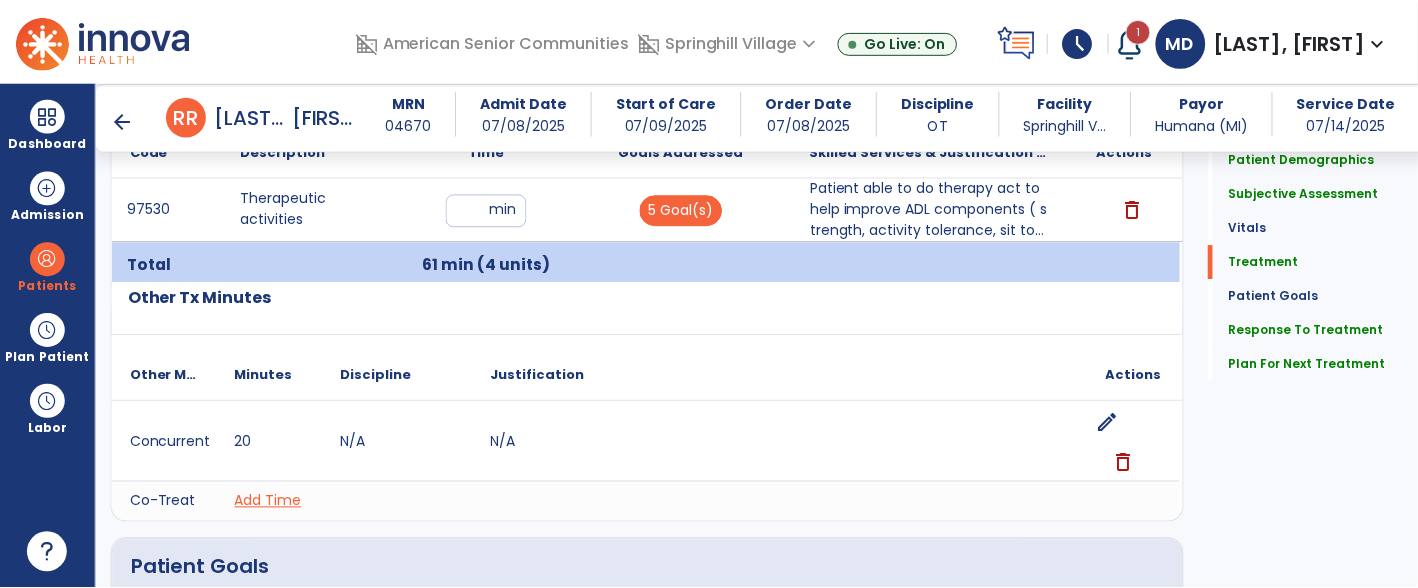 scroll, scrollTop: 1379, scrollLeft: 0, axis: vertical 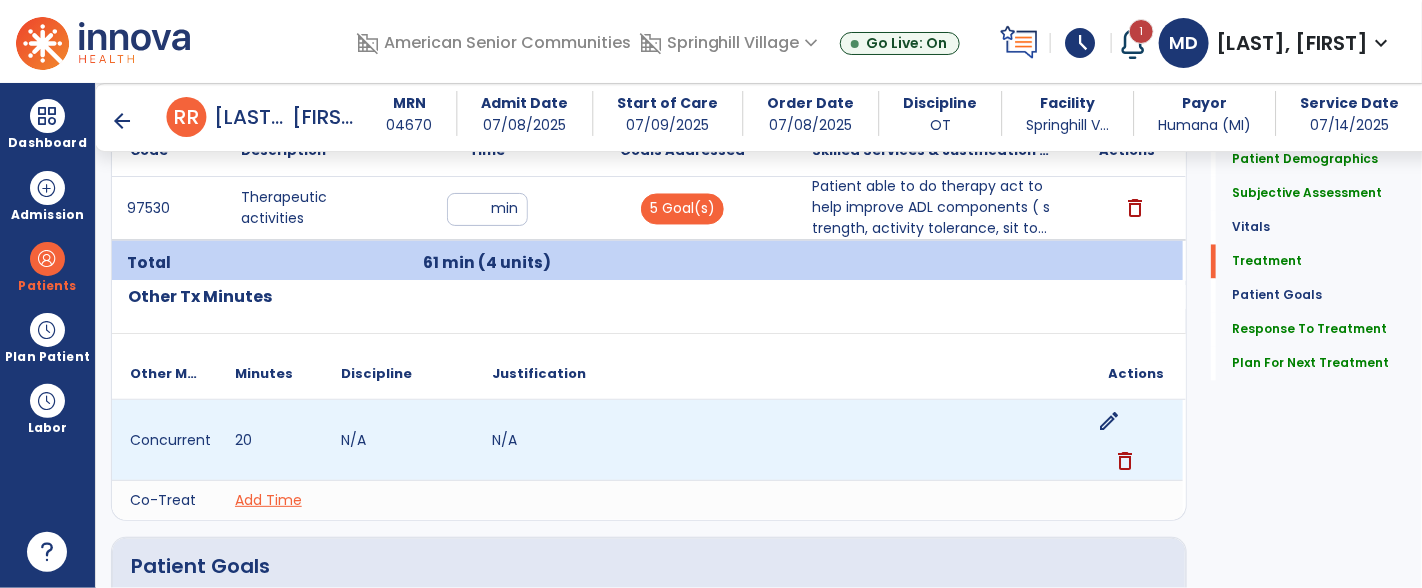 click on "edit" 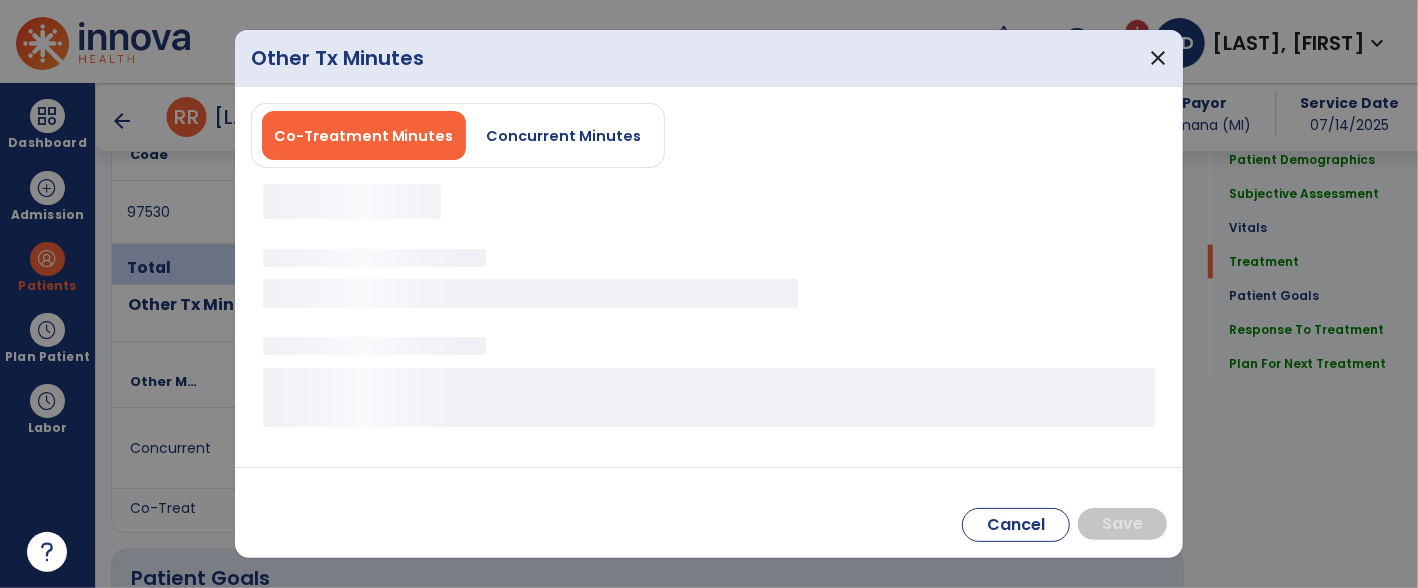scroll, scrollTop: 1379, scrollLeft: 0, axis: vertical 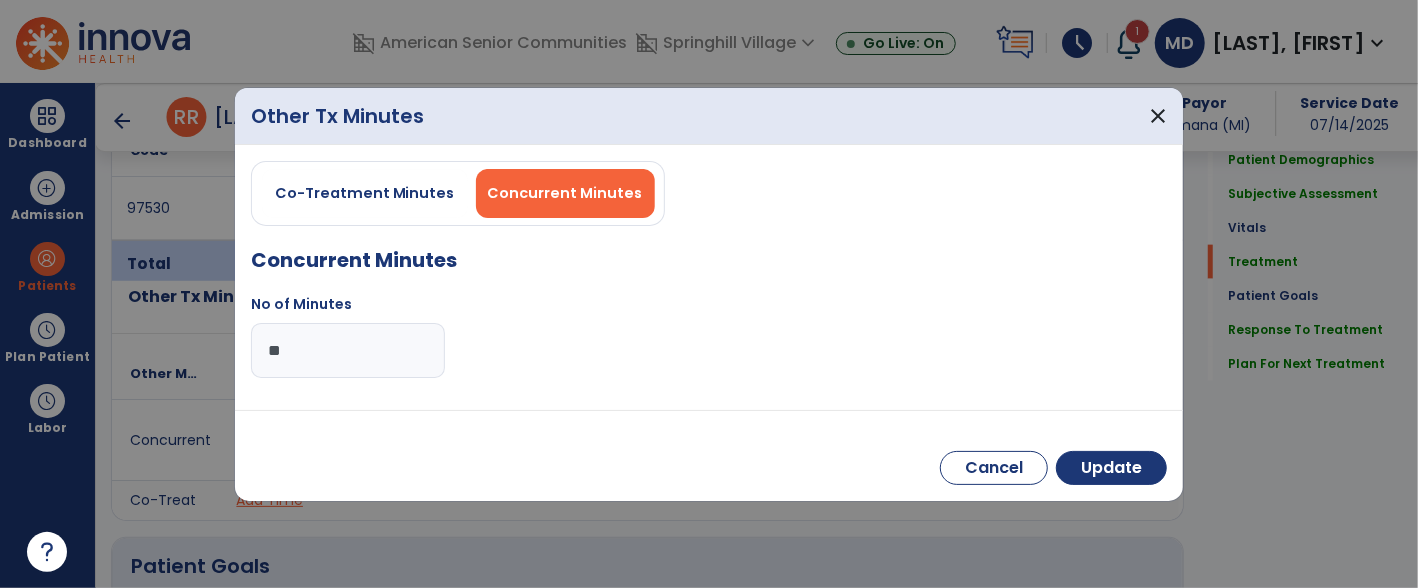 click on "**" at bounding box center (348, 350) 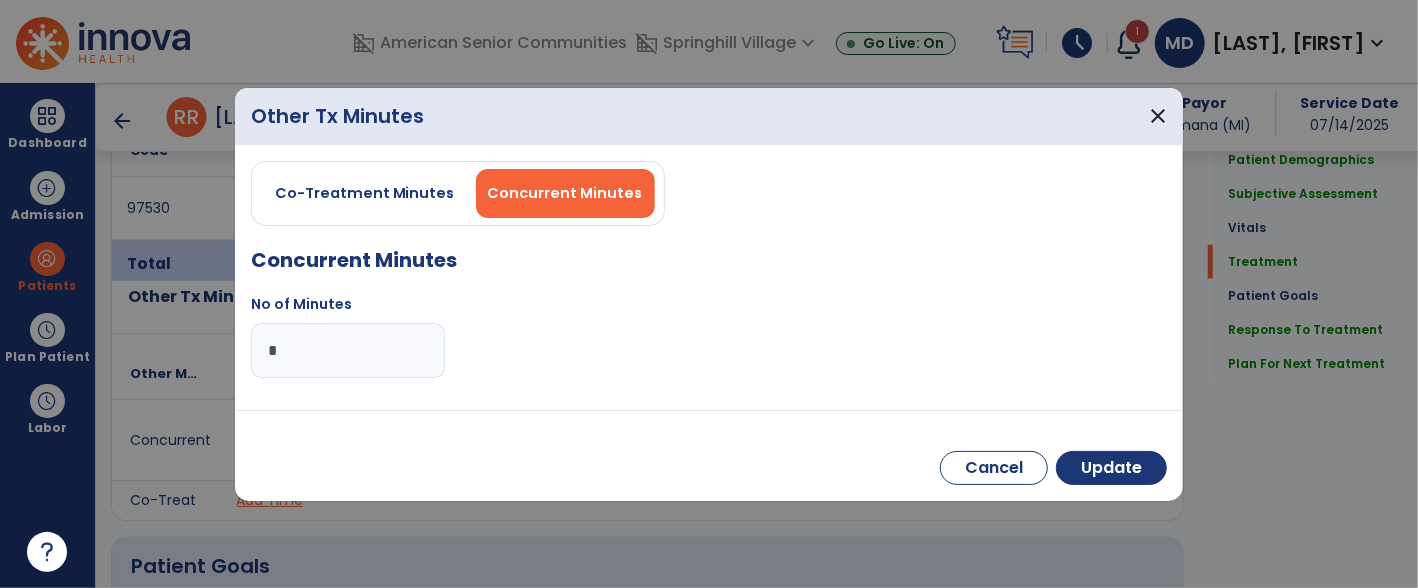 type 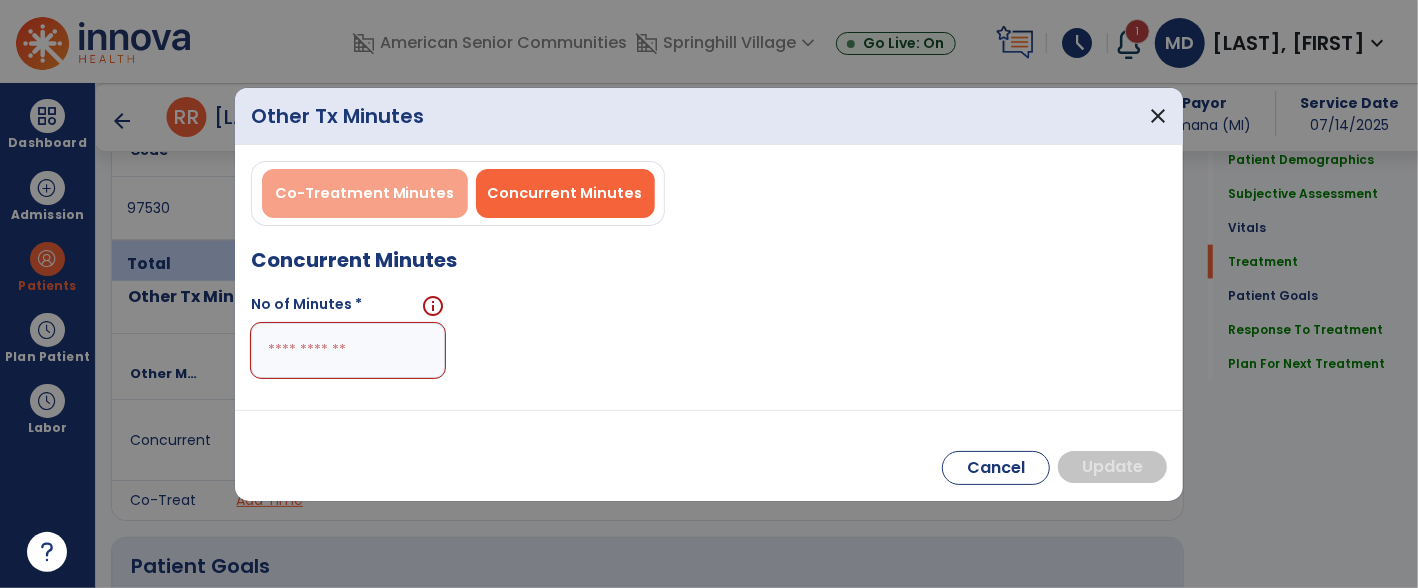 click on "Co-Treatment Minutes" at bounding box center [365, 193] 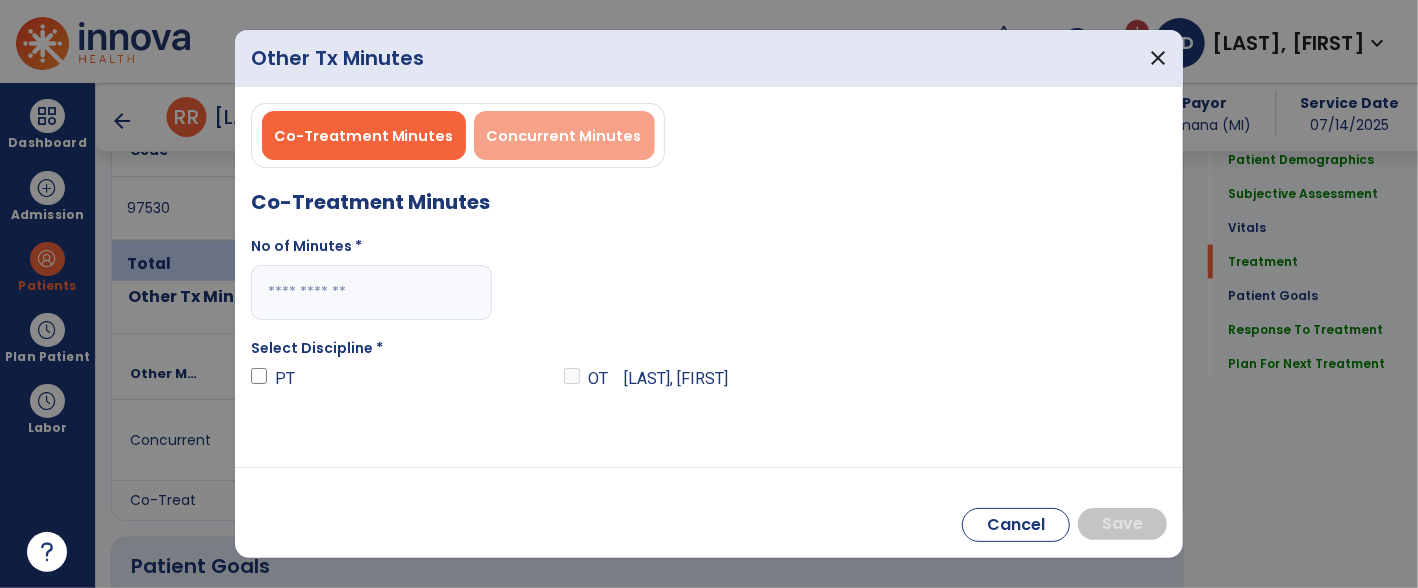 click on "Concurrent Minutes" at bounding box center (564, 135) 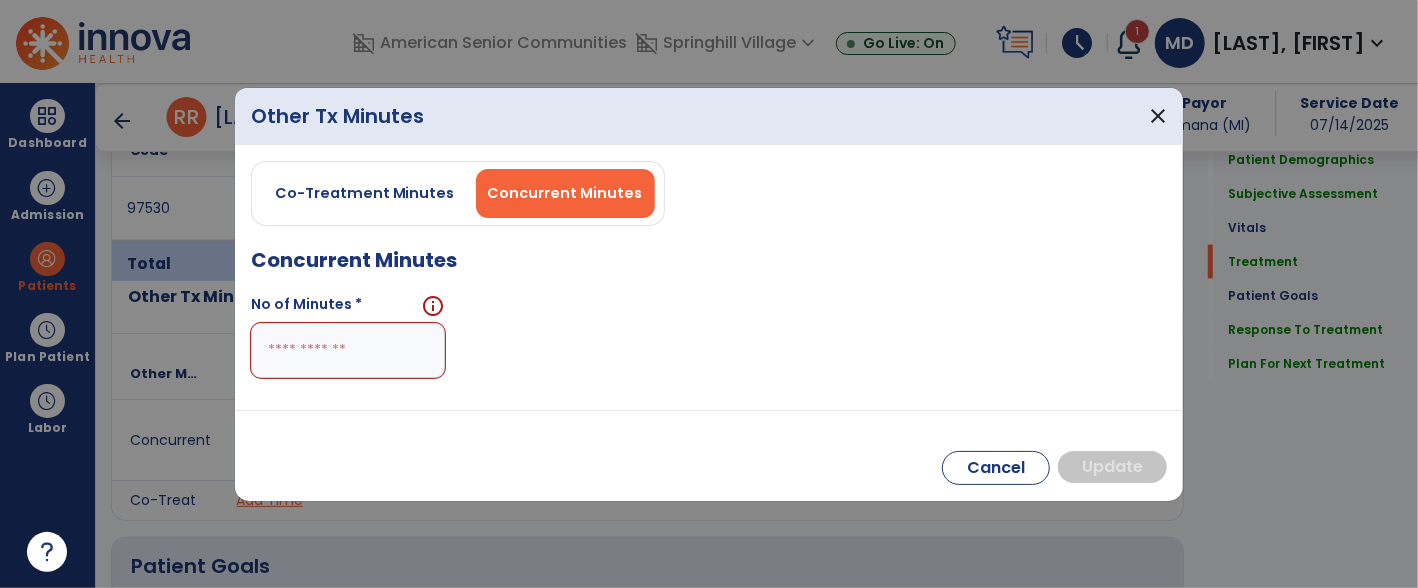 click on "Concurrent Minutes" at bounding box center [709, 260] 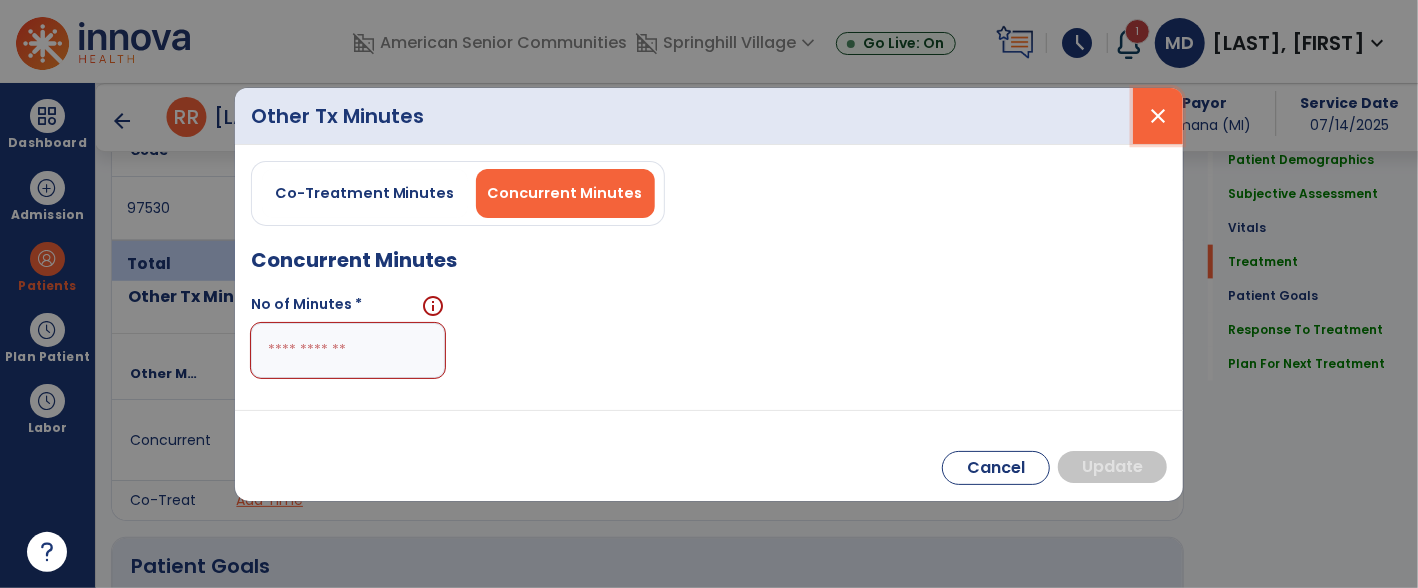 click on "close" at bounding box center [1158, 116] 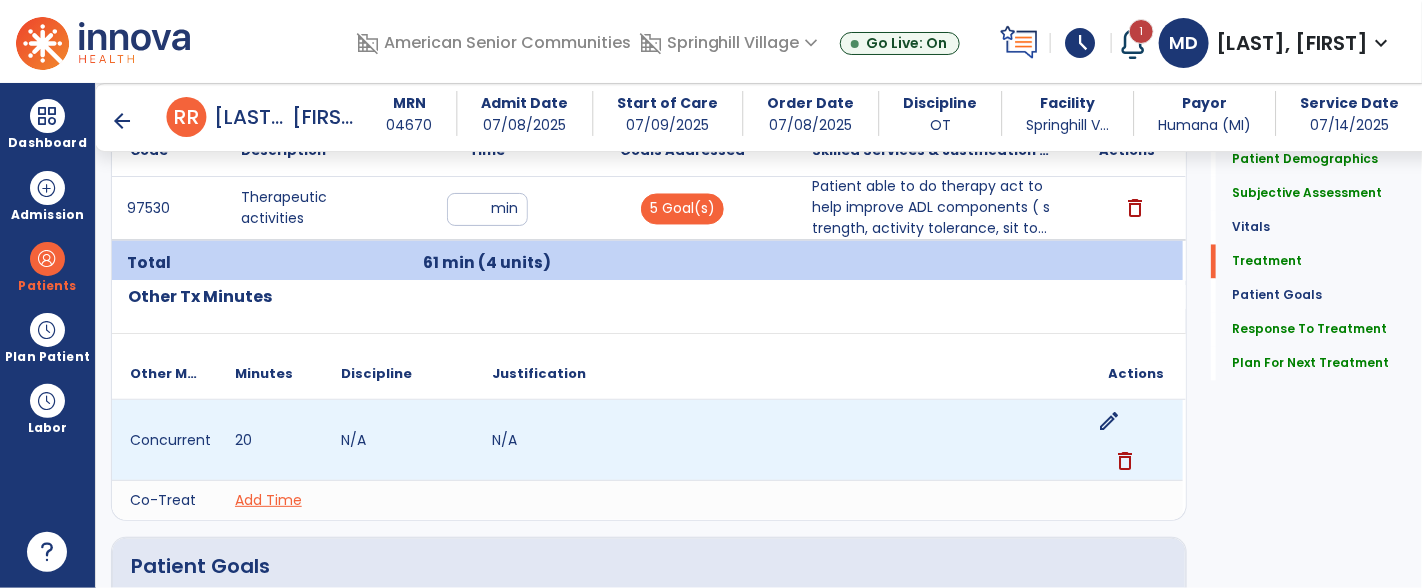 click on "delete" 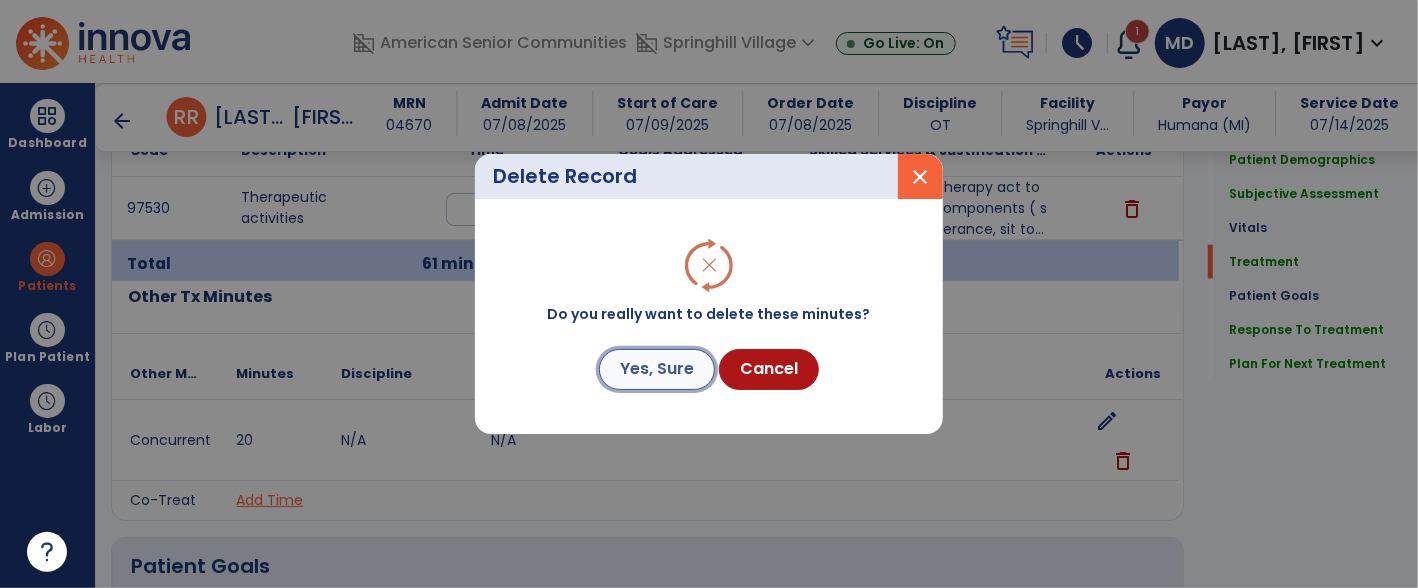 click on "Yes, Sure" at bounding box center (657, 369) 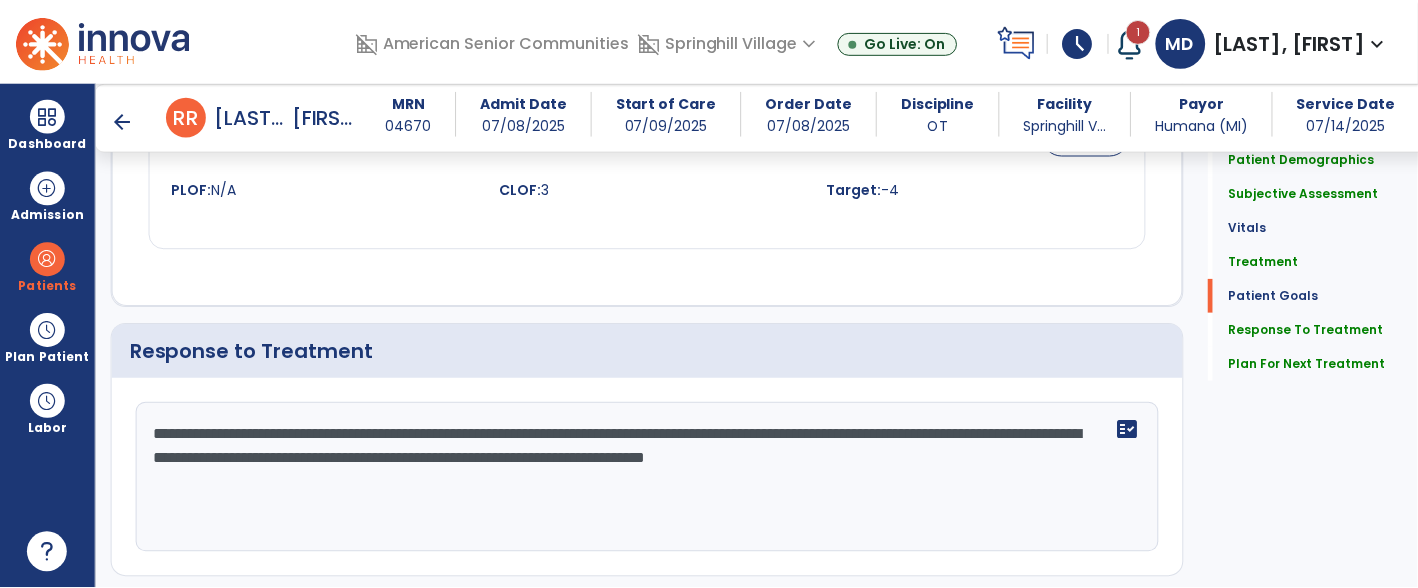 scroll, scrollTop: 3010, scrollLeft: 0, axis: vertical 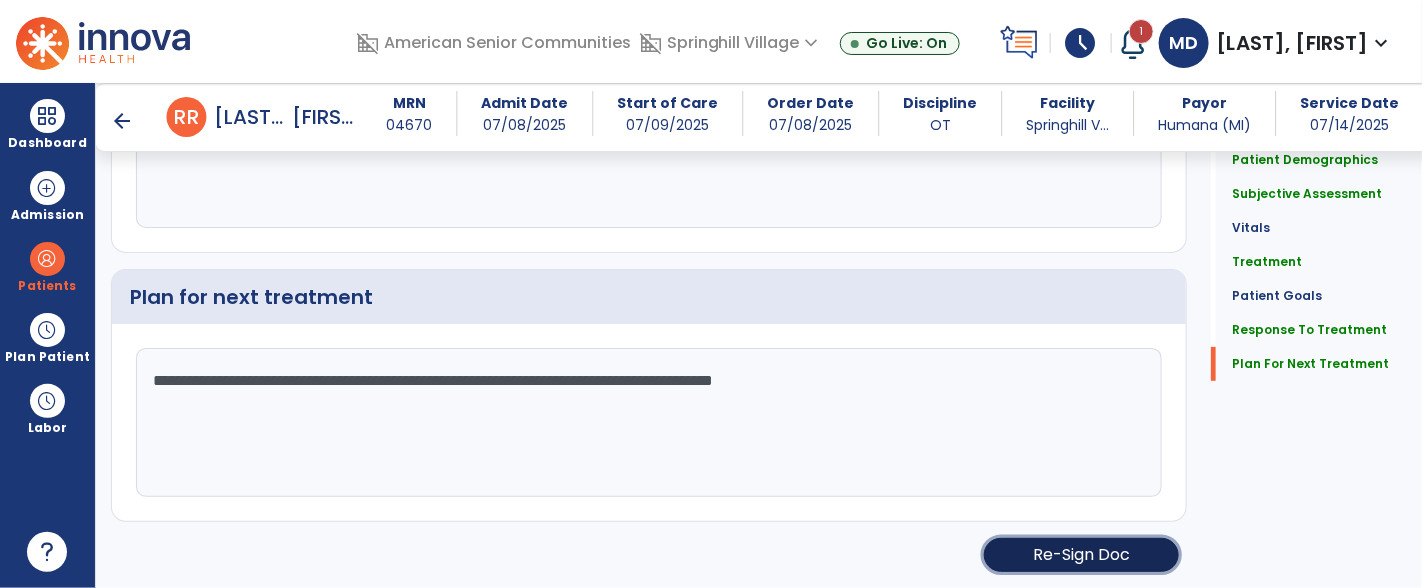click on "Re-Sign Doc" 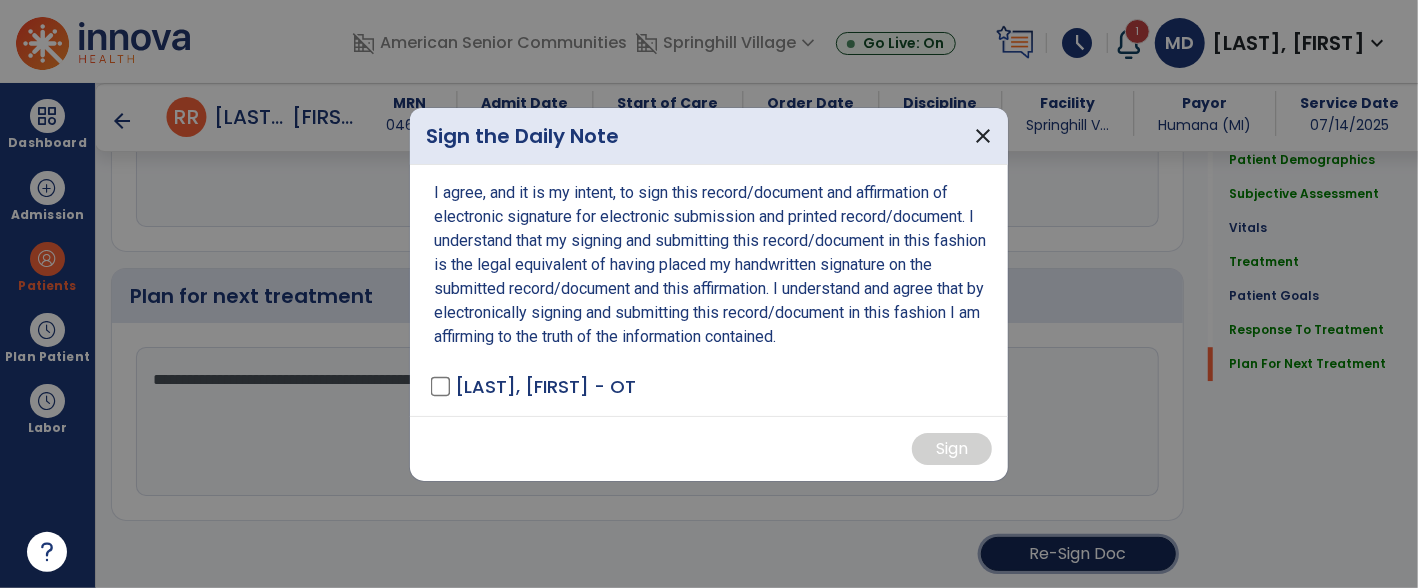 scroll, scrollTop: 3010, scrollLeft: 0, axis: vertical 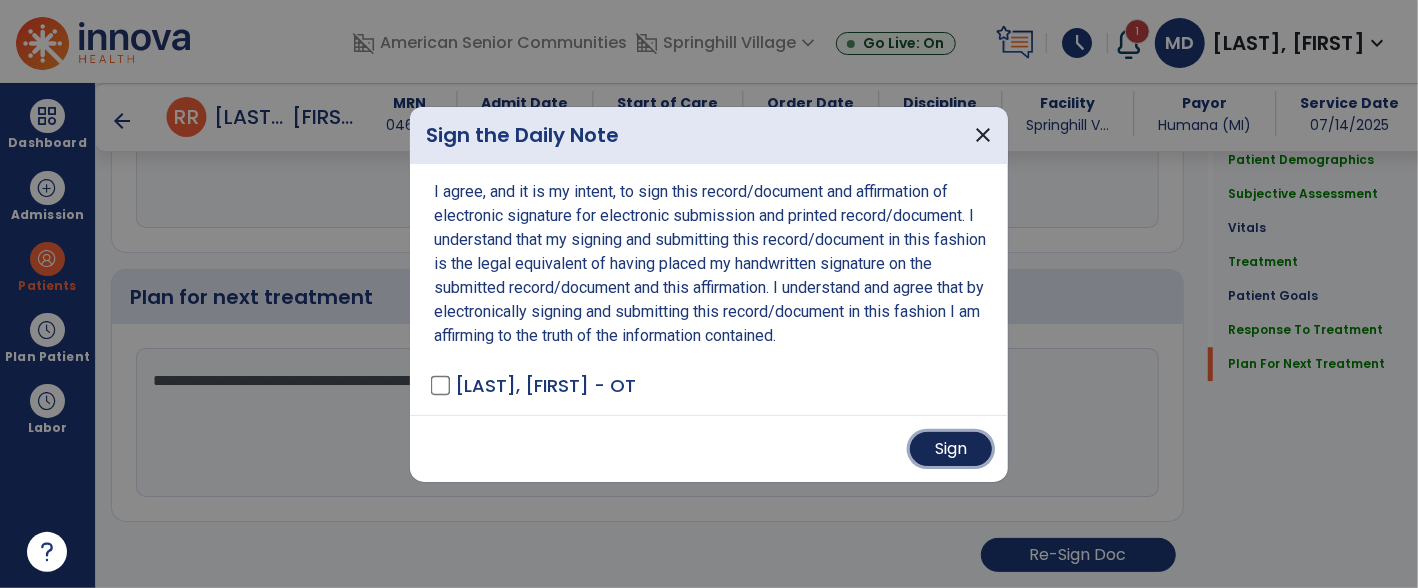 click on "Sign" at bounding box center (951, 449) 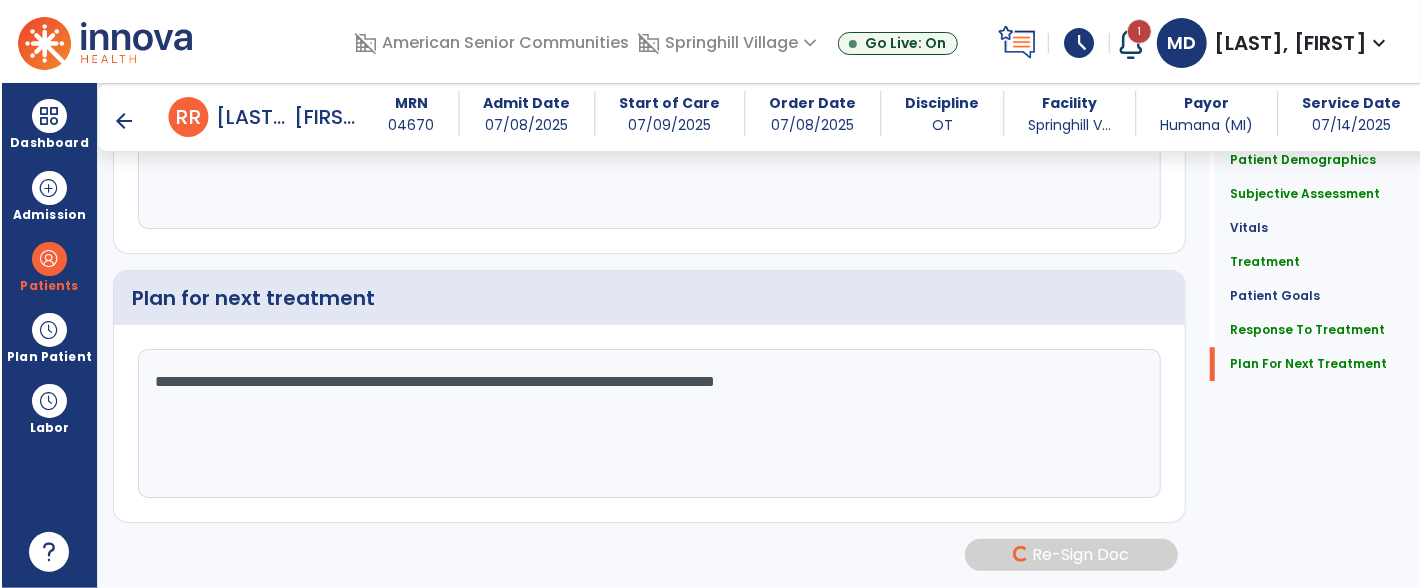 scroll, scrollTop: 3009, scrollLeft: 0, axis: vertical 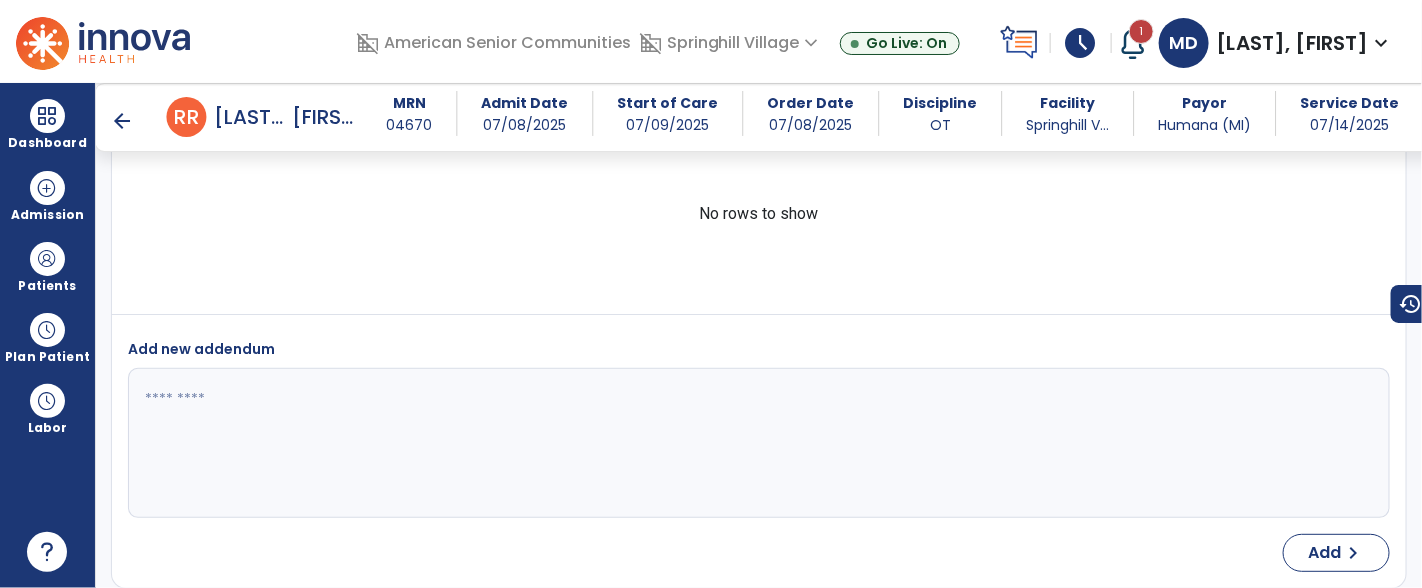click on "arrow_back" at bounding box center (123, 121) 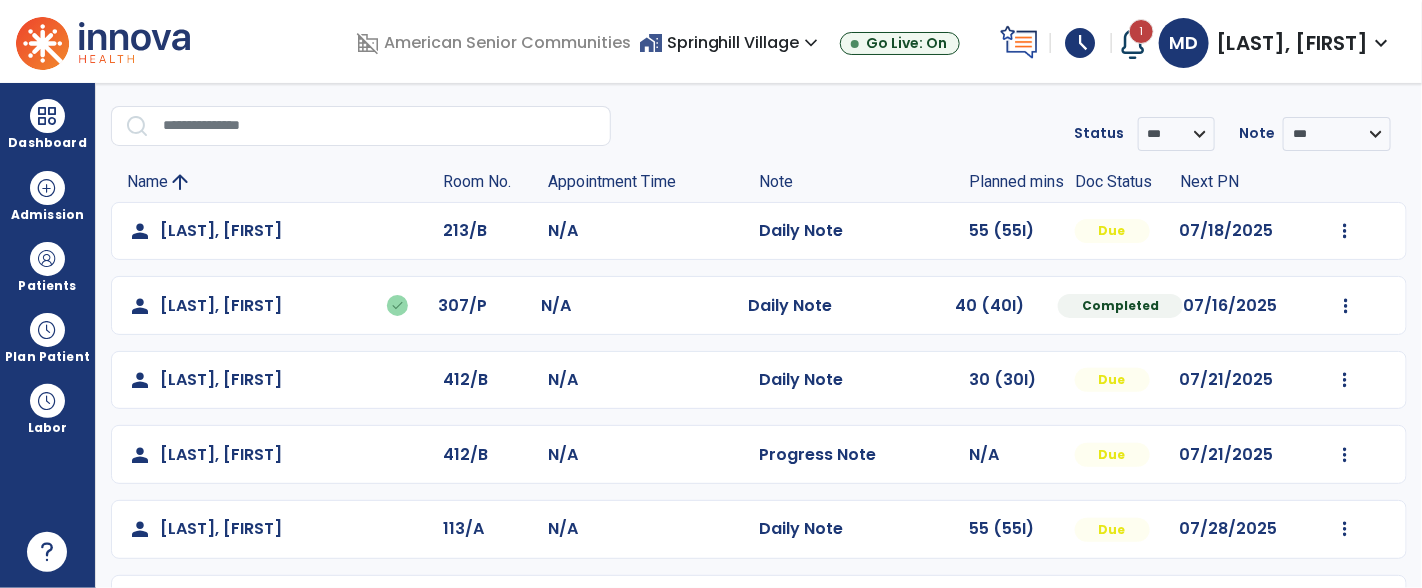 scroll, scrollTop: 30, scrollLeft: 0, axis: vertical 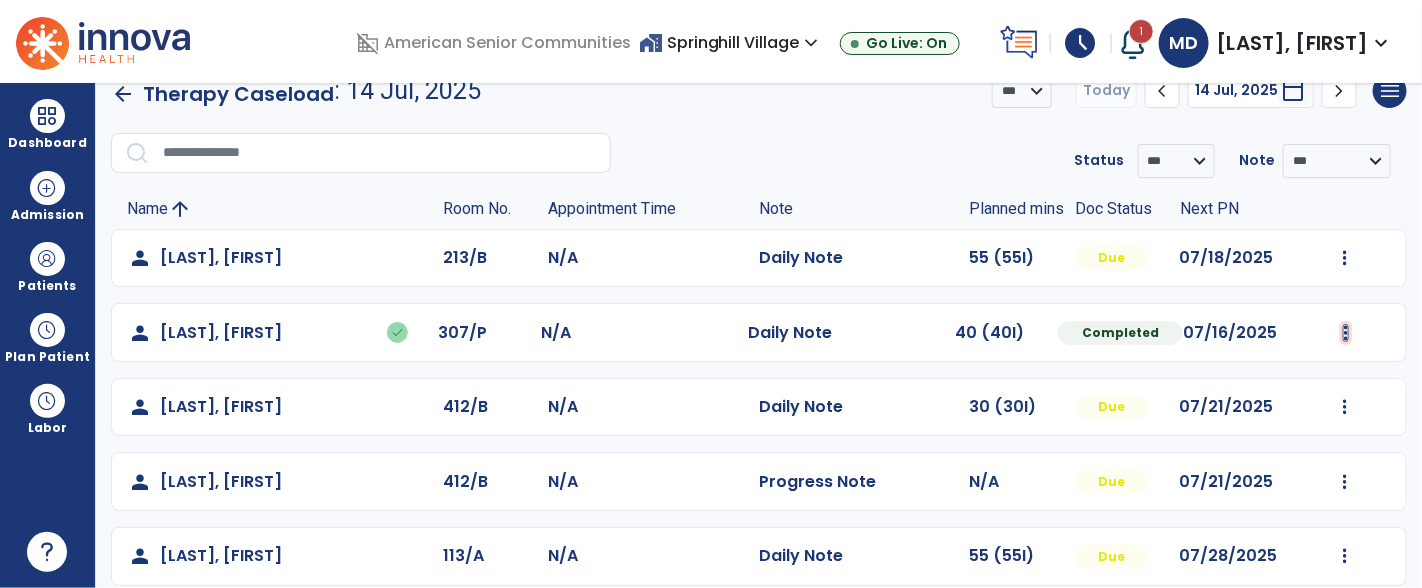 click at bounding box center [1345, 258] 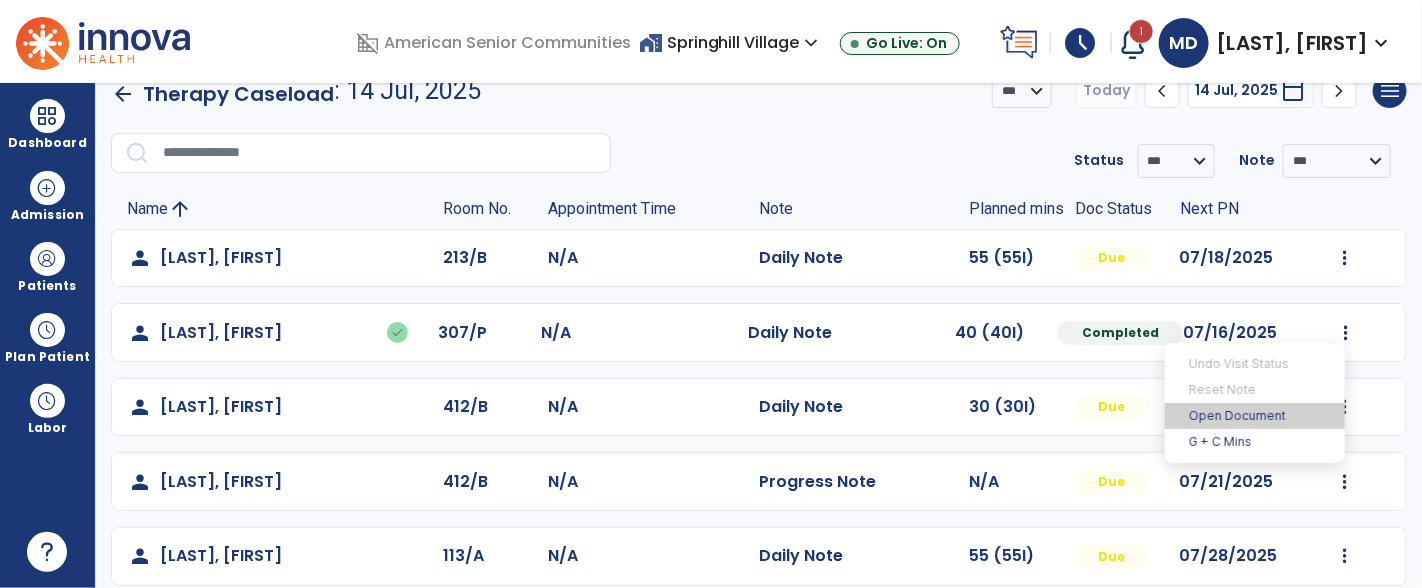 click on "Open Document" at bounding box center [1255, 416] 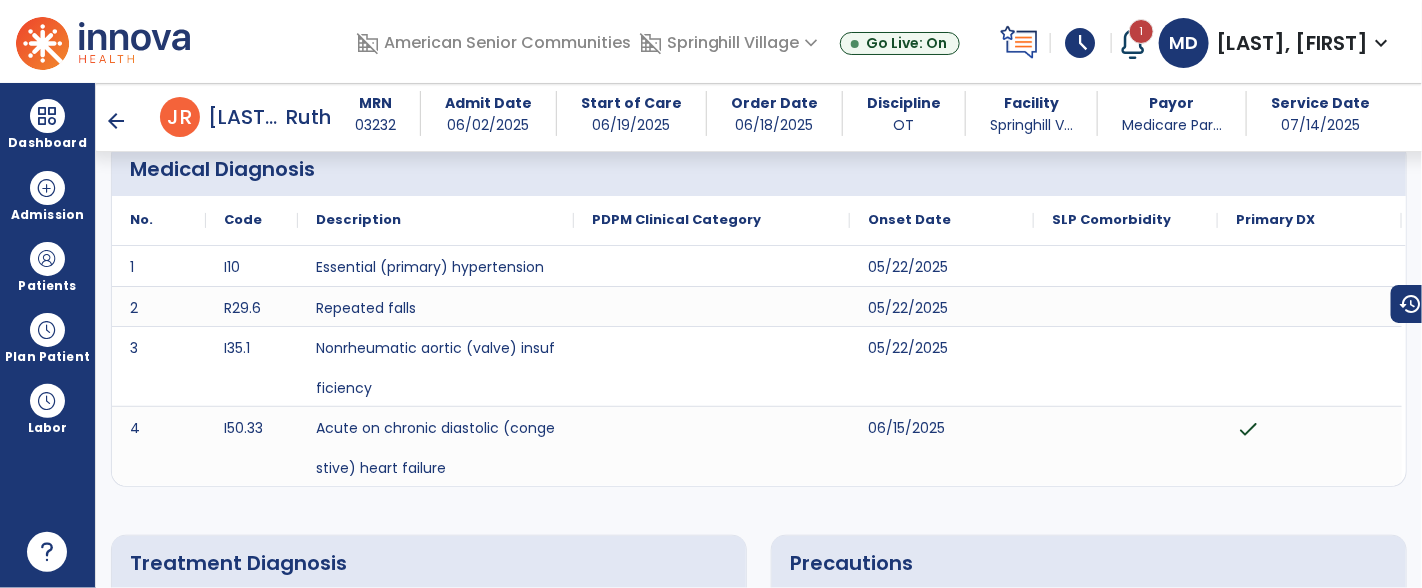 scroll, scrollTop: 0, scrollLeft: 0, axis: both 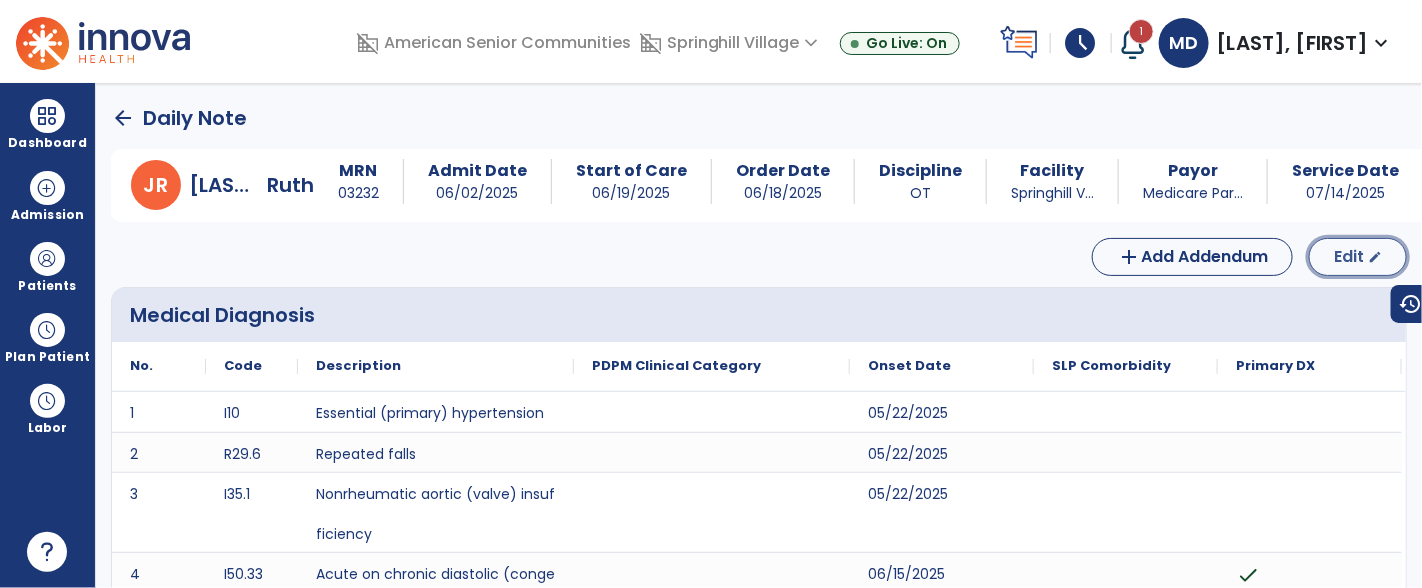 click on "Edit" 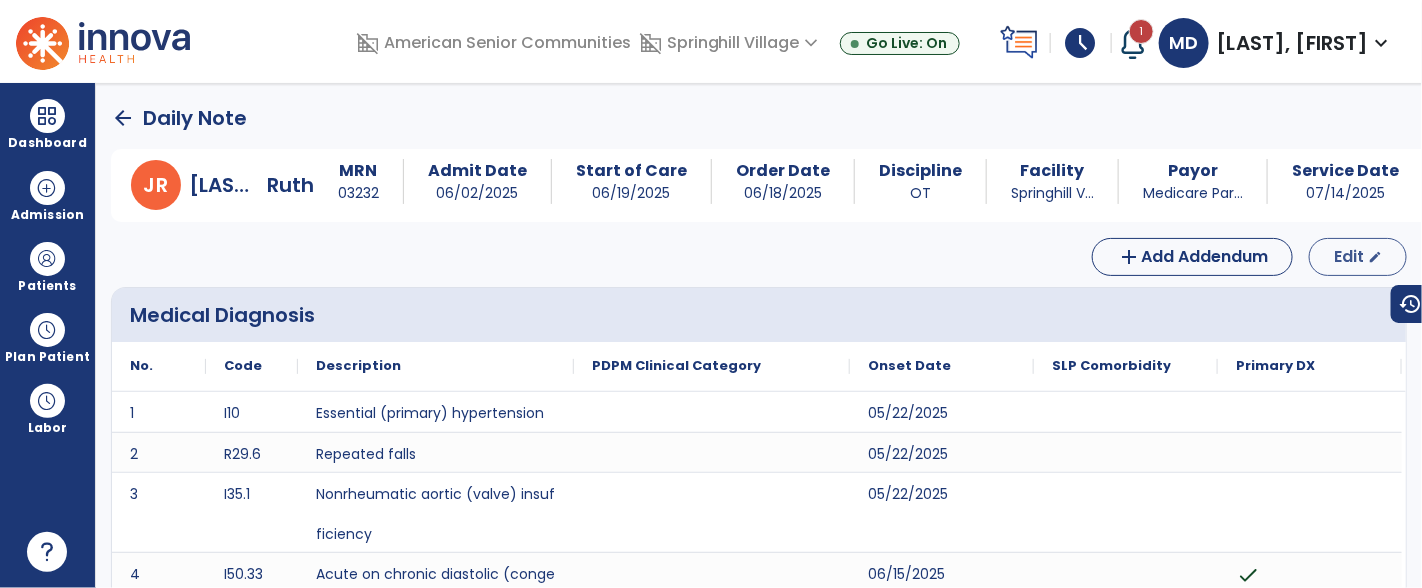 select on "*" 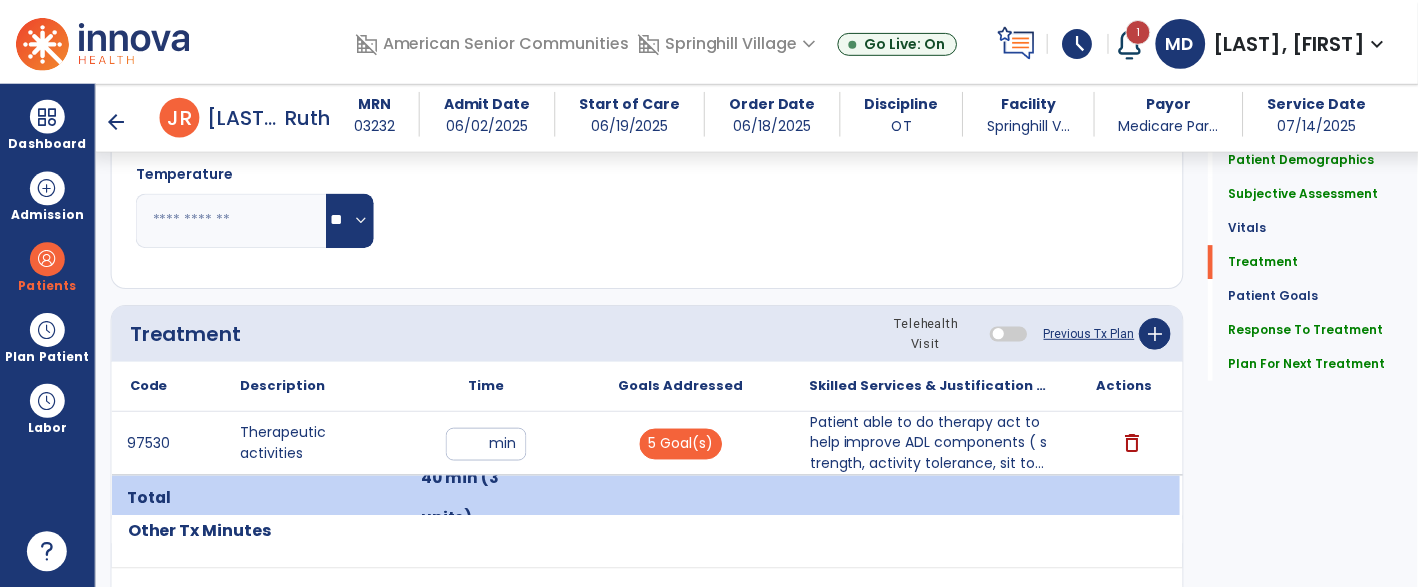 scroll, scrollTop: 1196, scrollLeft: 0, axis: vertical 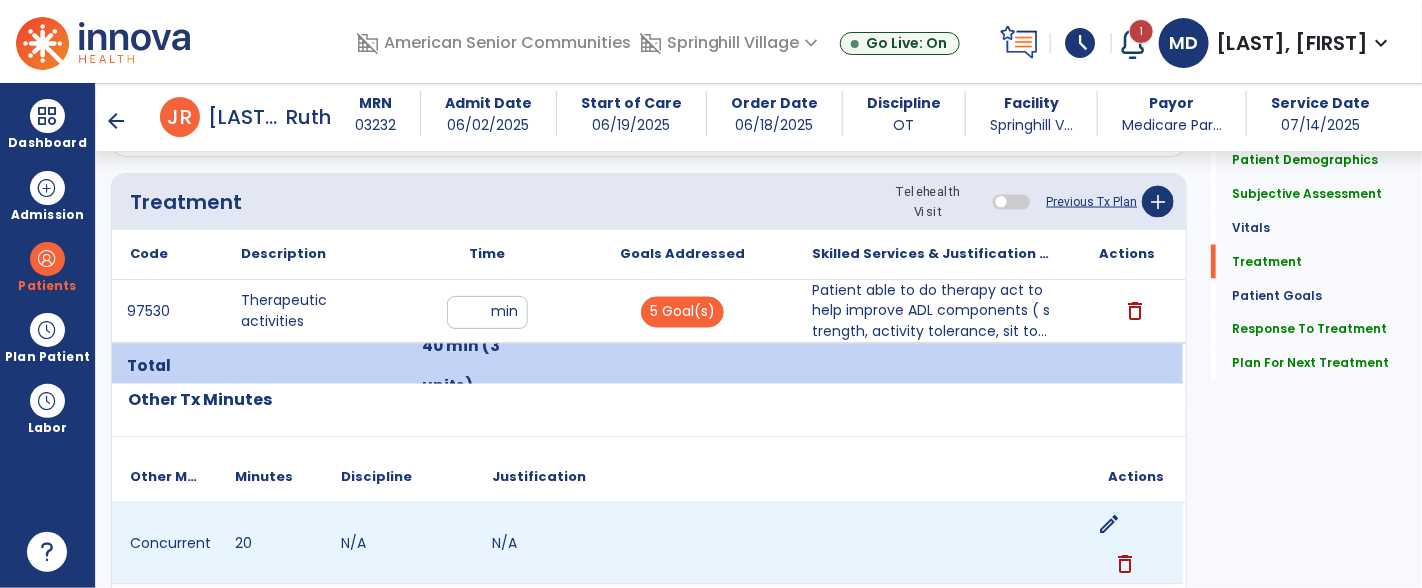 click on "edit" 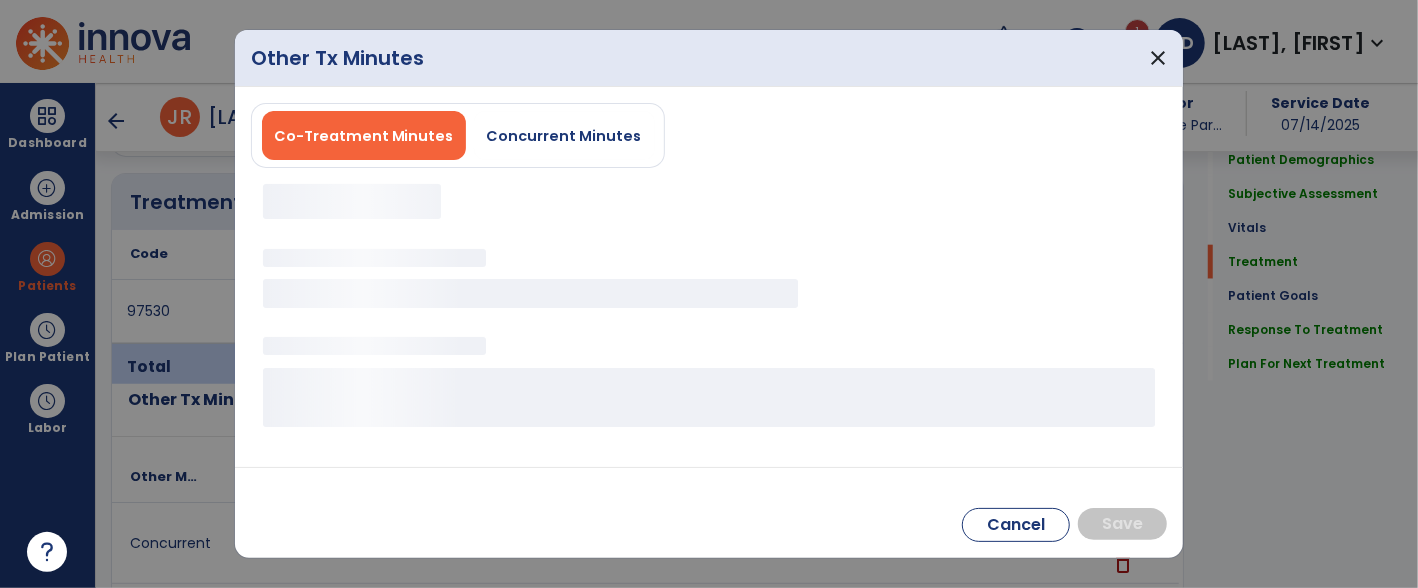 scroll, scrollTop: 1196, scrollLeft: 0, axis: vertical 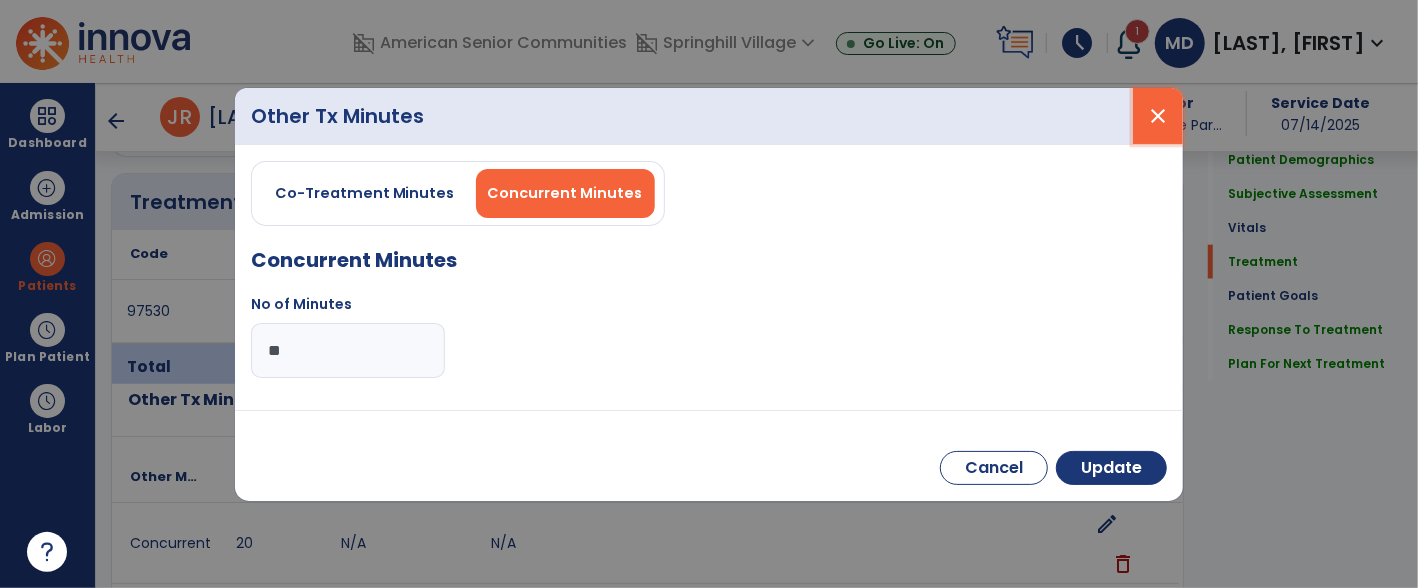 click on "close" at bounding box center (1158, 116) 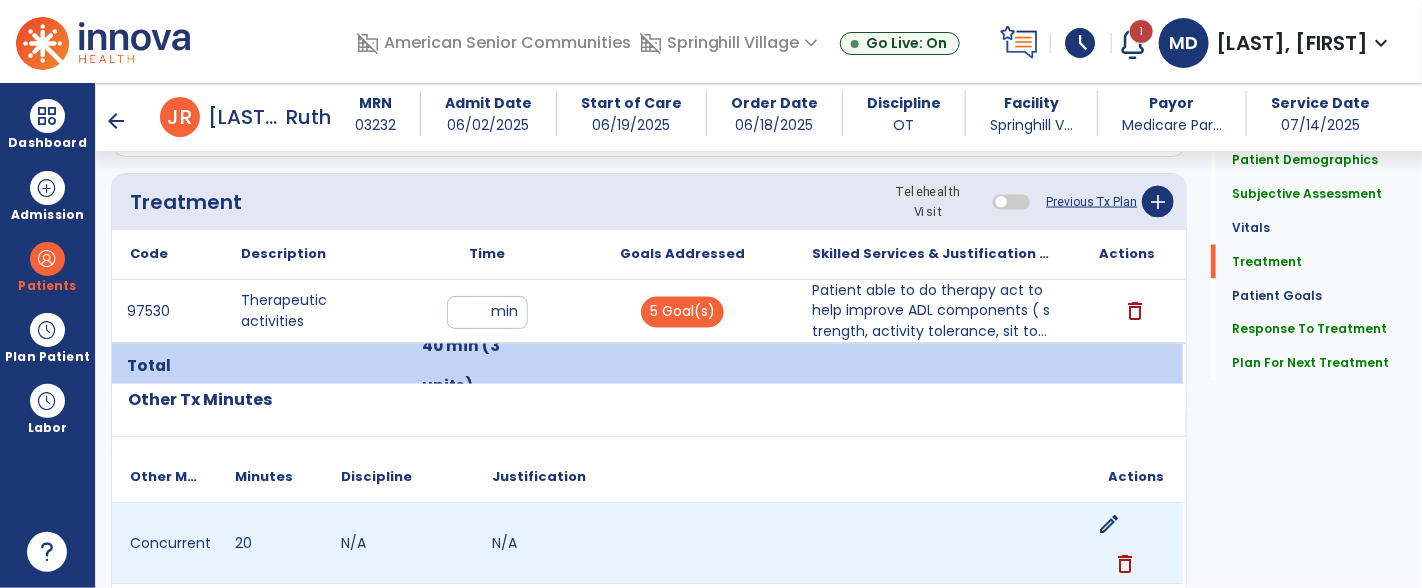 click on "delete" 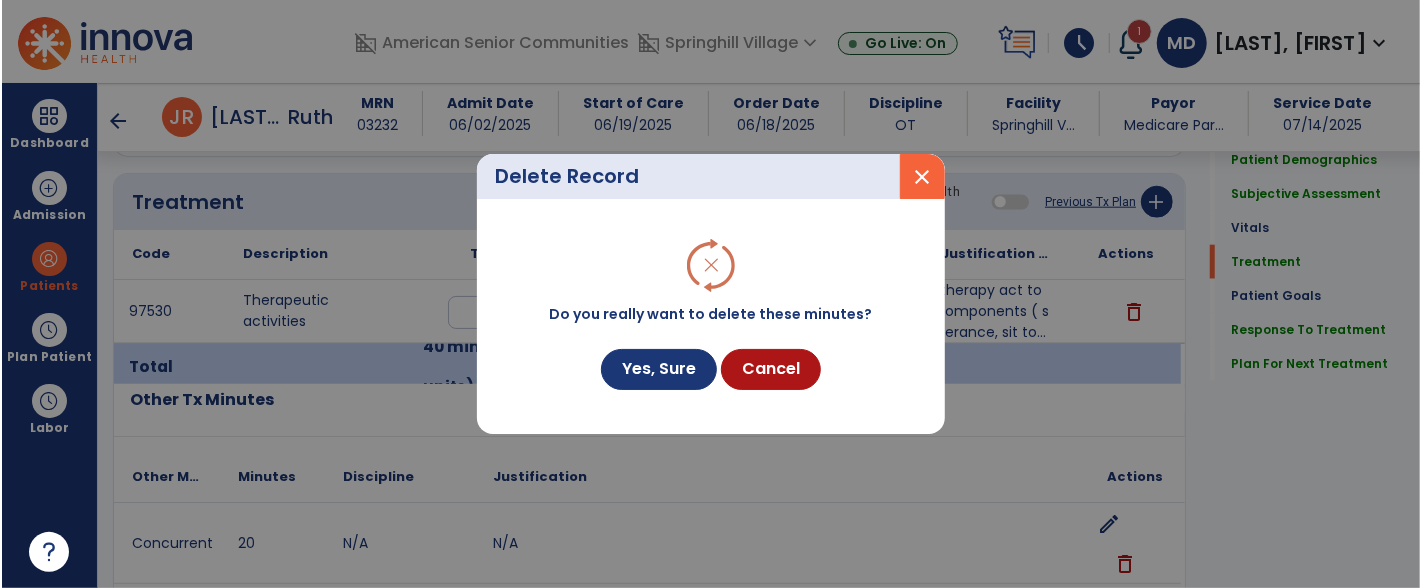 scroll, scrollTop: 1196, scrollLeft: 0, axis: vertical 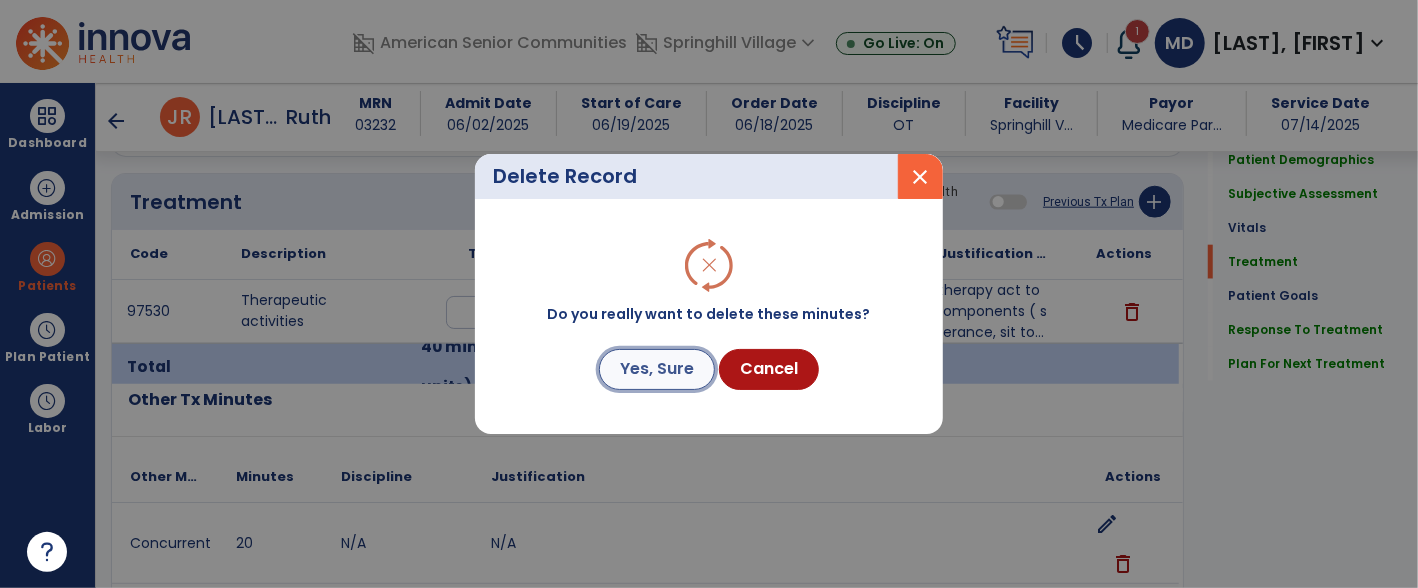 click on "Yes, Sure" at bounding box center (657, 369) 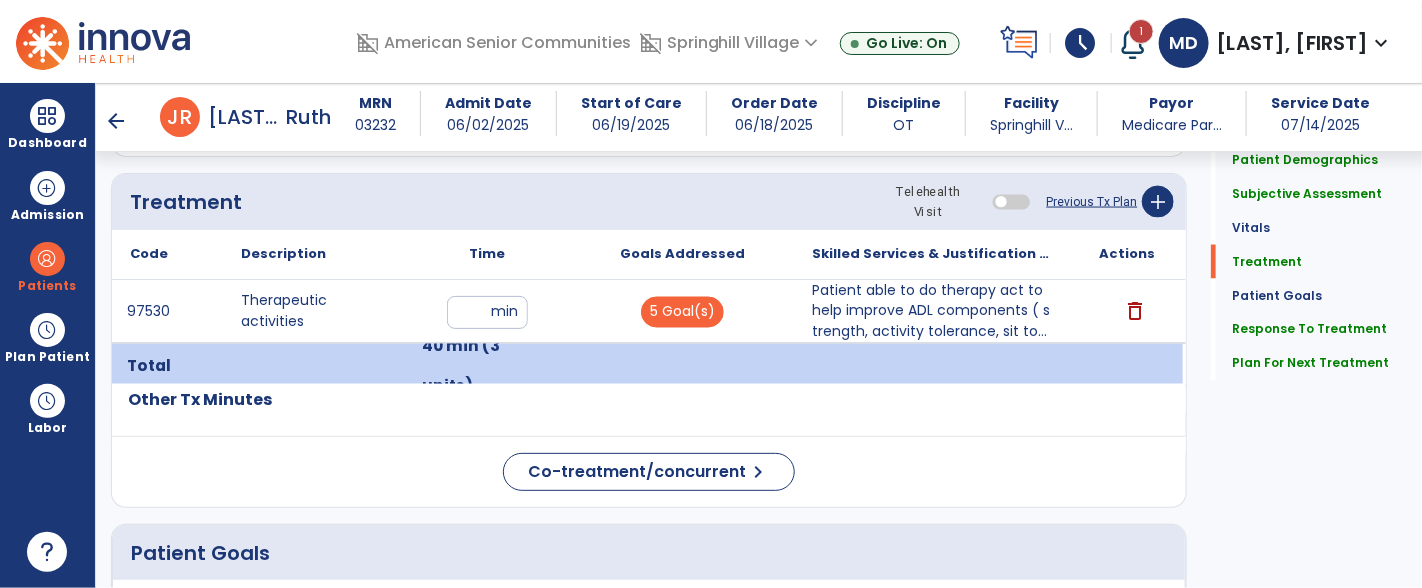 click on "arrow_back" at bounding box center [116, 121] 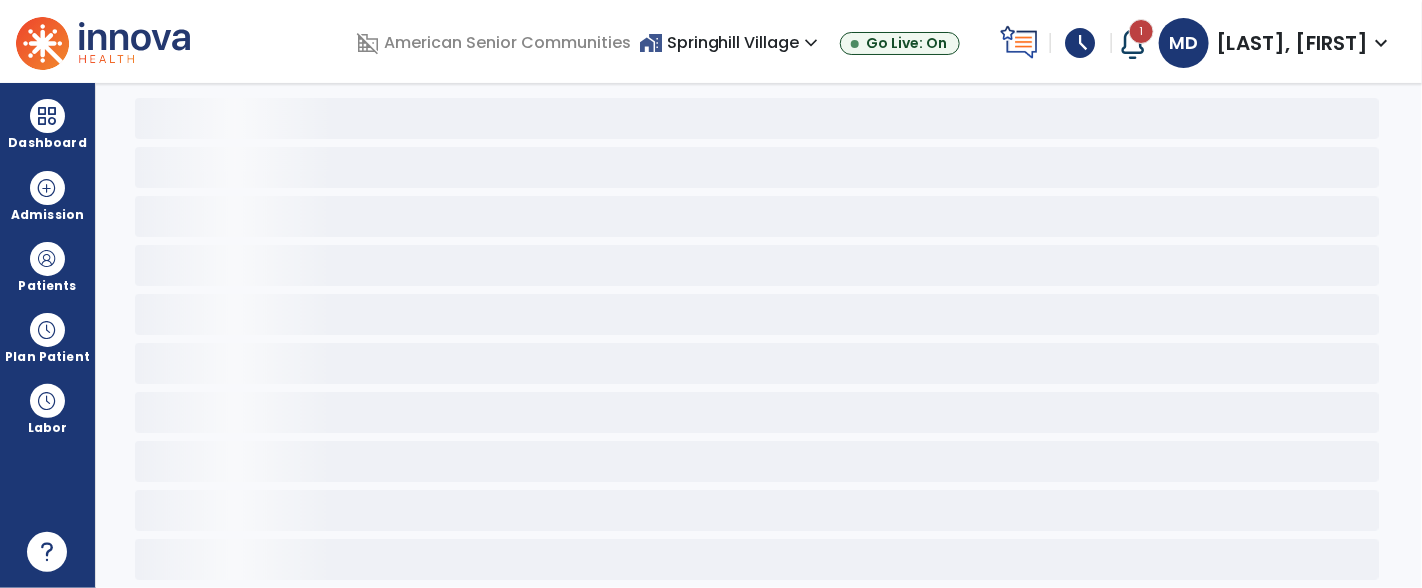 scroll, scrollTop: 91, scrollLeft: 0, axis: vertical 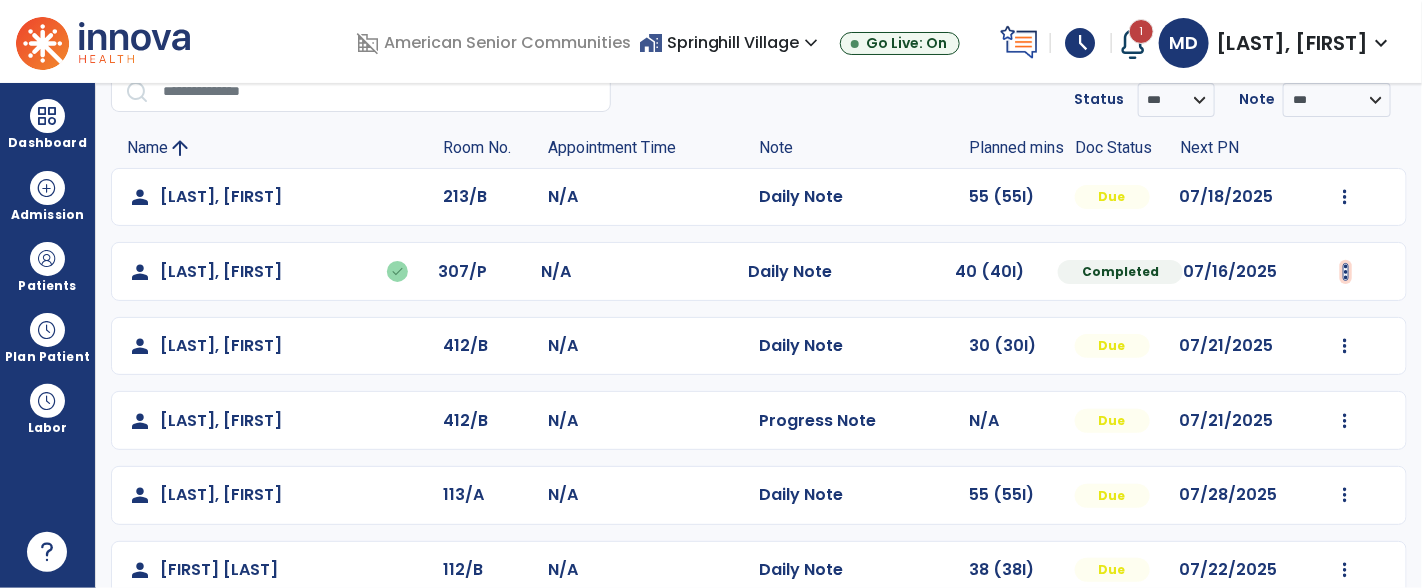 click at bounding box center [1345, 197] 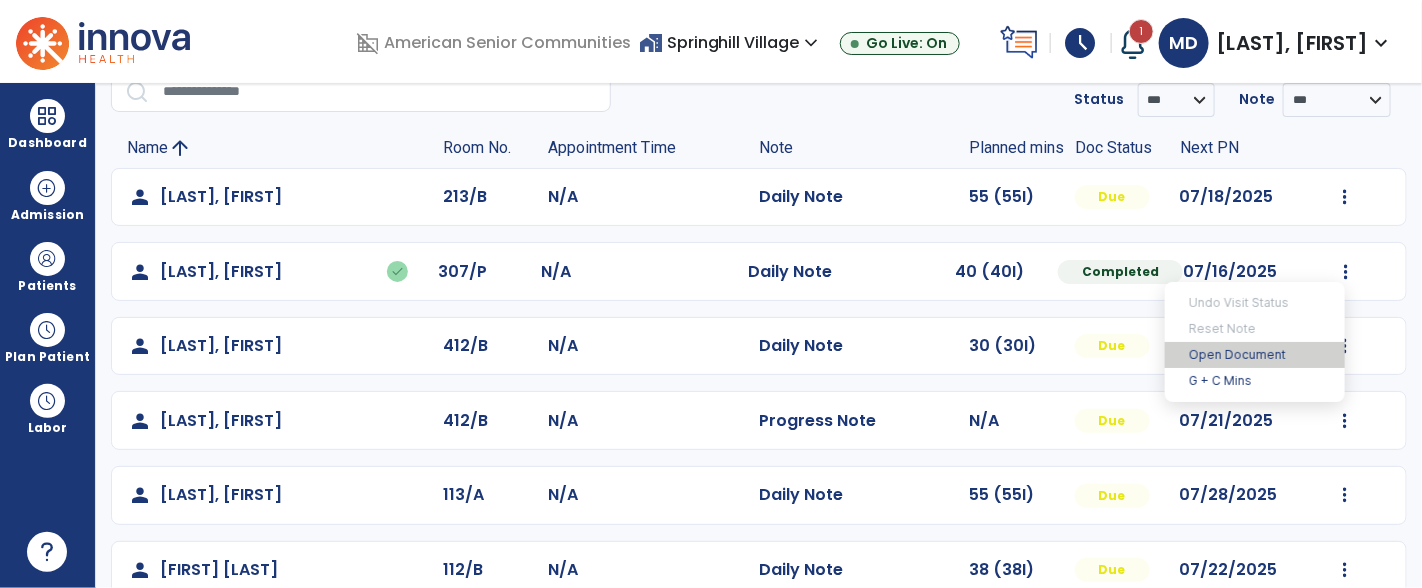 click on "Open Document" at bounding box center (1255, 355) 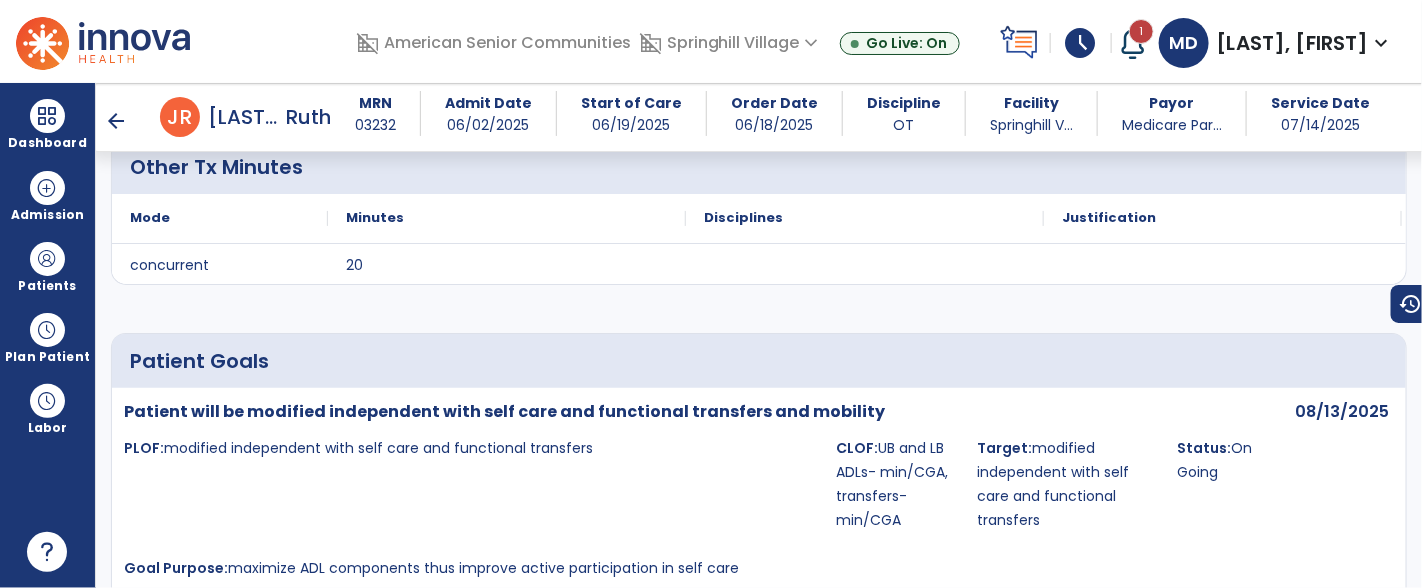 scroll, scrollTop: 1768, scrollLeft: 0, axis: vertical 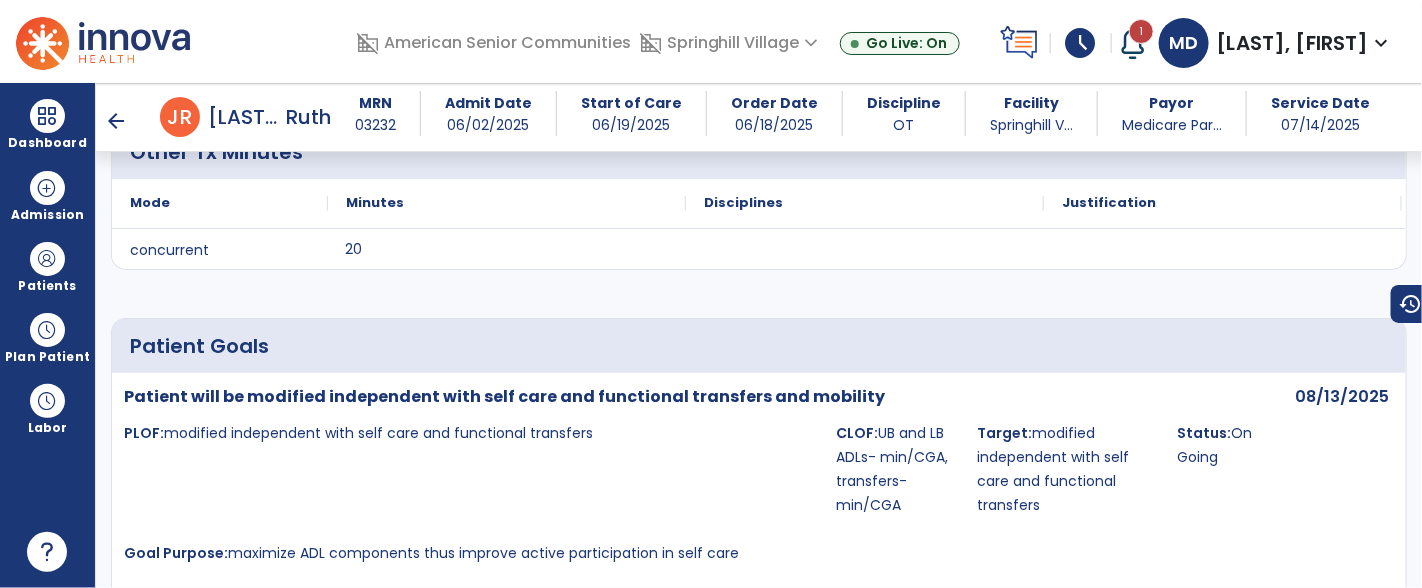 click on "20" at bounding box center [507, 249] 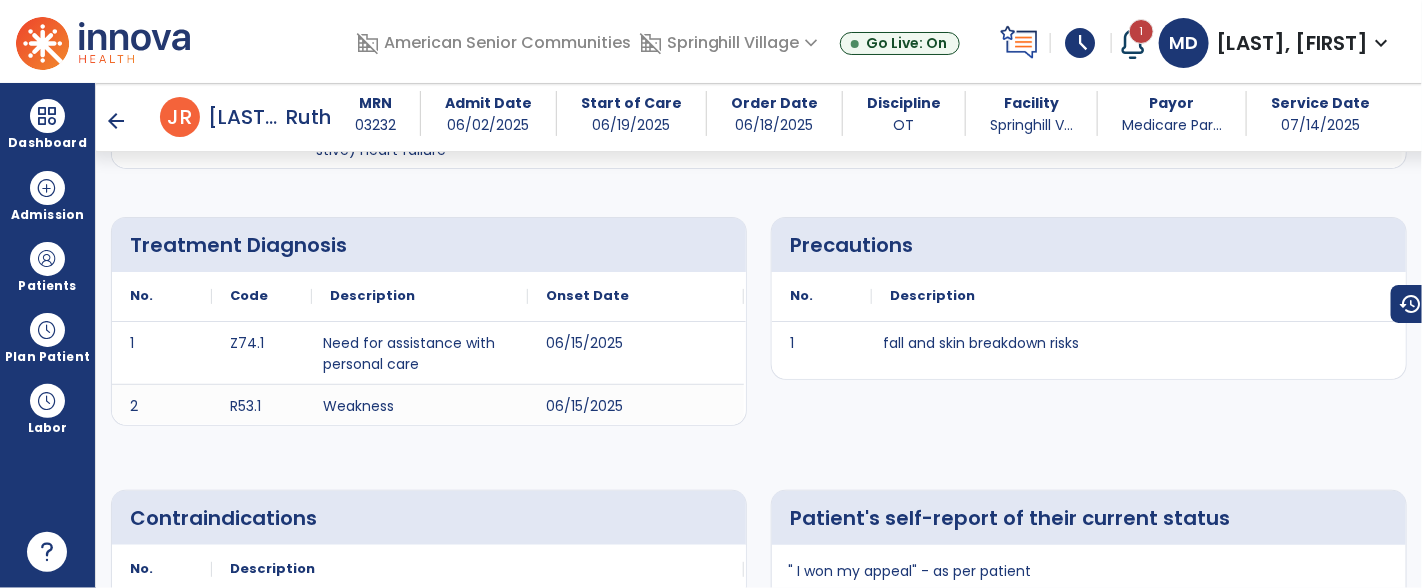 scroll, scrollTop: 0, scrollLeft: 0, axis: both 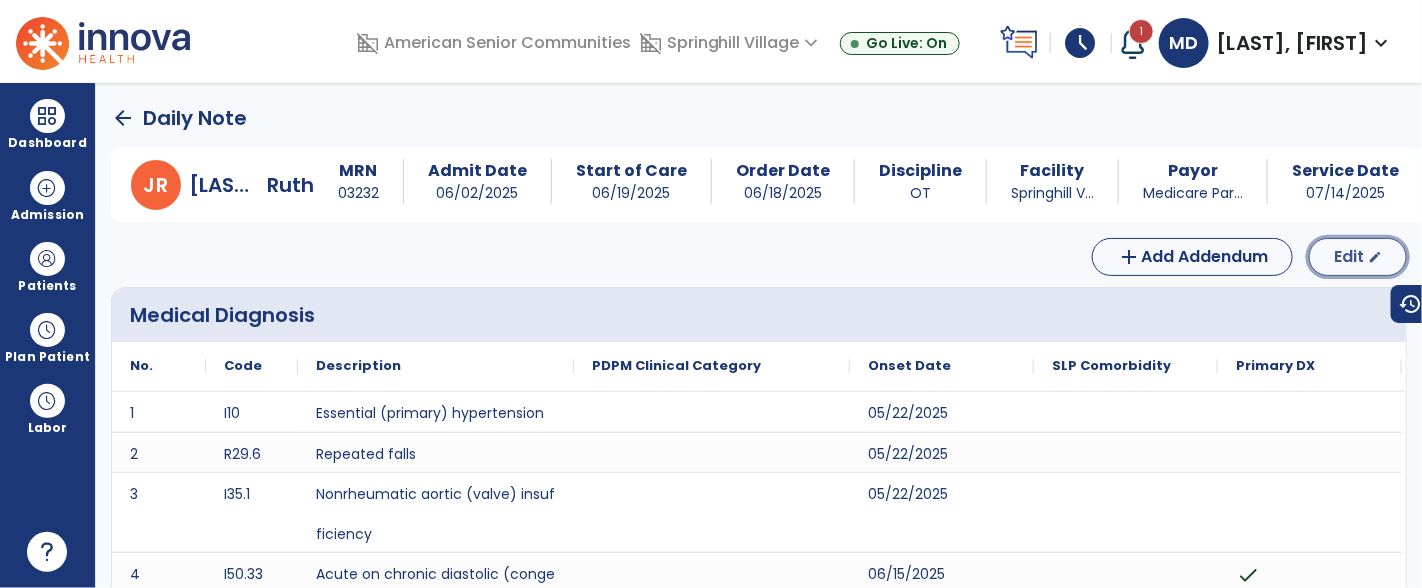 click on "Edit  edit" 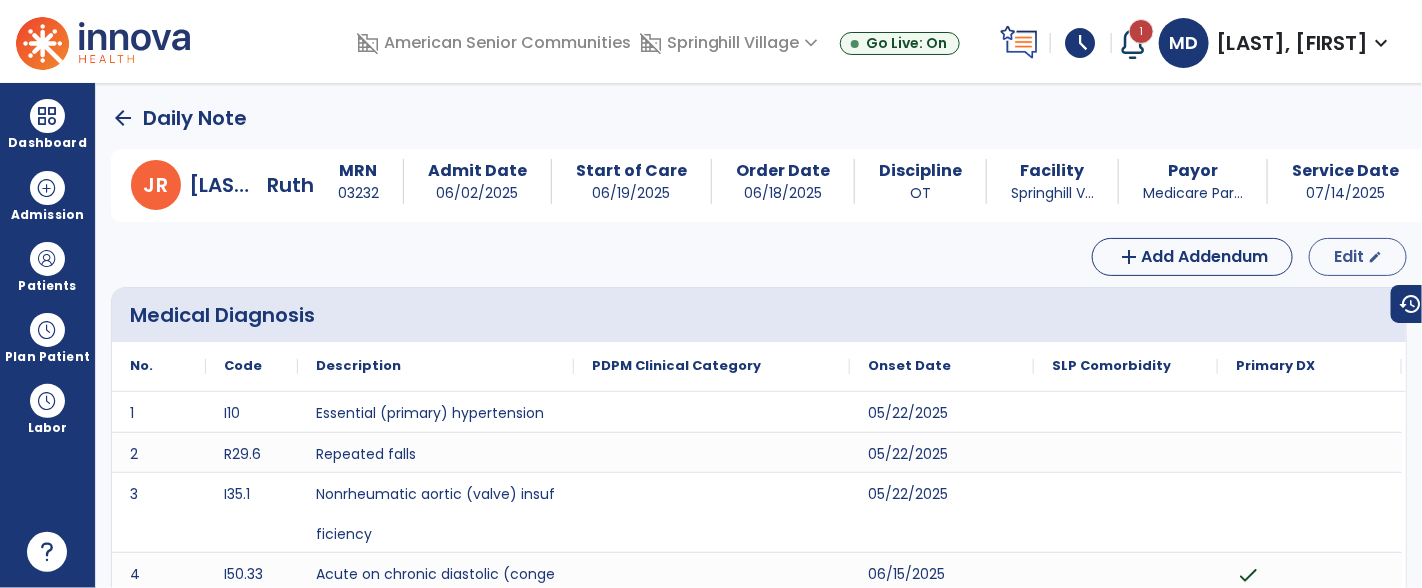 select on "*" 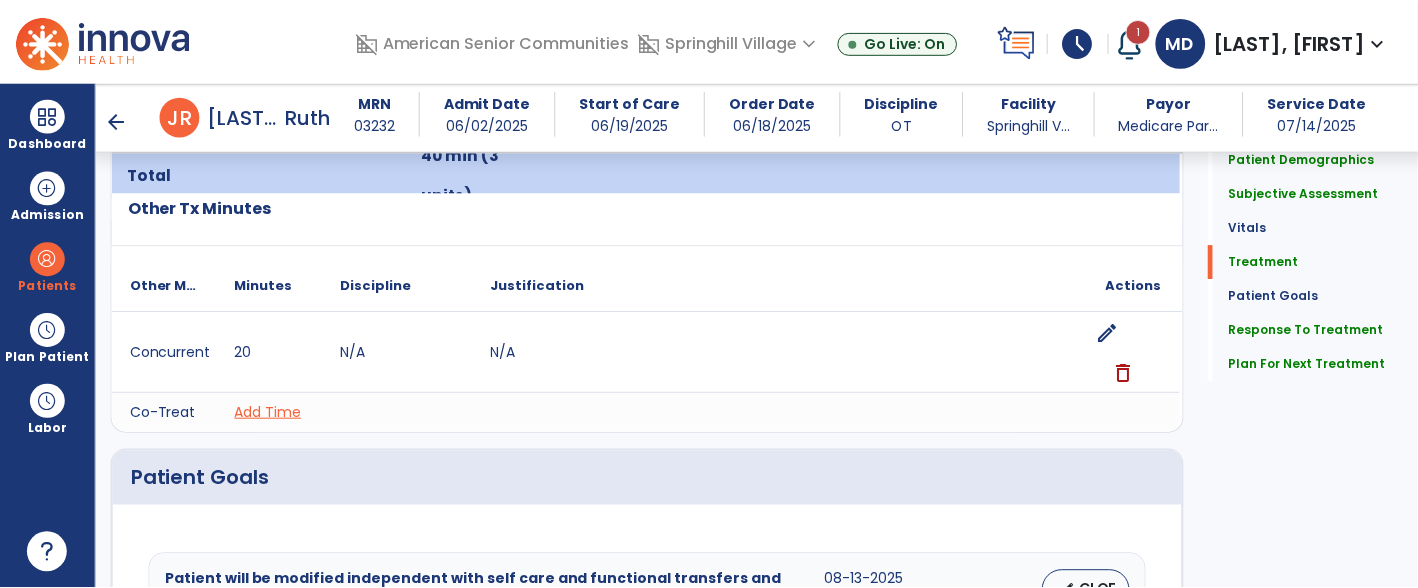 scroll, scrollTop: 1394, scrollLeft: 0, axis: vertical 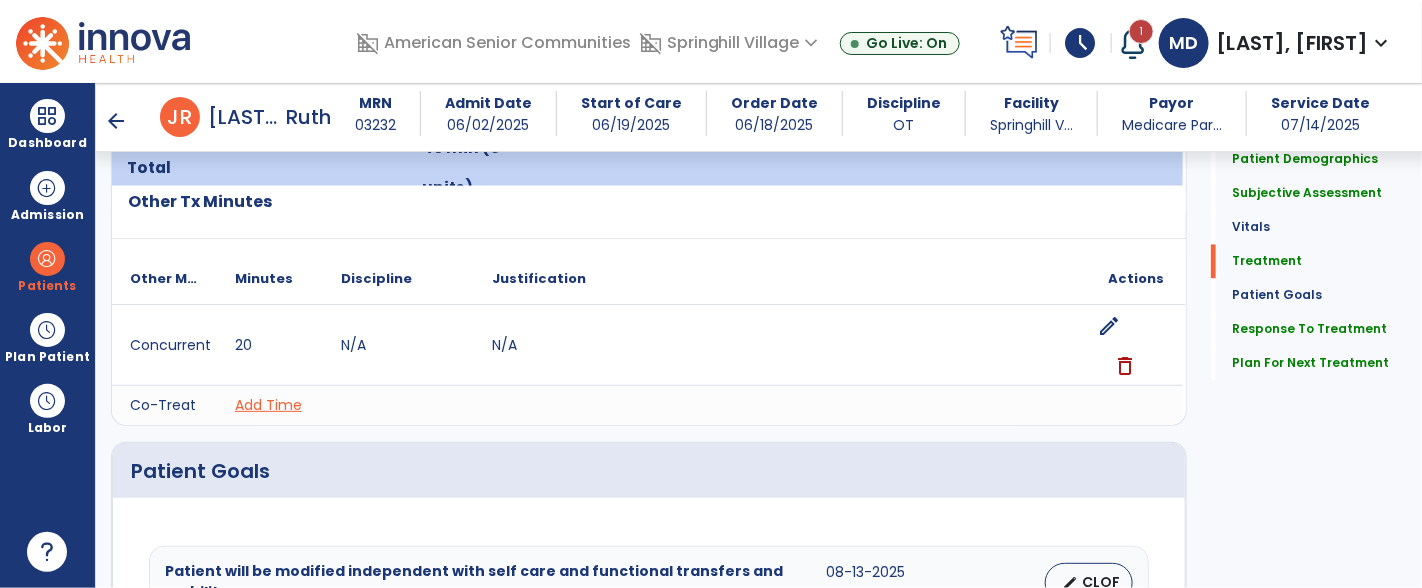 click on "delete" 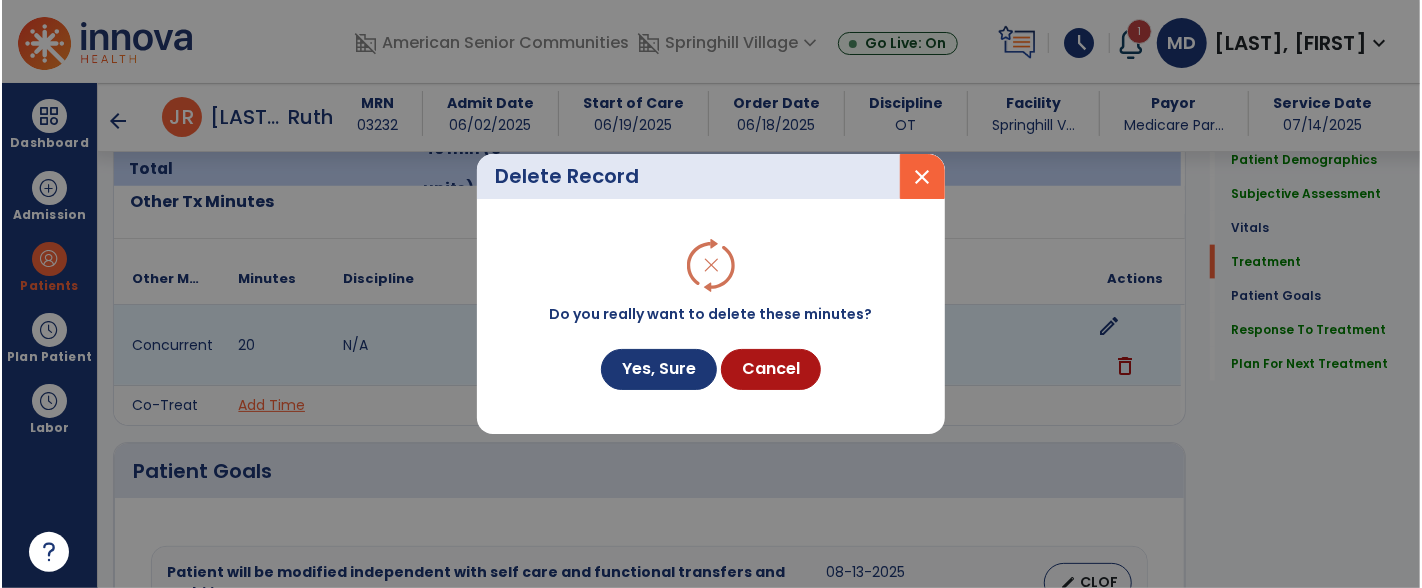 scroll, scrollTop: 1394, scrollLeft: 0, axis: vertical 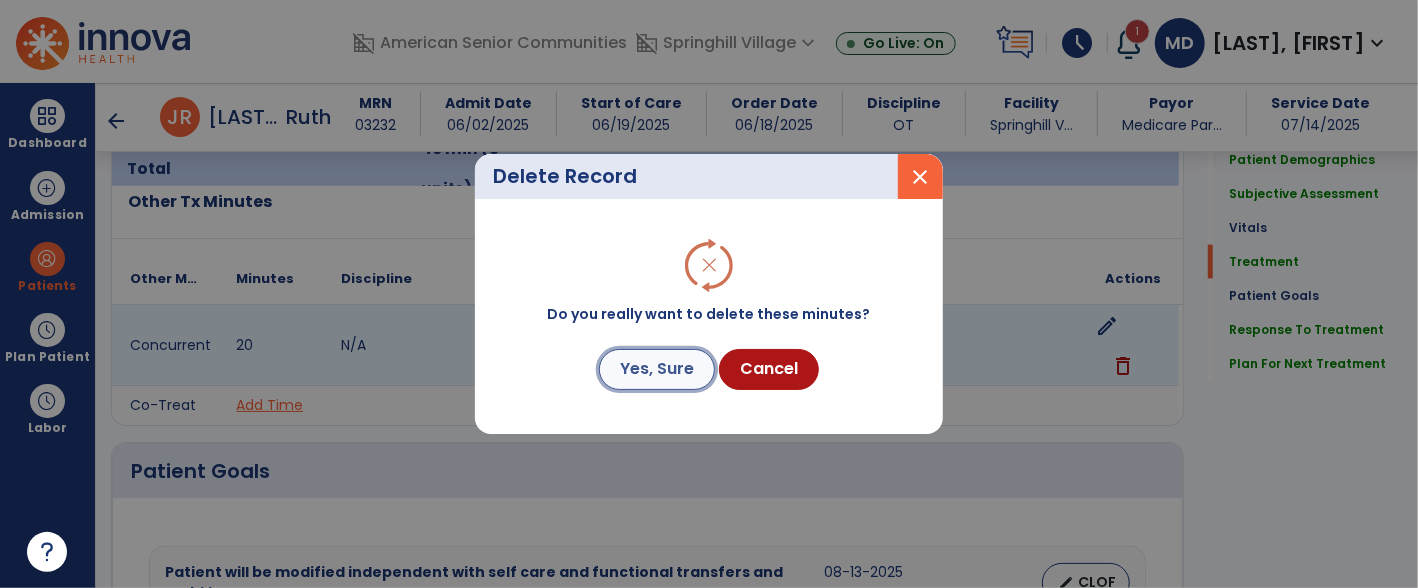 click on "Yes, Sure" at bounding box center [657, 369] 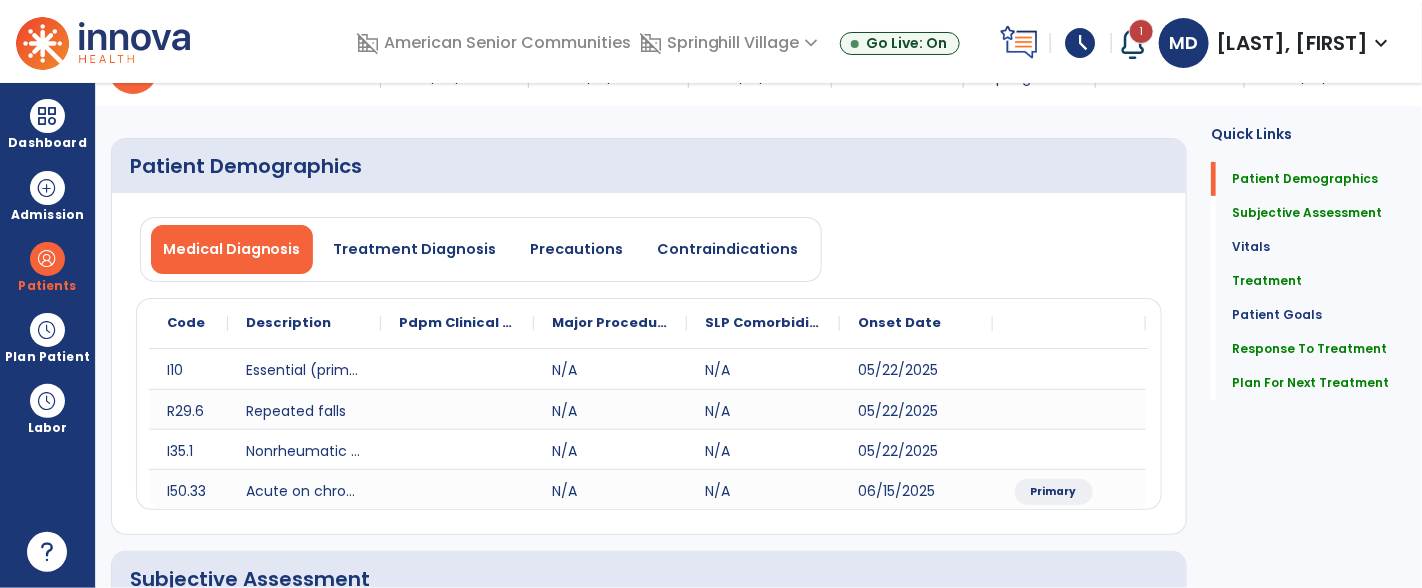 scroll, scrollTop: 0, scrollLeft: 0, axis: both 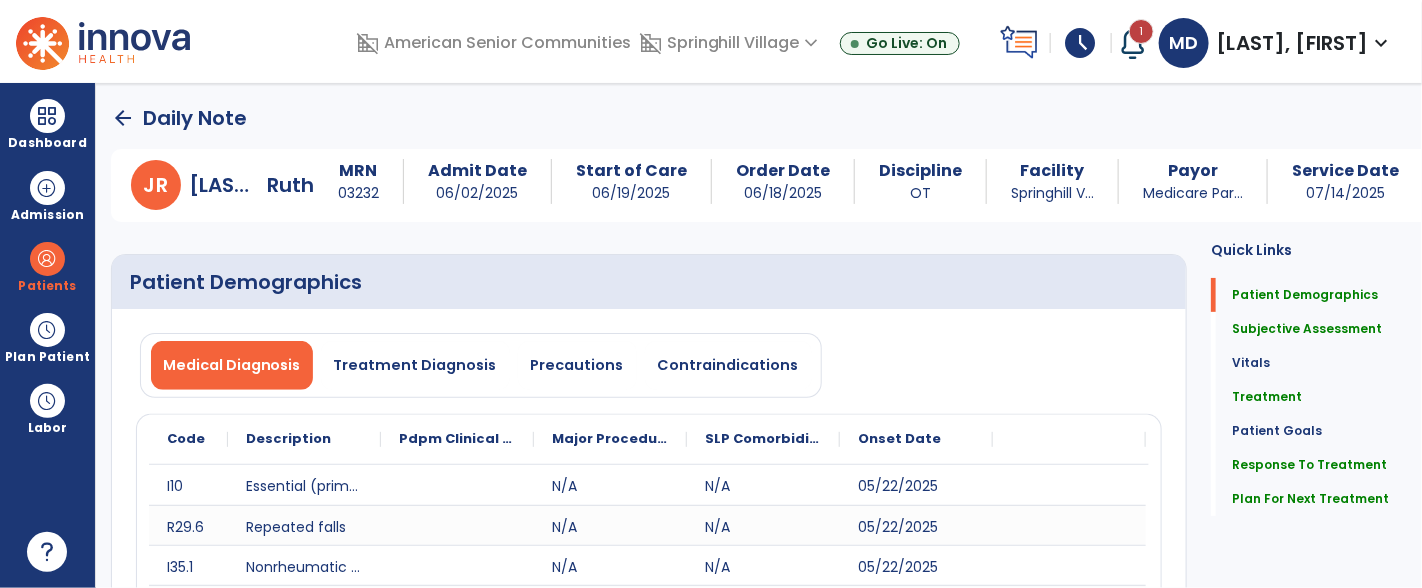 click on "arrow_back" 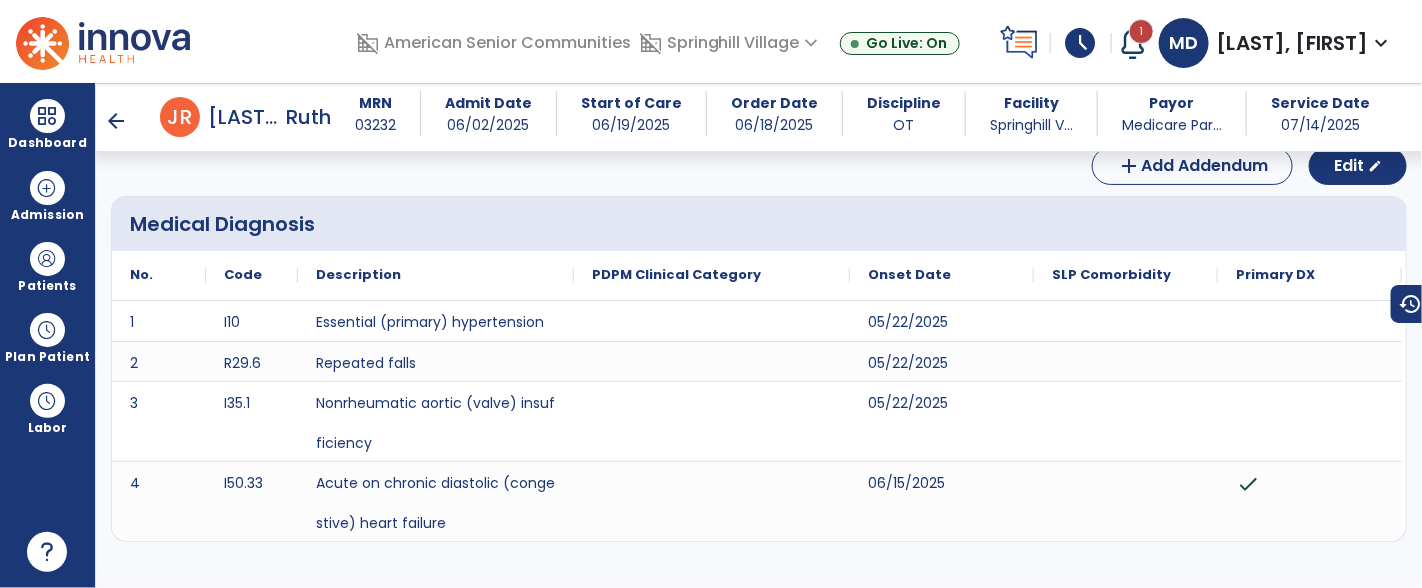 scroll, scrollTop: 0, scrollLeft: 0, axis: both 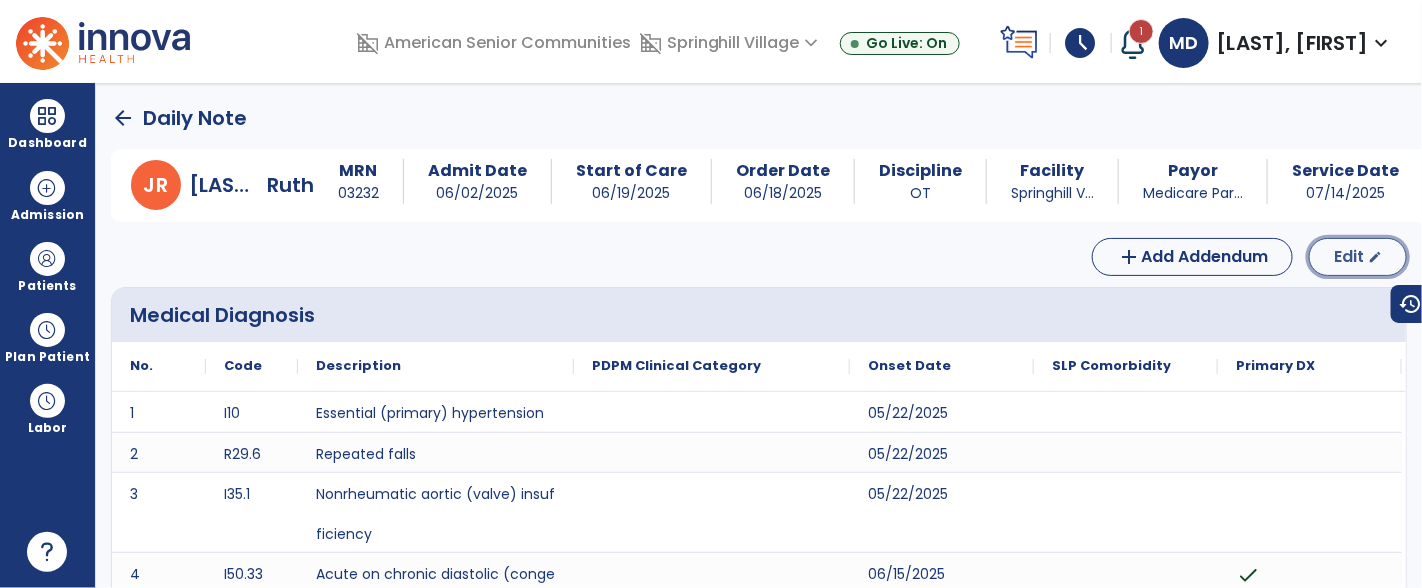 click on "edit" 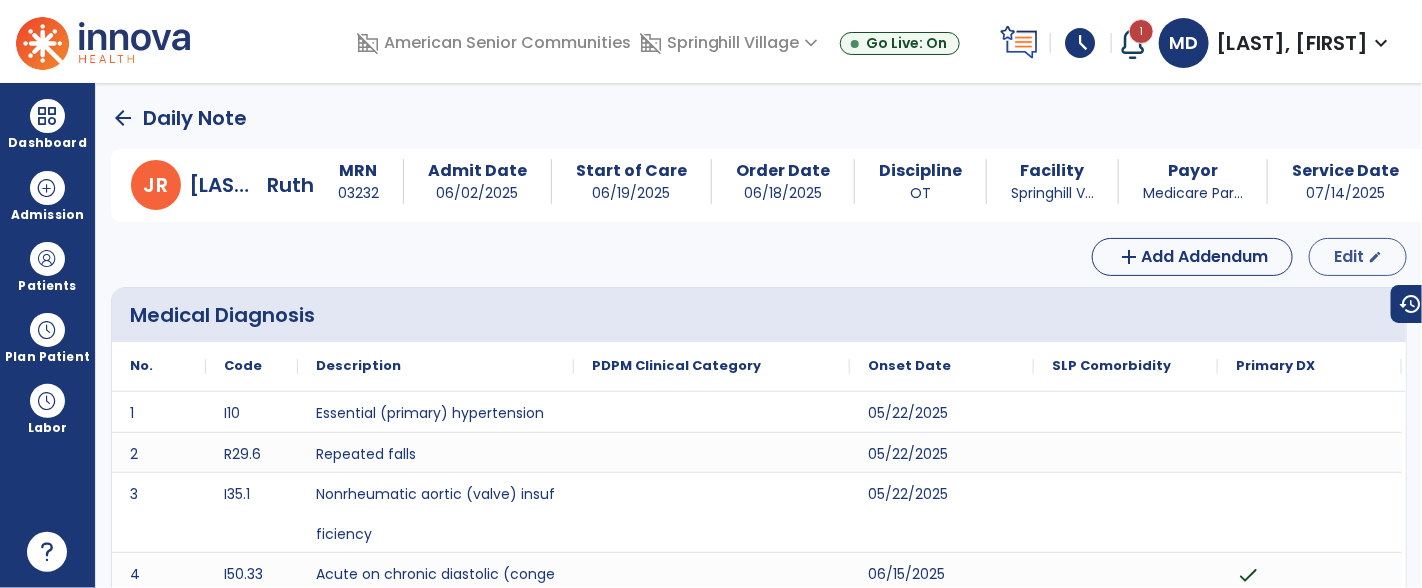 select on "*" 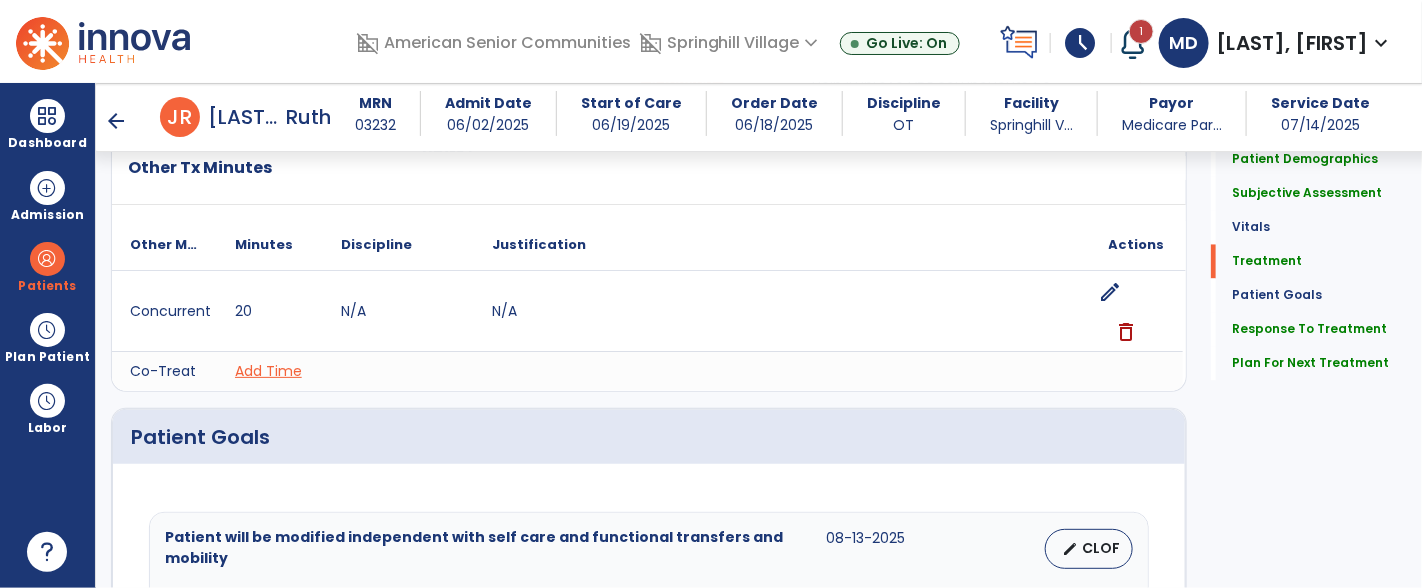 scroll, scrollTop: 1425, scrollLeft: 0, axis: vertical 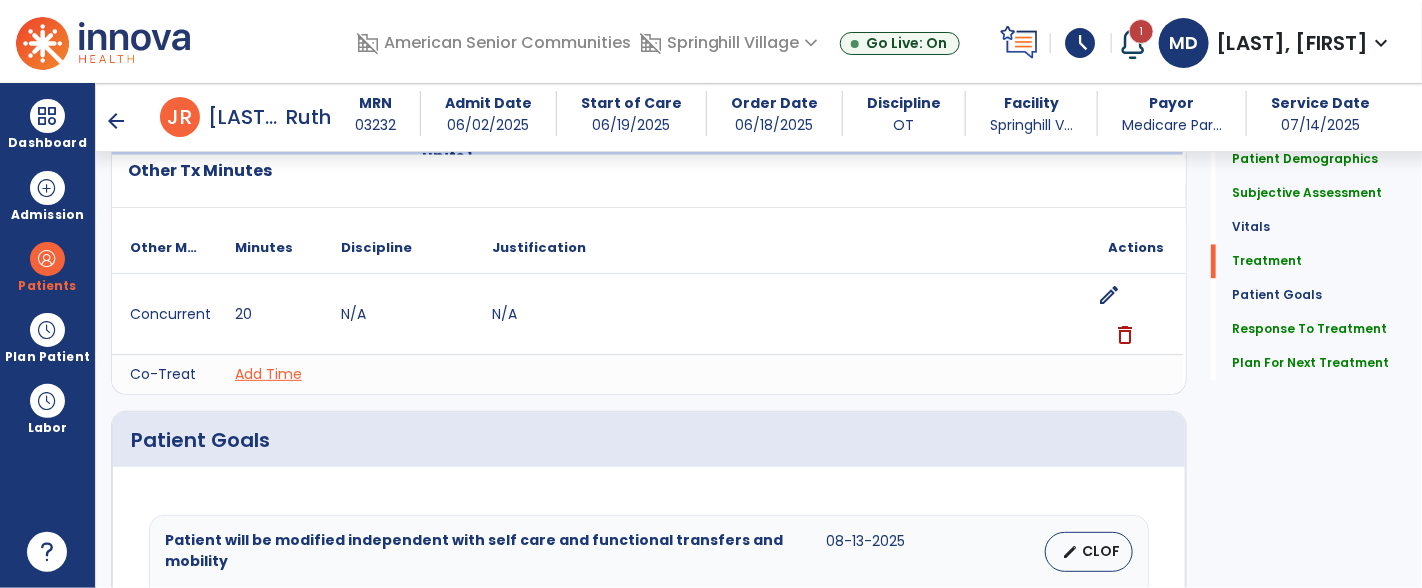 click on "delete" 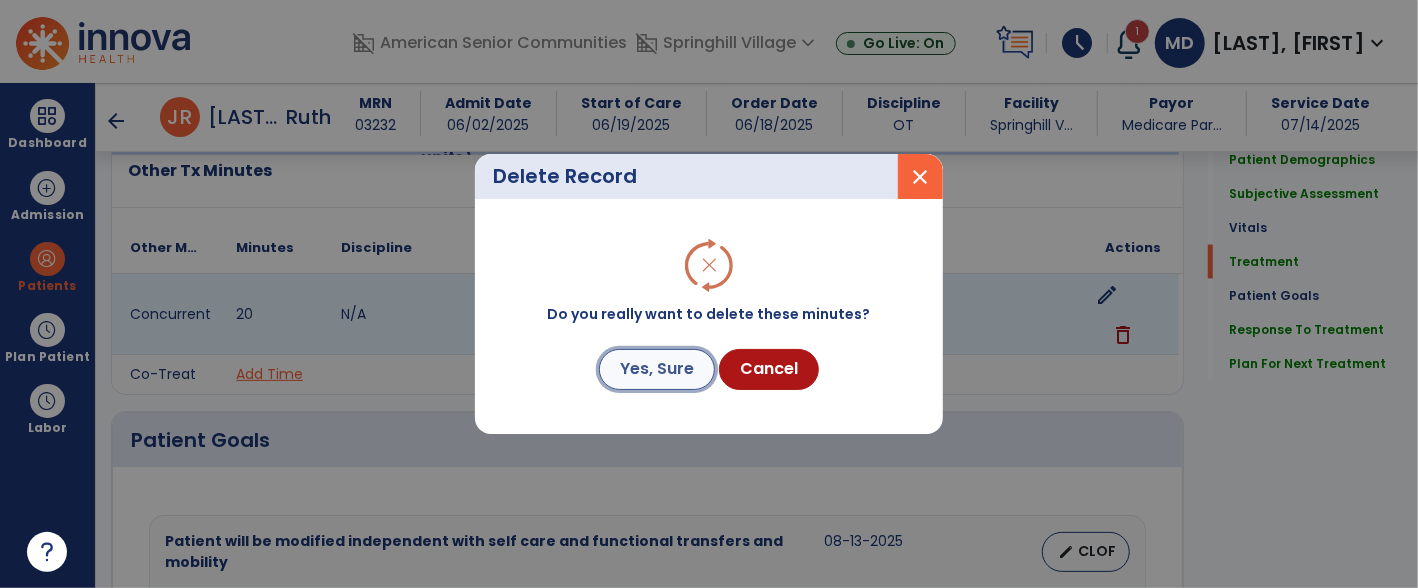 click on "Yes, Sure" at bounding box center (657, 369) 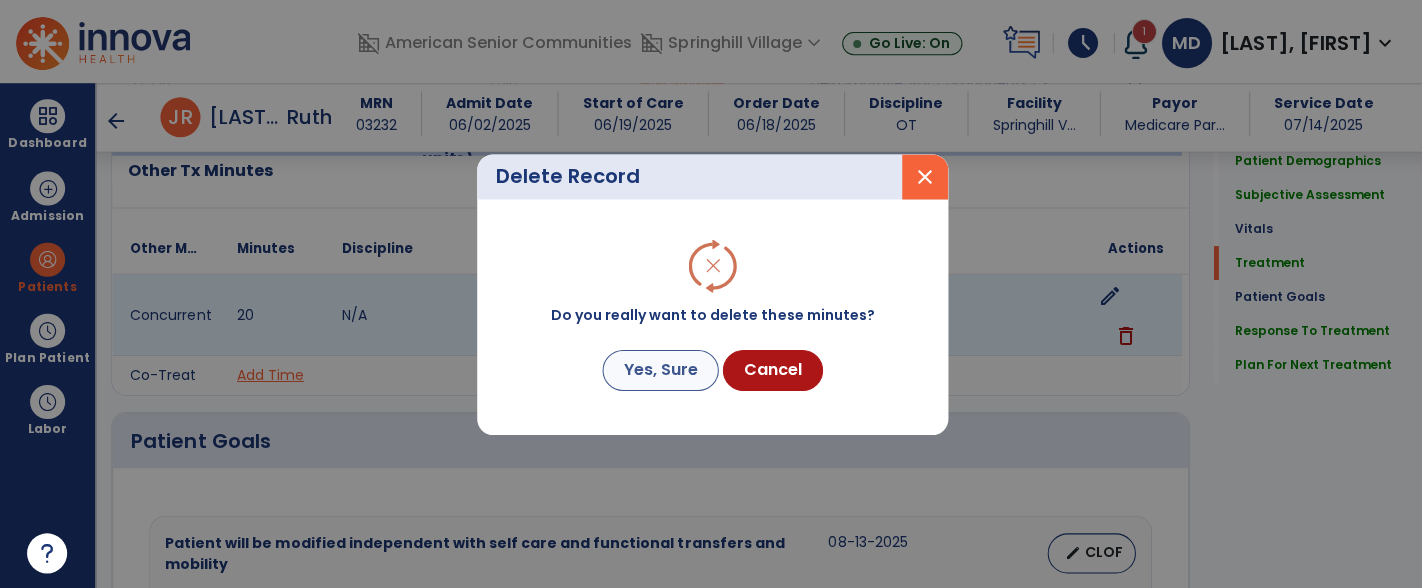 scroll, scrollTop: 1425, scrollLeft: 0, axis: vertical 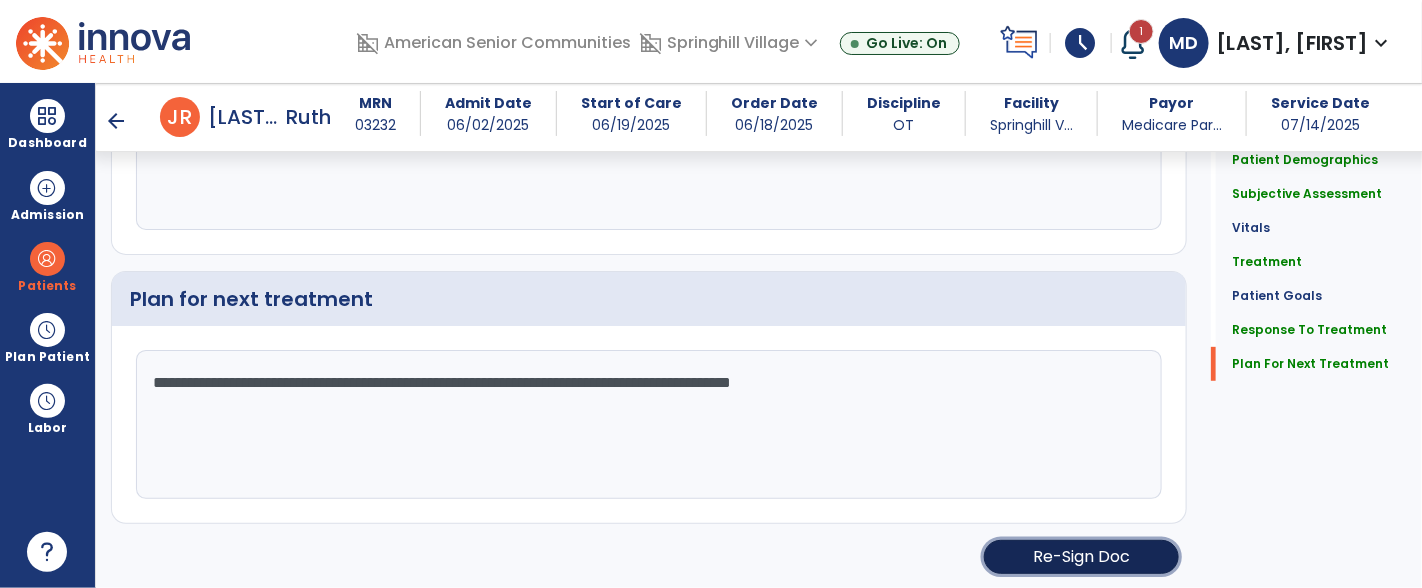 click on "Re-Sign Doc" 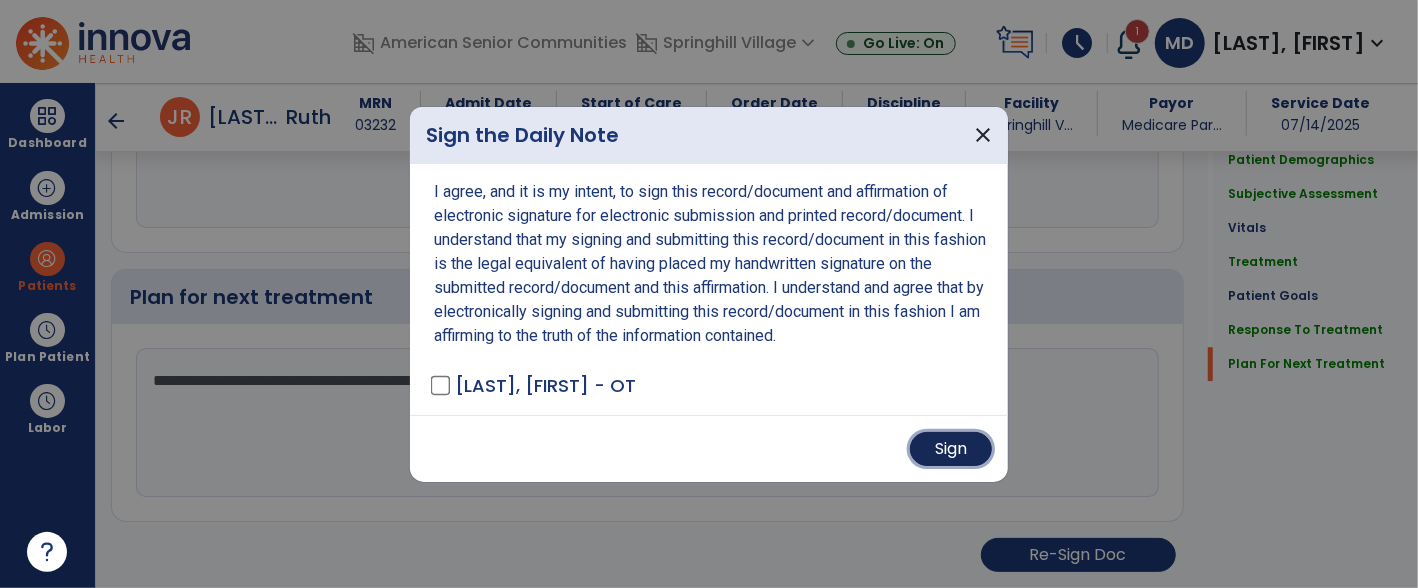 click on "Sign" at bounding box center (951, 449) 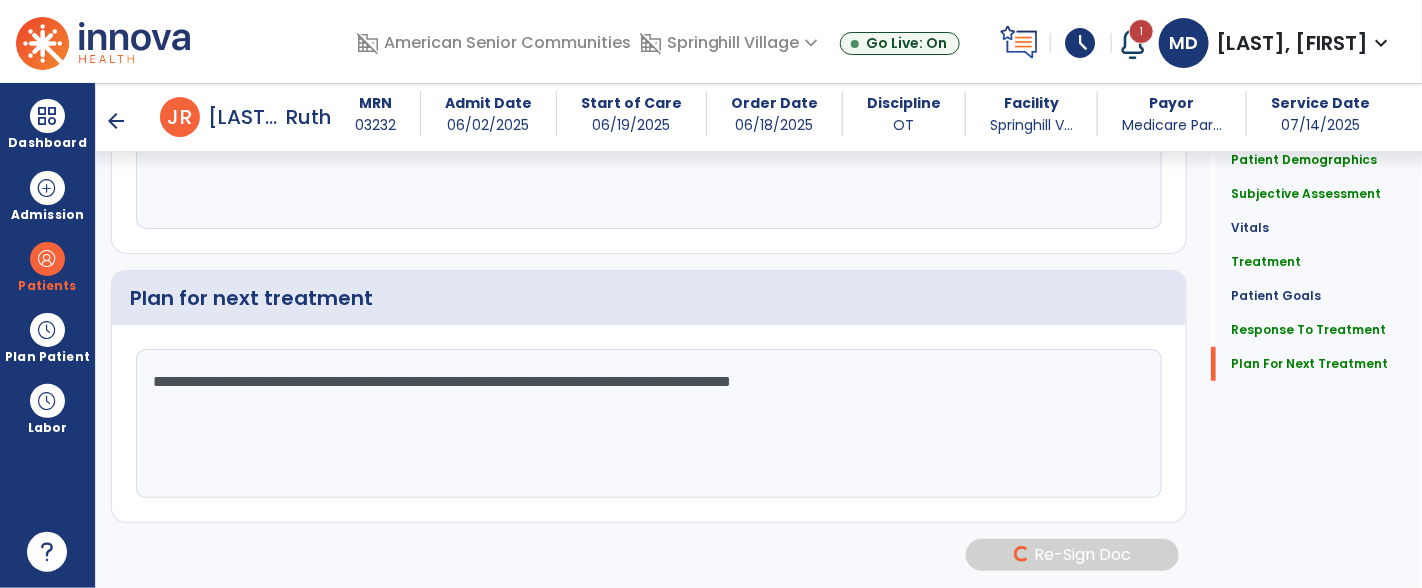 scroll, scrollTop: 3051, scrollLeft: 0, axis: vertical 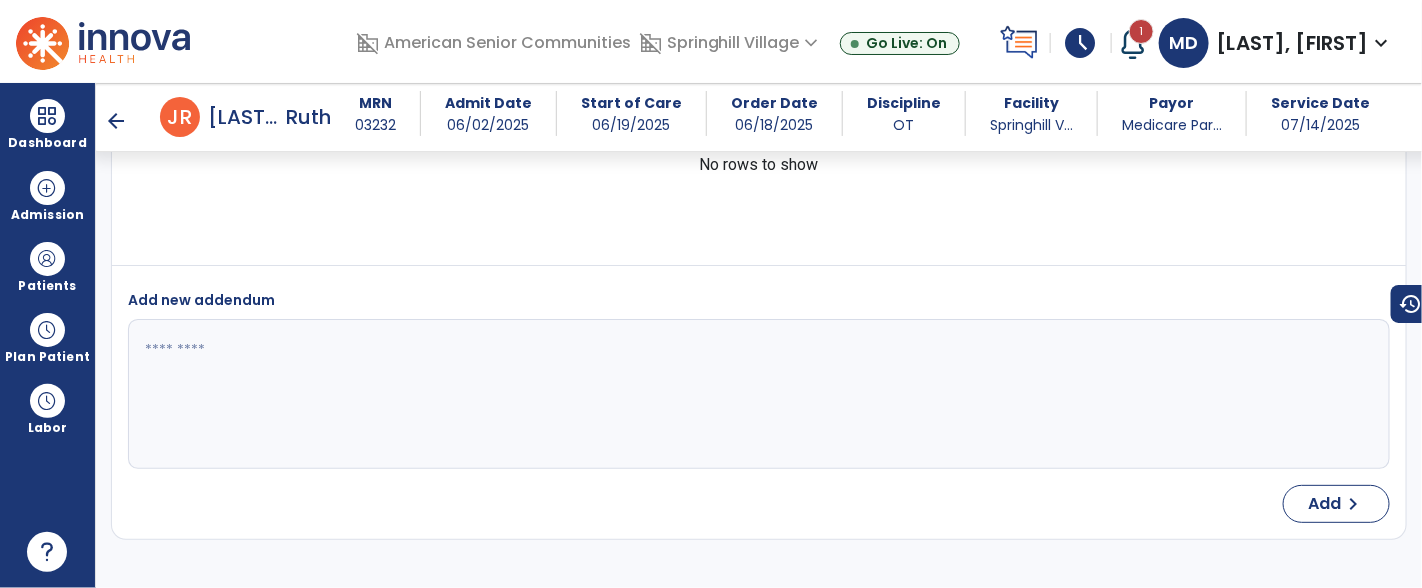 click on "arrow_back" at bounding box center [116, 121] 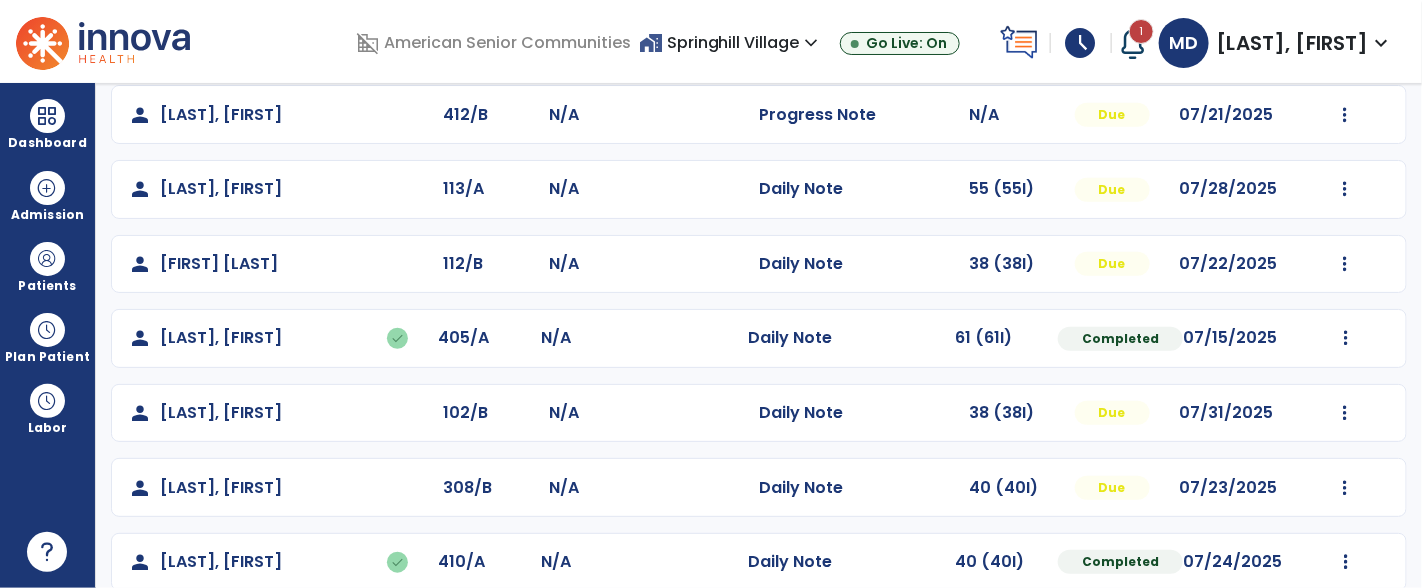 scroll, scrollTop: 389, scrollLeft: 0, axis: vertical 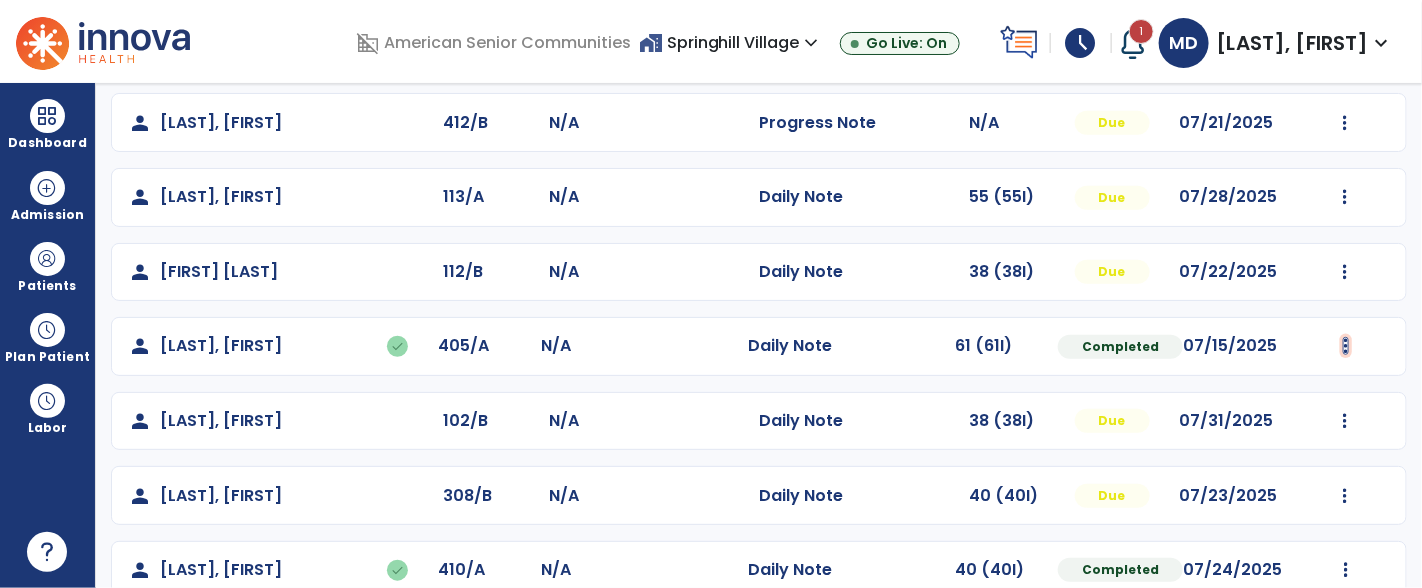 click at bounding box center [1345, -101] 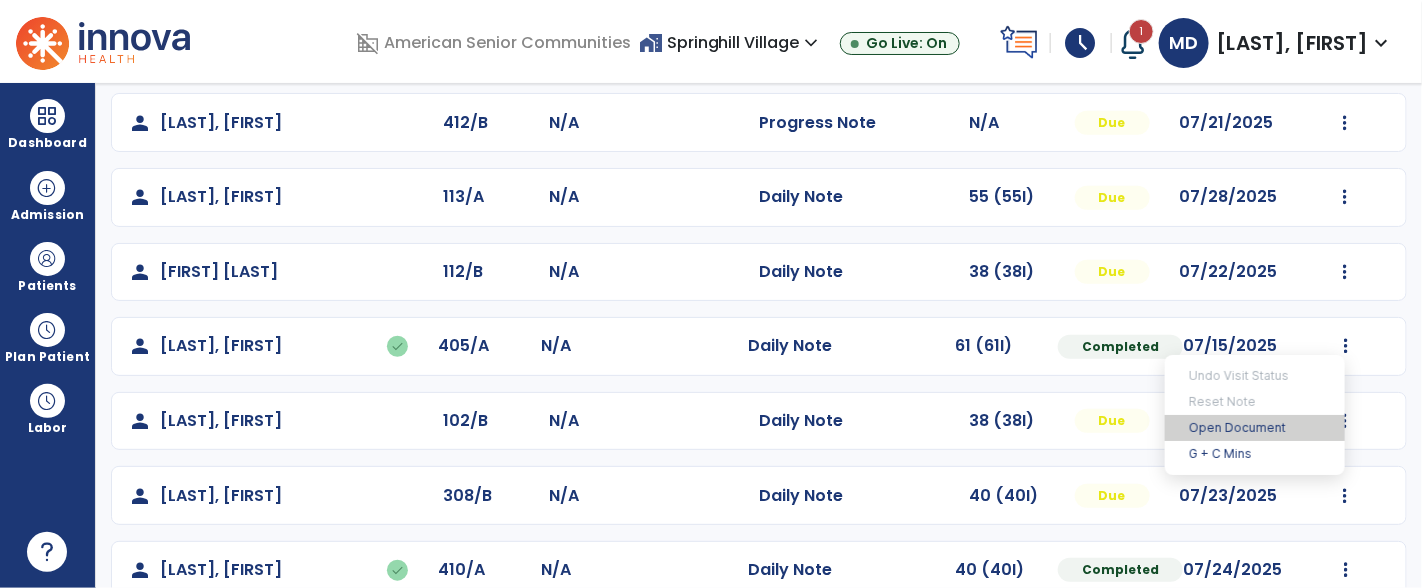 click on "Open Document" at bounding box center (1255, 428) 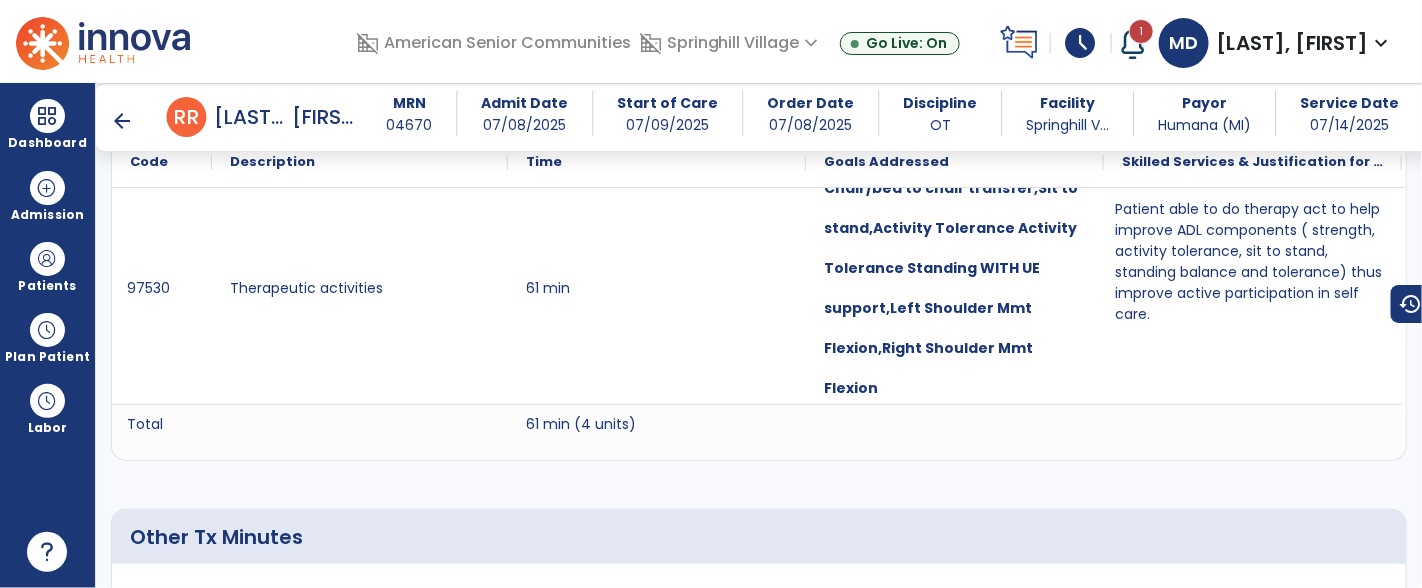 scroll, scrollTop: 1550, scrollLeft: 0, axis: vertical 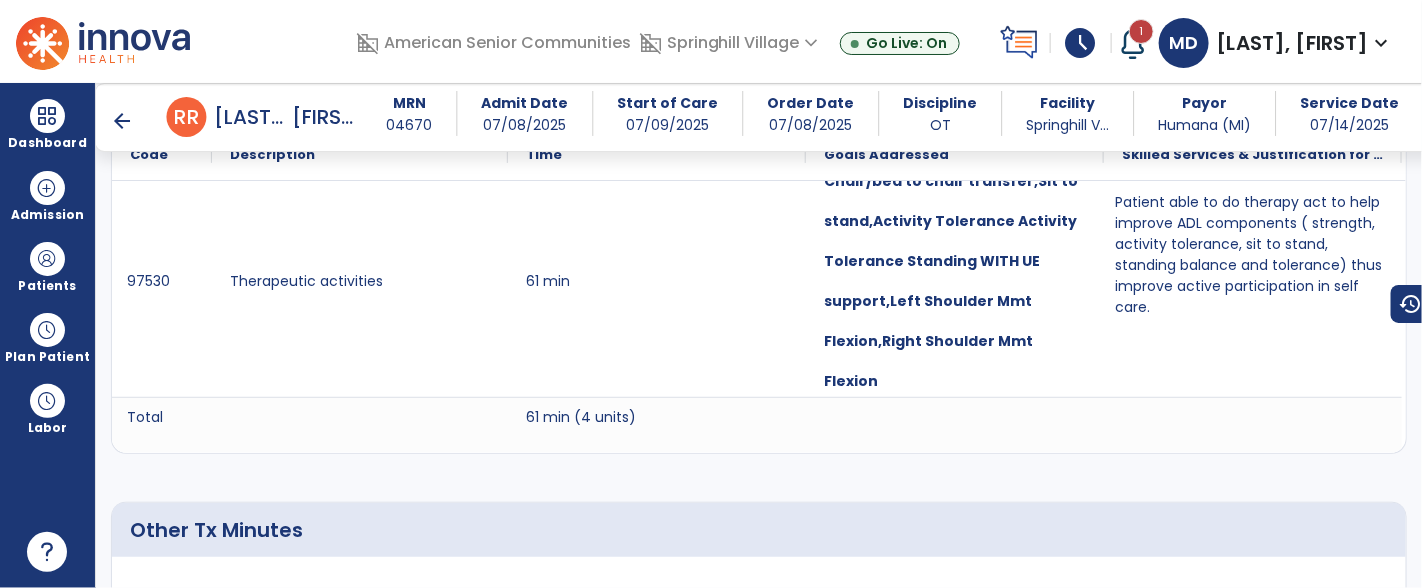 click on "arrow_back" at bounding box center [123, 121] 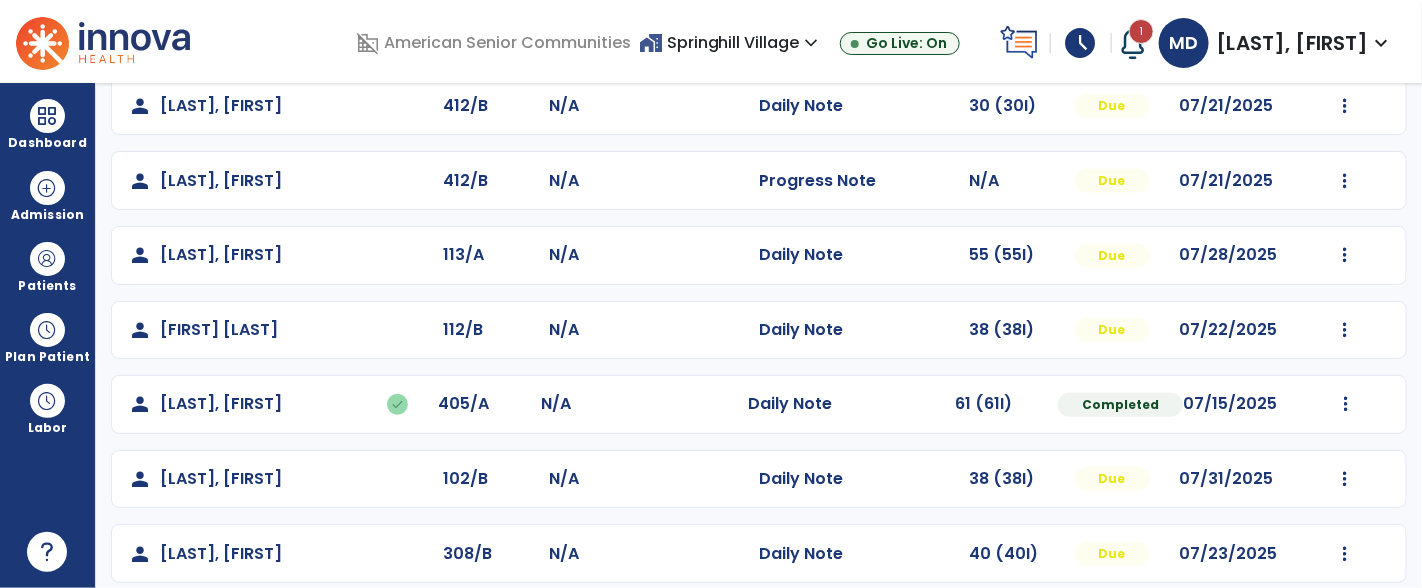 scroll, scrollTop: 321, scrollLeft: 0, axis: vertical 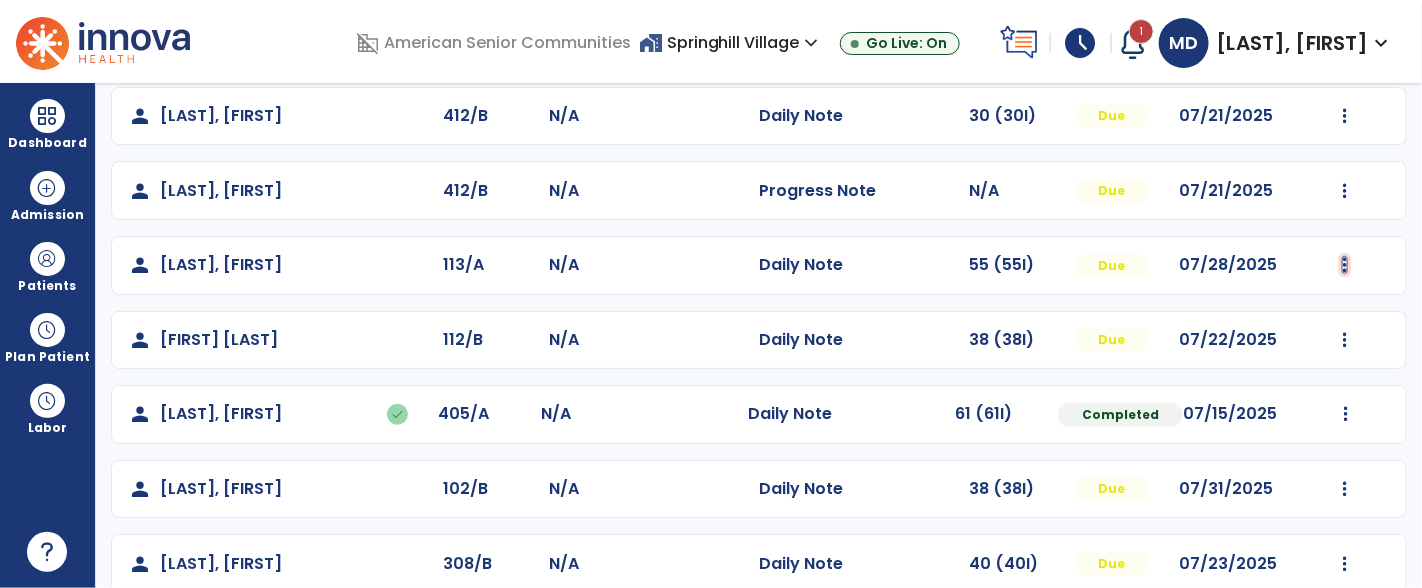 click at bounding box center [1345, -33] 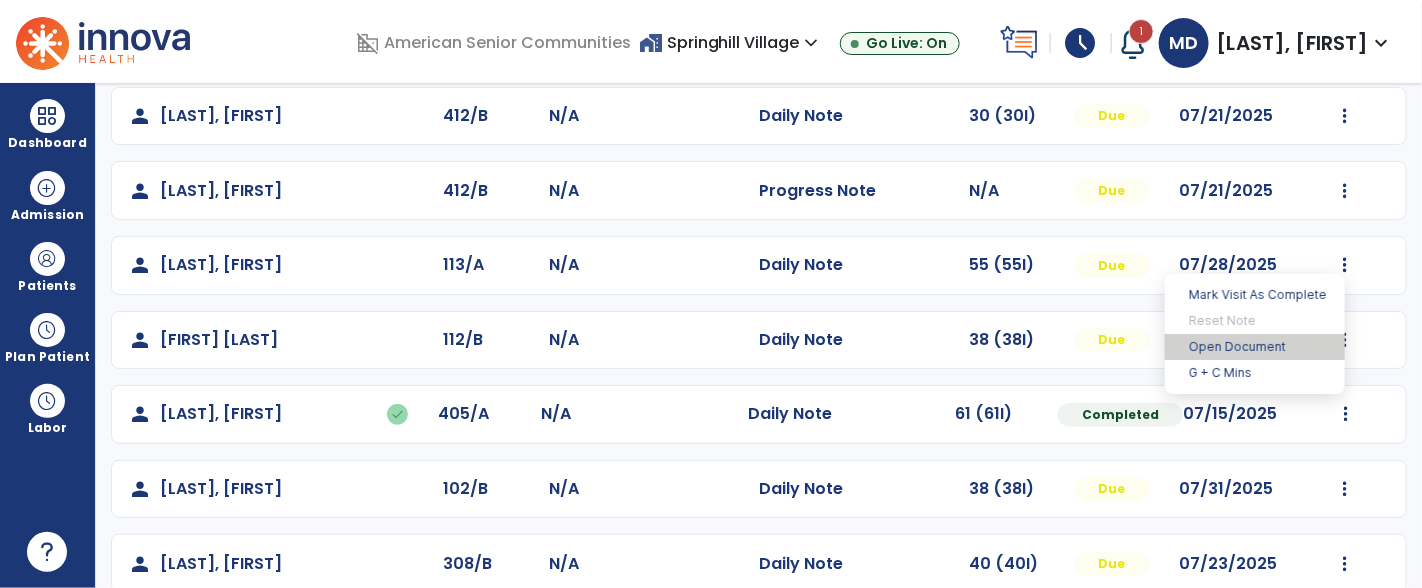 click on "Open Document" at bounding box center [1255, 347] 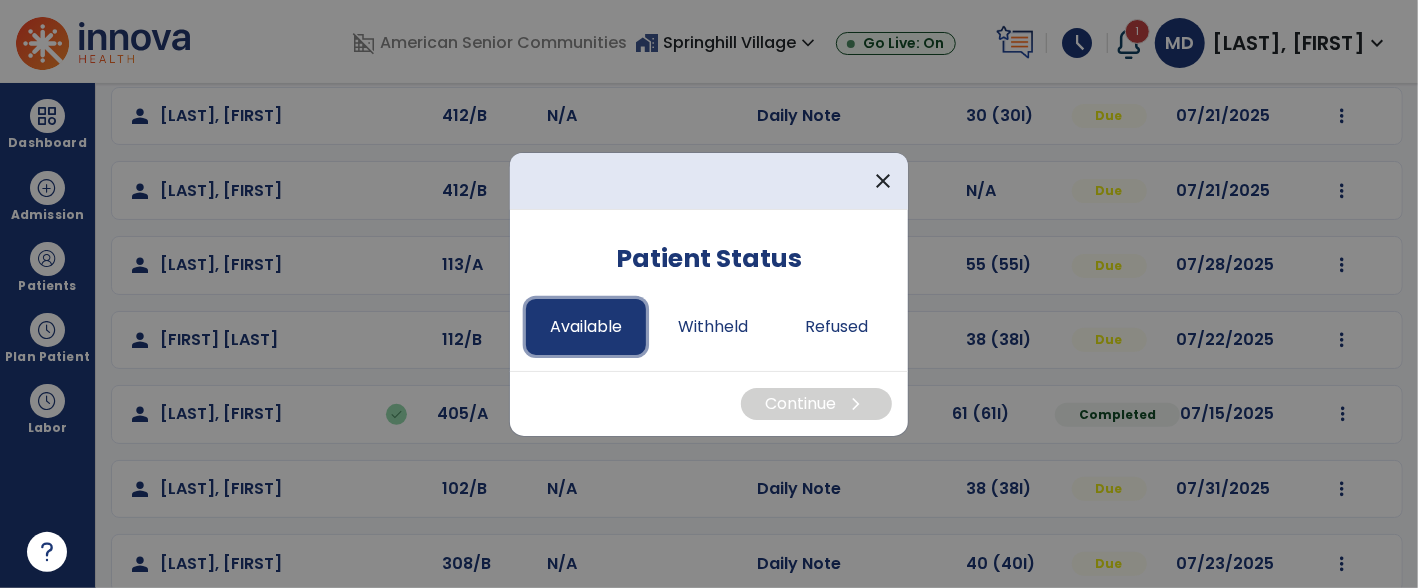 click on "Available" at bounding box center [586, 327] 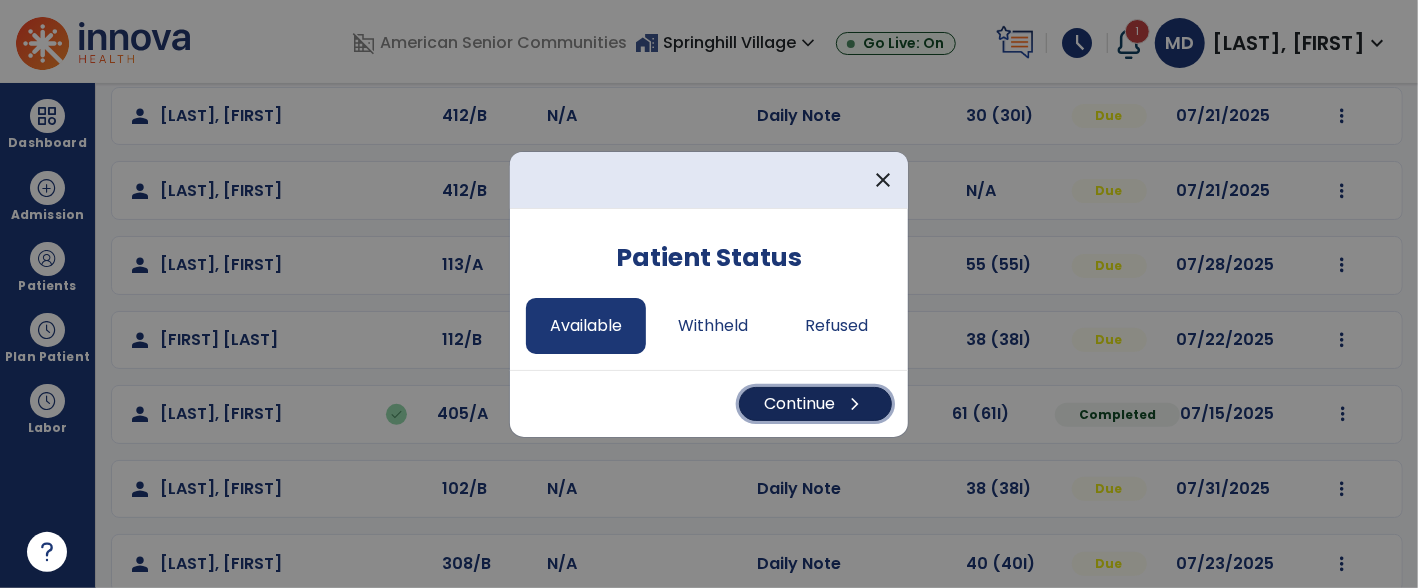 click on "Continue   chevron_right" at bounding box center (815, 404) 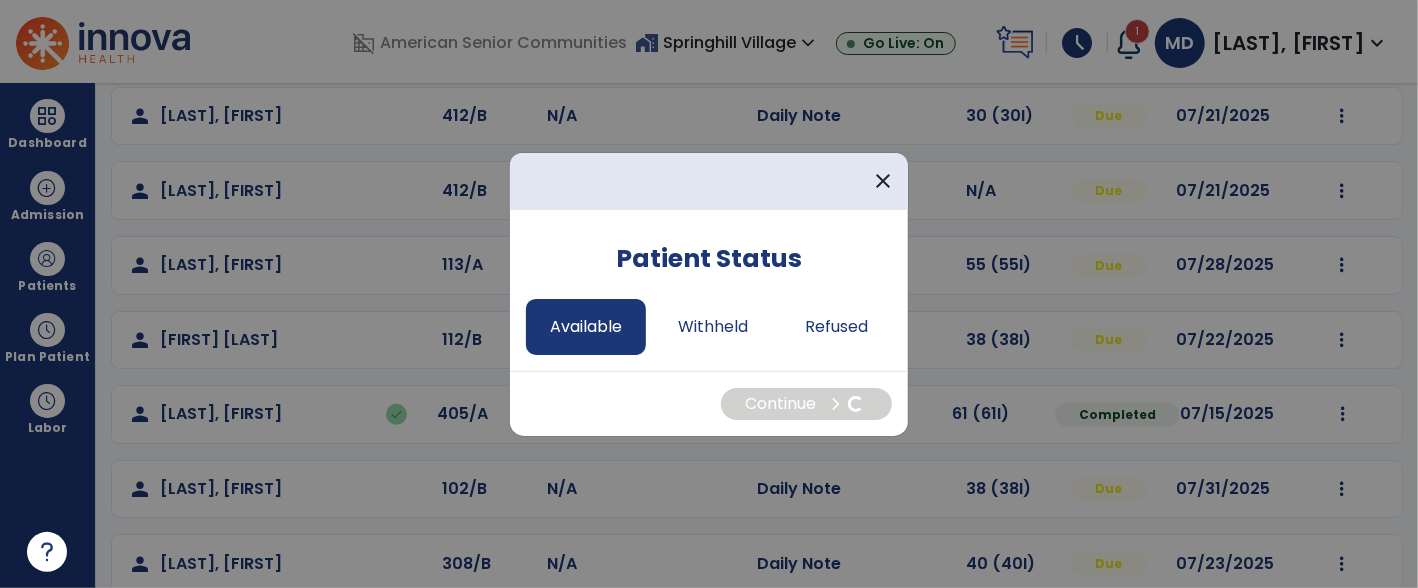 select on "*" 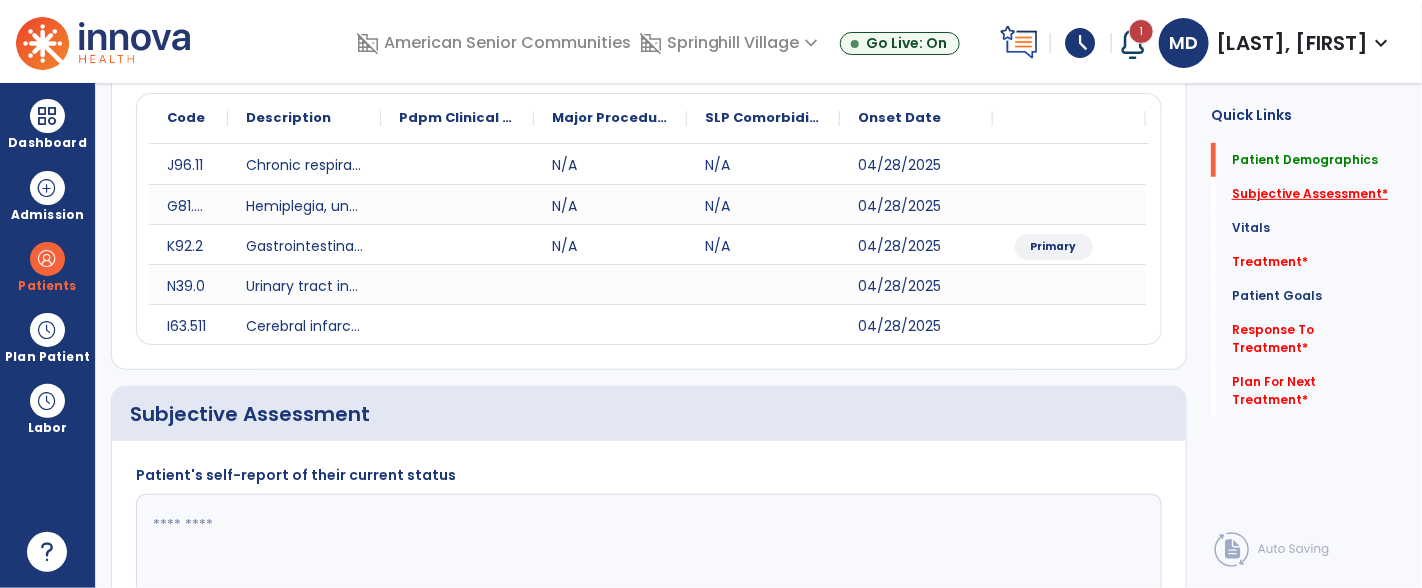 click on "Subjective Assessment   *" 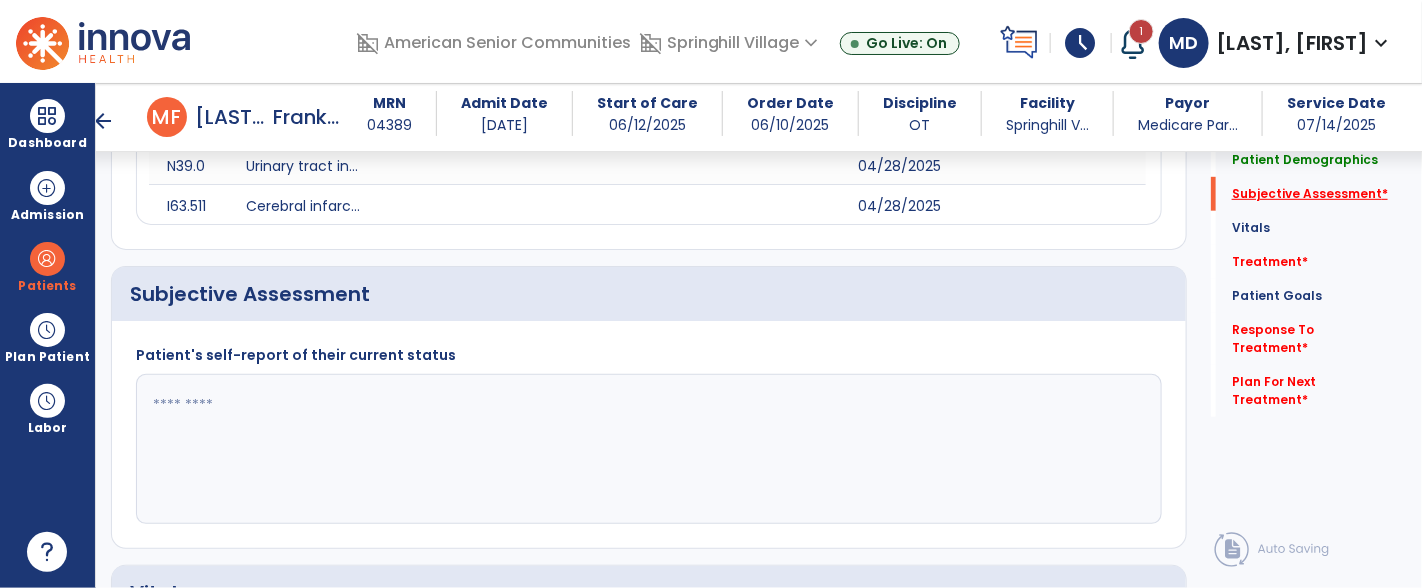 scroll, scrollTop: 512, scrollLeft: 0, axis: vertical 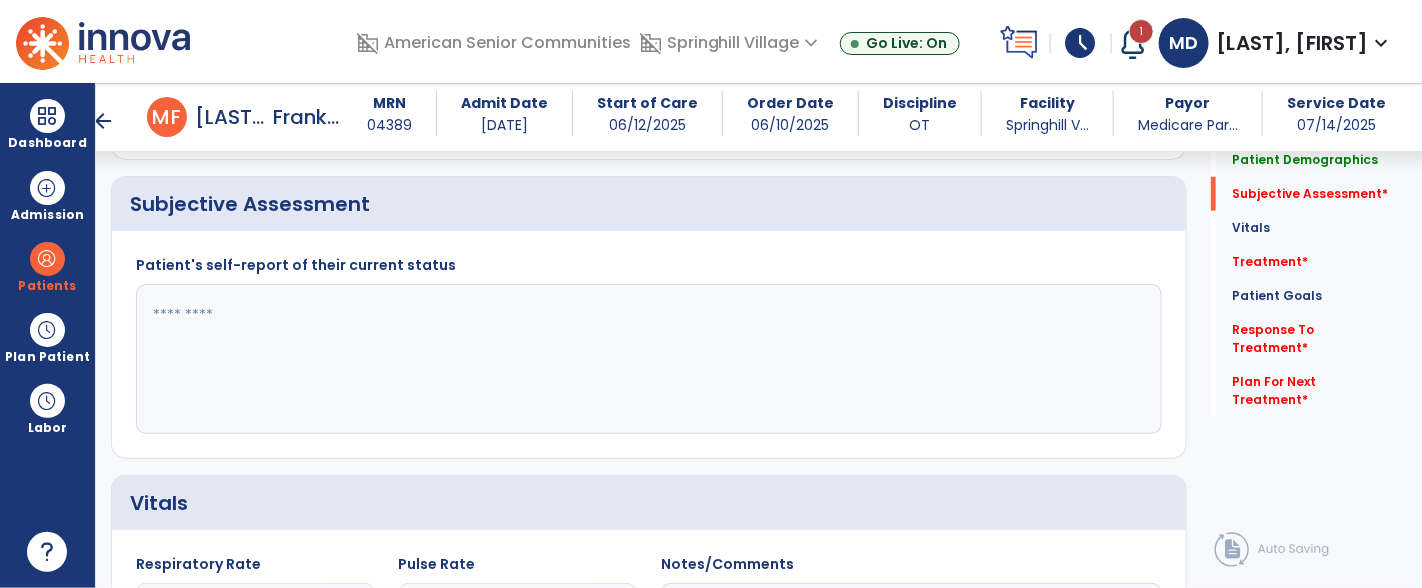 click 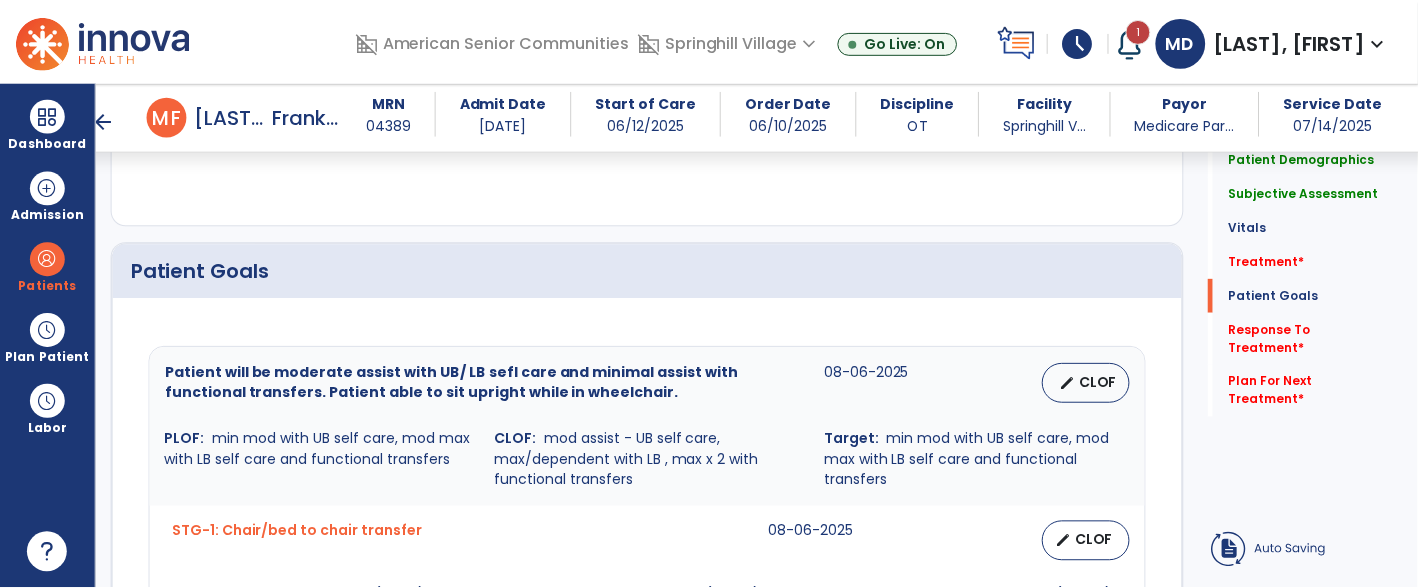 scroll, scrollTop: 1190, scrollLeft: 0, axis: vertical 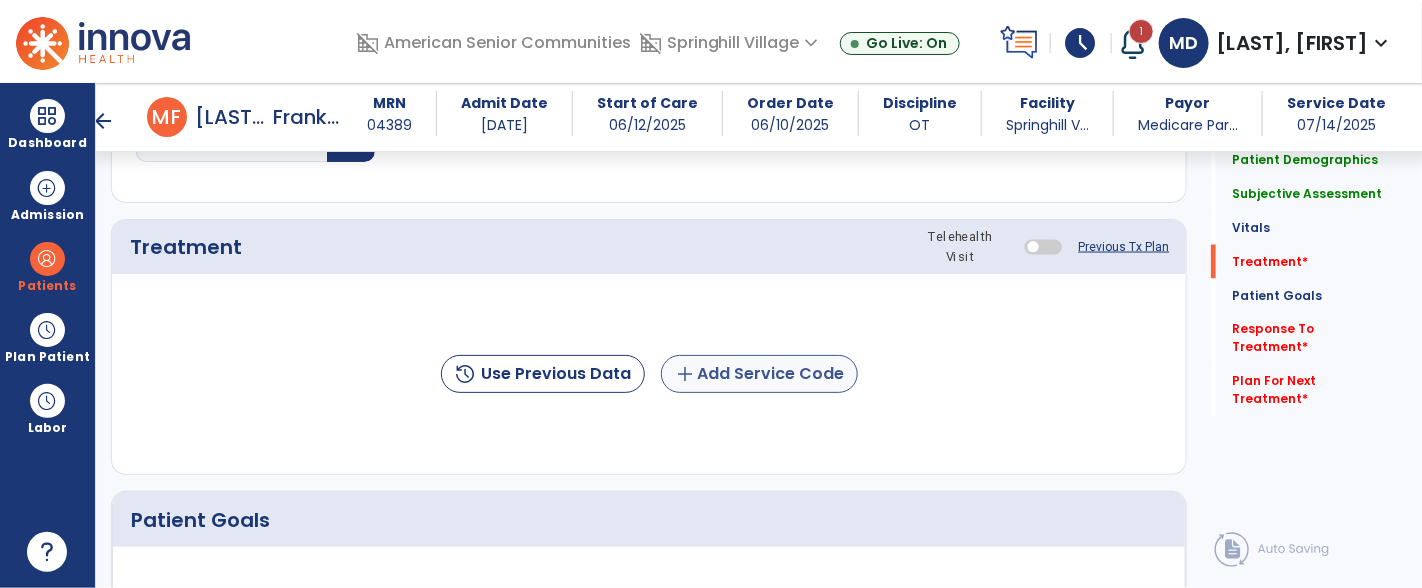 type on "**********" 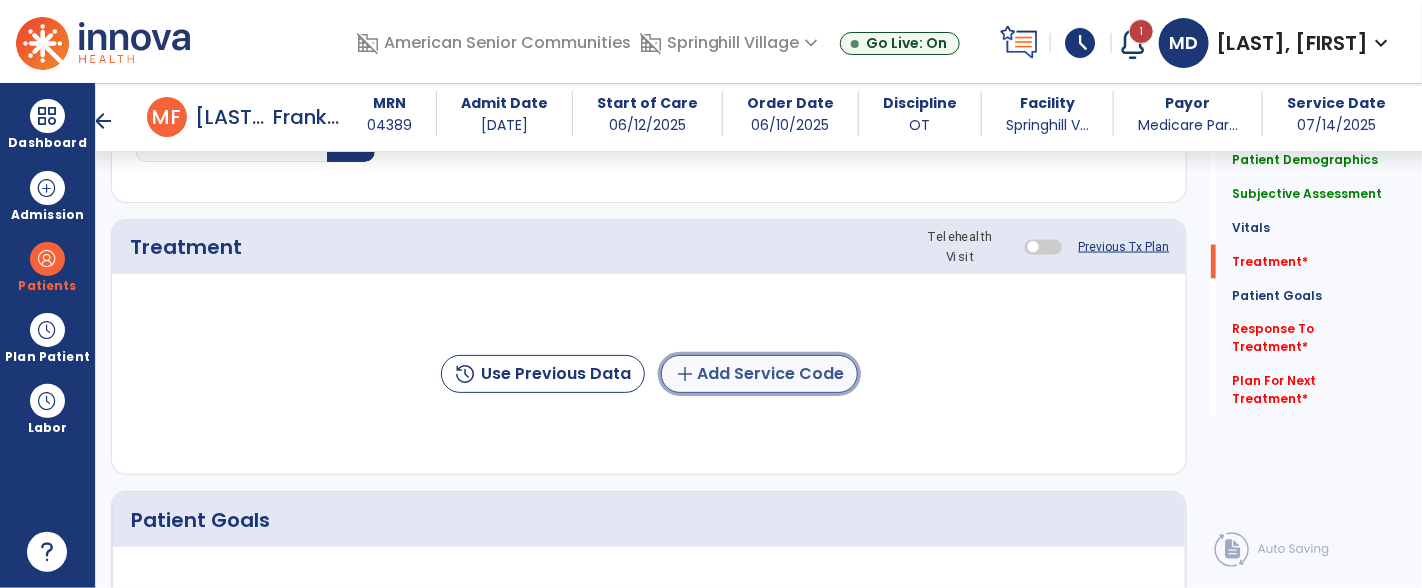 click on "add  Add Service Code" 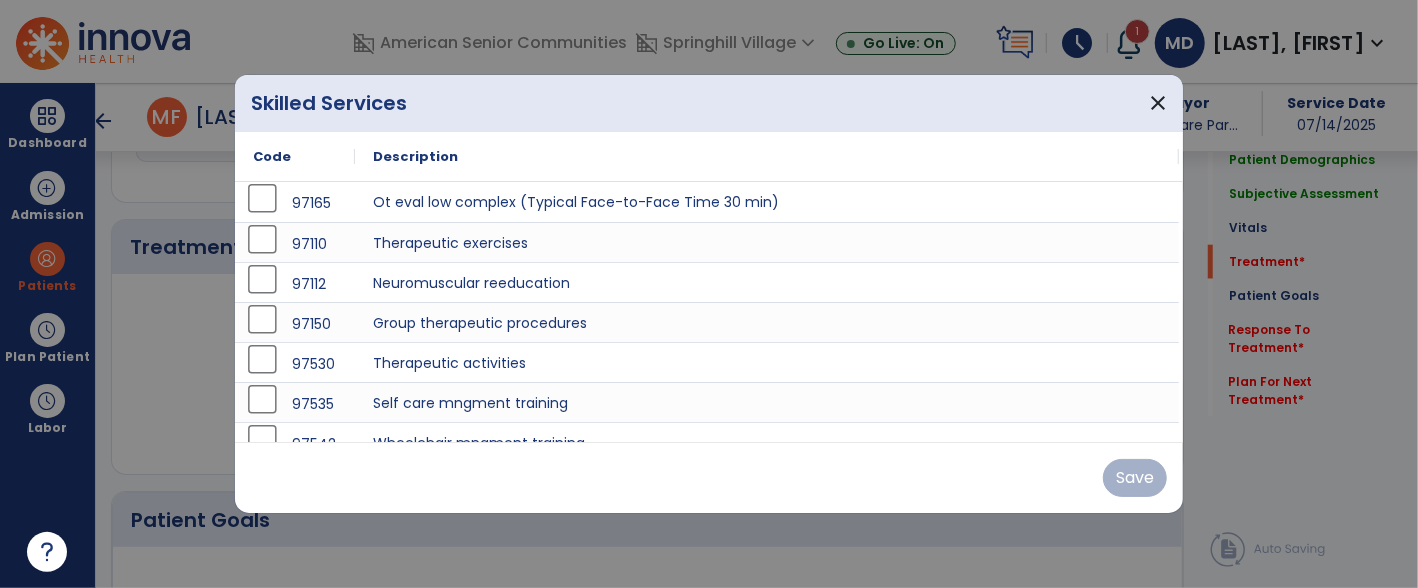 scroll, scrollTop: 1190, scrollLeft: 0, axis: vertical 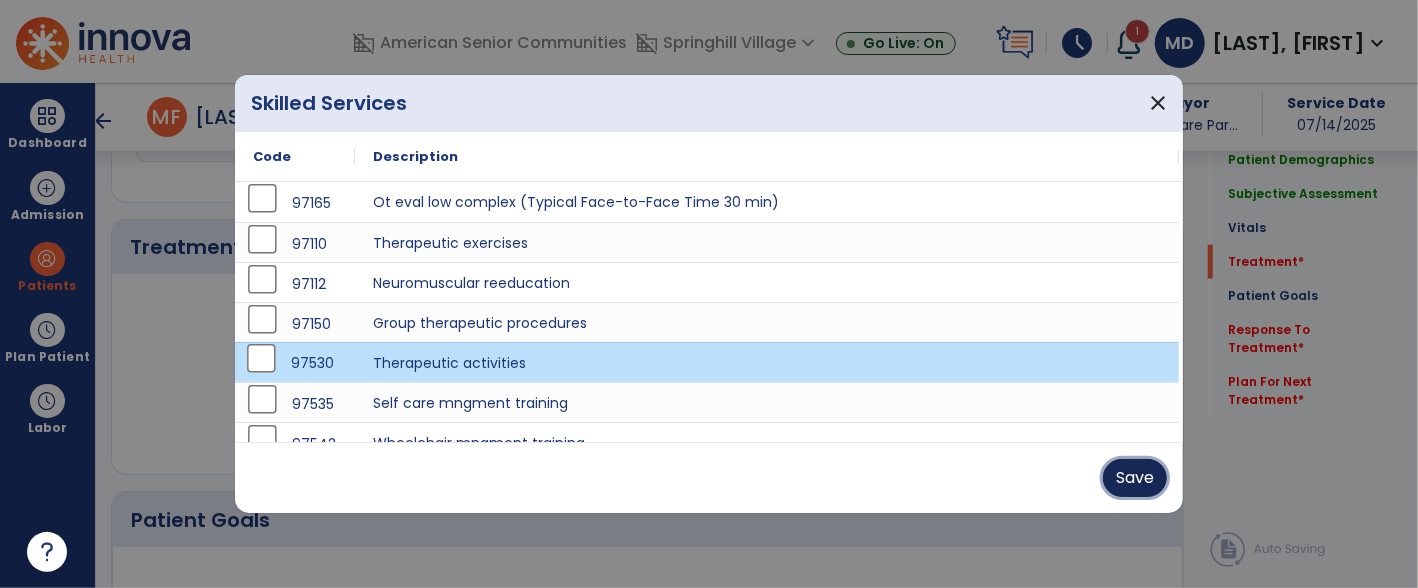 click on "Save" at bounding box center (1135, 478) 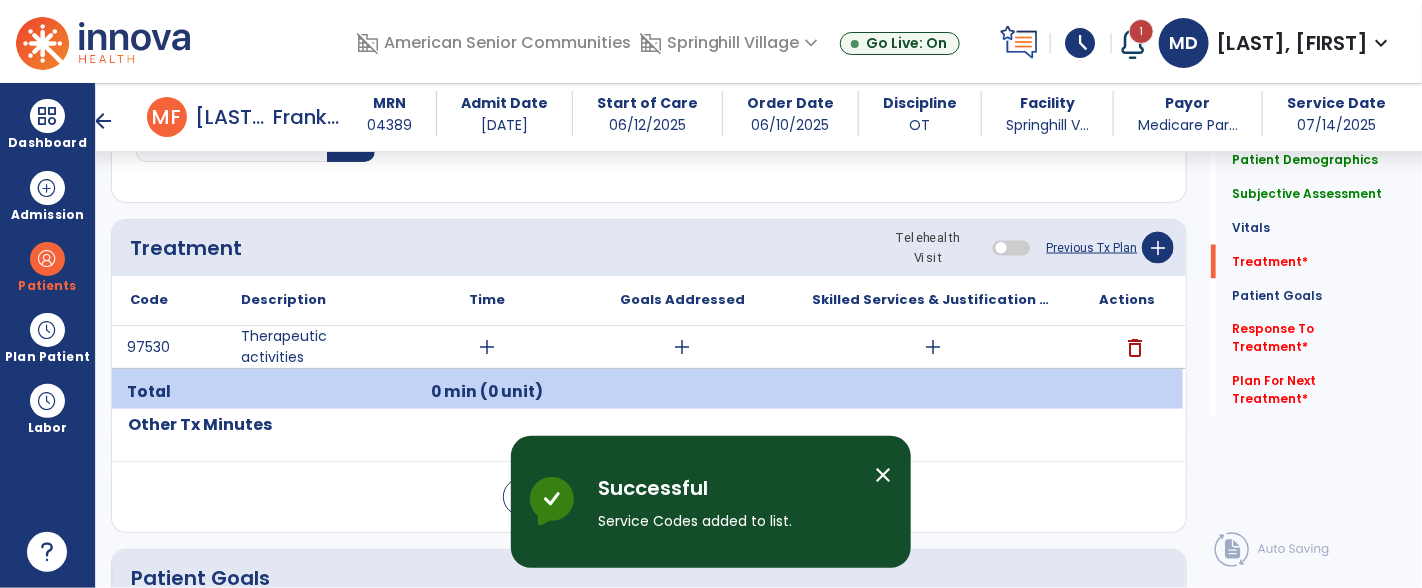 click on "add" at bounding box center (487, 347) 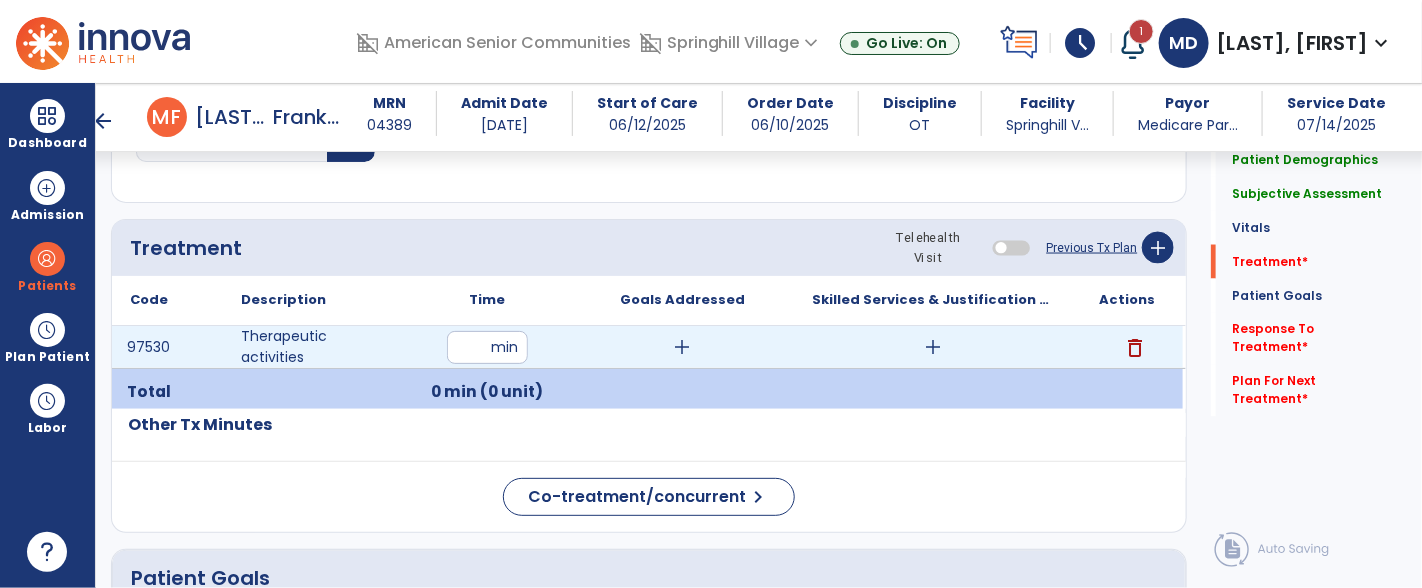 type on "**" 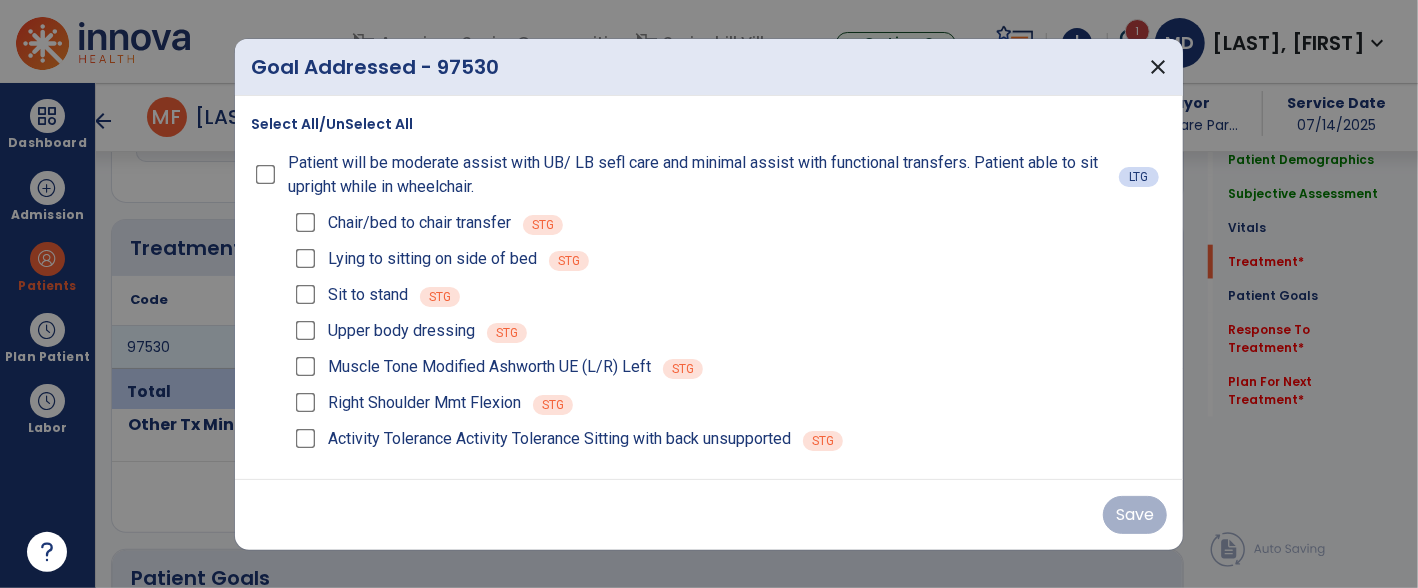 scroll, scrollTop: 1190, scrollLeft: 0, axis: vertical 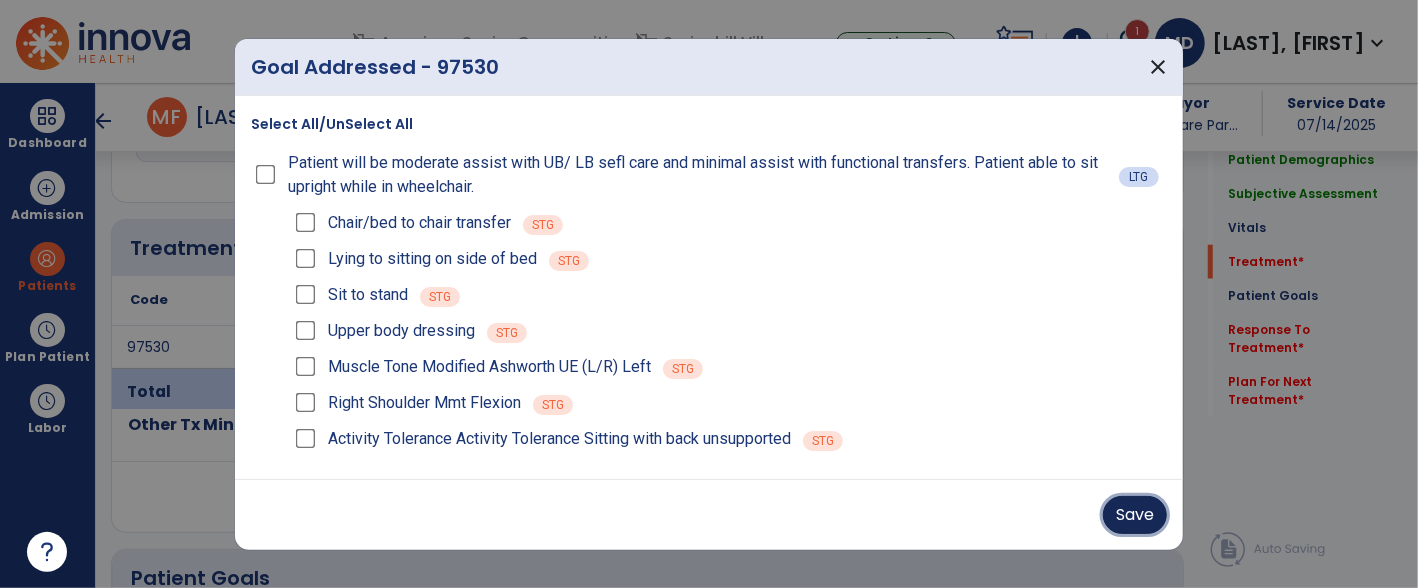 click on "Save" at bounding box center (1135, 515) 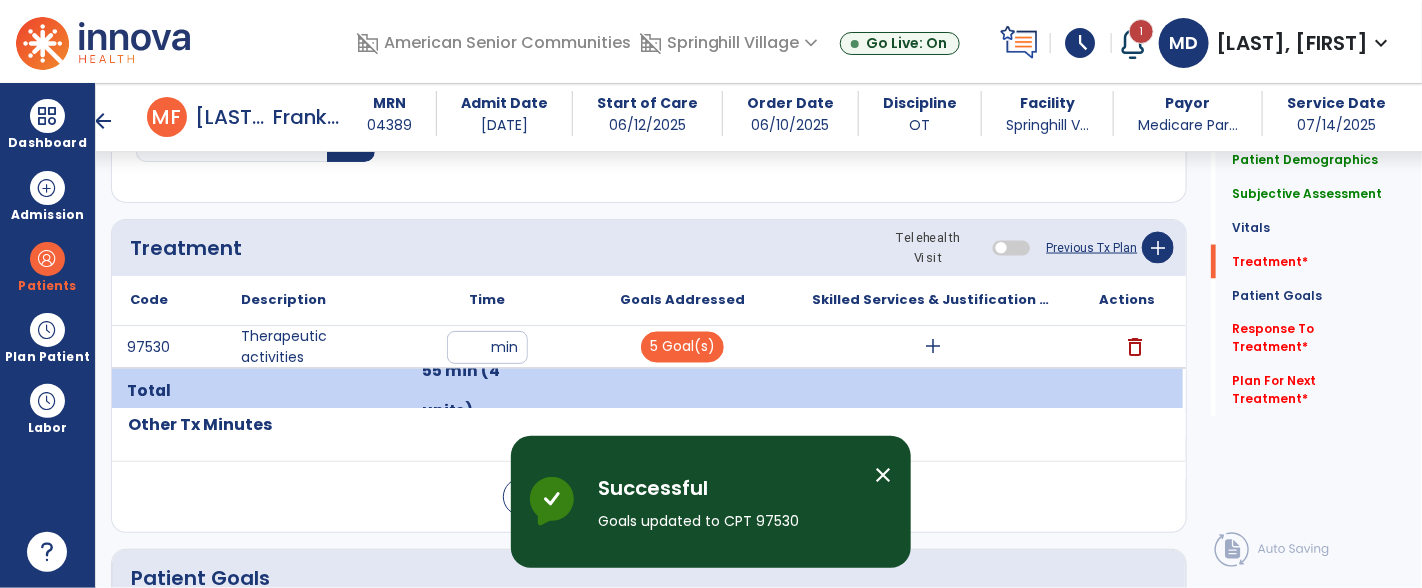 click on "add" at bounding box center (933, 347) 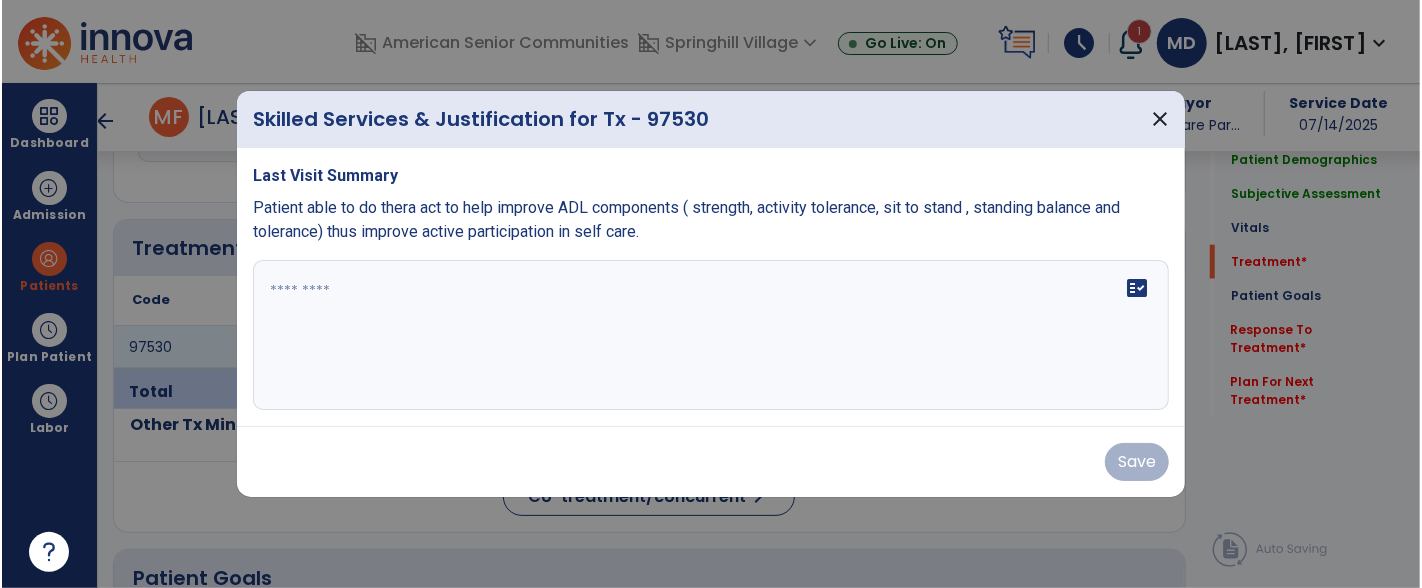 scroll, scrollTop: 1190, scrollLeft: 0, axis: vertical 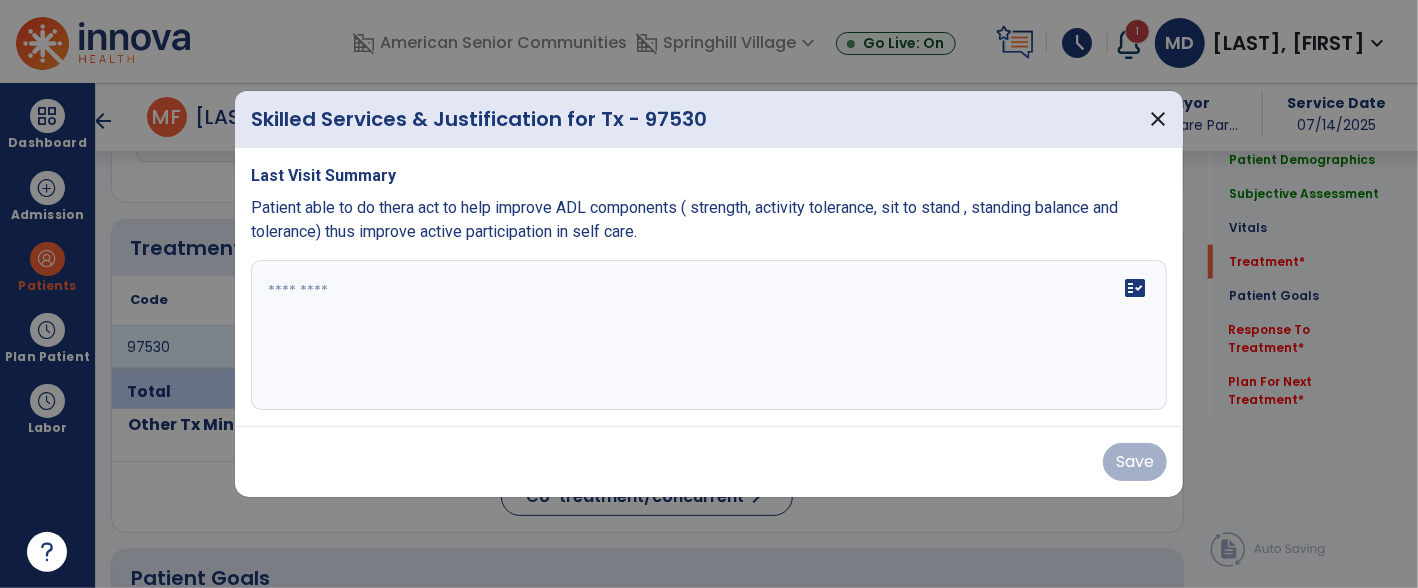 click on "fact_check" at bounding box center [709, 335] 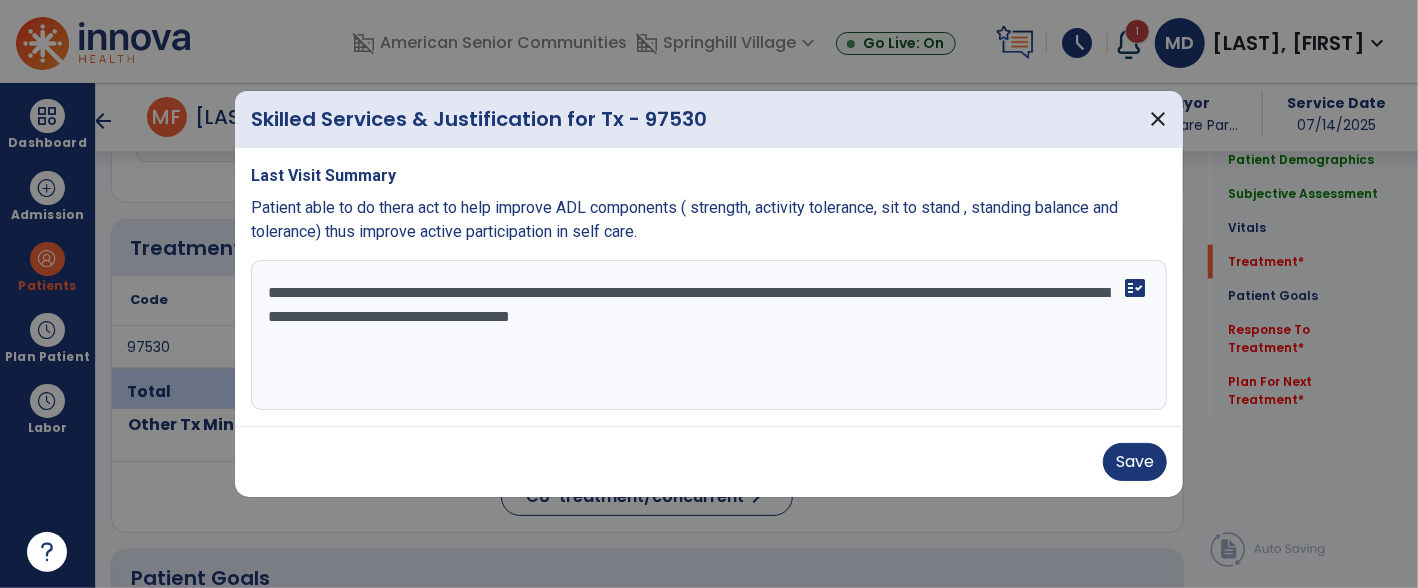 click on "**********" at bounding box center (709, 335) 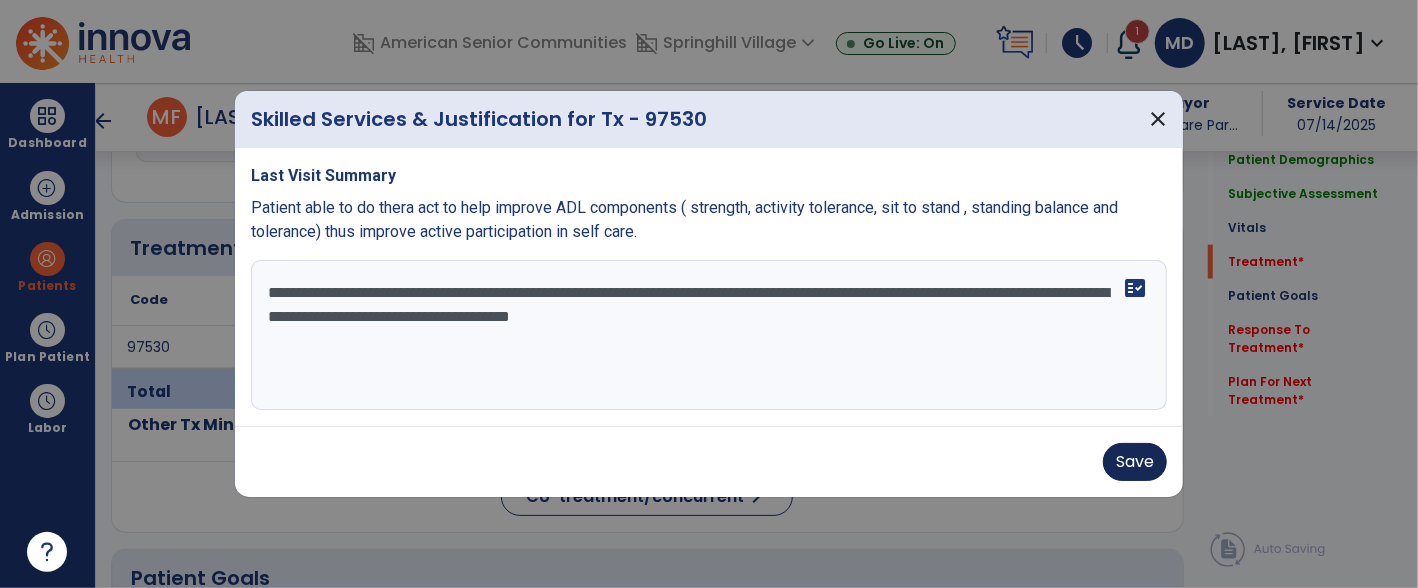type on "**********" 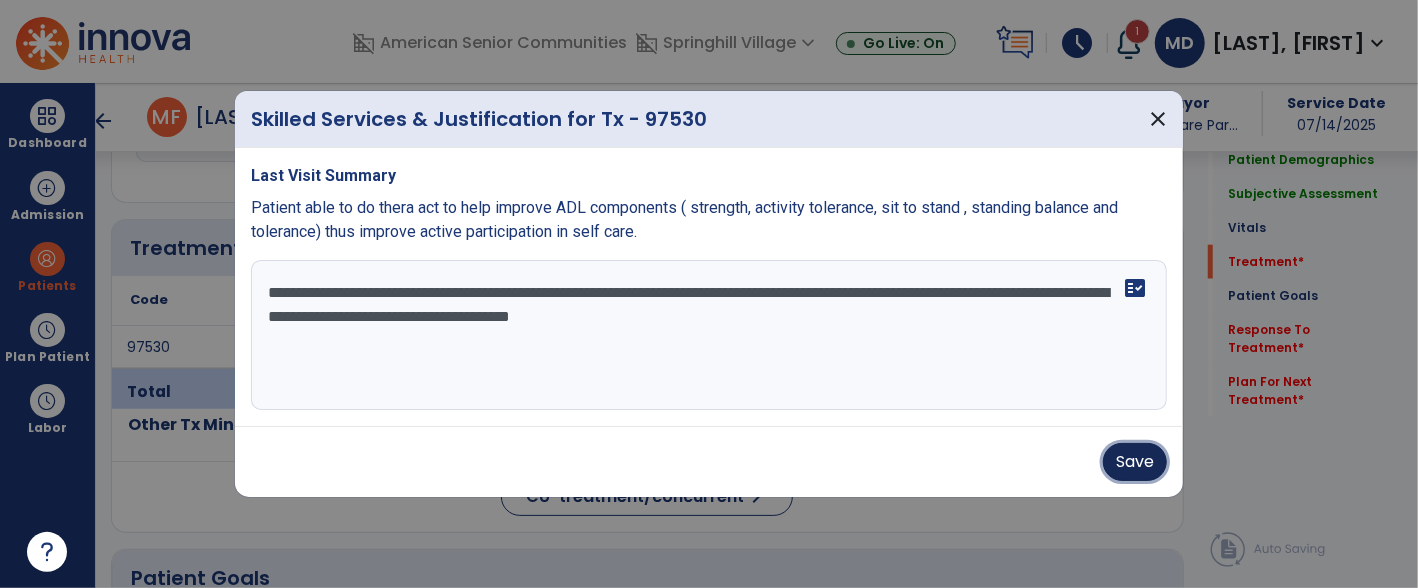 click on "Save" at bounding box center [1135, 462] 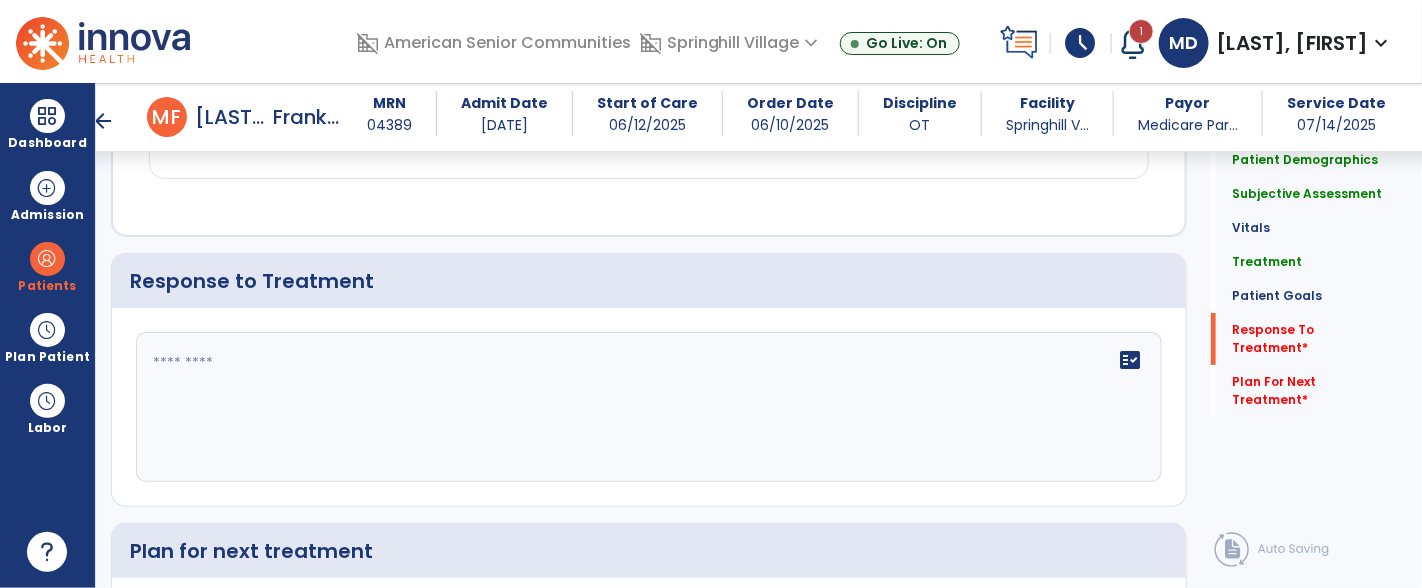 scroll, scrollTop: 2763, scrollLeft: 0, axis: vertical 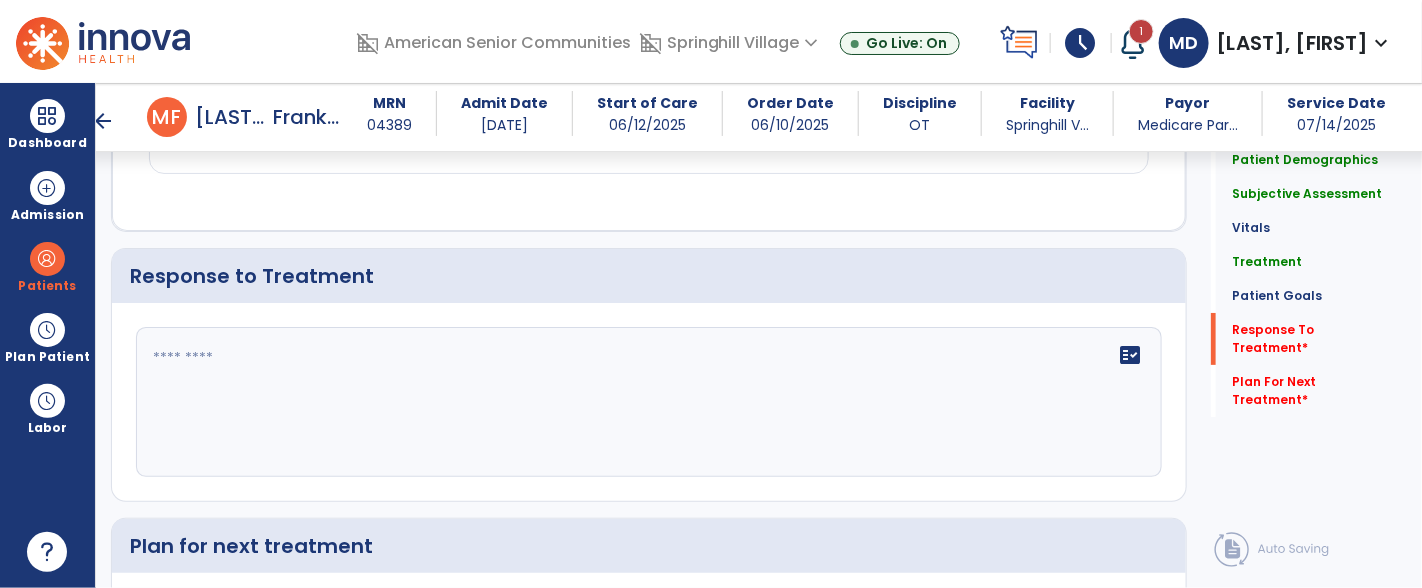 click 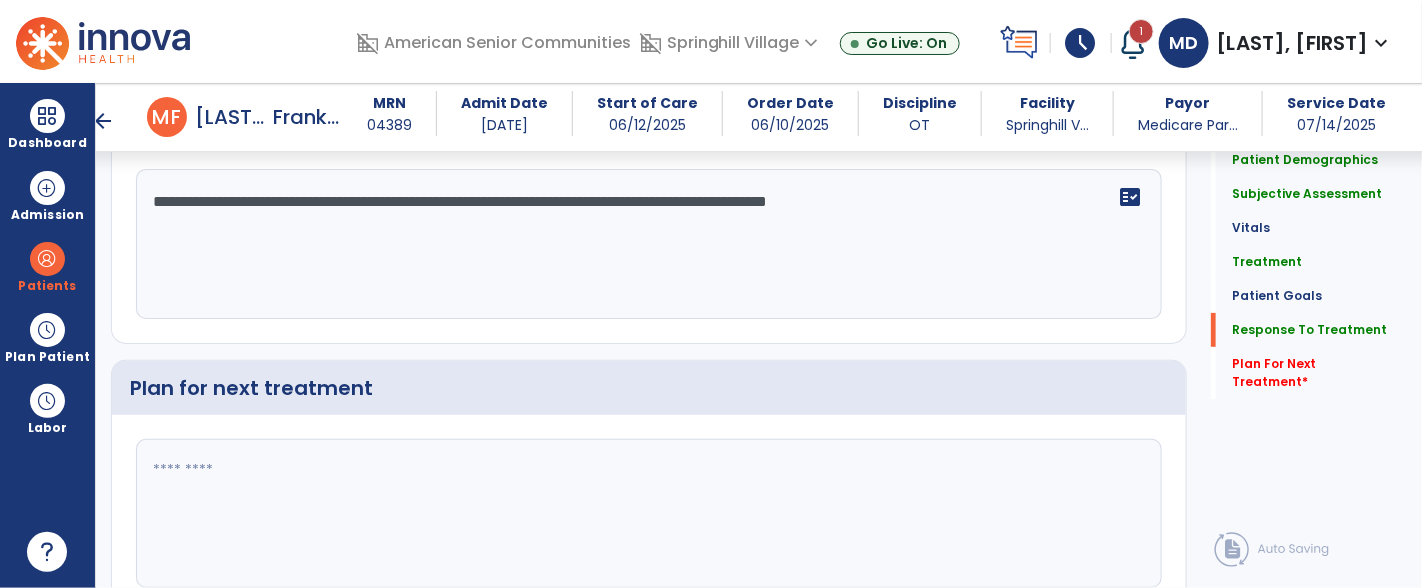 scroll, scrollTop: 2951, scrollLeft: 0, axis: vertical 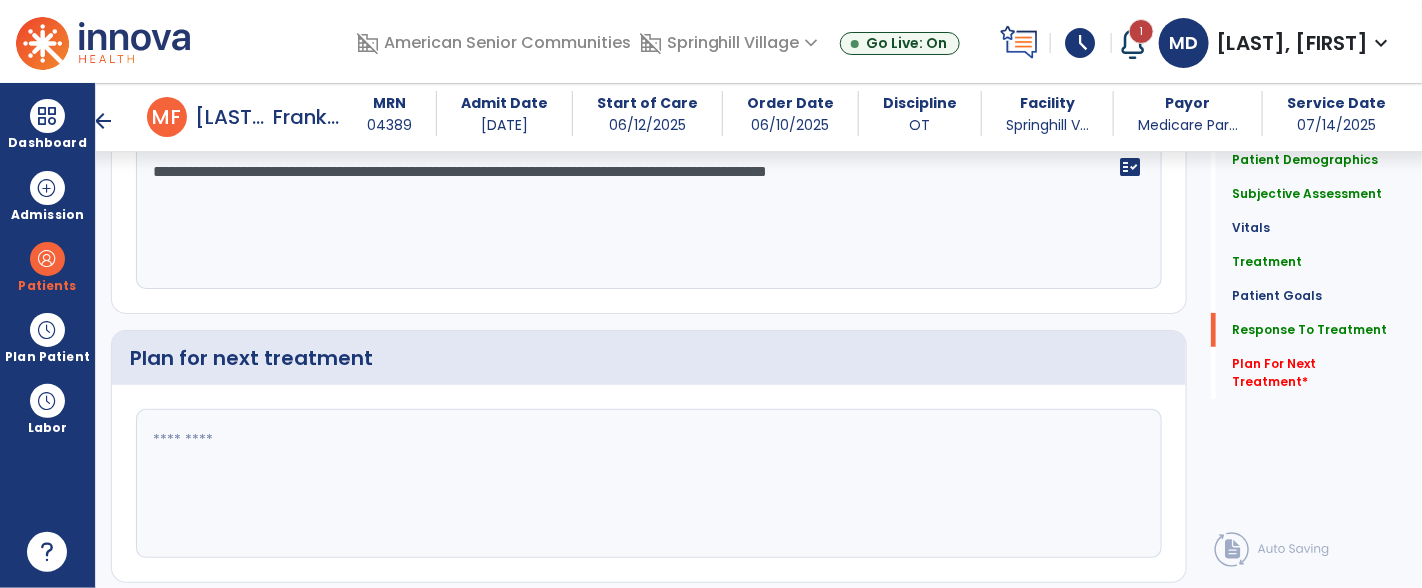 type on "**********" 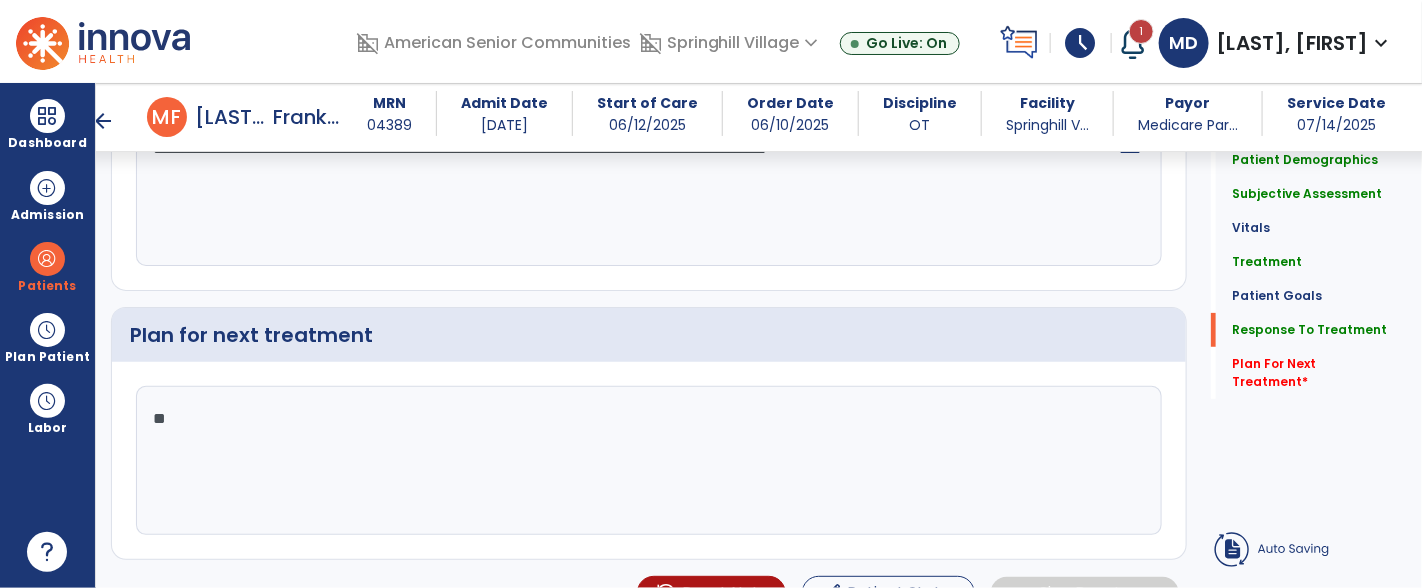 type on "***" 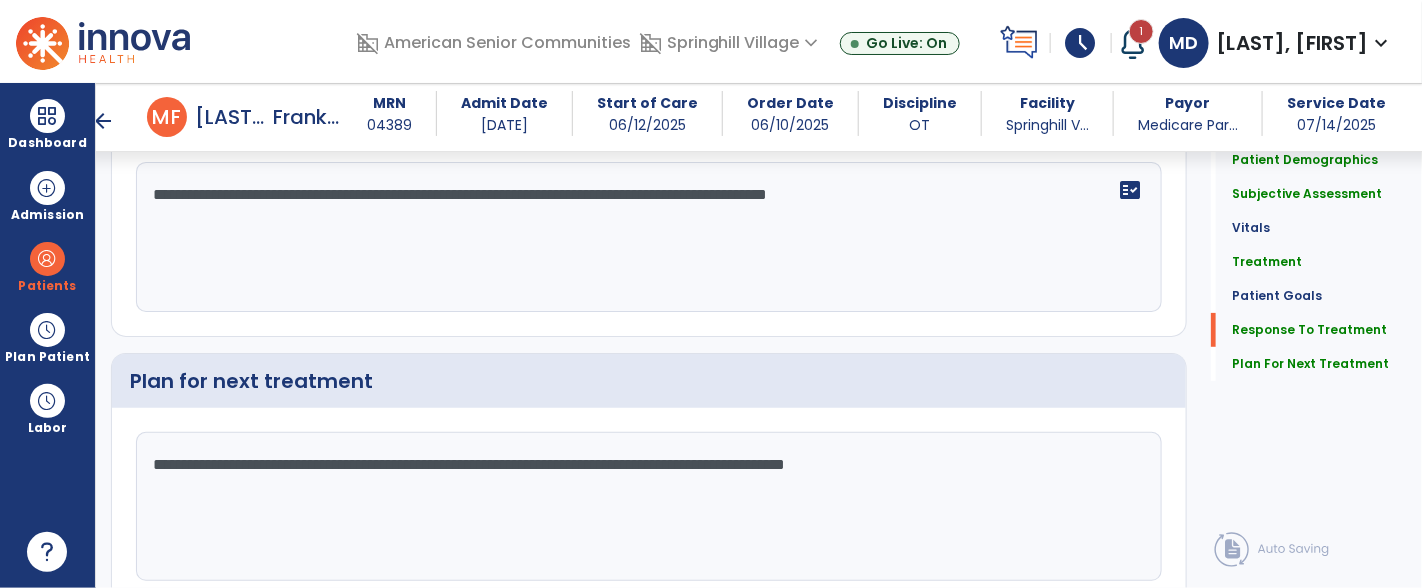 scroll, scrollTop: 2951, scrollLeft: 0, axis: vertical 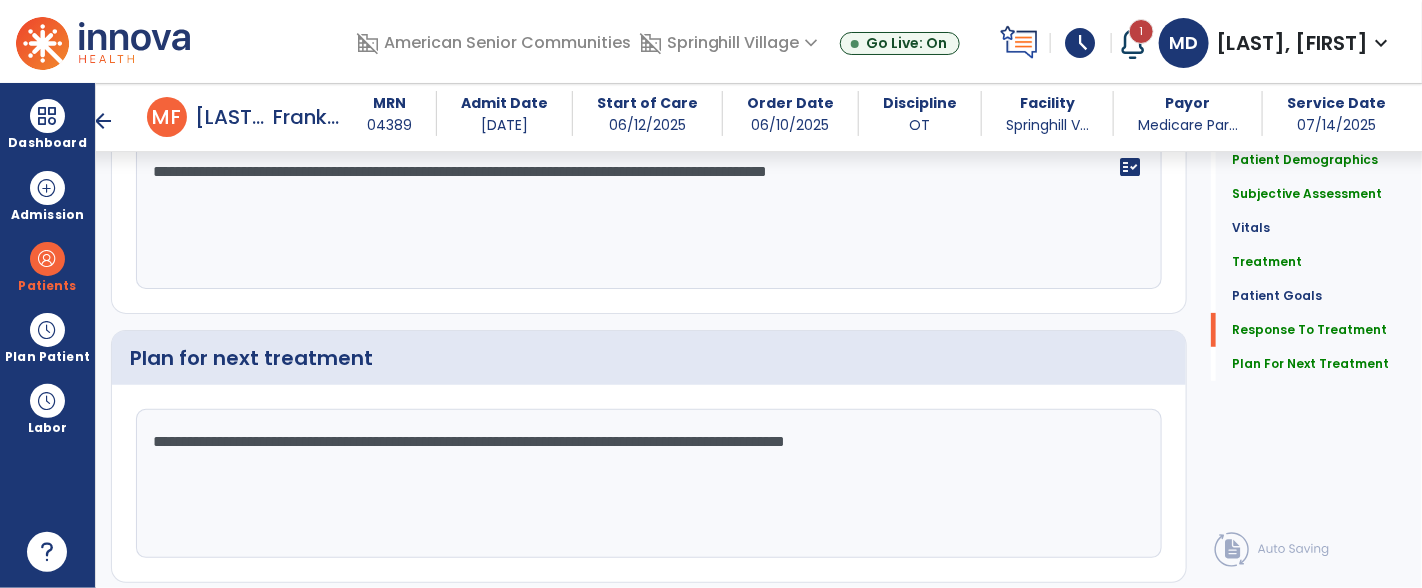 click on "**********" 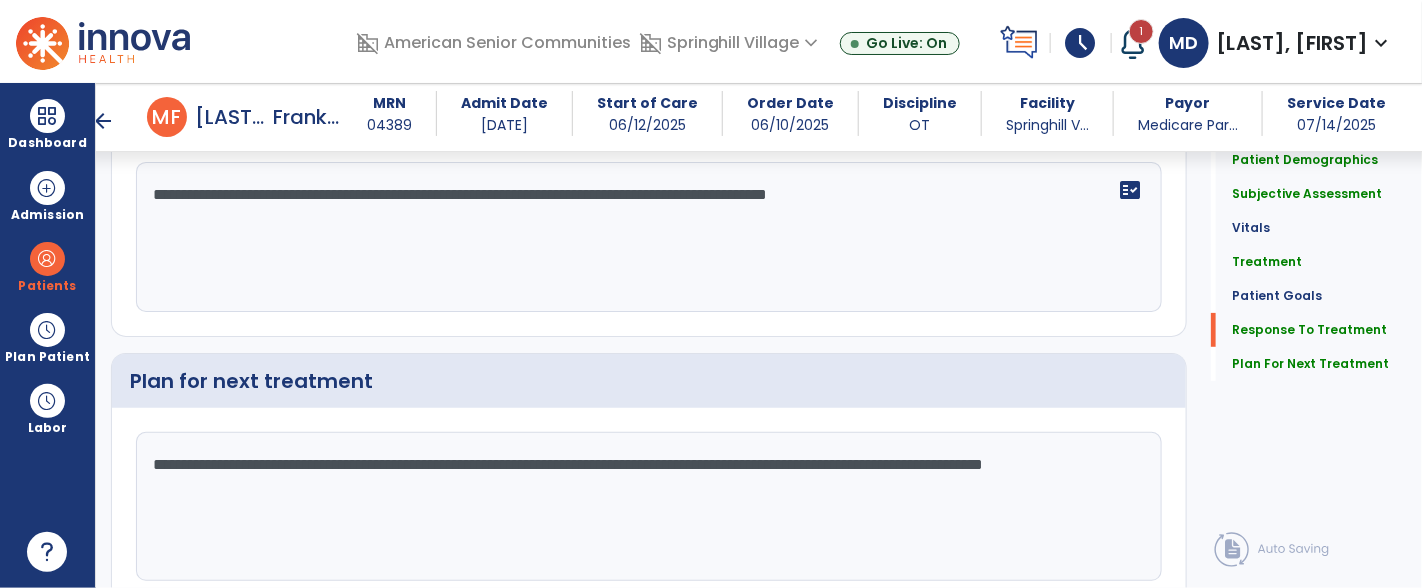 scroll, scrollTop: 2951, scrollLeft: 0, axis: vertical 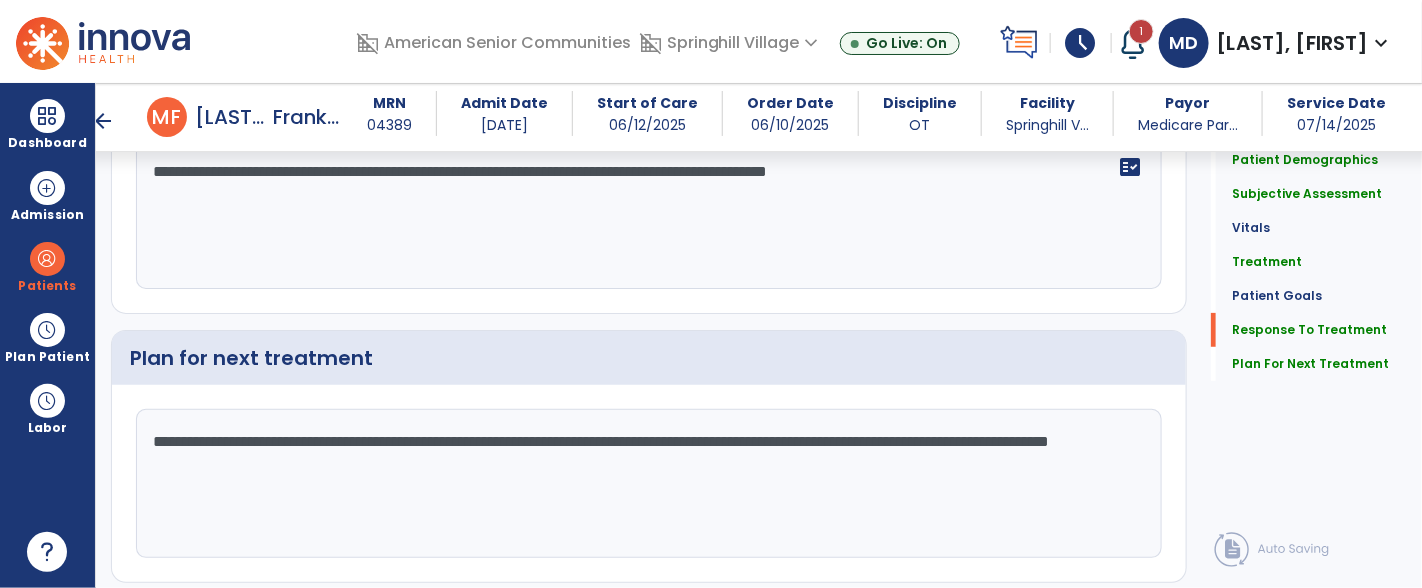 click on "**********" 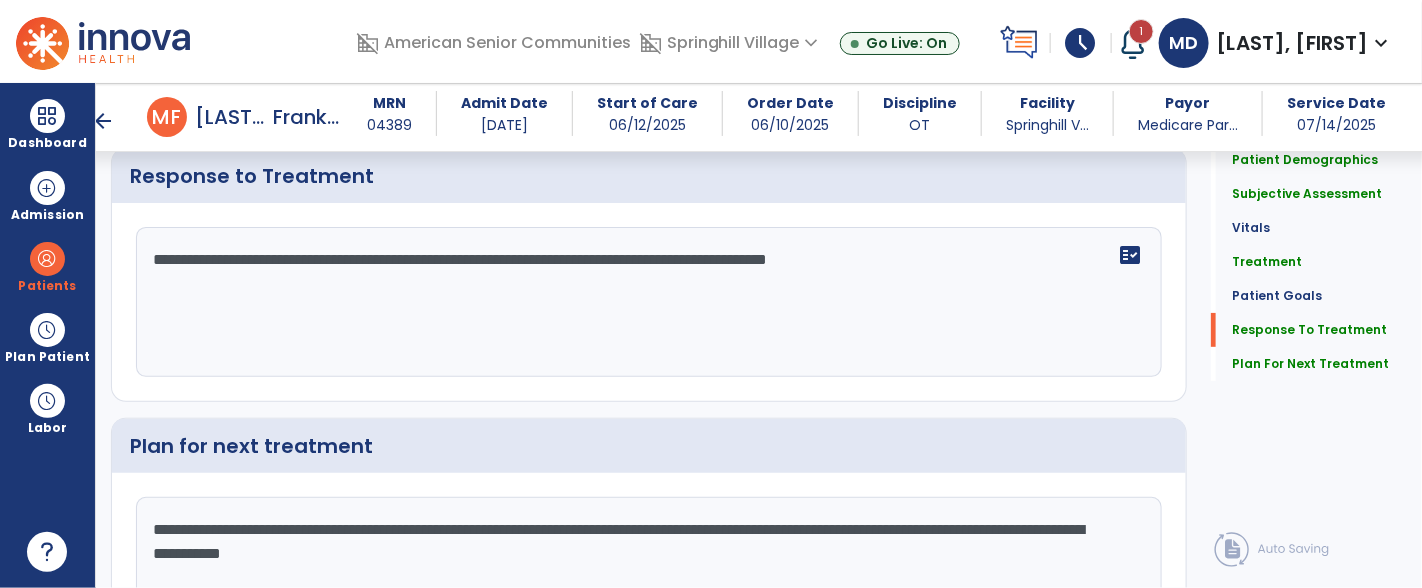scroll, scrollTop: 2816, scrollLeft: 0, axis: vertical 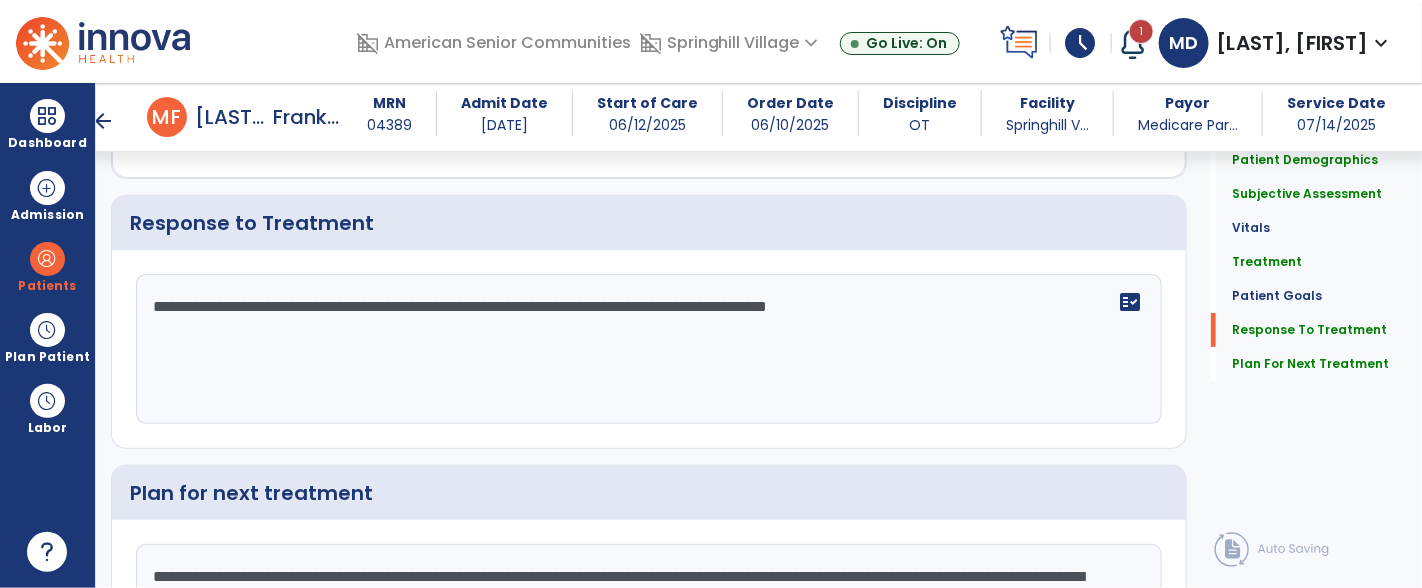 type on "**********" 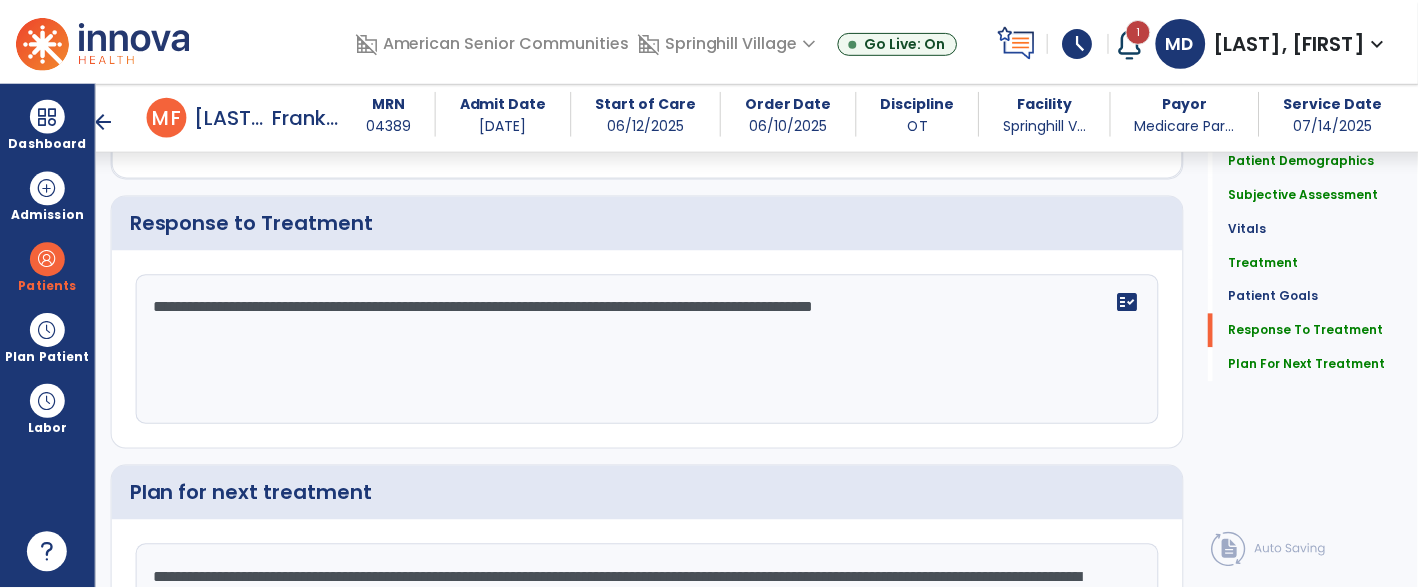 scroll, scrollTop: 3012, scrollLeft: 0, axis: vertical 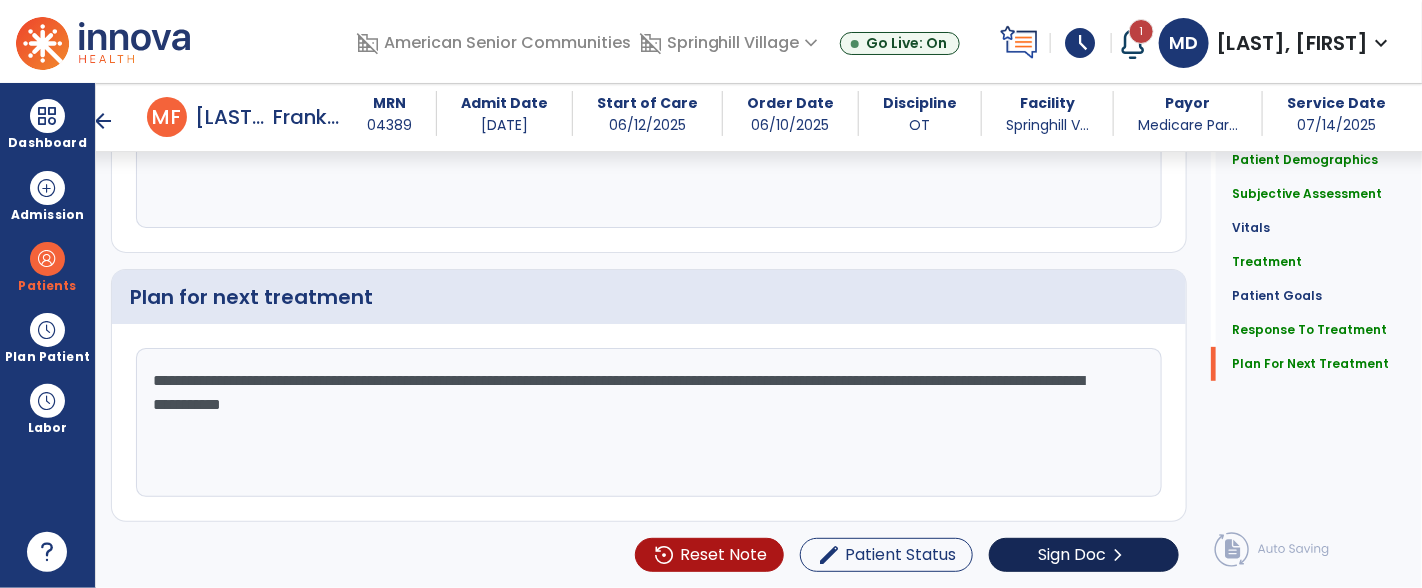 type on "**********" 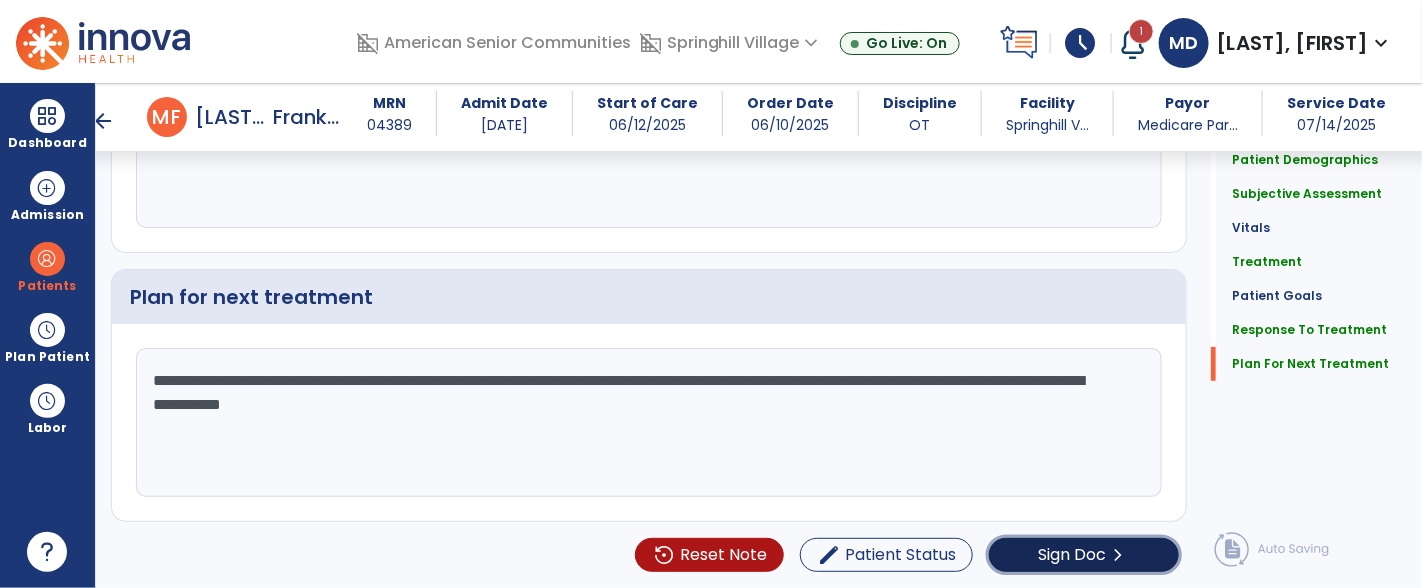 click on "Sign Doc" 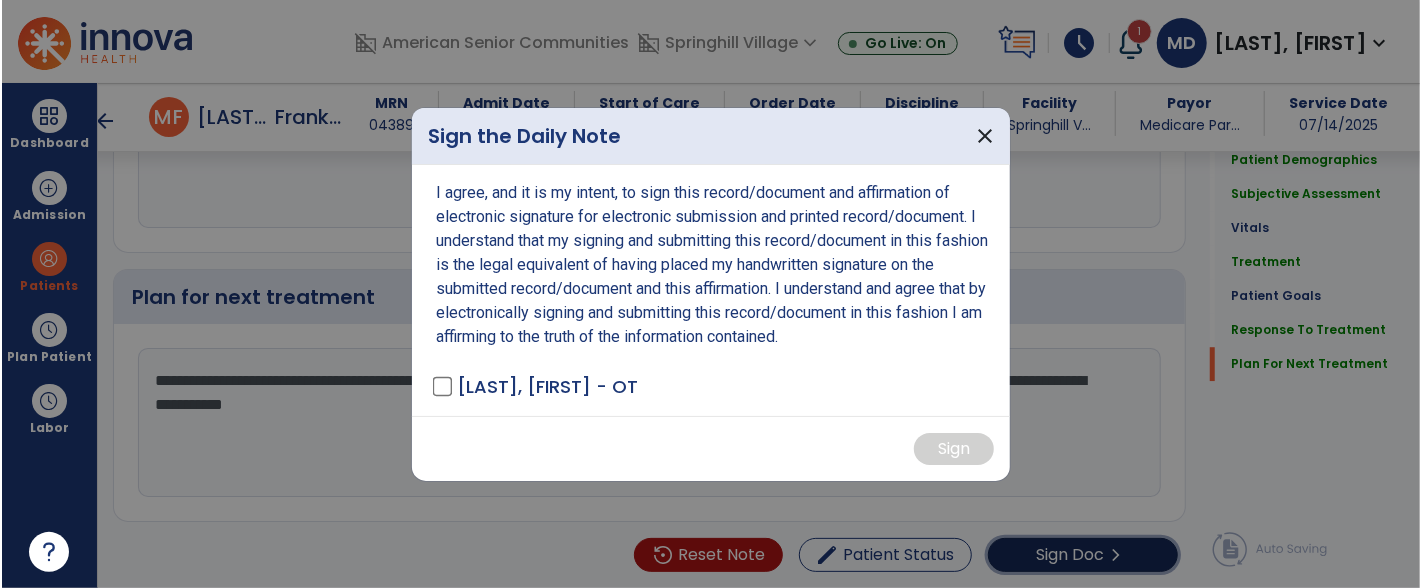 scroll, scrollTop: 3012, scrollLeft: 0, axis: vertical 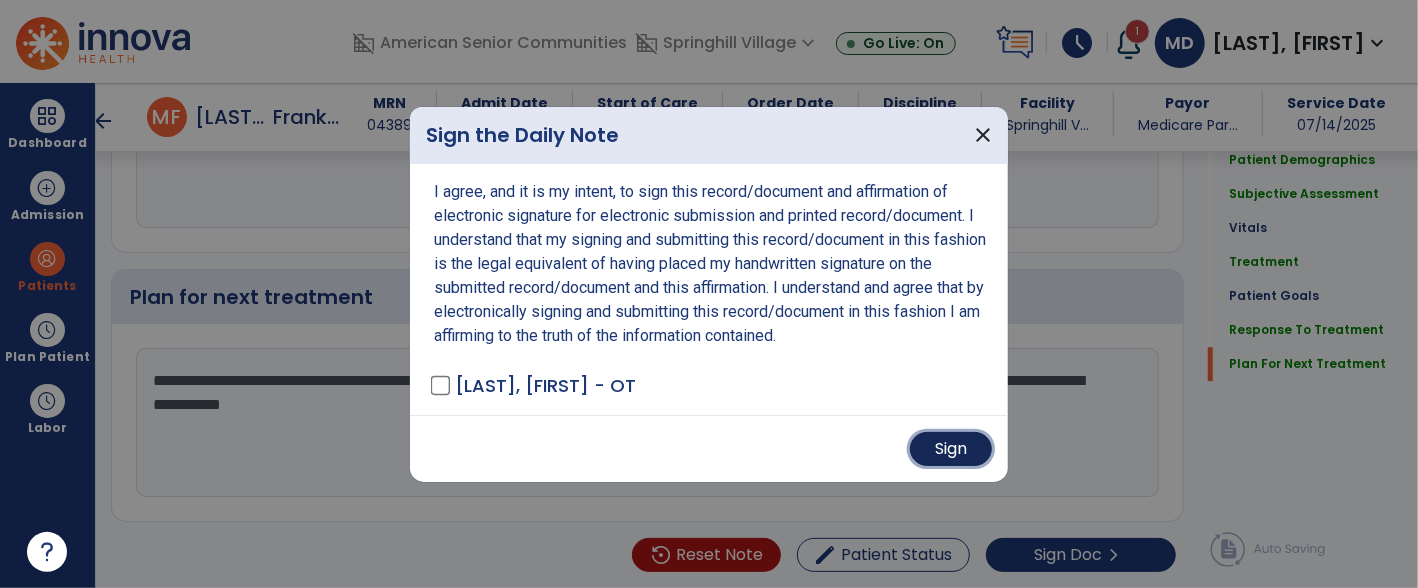 click on "Sign" at bounding box center [951, 449] 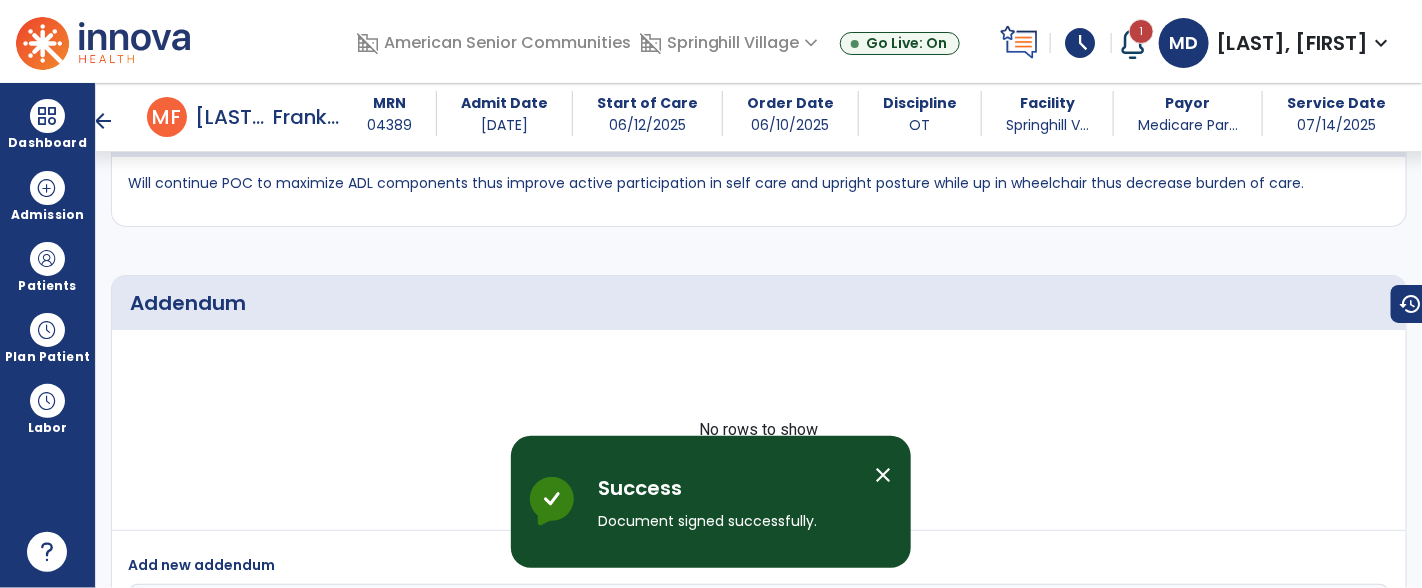 scroll, scrollTop: 4807, scrollLeft: 0, axis: vertical 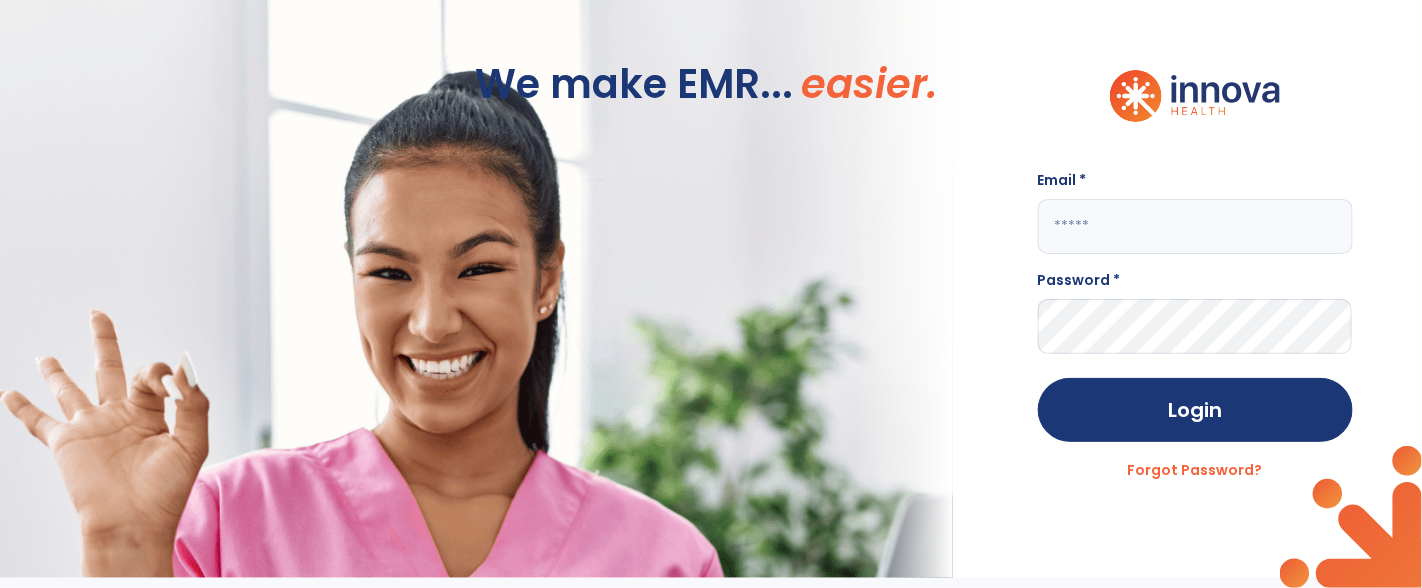 click 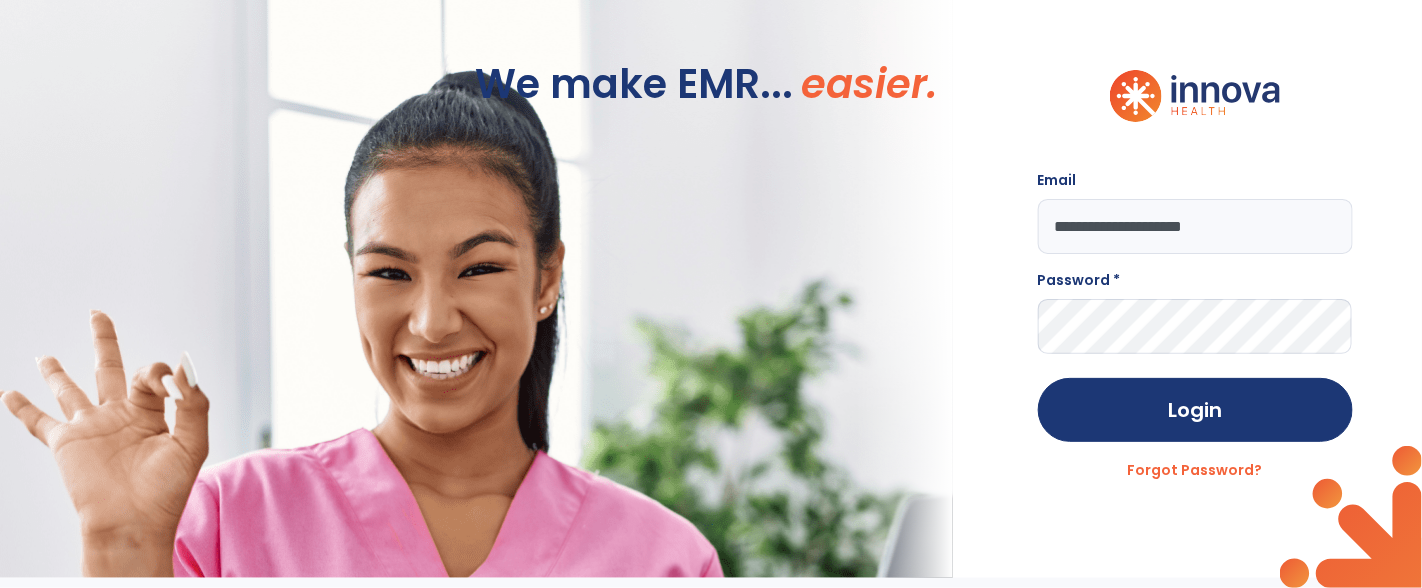 type on "**********" 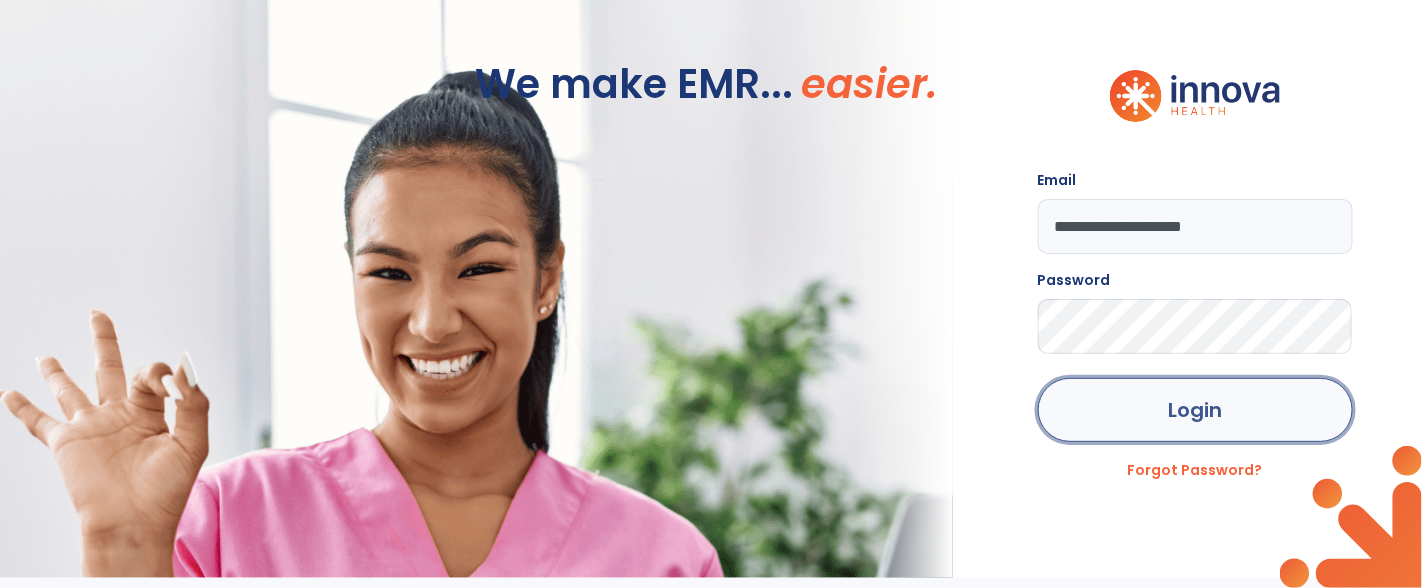click on "Login" 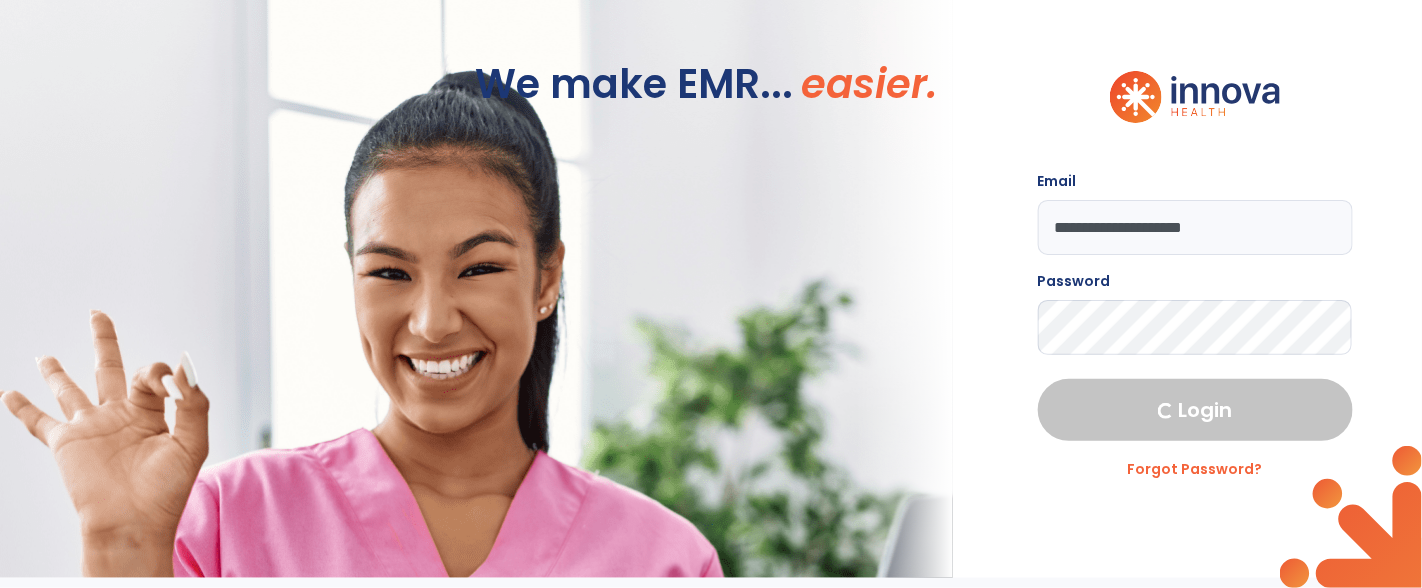 select on "****" 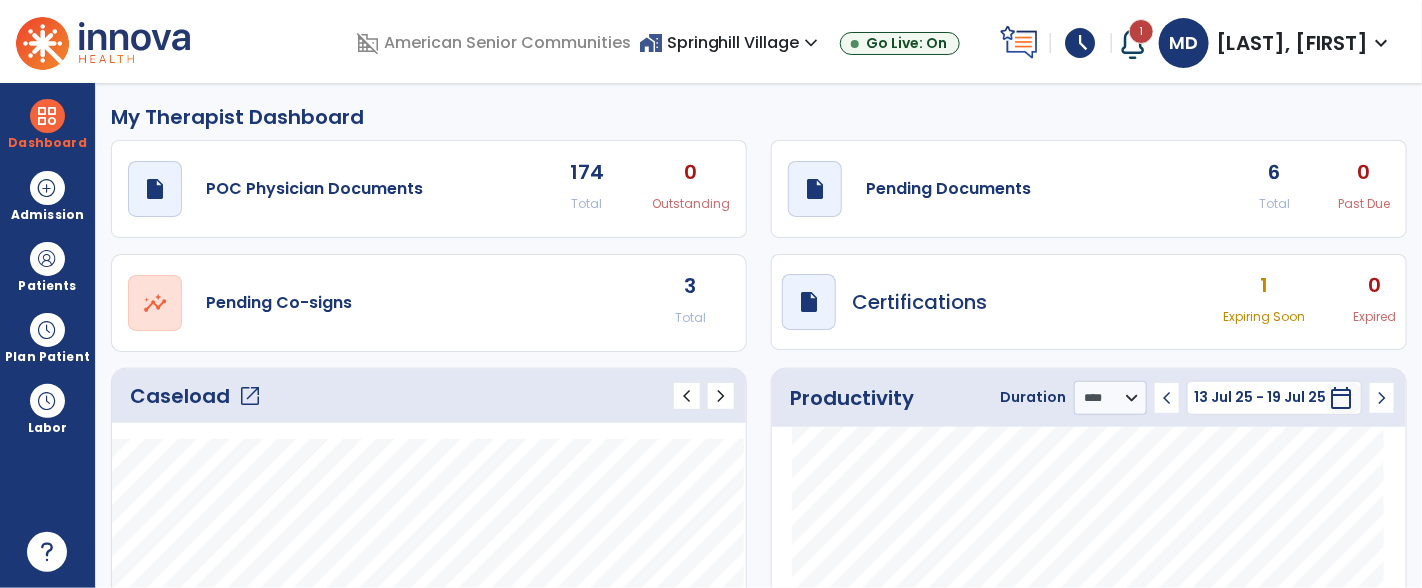 click on "open_in_new" 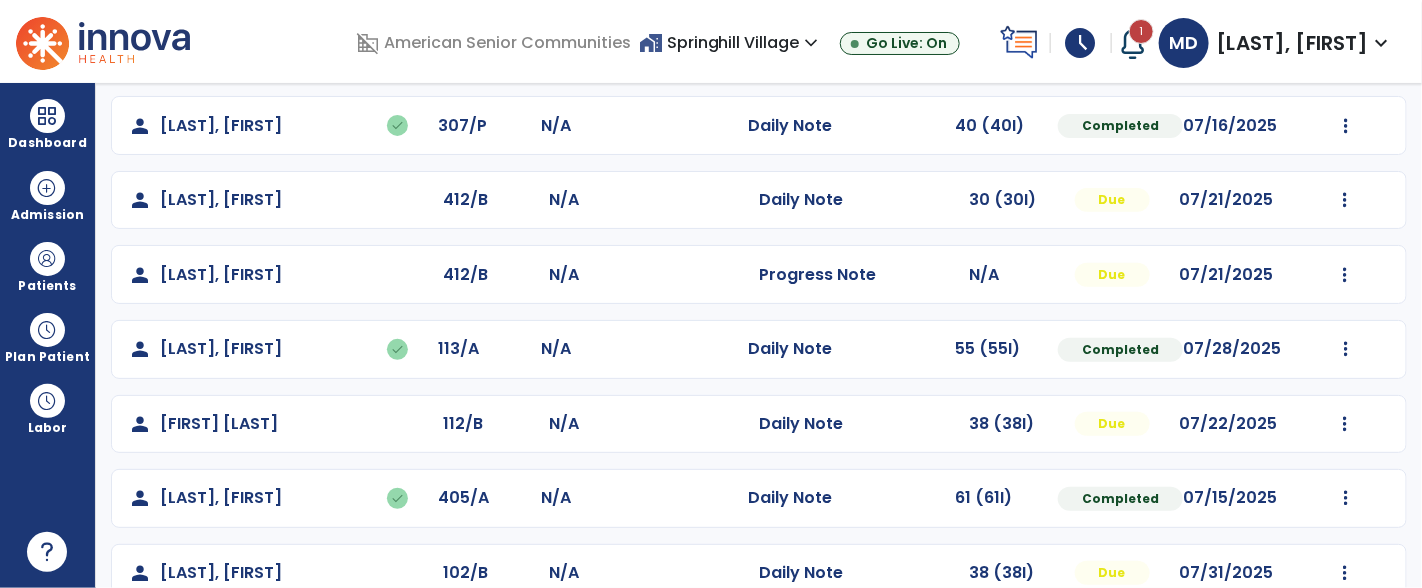 scroll, scrollTop: 277, scrollLeft: 0, axis: vertical 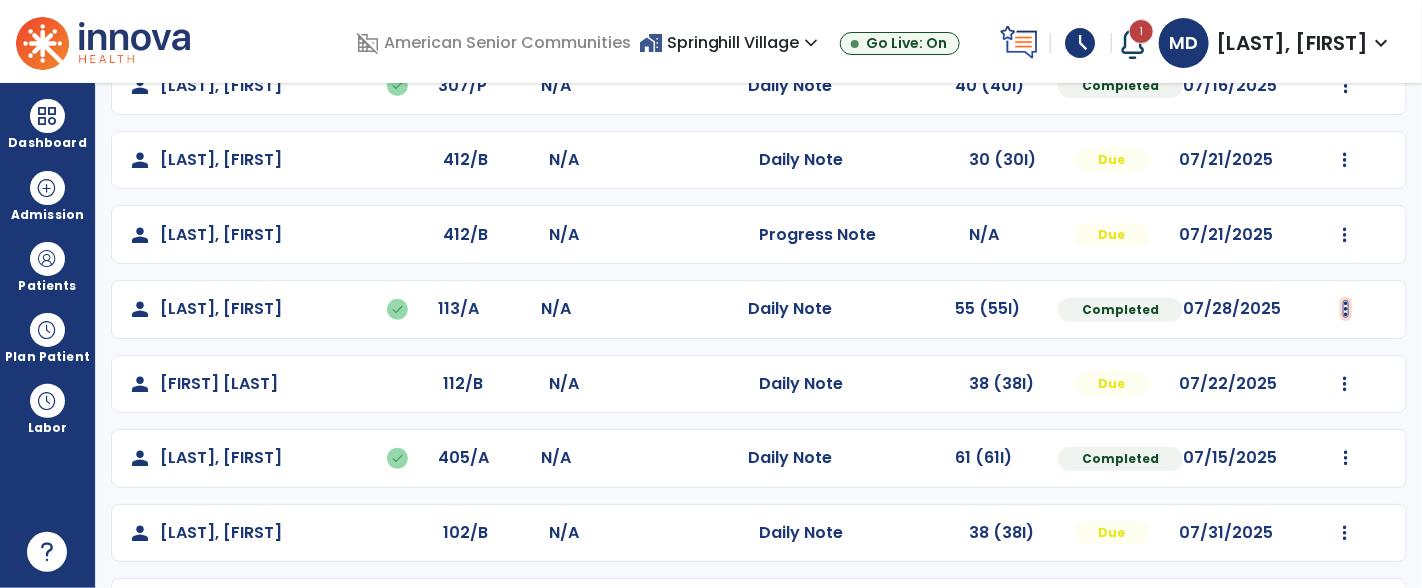 click at bounding box center (1345, 11) 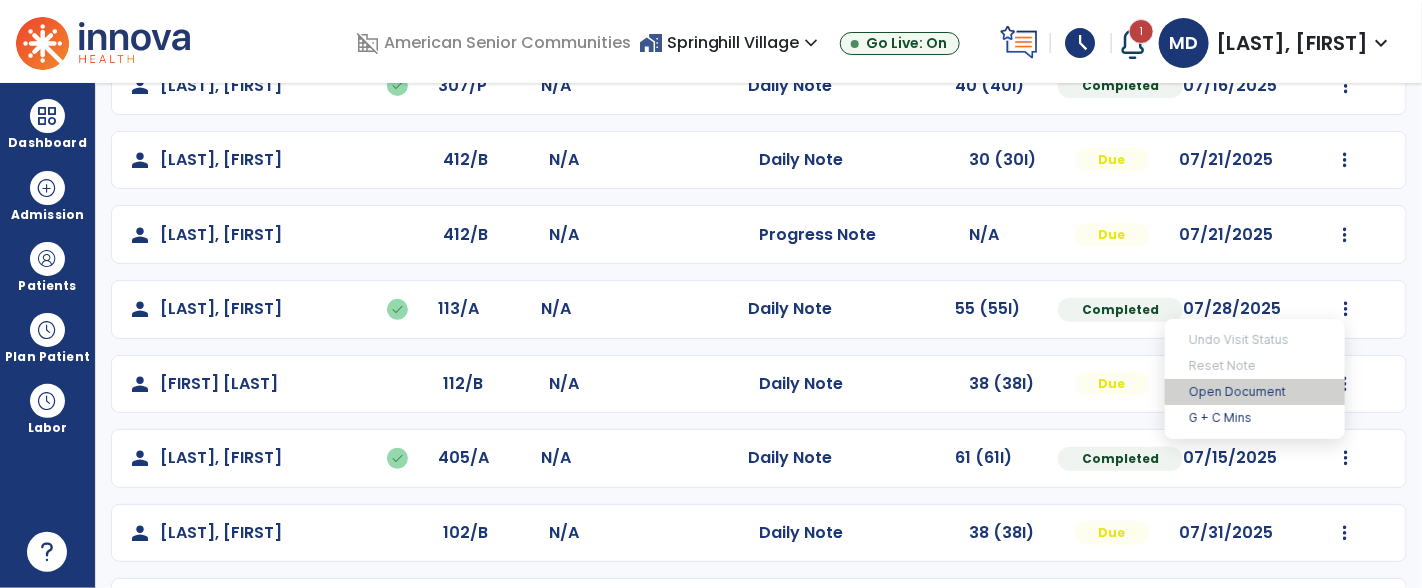click on "Open Document" at bounding box center [1255, 392] 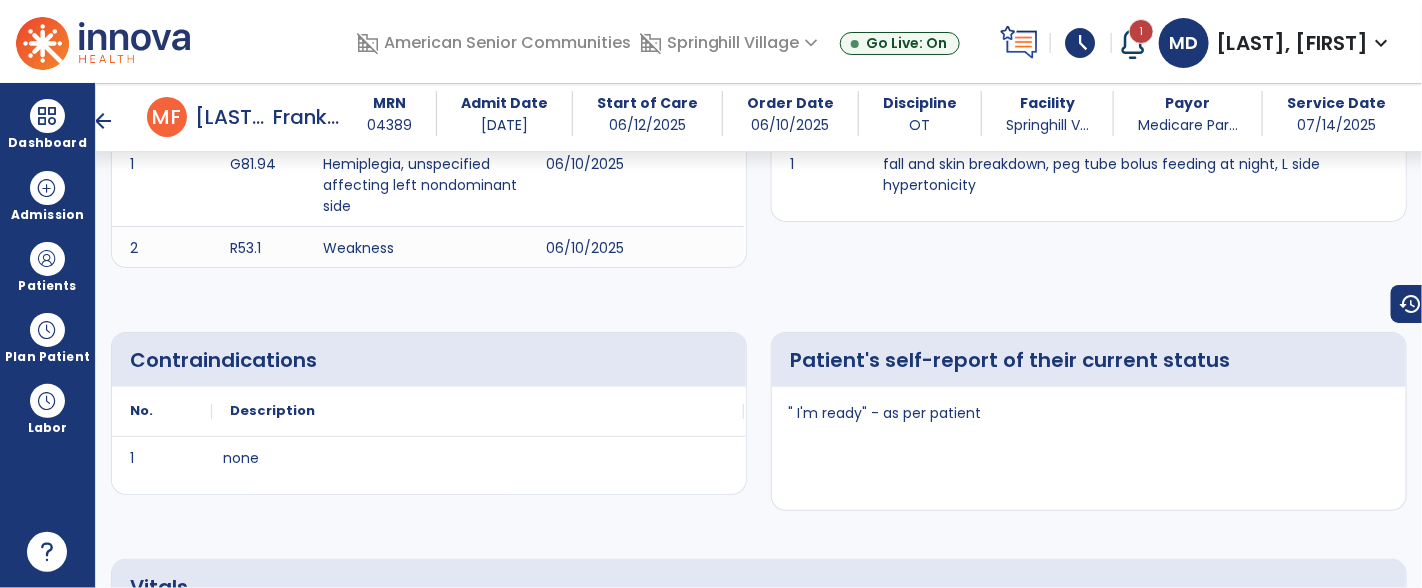 scroll, scrollTop: 0, scrollLeft: 0, axis: both 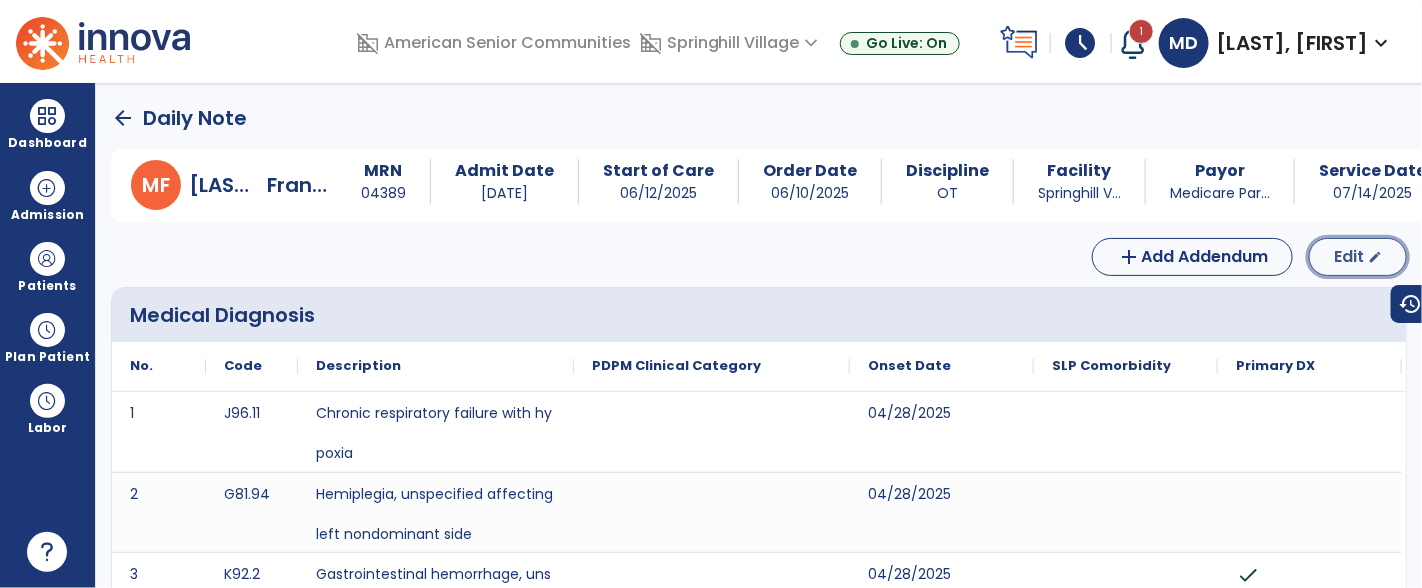 click on "Edit" 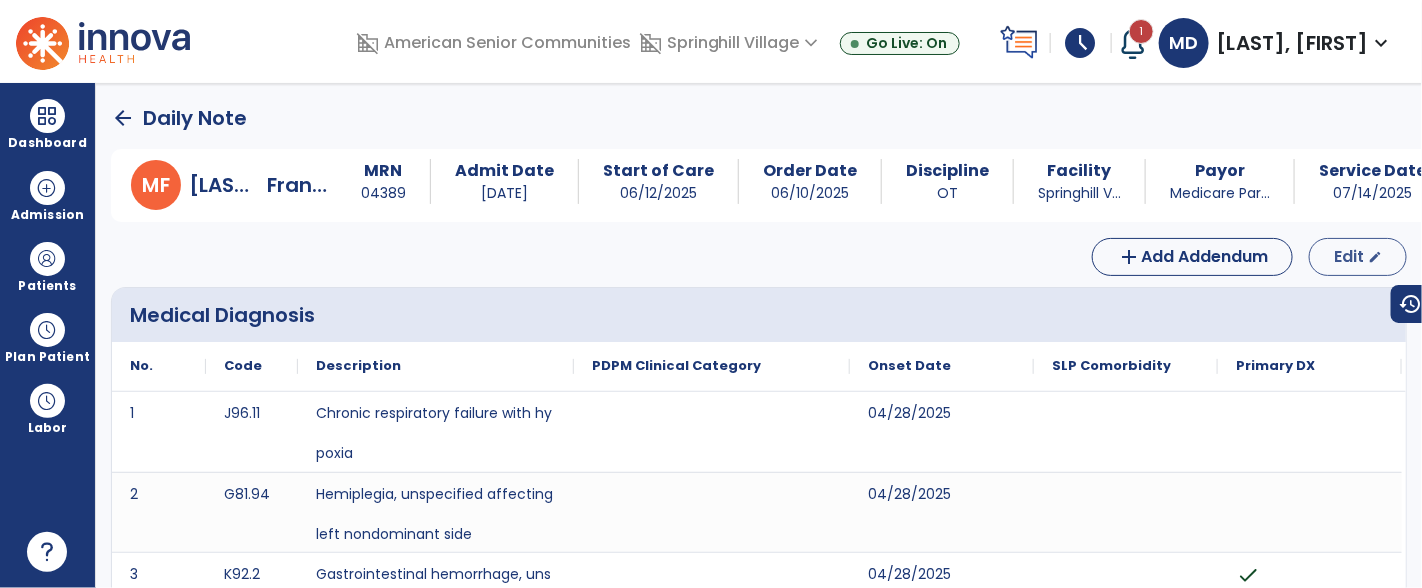 select on "*" 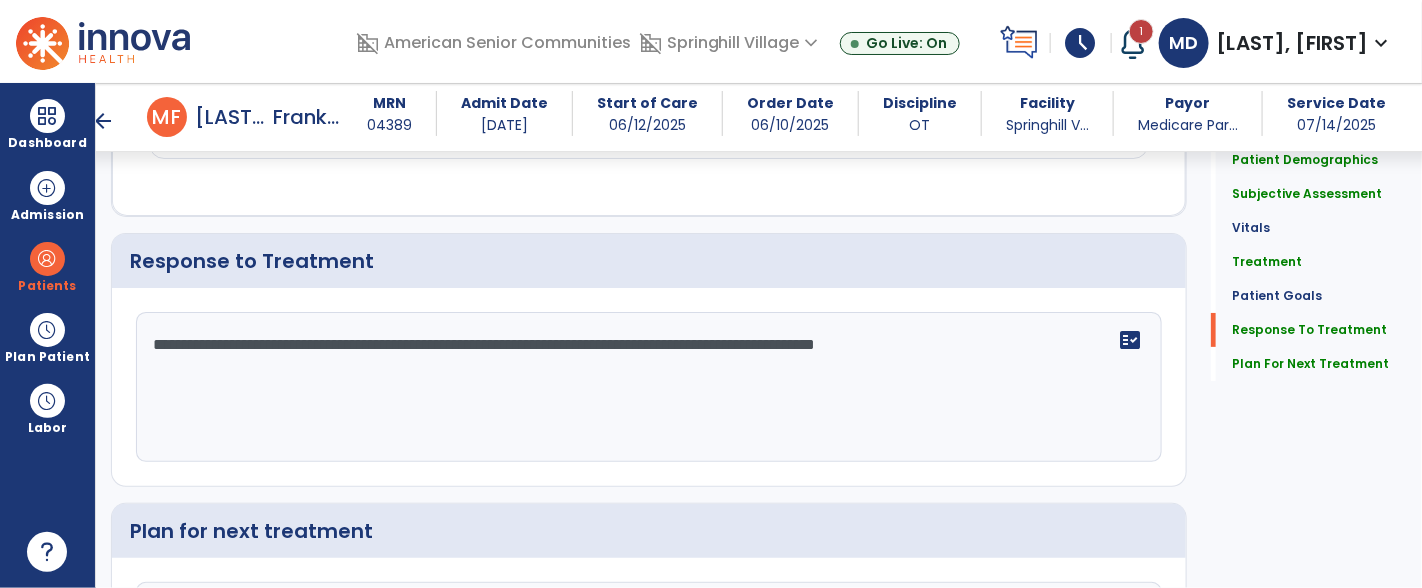 scroll, scrollTop: 2781, scrollLeft: 0, axis: vertical 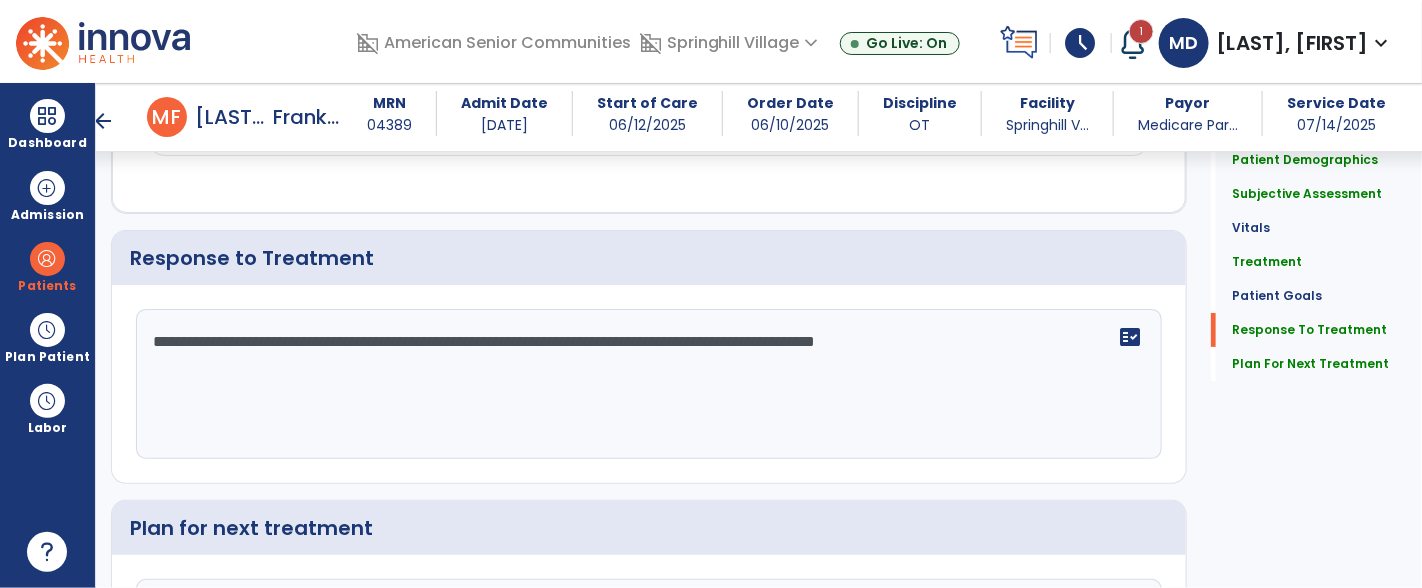 click on "**********" 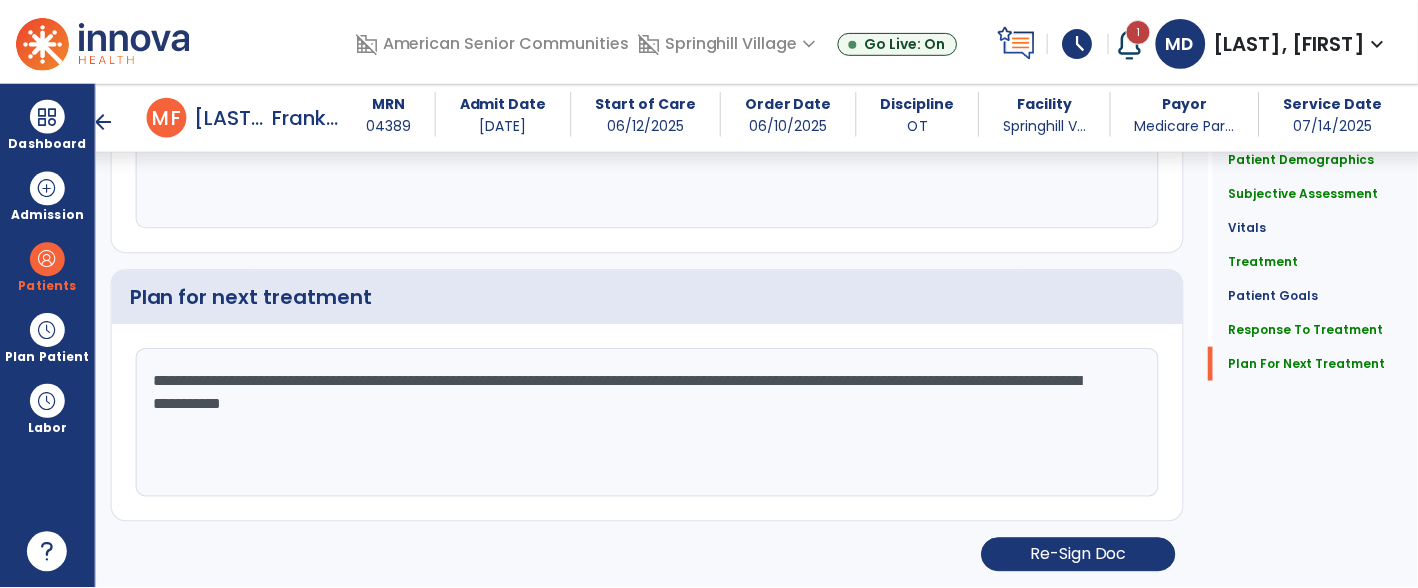 scroll, scrollTop: 3009, scrollLeft: 0, axis: vertical 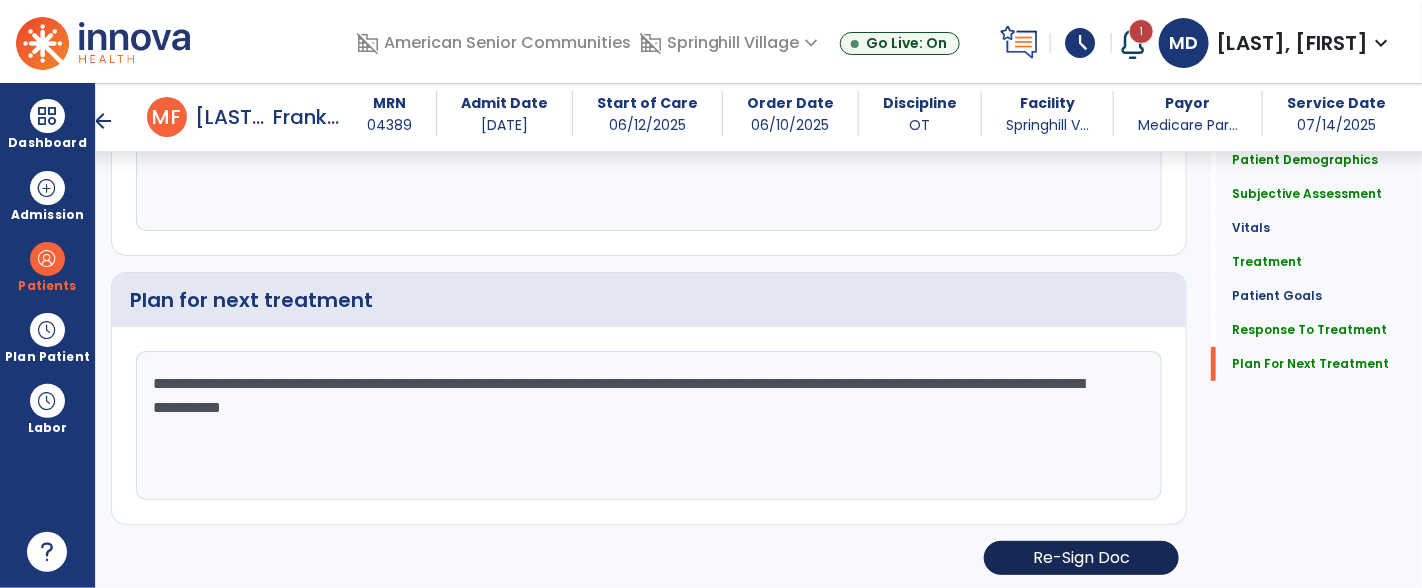 type on "**********" 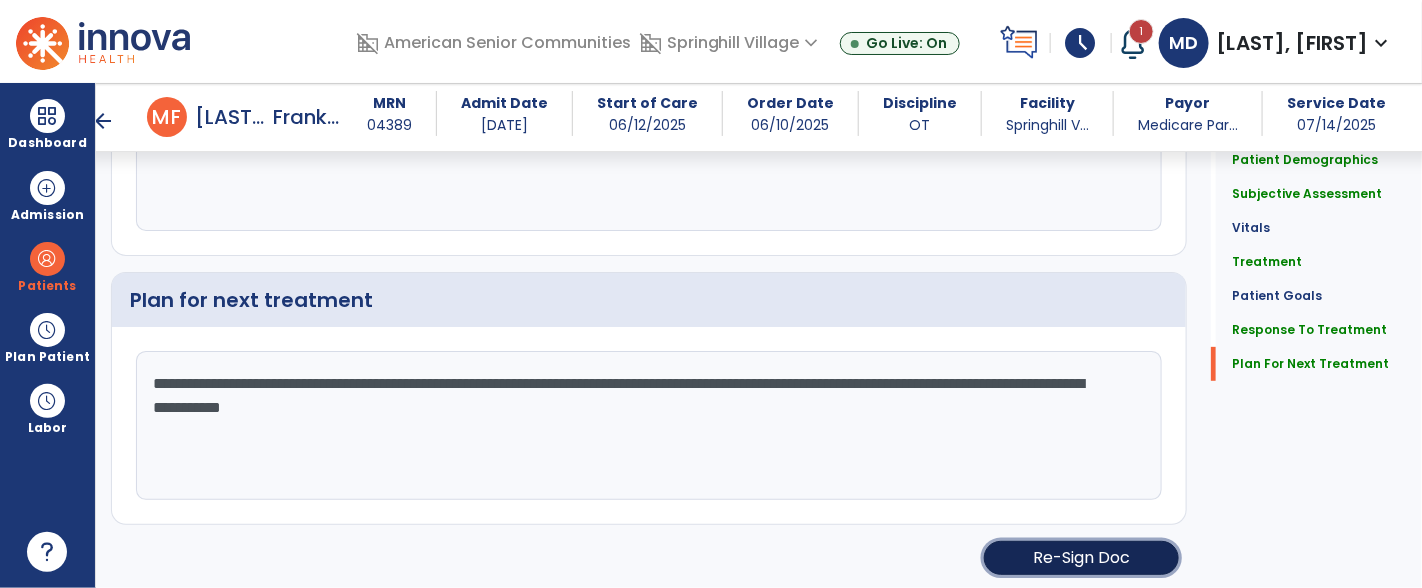 click on "Re-Sign Doc" 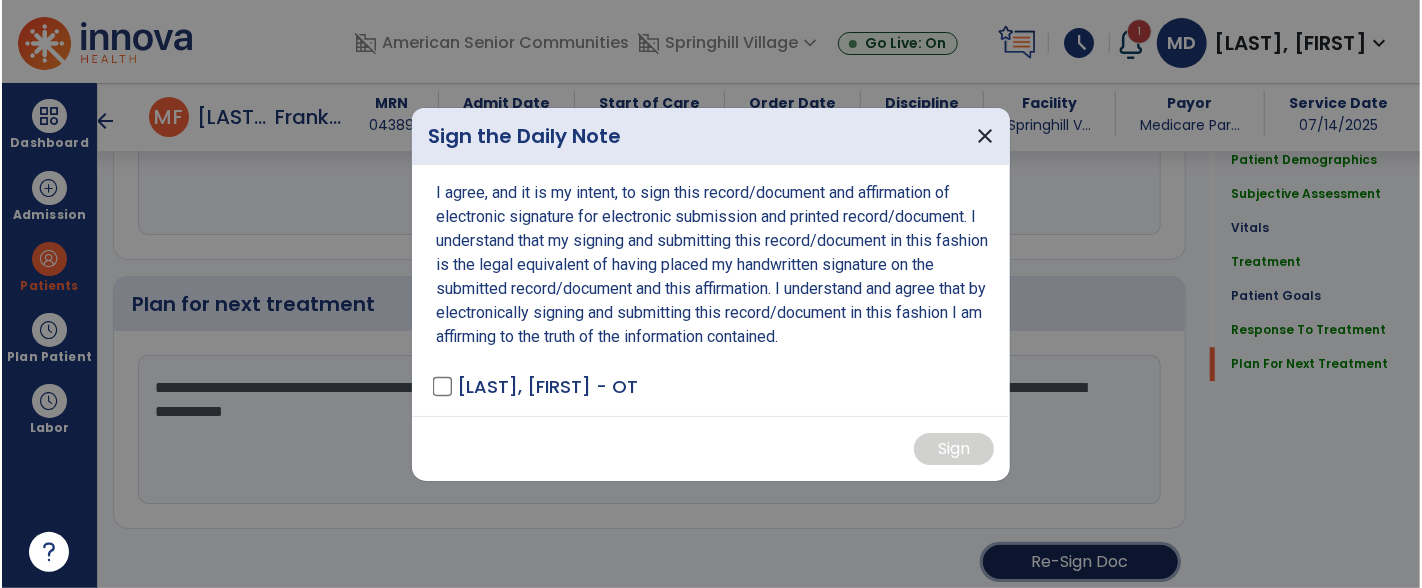 scroll, scrollTop: 3009, scrollLeft: 0, axis: vertical 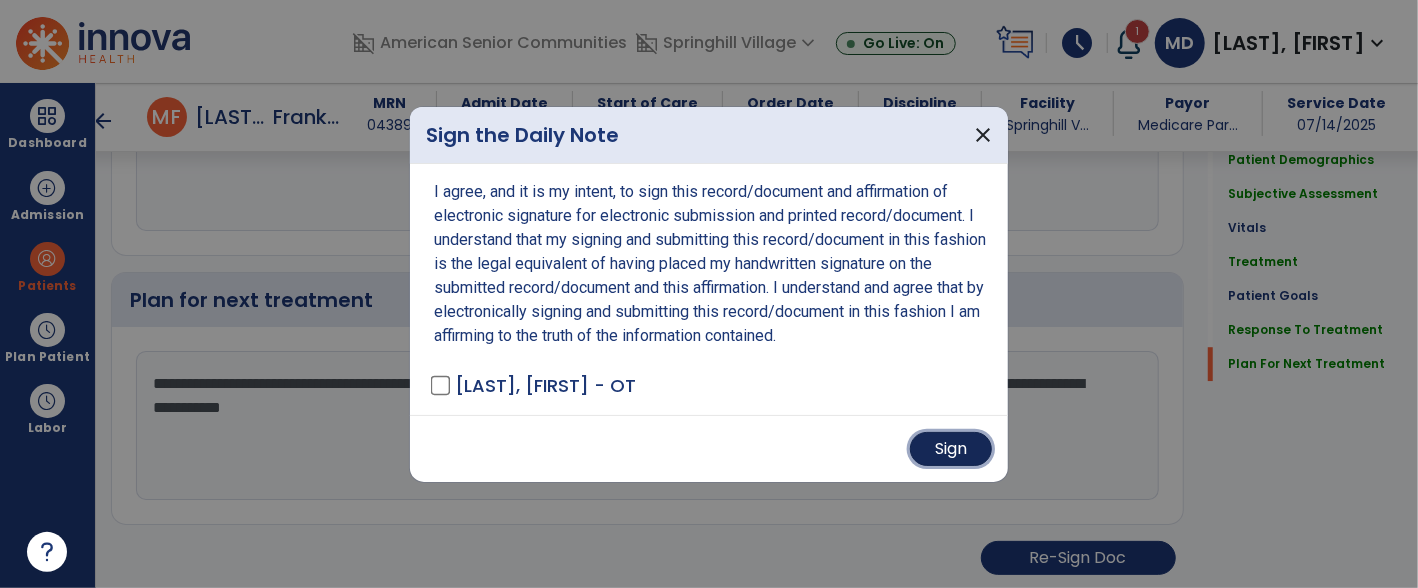 click on "Sign" at bounding box center (951, 449) 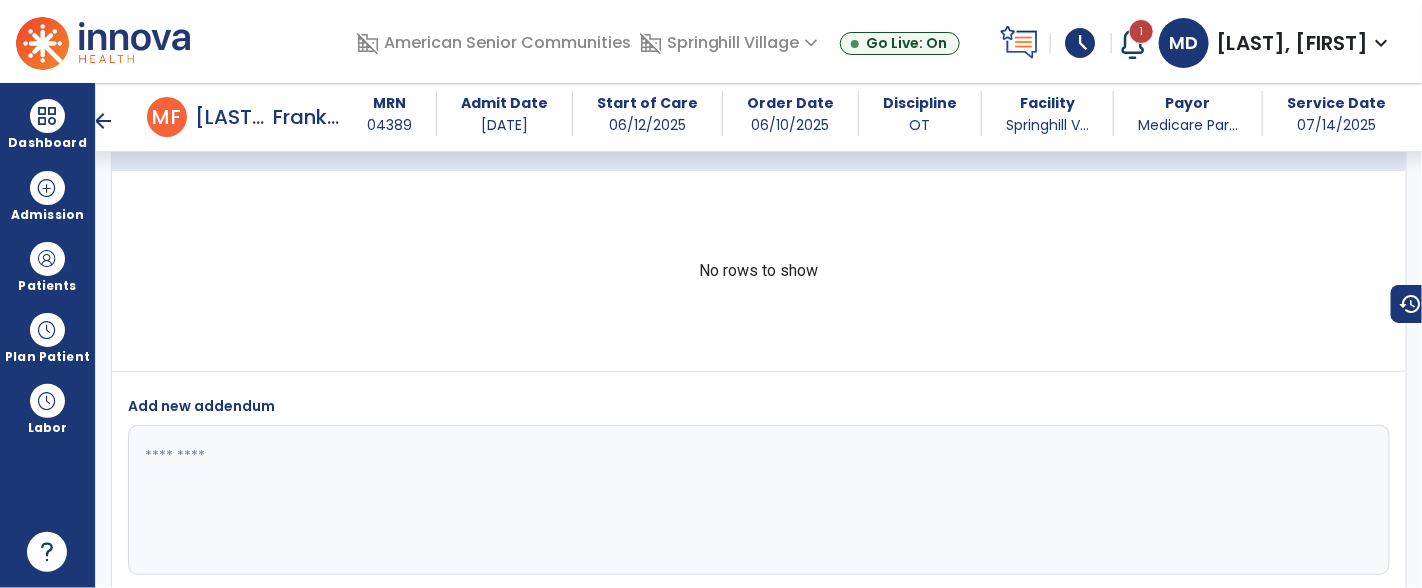 scroll, scrollTop: 4828, scrollLeft: 0, axis: vertical 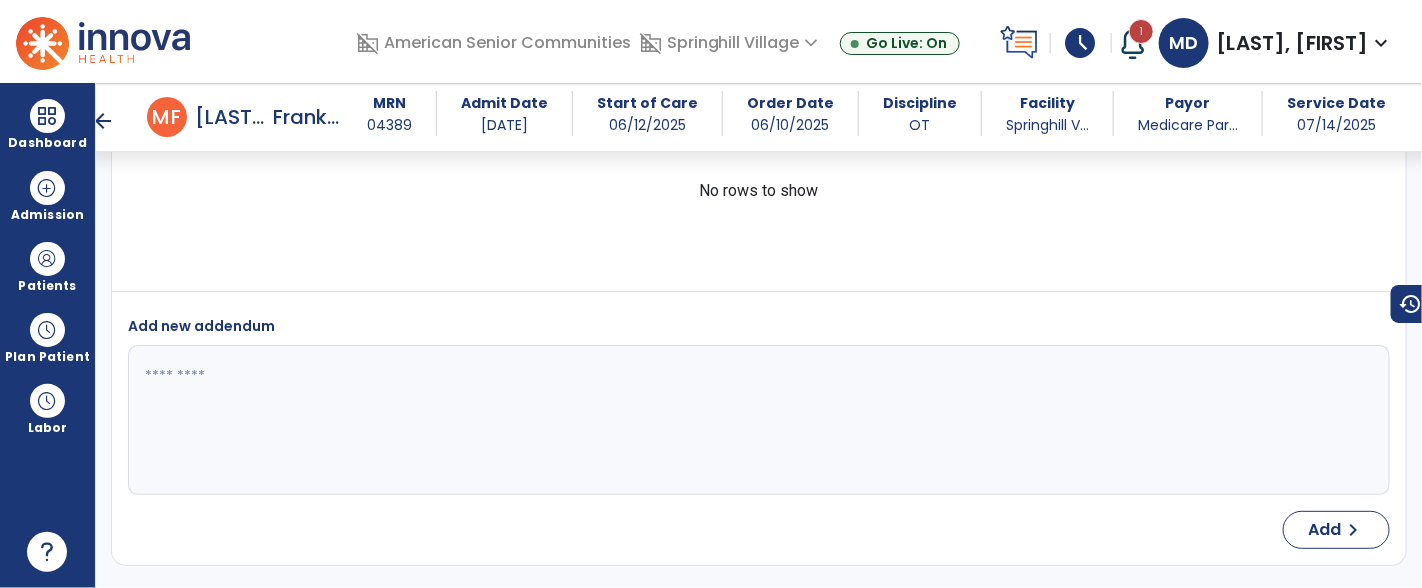 click on "arrow_back" at bounding box center (103, 121) 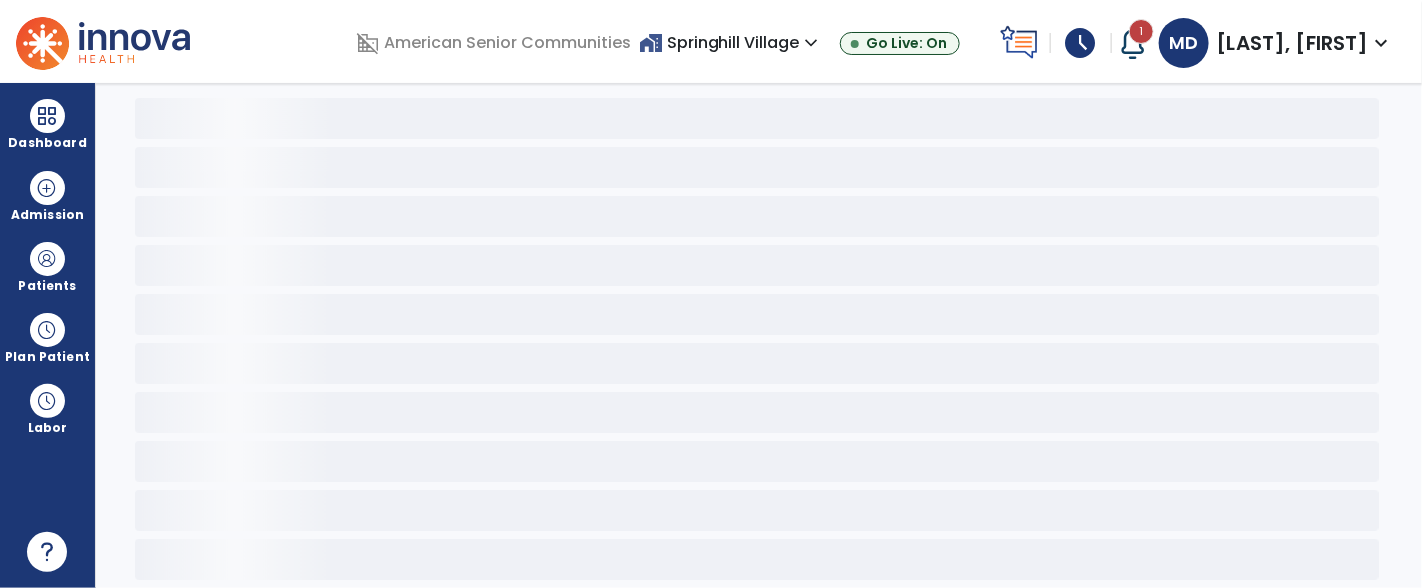 scroll, scrollTop: 91, scrollLeft: 0, axis: vertical 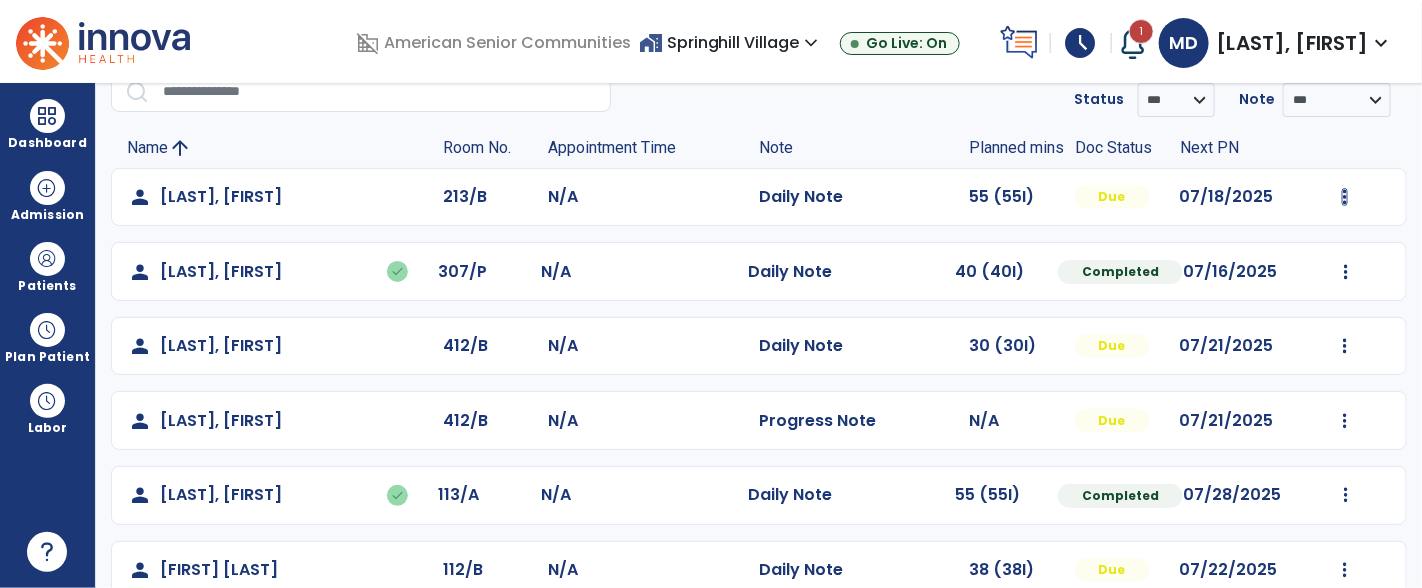 click at bounding box center [1345, 197] 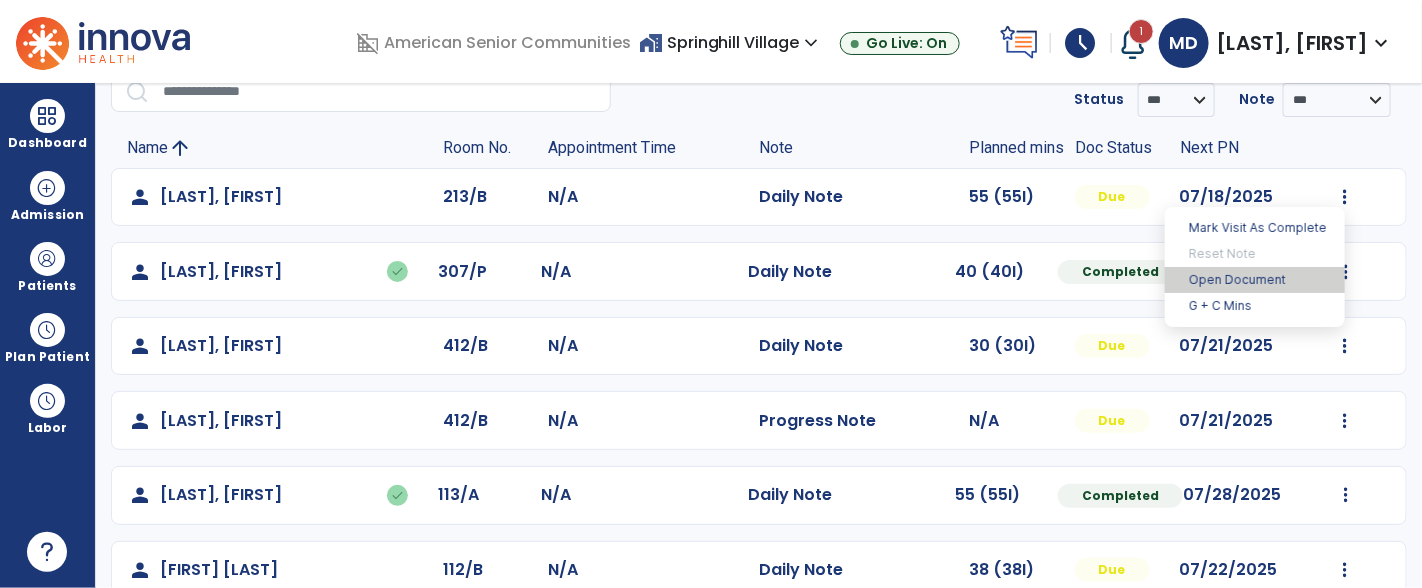 click on "Open Document" at bounding box center (1255, 280) 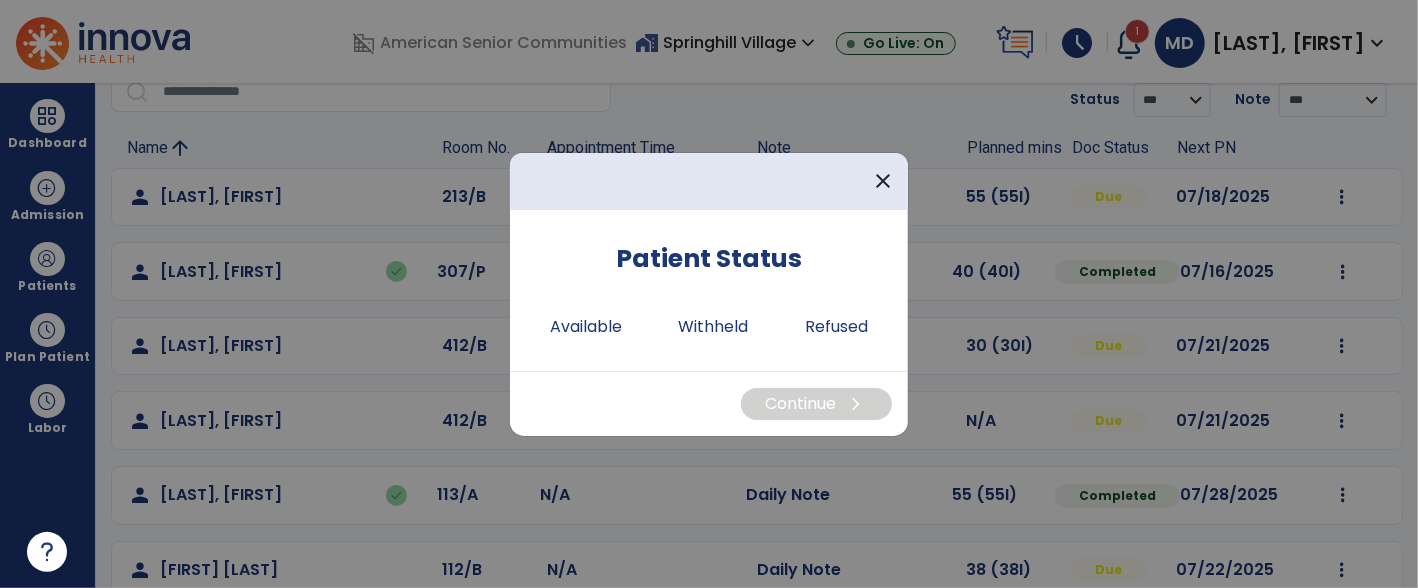 click at bounding box center (709, 294) 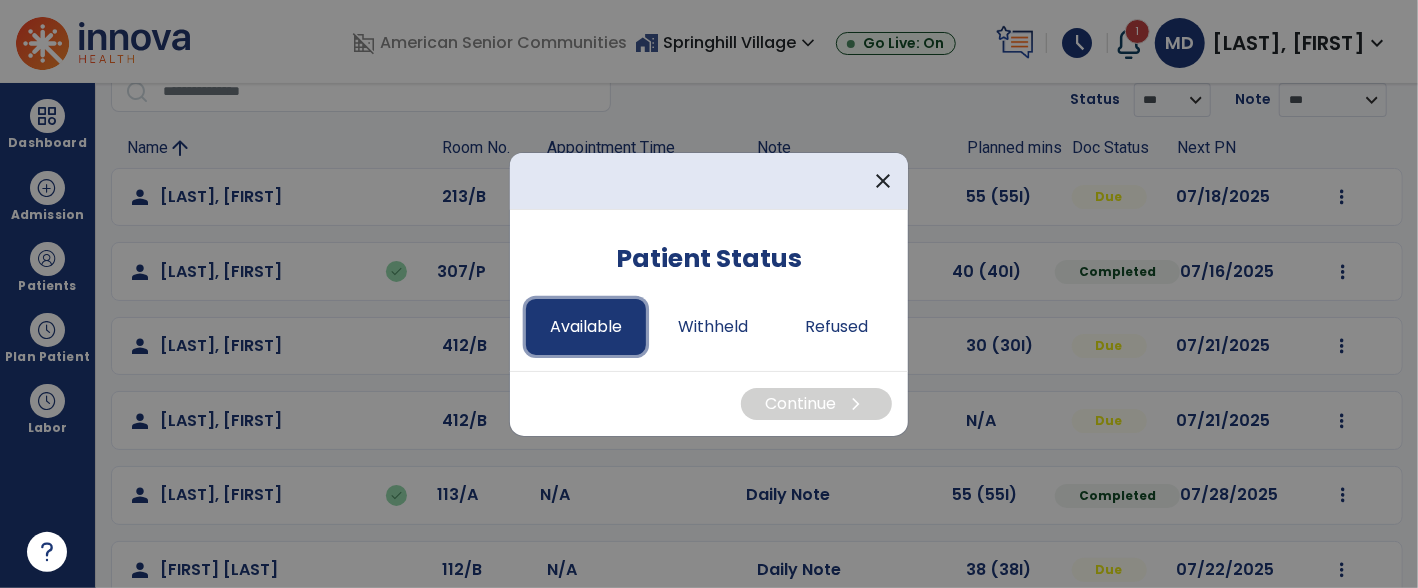 click on "Available" at bounding box center [586, 327] 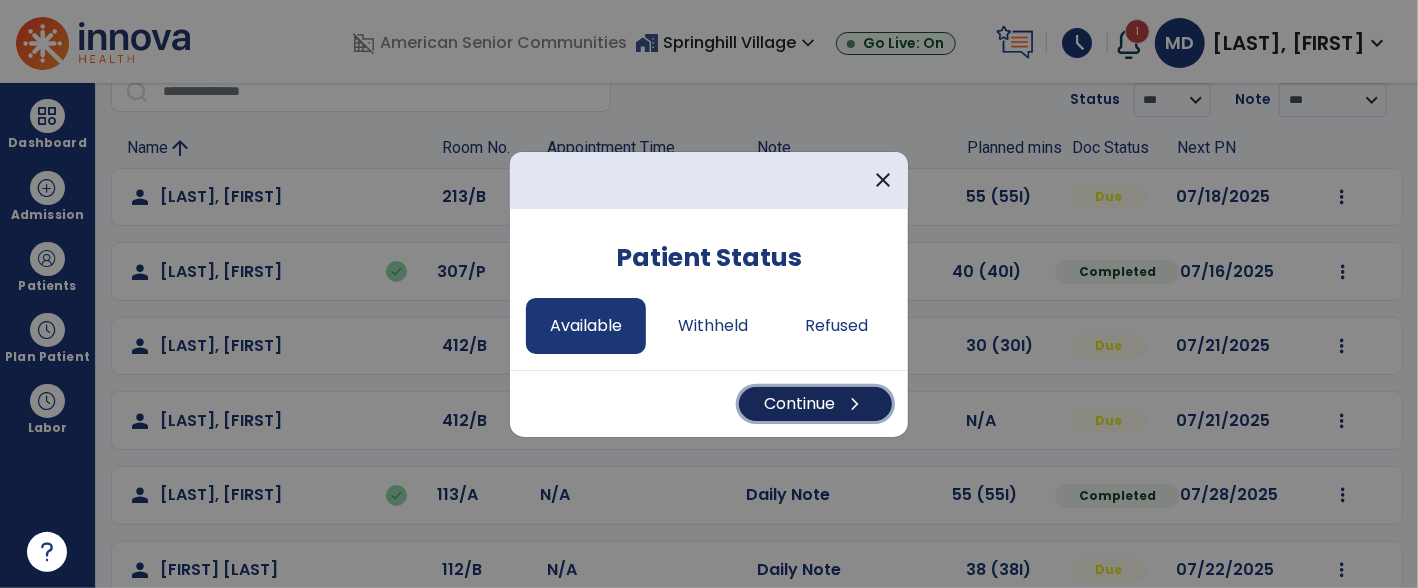 click on "chevron_right" at bounding box center (855, 404) 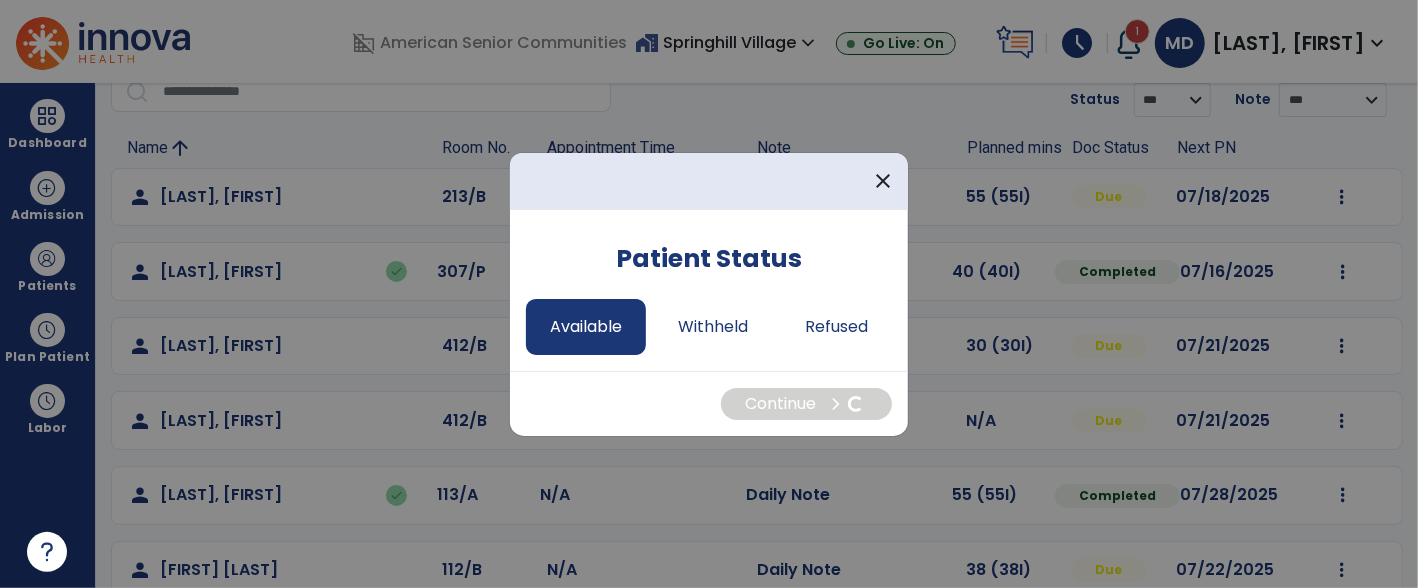 select on "*" 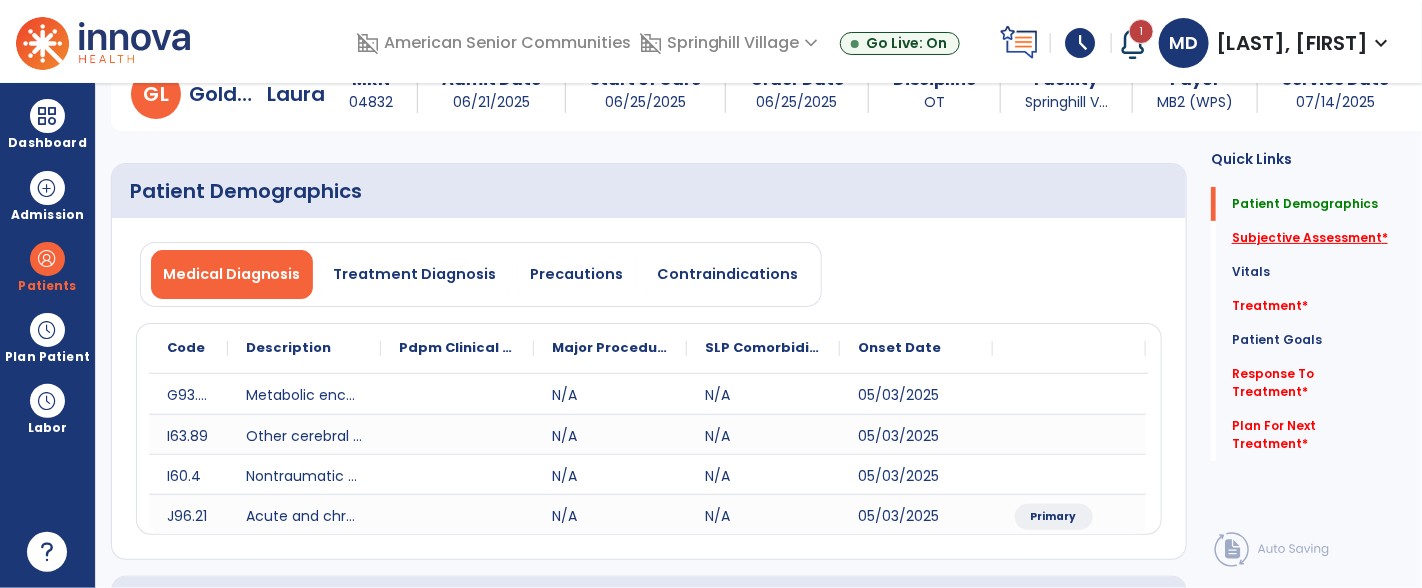 click on "Subjective Assessment   *" 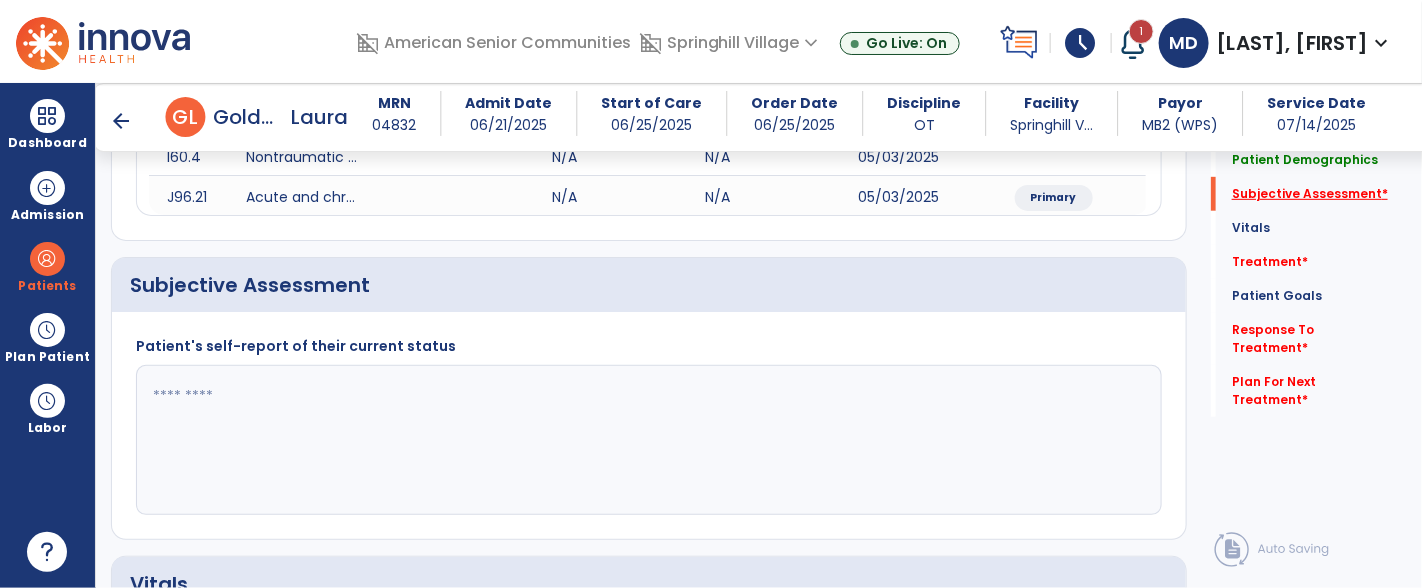 scroll, scrollTop: 472, scrollLeft: 0, axis: vertical 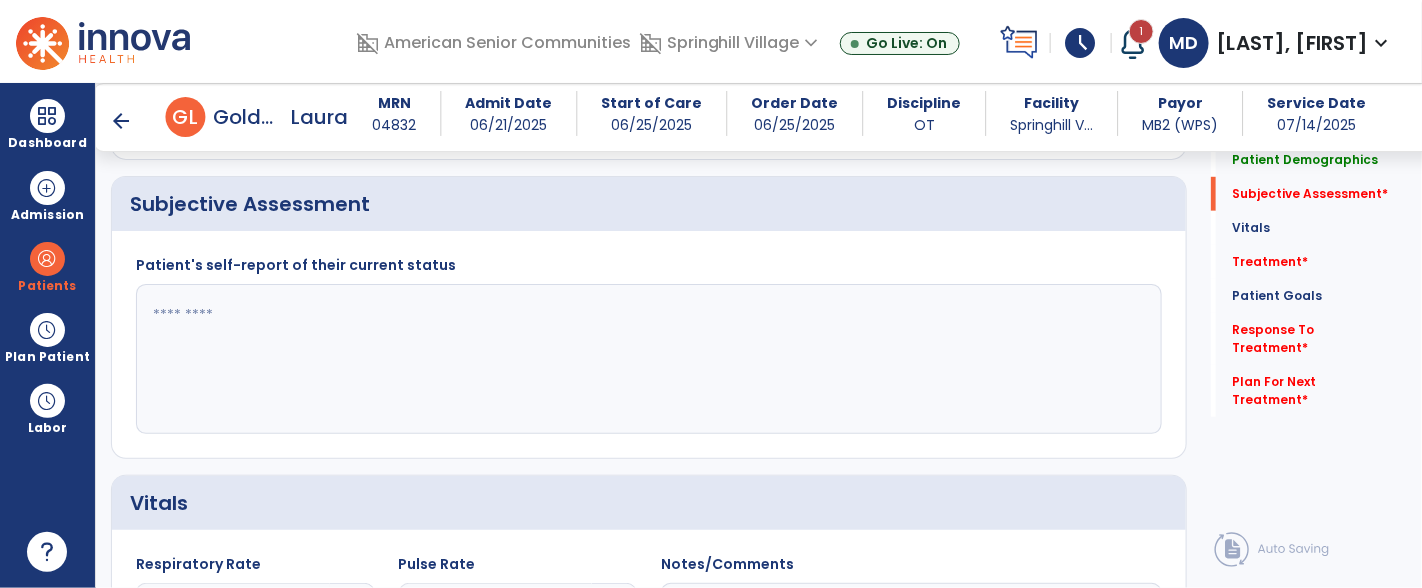 click 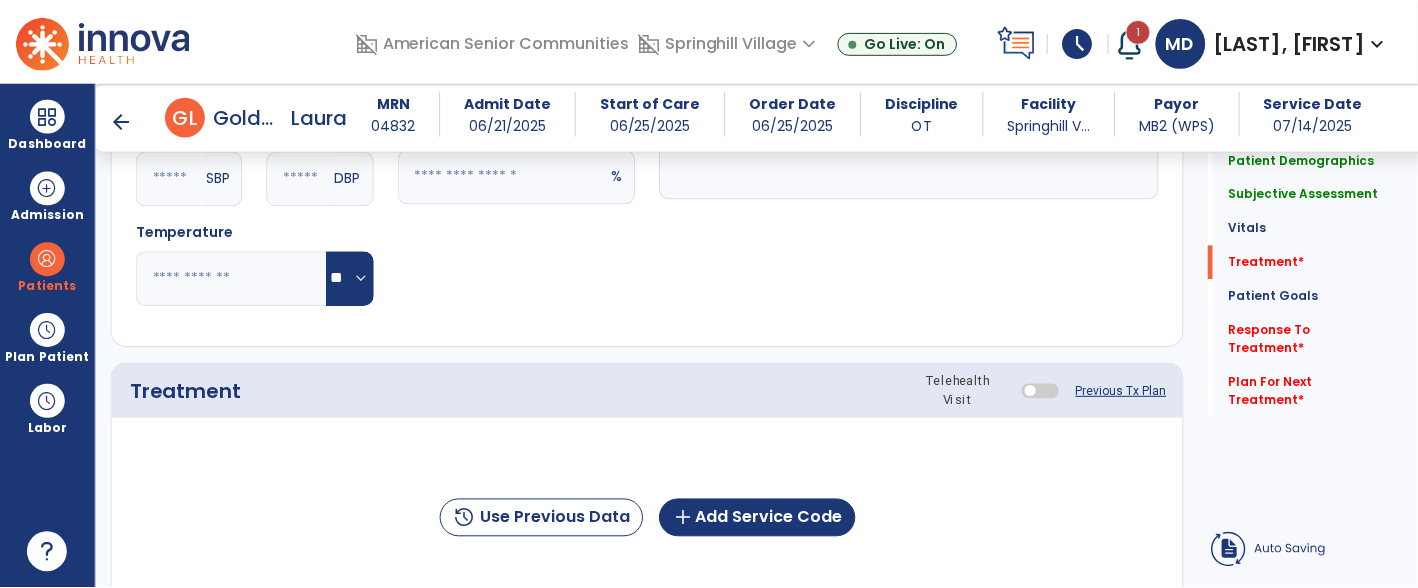scroll, scrollTop: 1099, scrollLeft: 0, axis: vertical 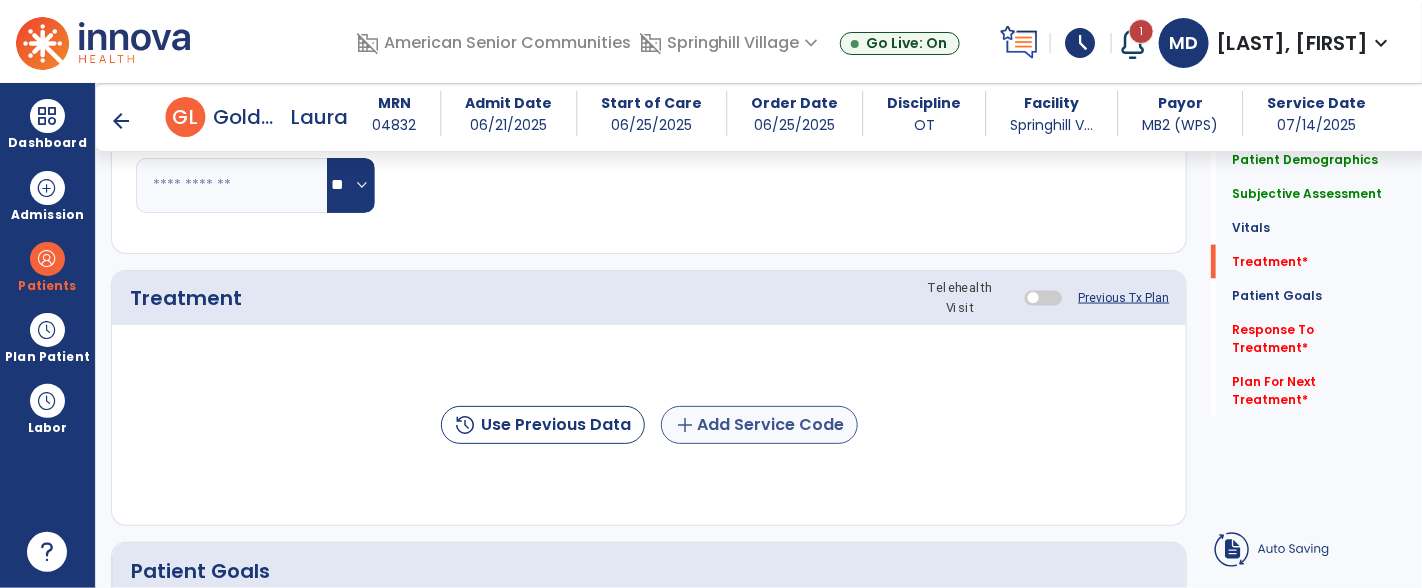 type on "**********" 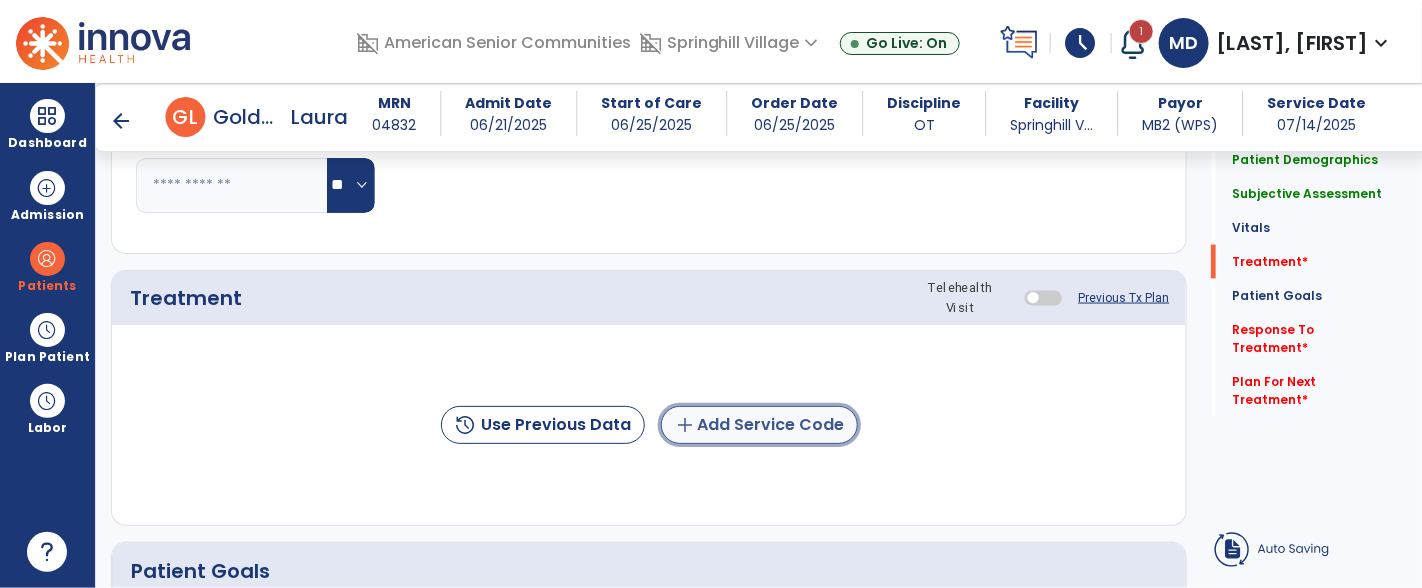 click on "add  Add Service Code" 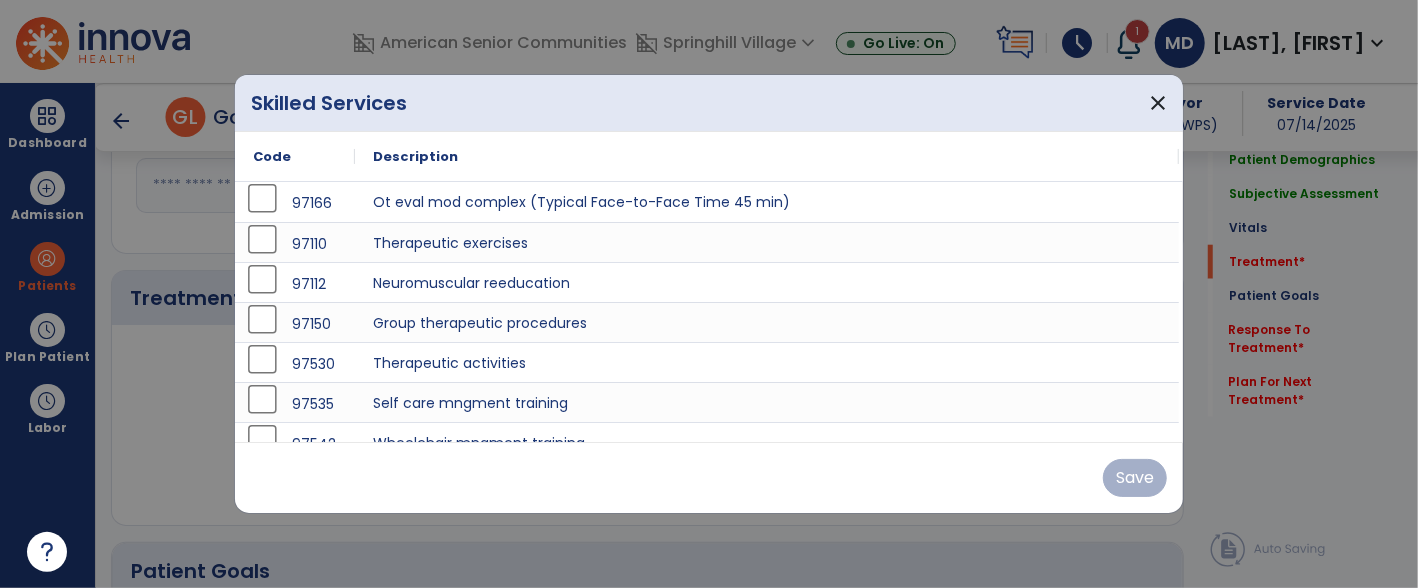 scroll, scrollTop: 1099, scrollLeft: 0, axis: vertical 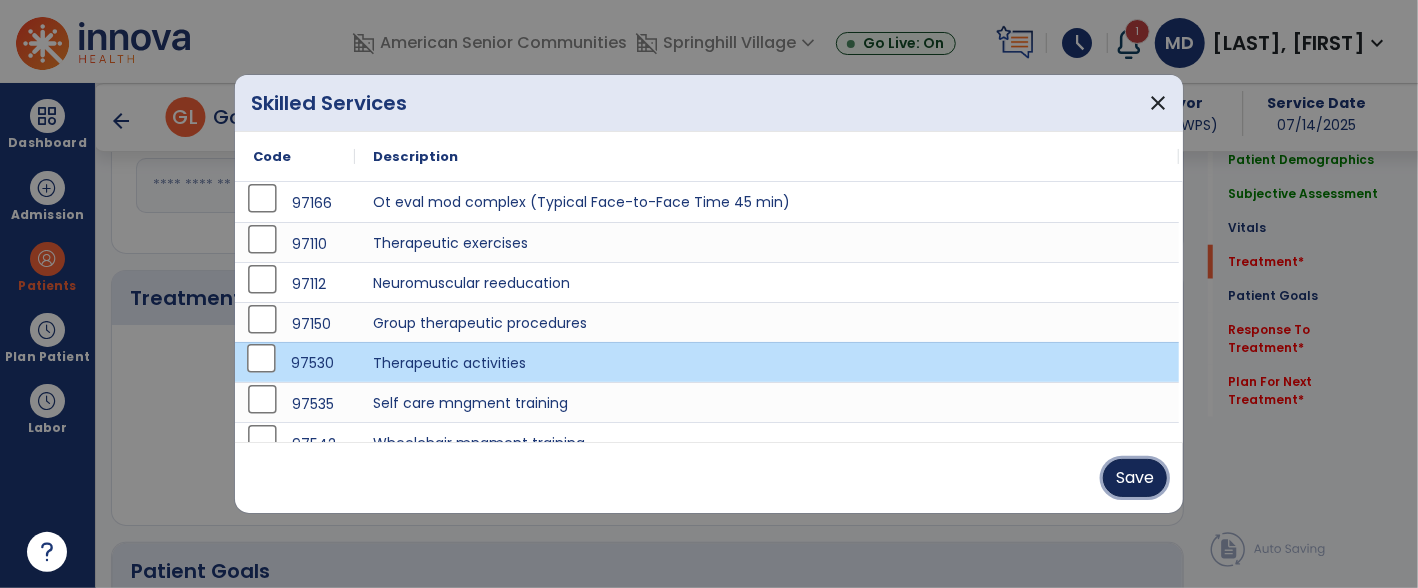 click on "Save" at bounding box center [1135, 478] 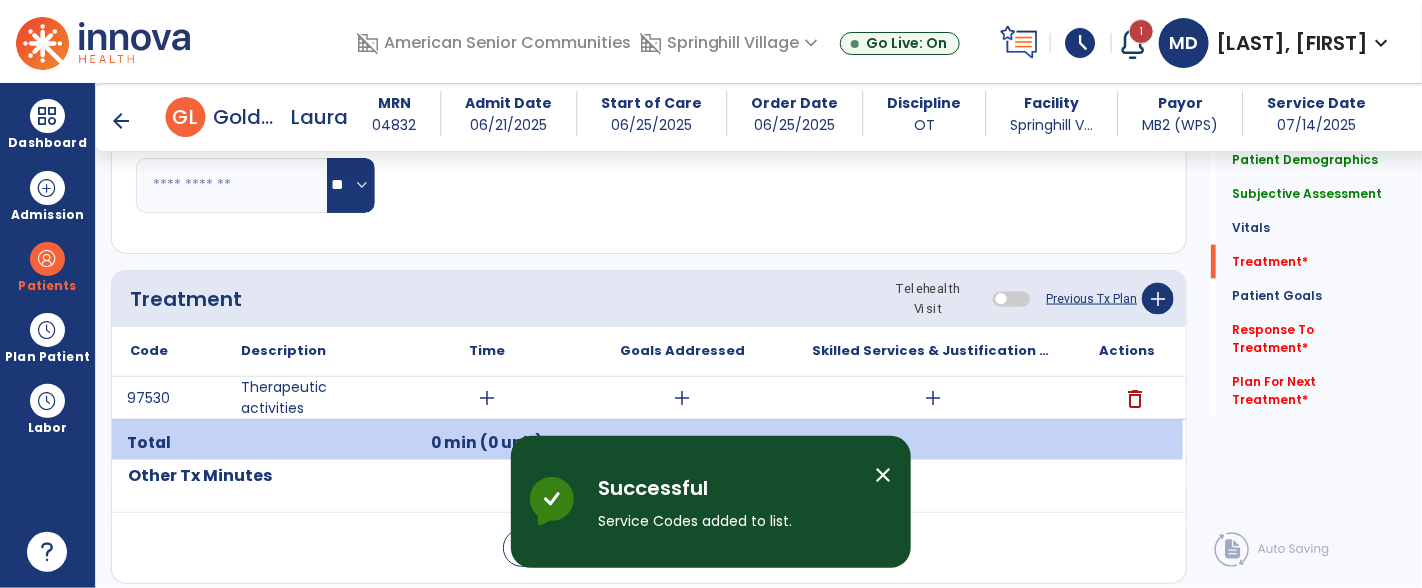 click on "add" at bounding box center [487, 398] 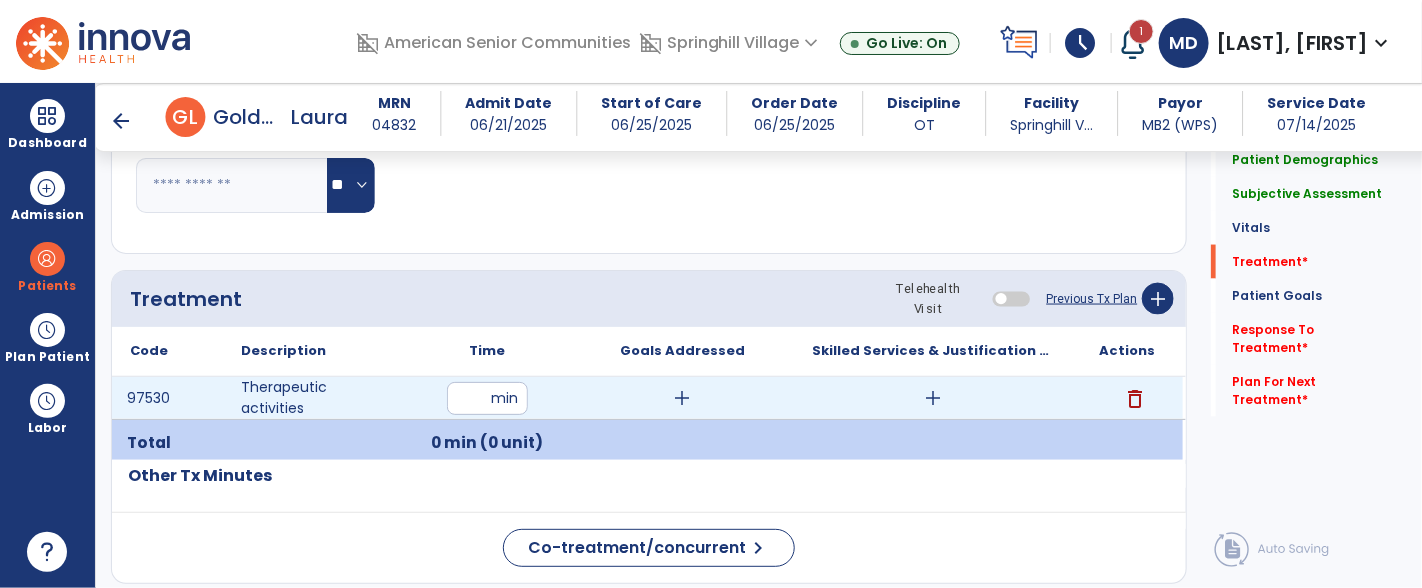 type on "**" 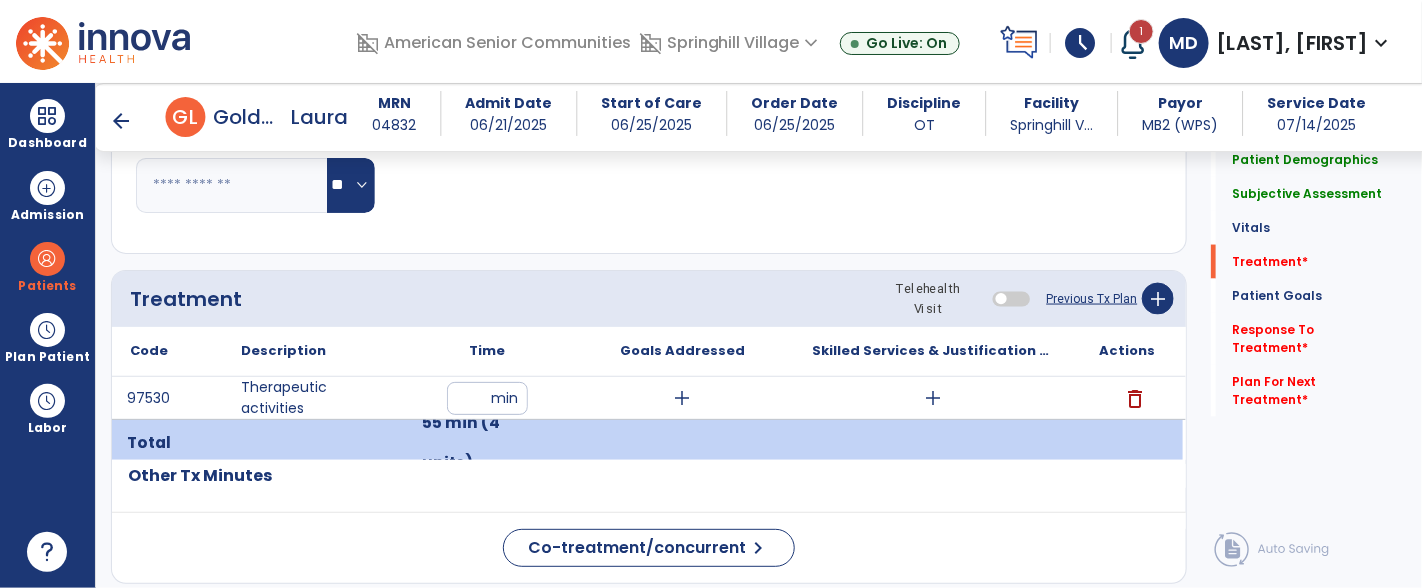 click on "add" at bounding box center (682, 398) 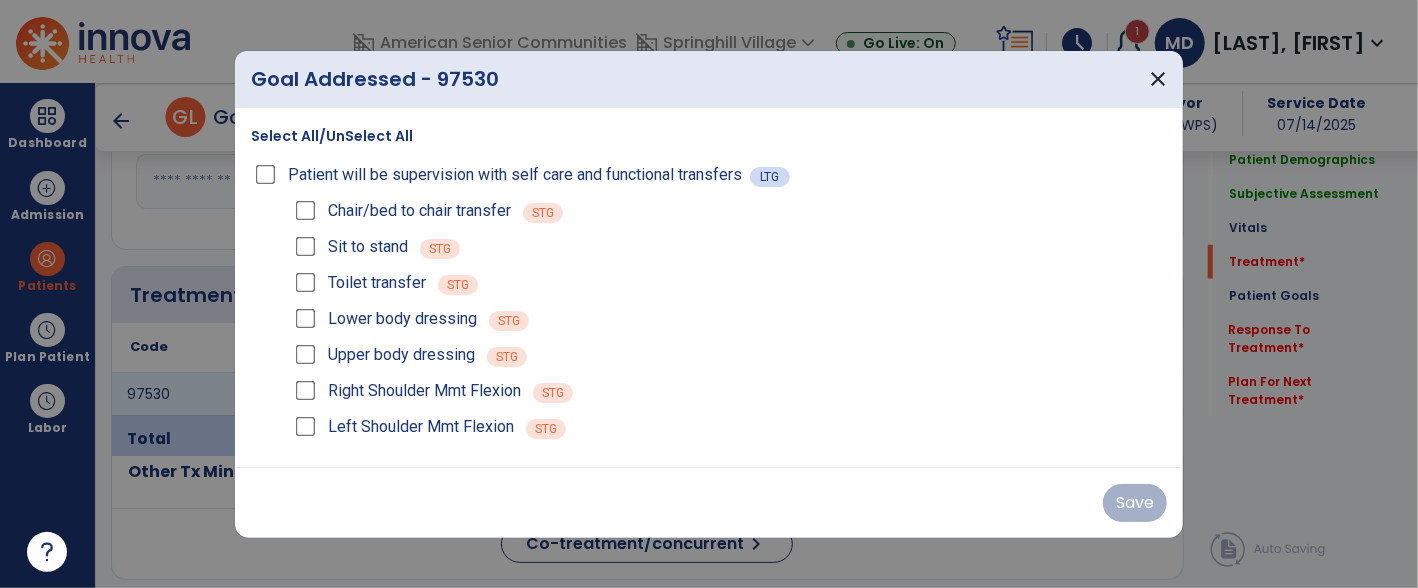 scroll, scrollTop: 1099, scrollLeft: 0, axis: vertical 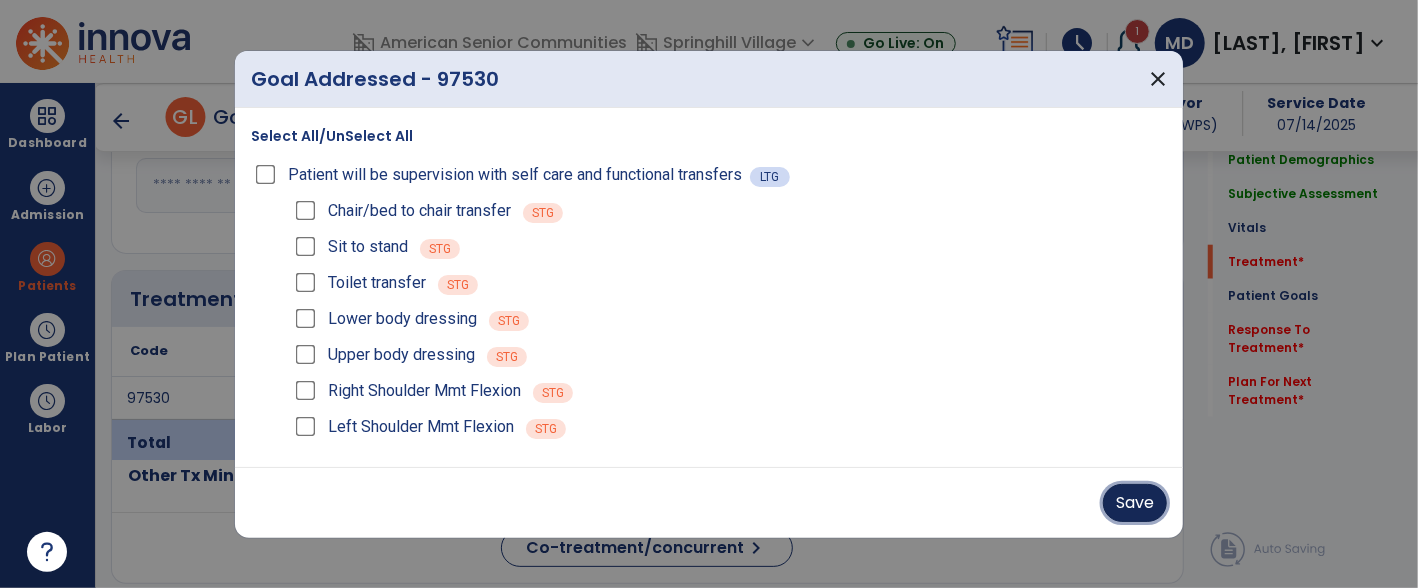 click on "Save" at bounding box center [1135, 503] 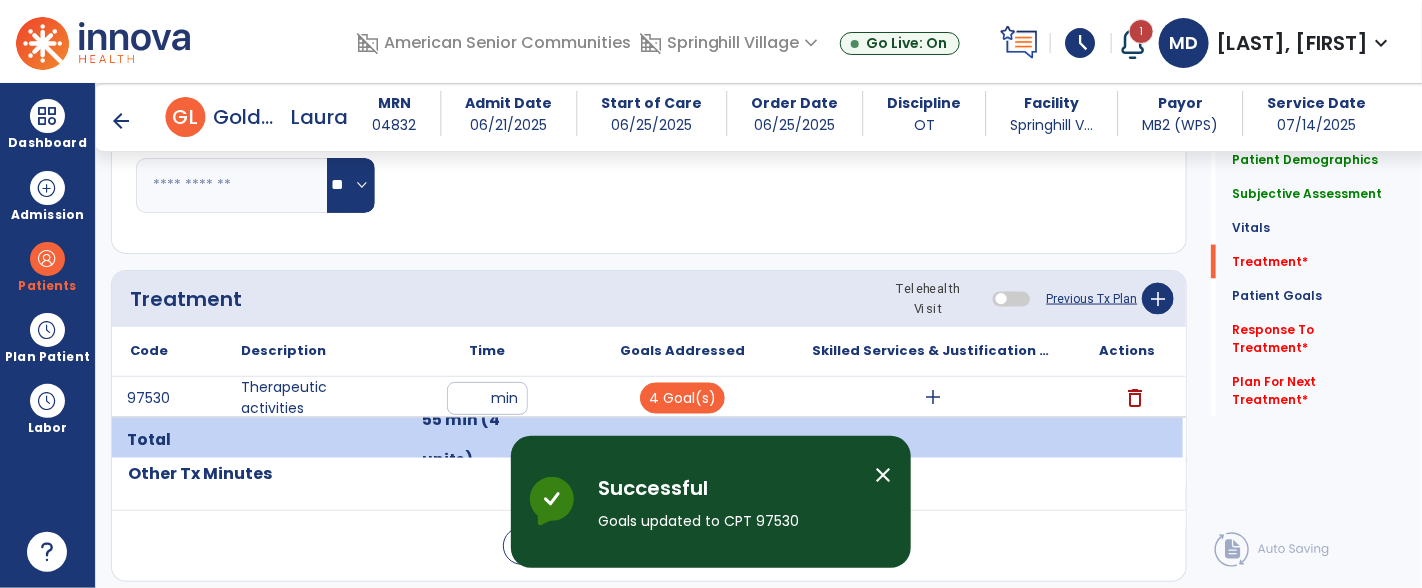 click on "add" at bounding box center (933, 398) 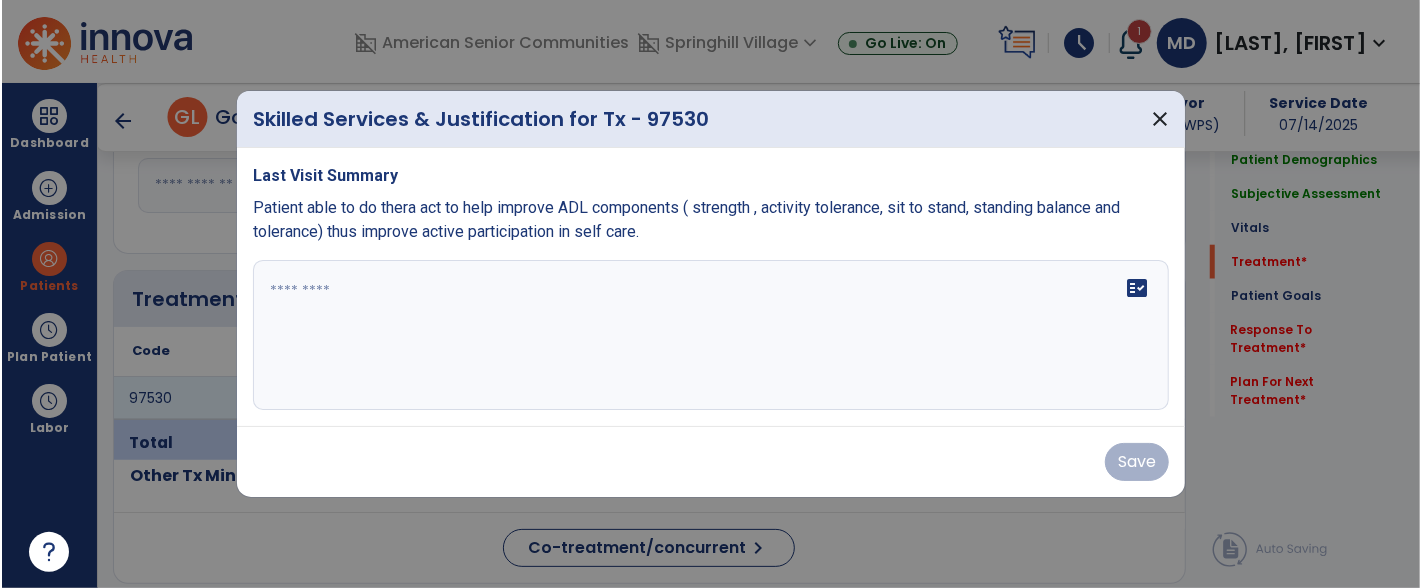 scroll, scrollTop: 1099, scrollLeft: 0, axis: vertical 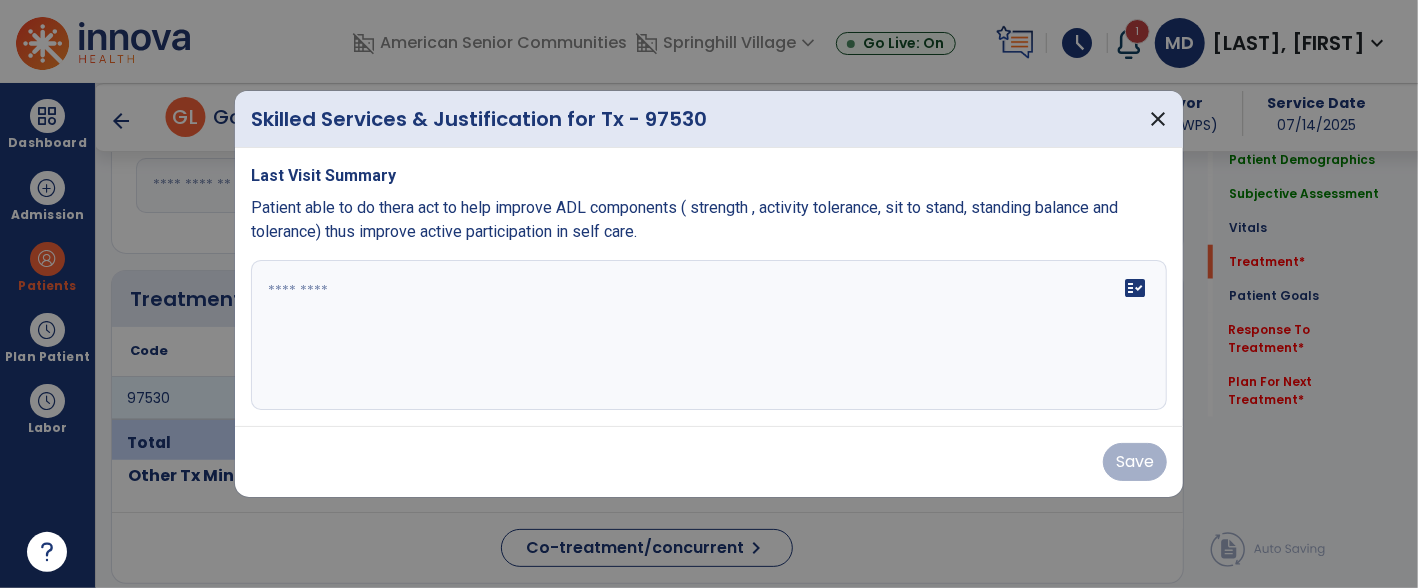 click at bounding box center [709, 335] 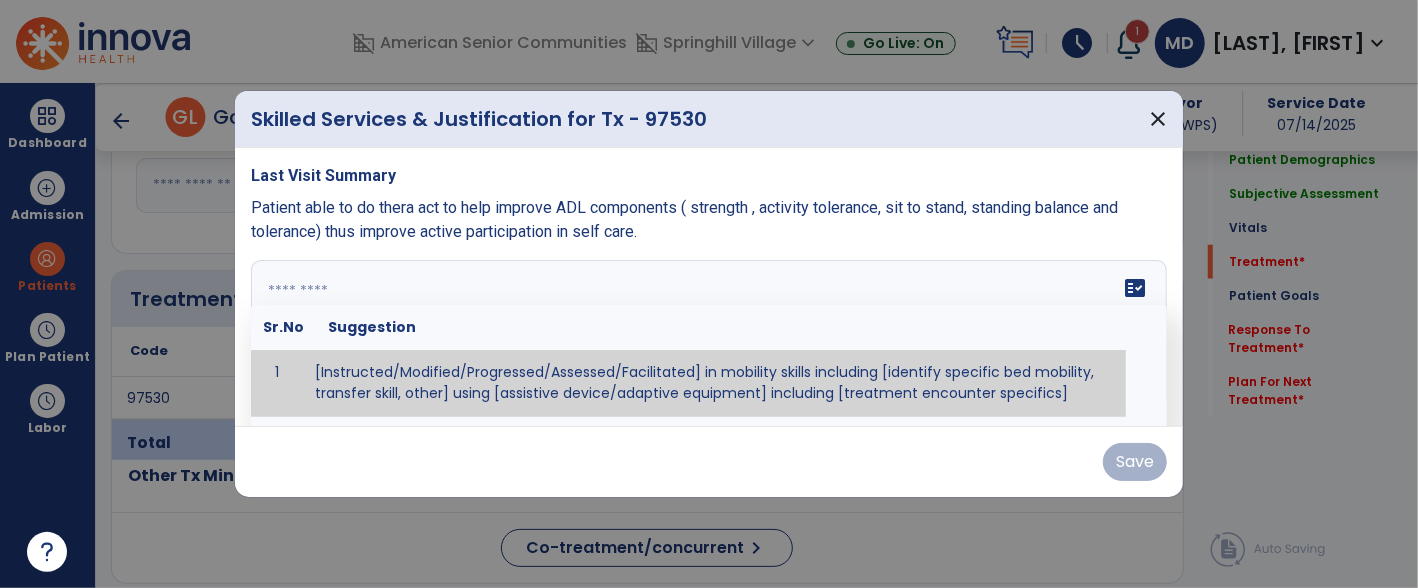 click at bounding box center (707, 335) 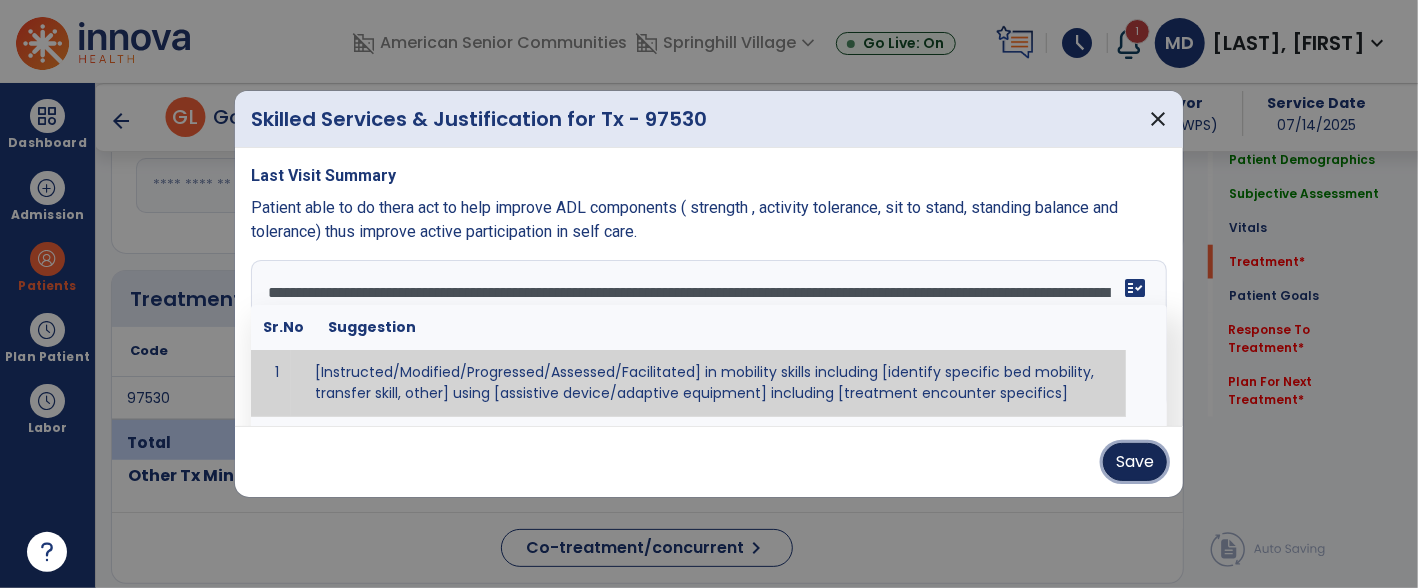 click on "Save" at bounding box center (1135, 462) 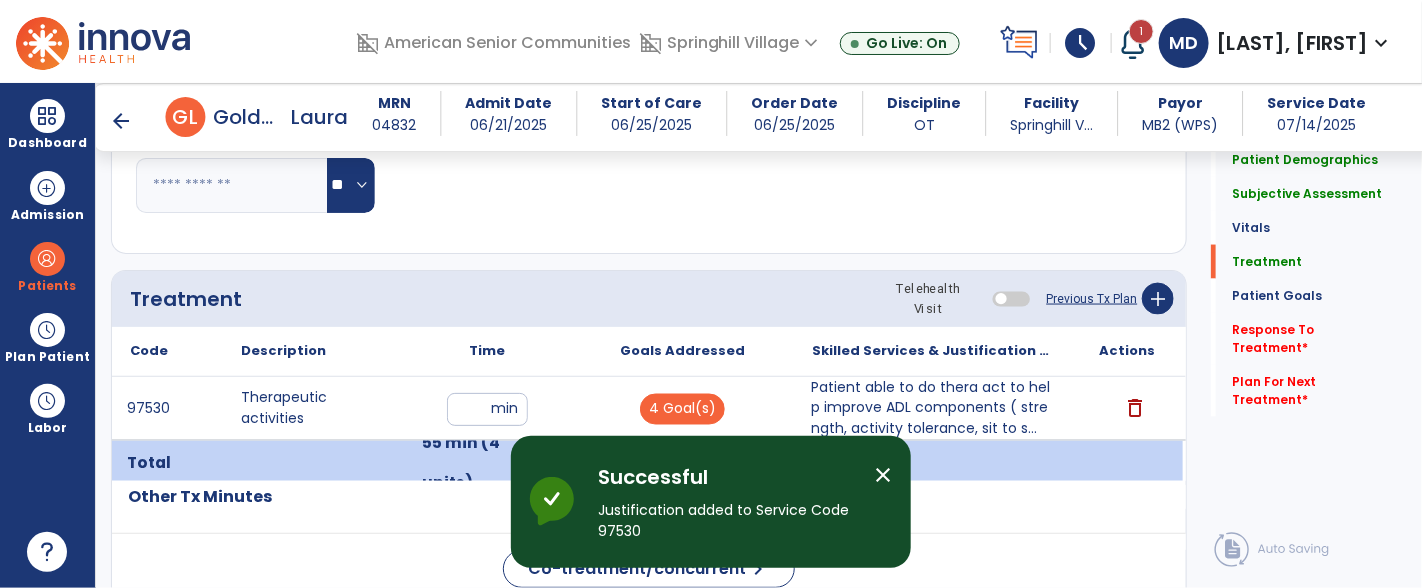 click on "close" at bounding box center (883, 475) 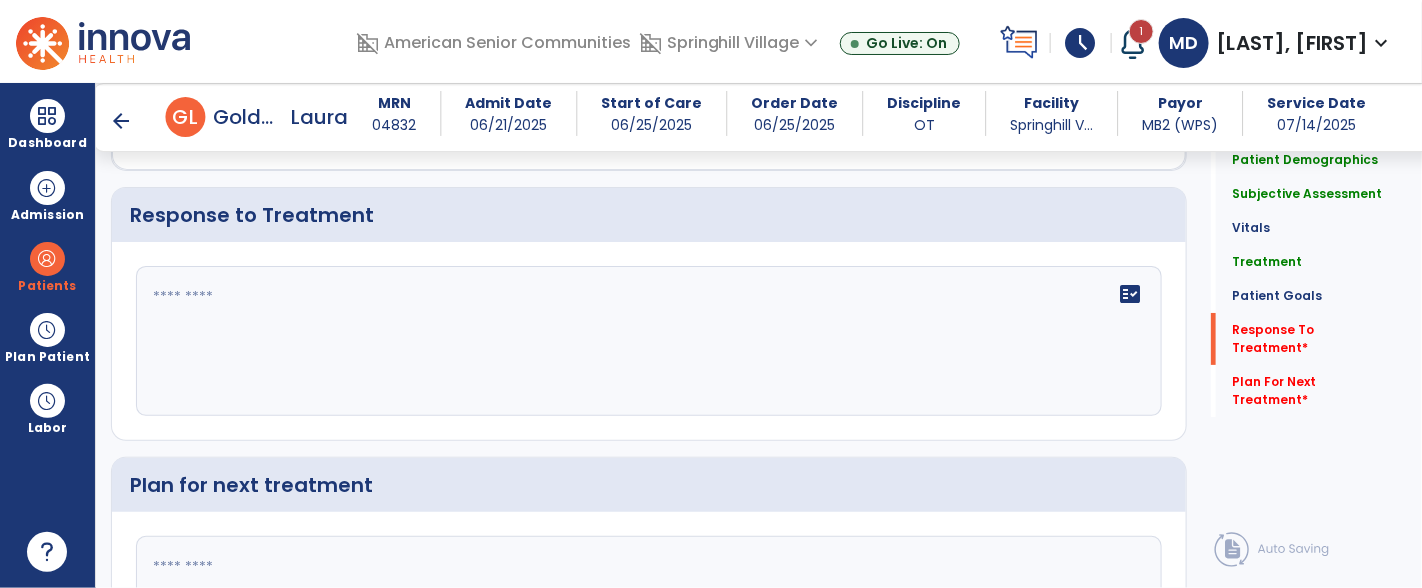scroll, scrollTop: 2750, scrollLeft: 0, axis: vertical 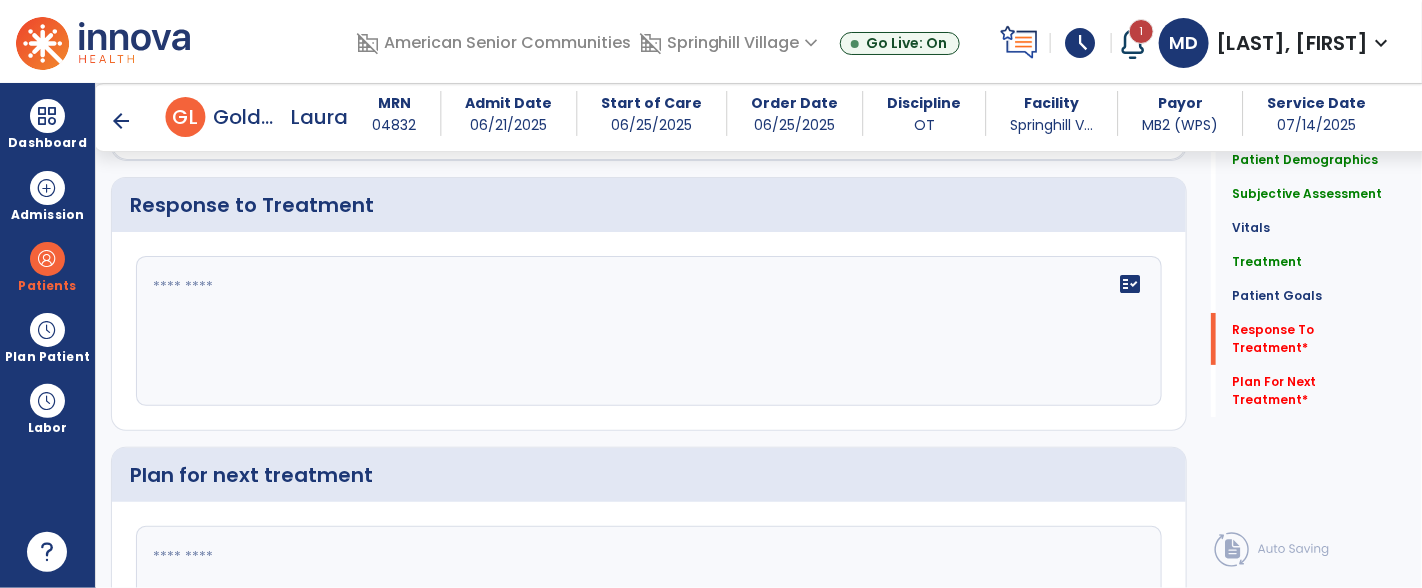 click 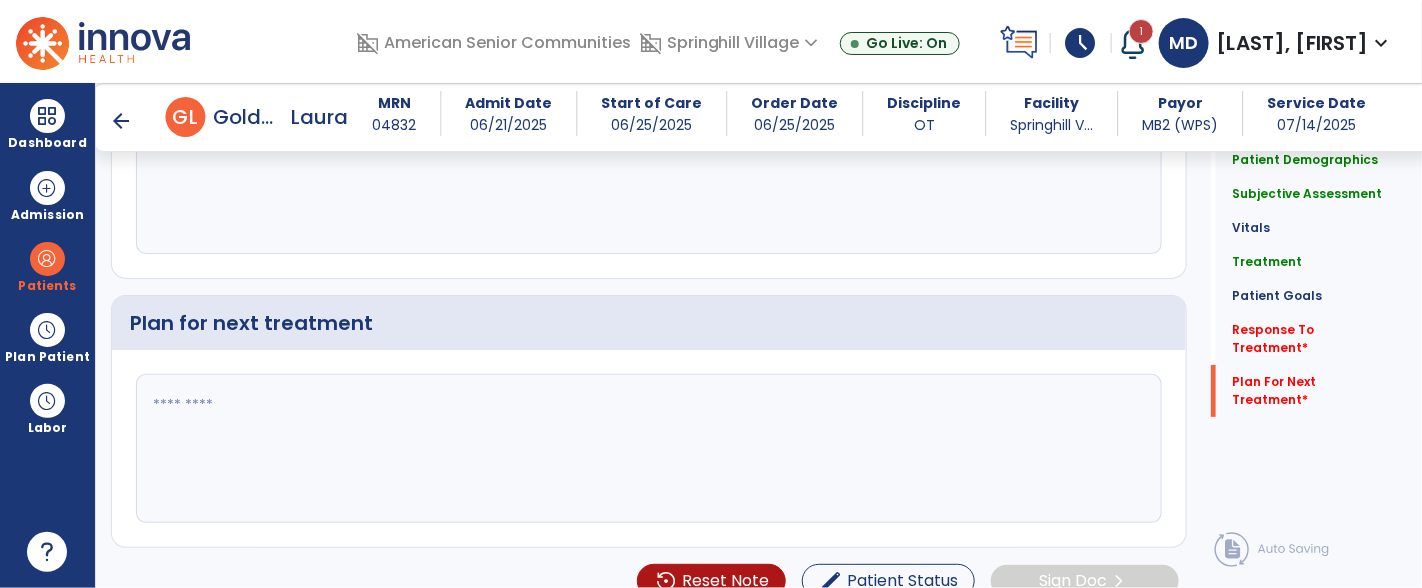 scroll, scrollTop: 2928, scrollLeft: 0, axis: vertical 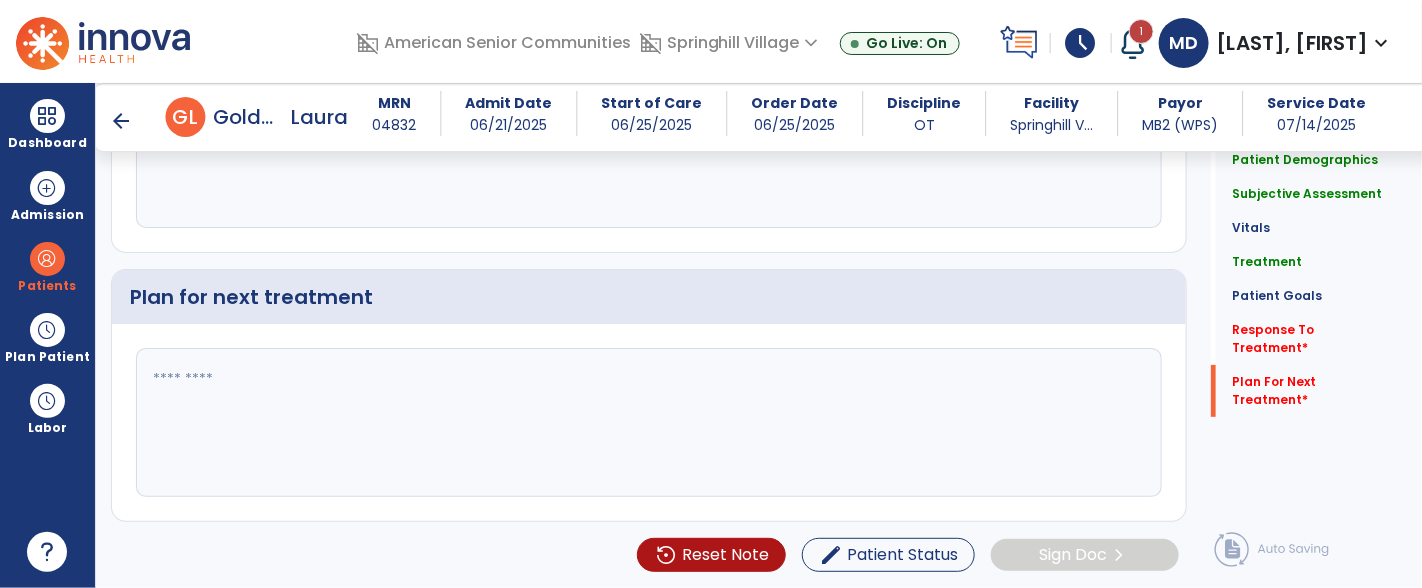 type on "**********" 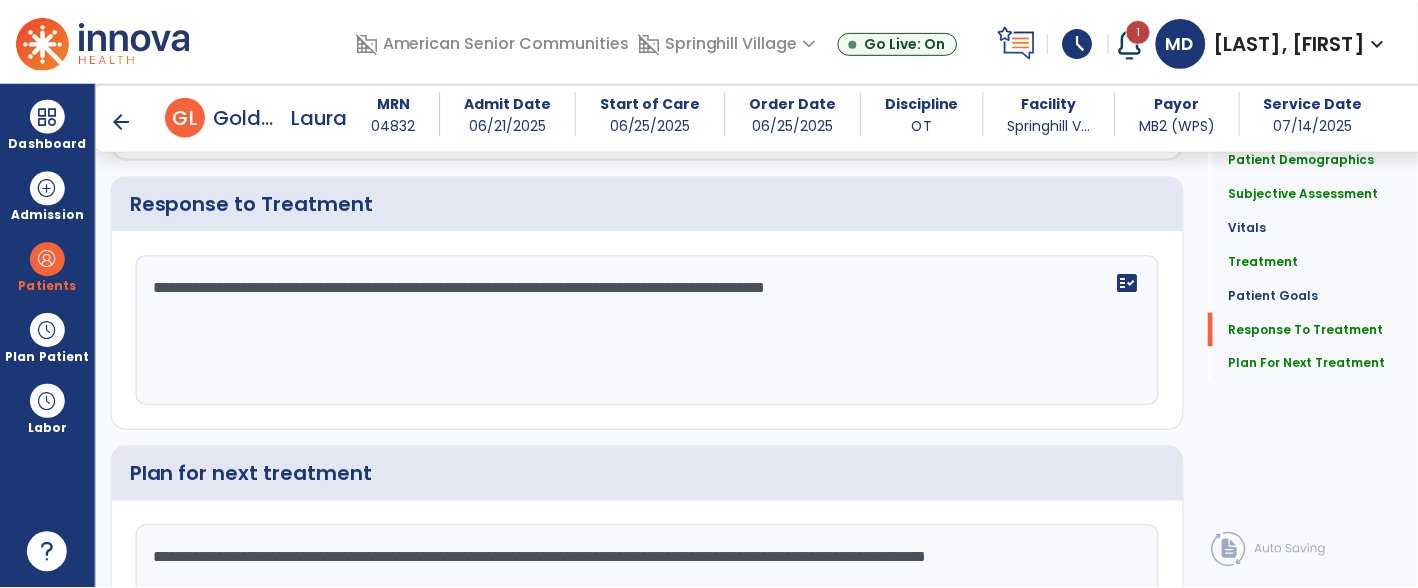 scroll, scrollTop: 2742, scrollLeft: 0, axis: vertical 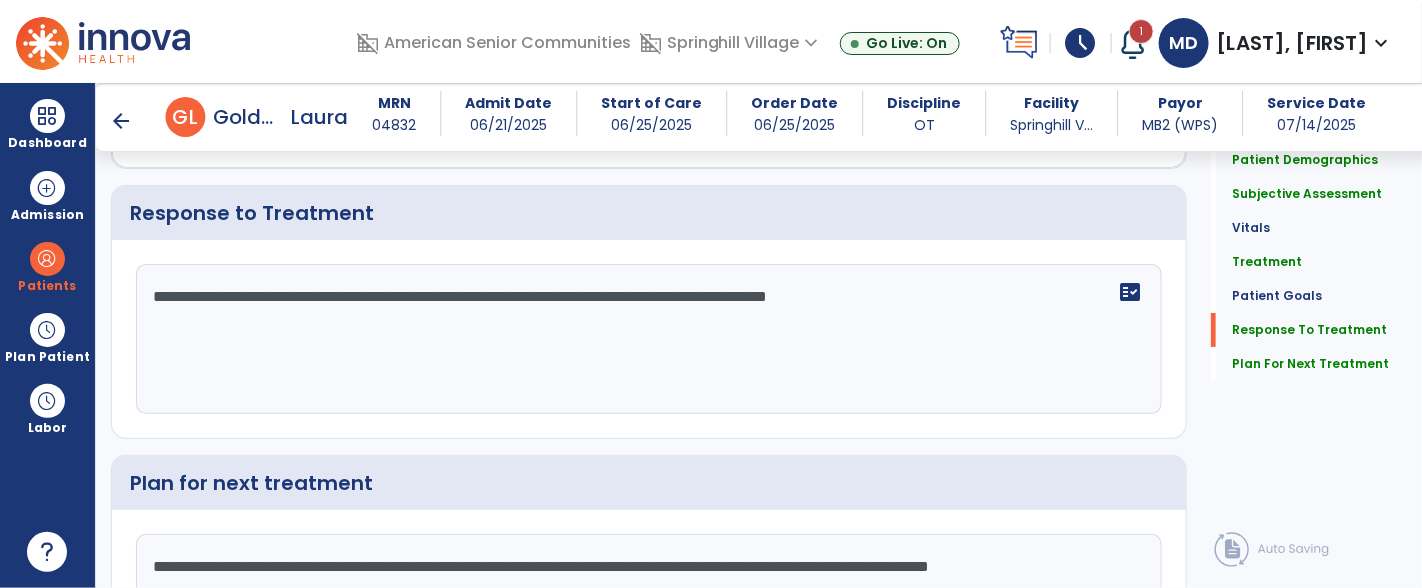 type on "**********" 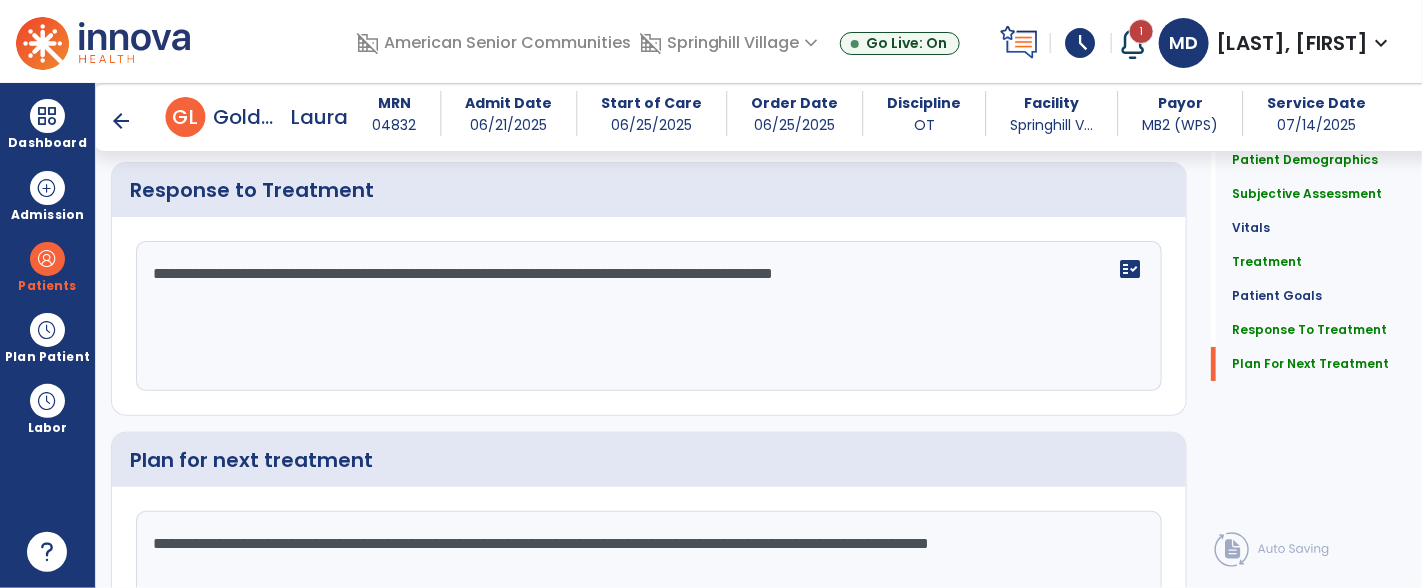 type on "**********" 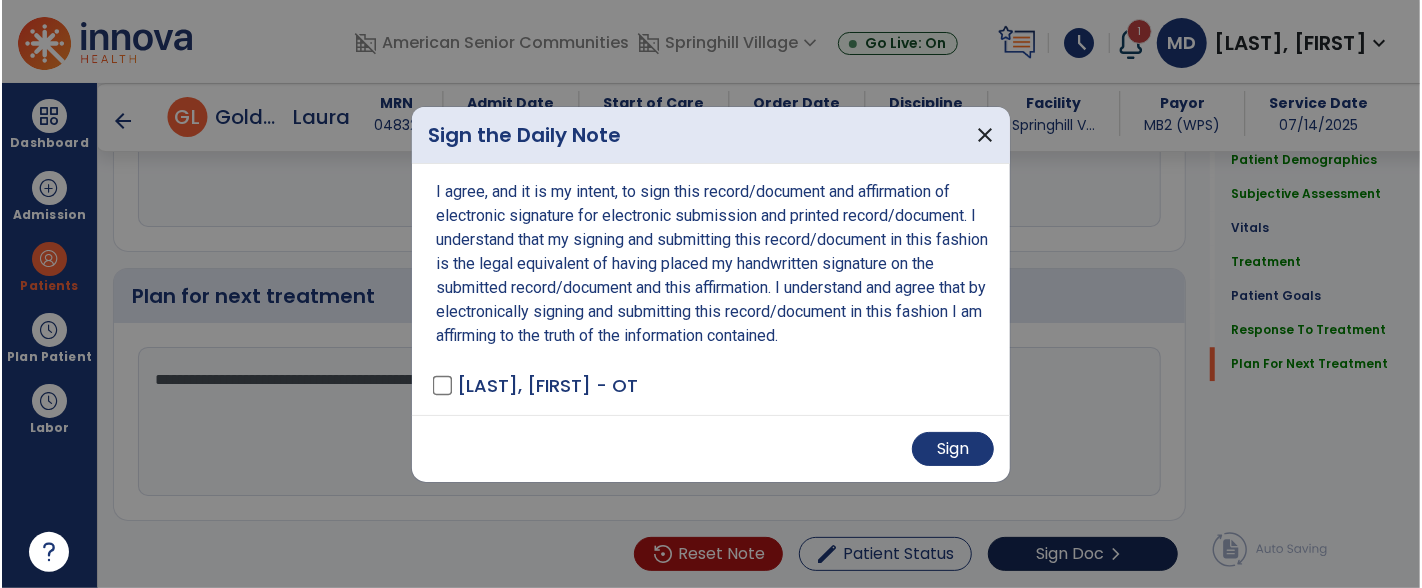 scroll, scrollTop: 2928, scrollLeft: 0, axis: vertical 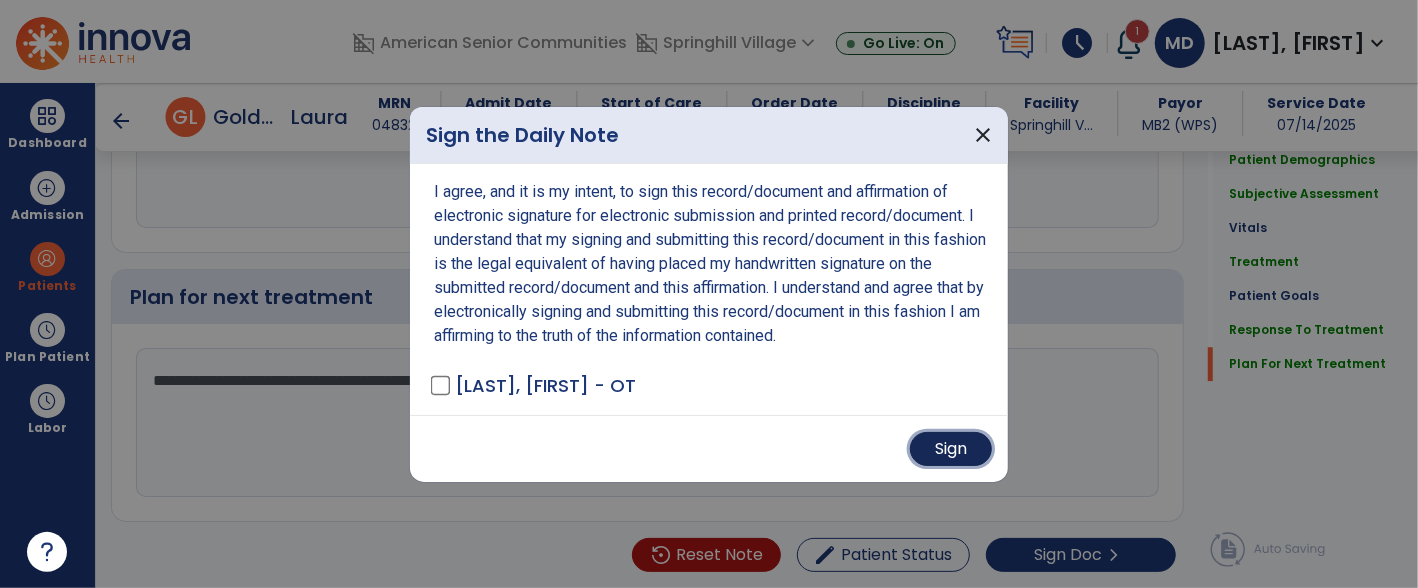 click on "Sign" at bounding box center [951, 449] 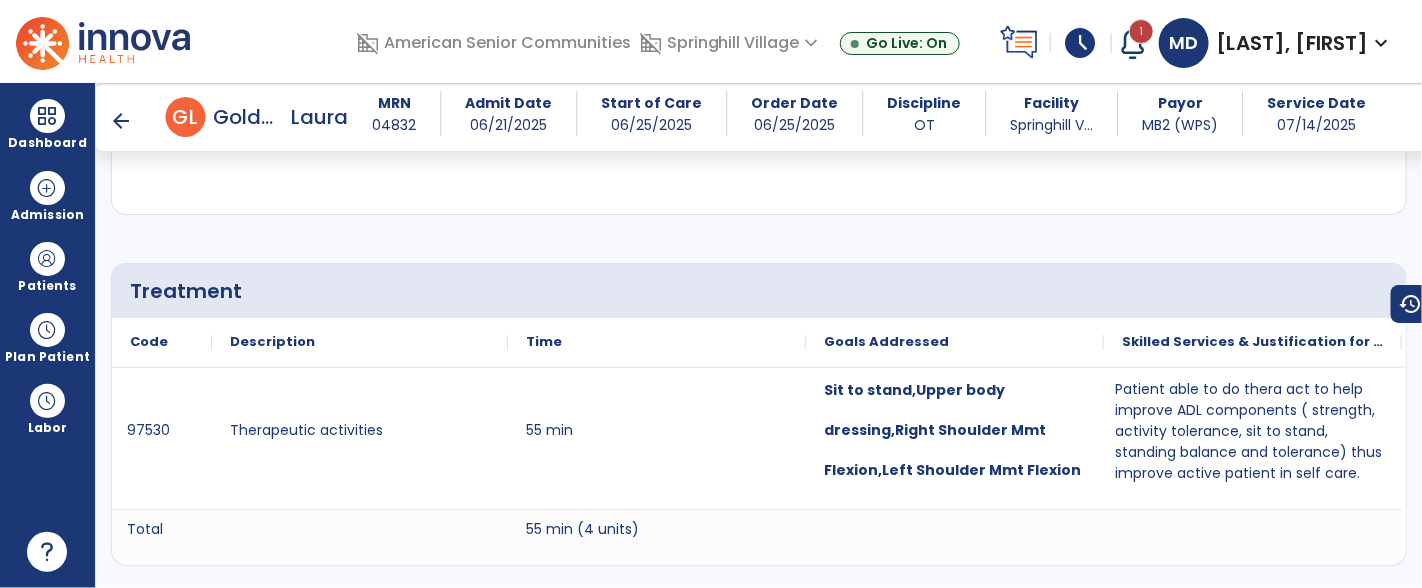 scroll, scrollTop: 0, scrollLeft: 0, axis: both 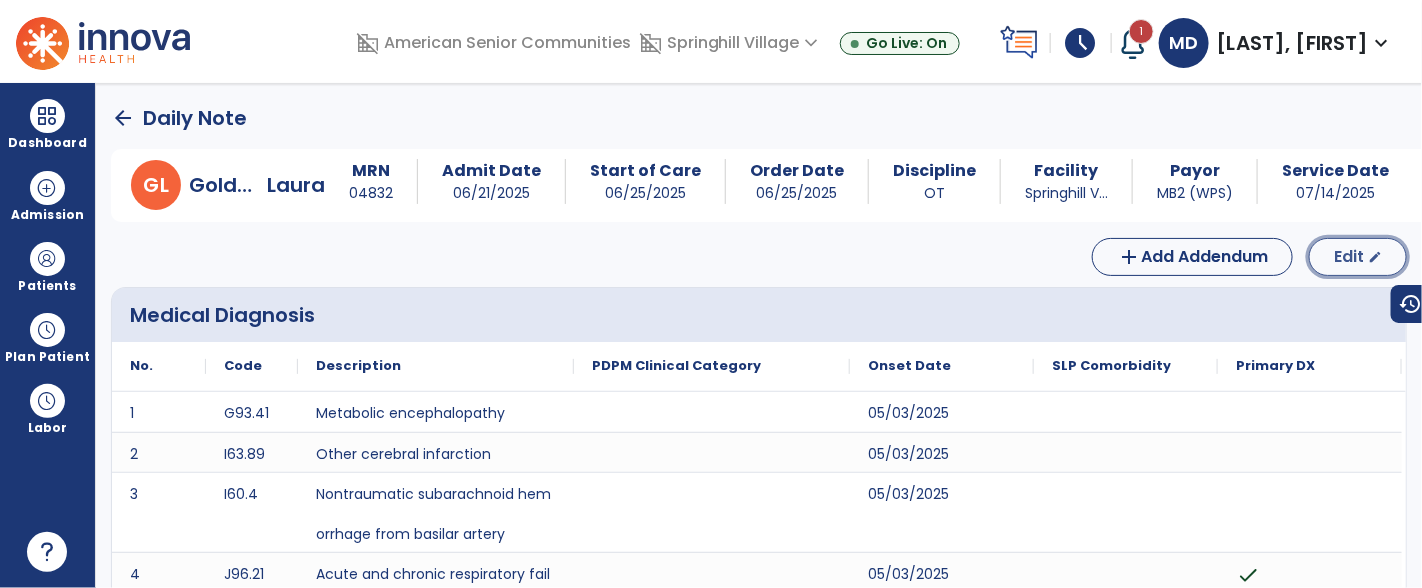 click on "Edit" 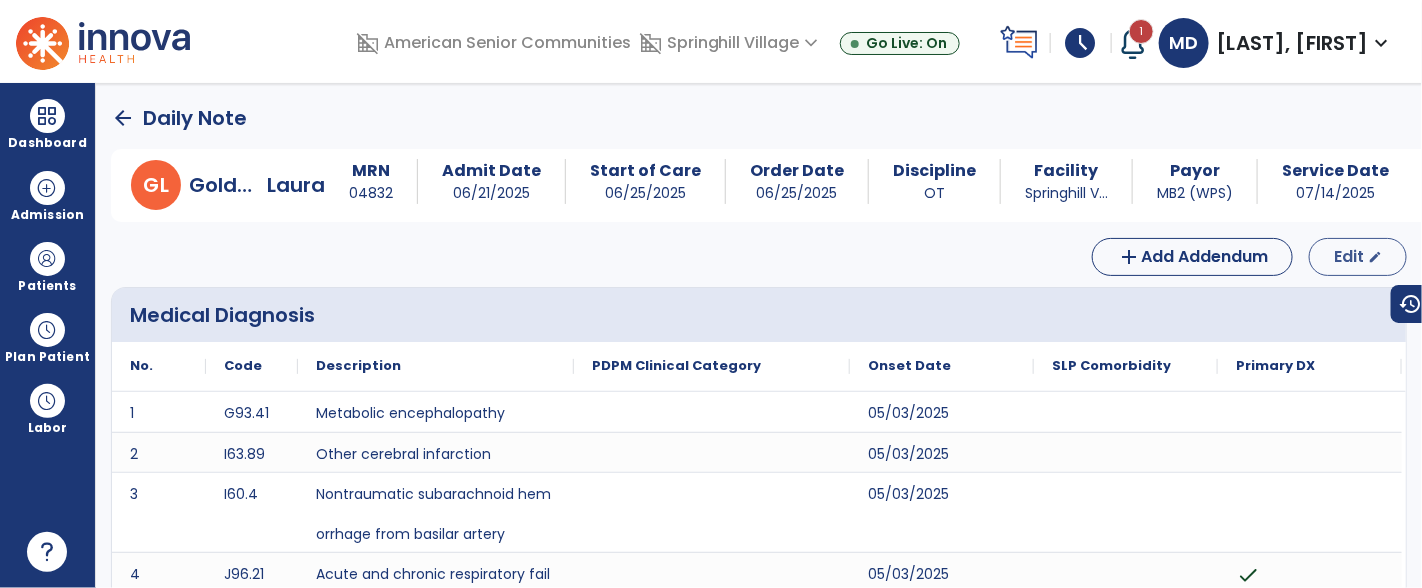 select on "*" 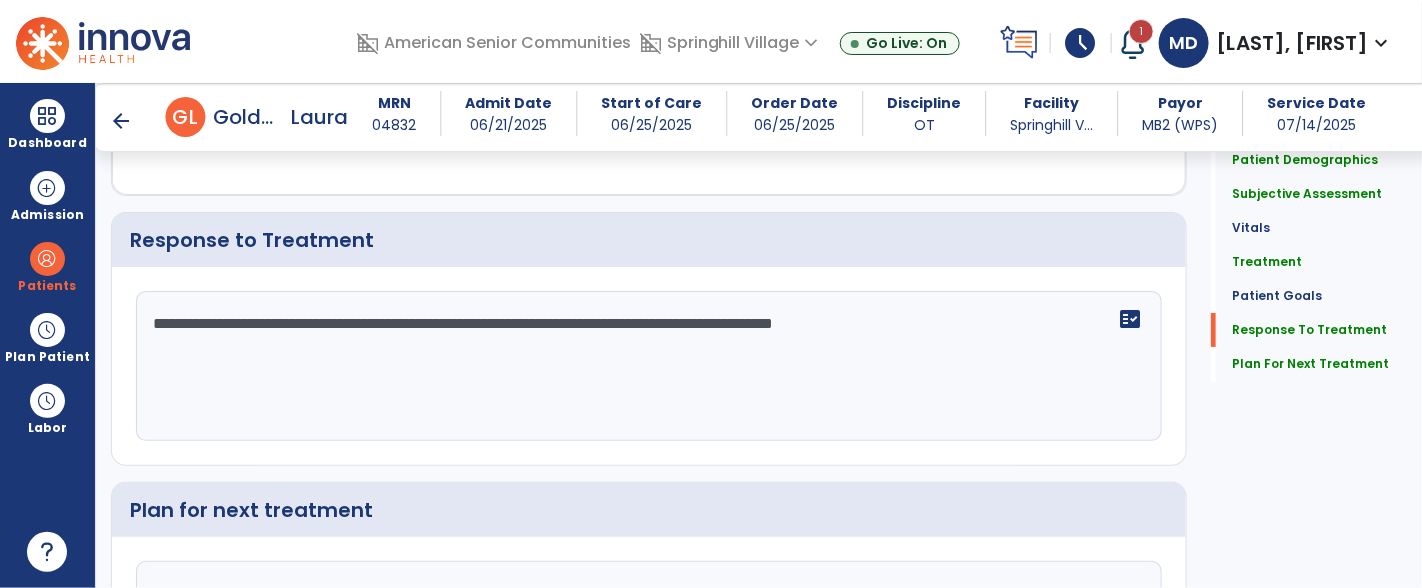 scroll, scrollTop: 2725, scrollLeft: 0, axis: vertical 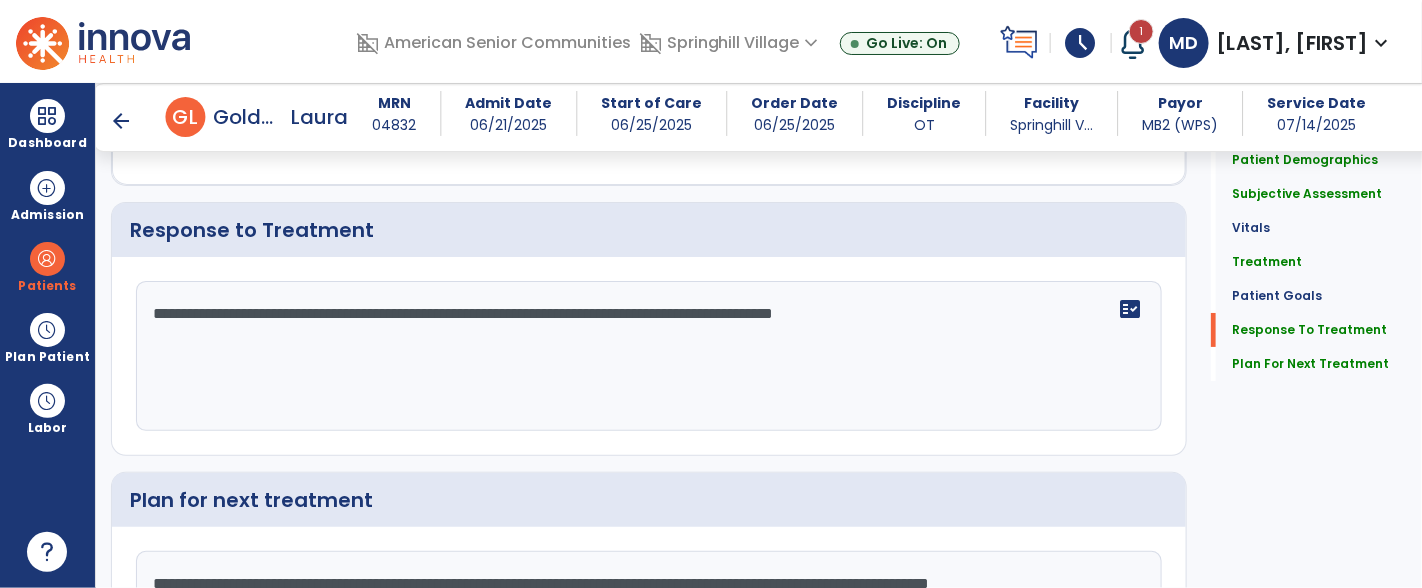 click on "**********" 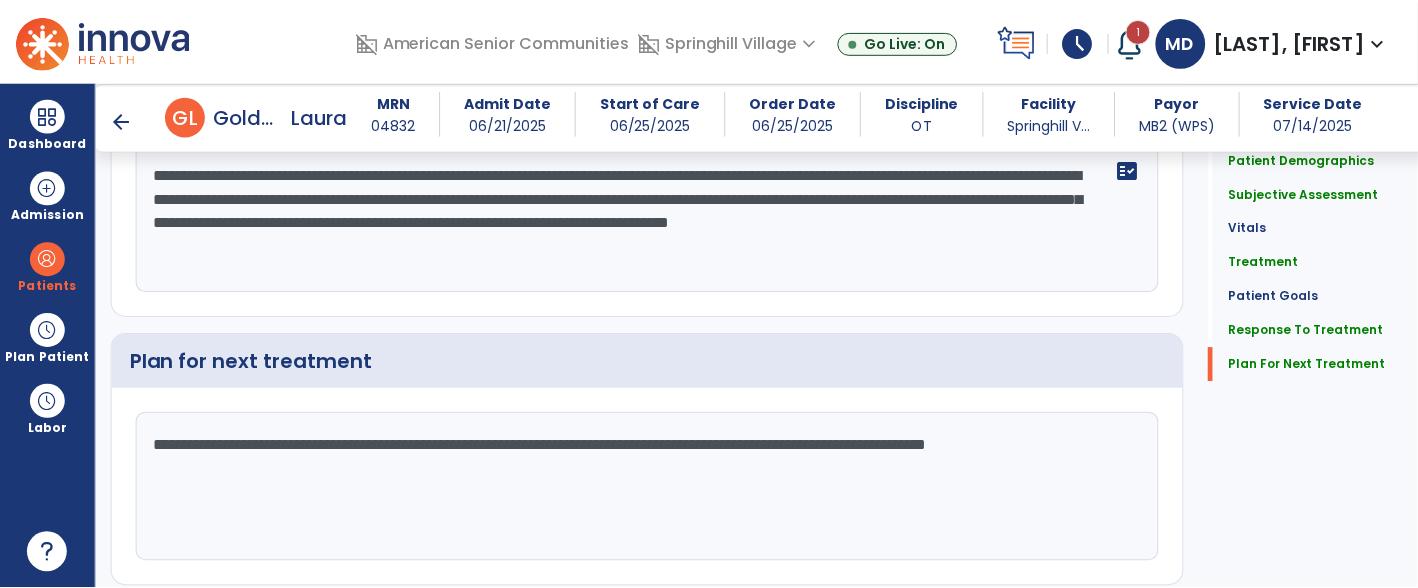 scroll, scrollTop: 2928, scrollLeft: 0, axis: vertical 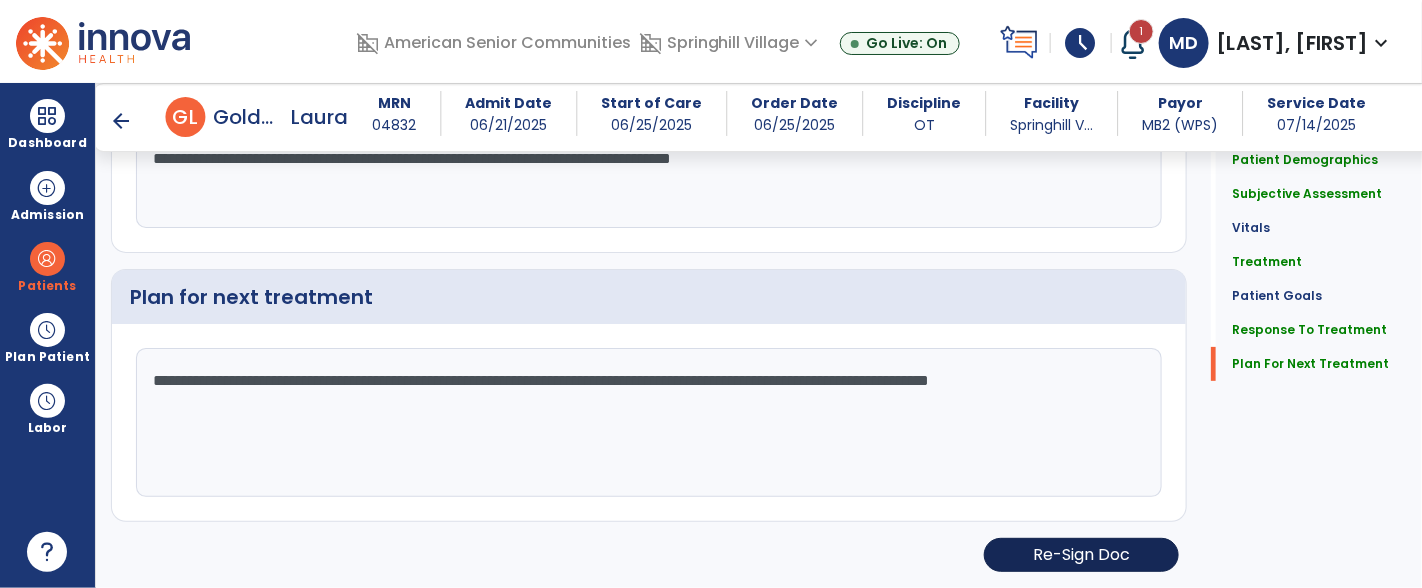 type on "**********" 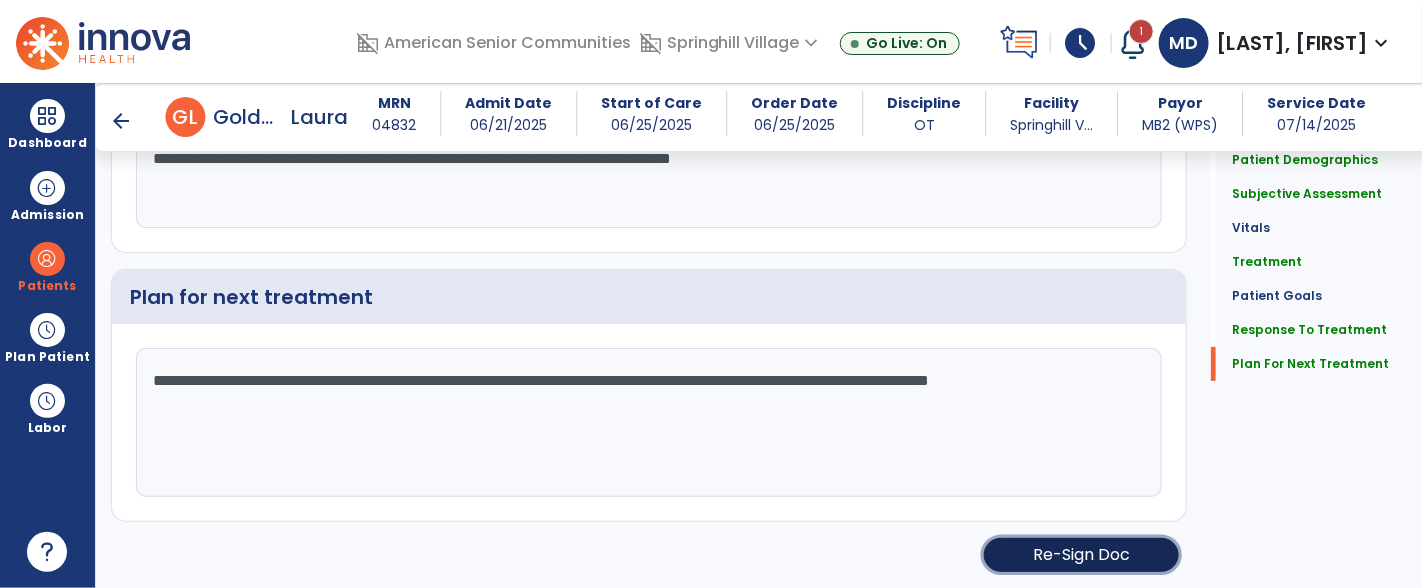 click on "Re-Sign Doc" 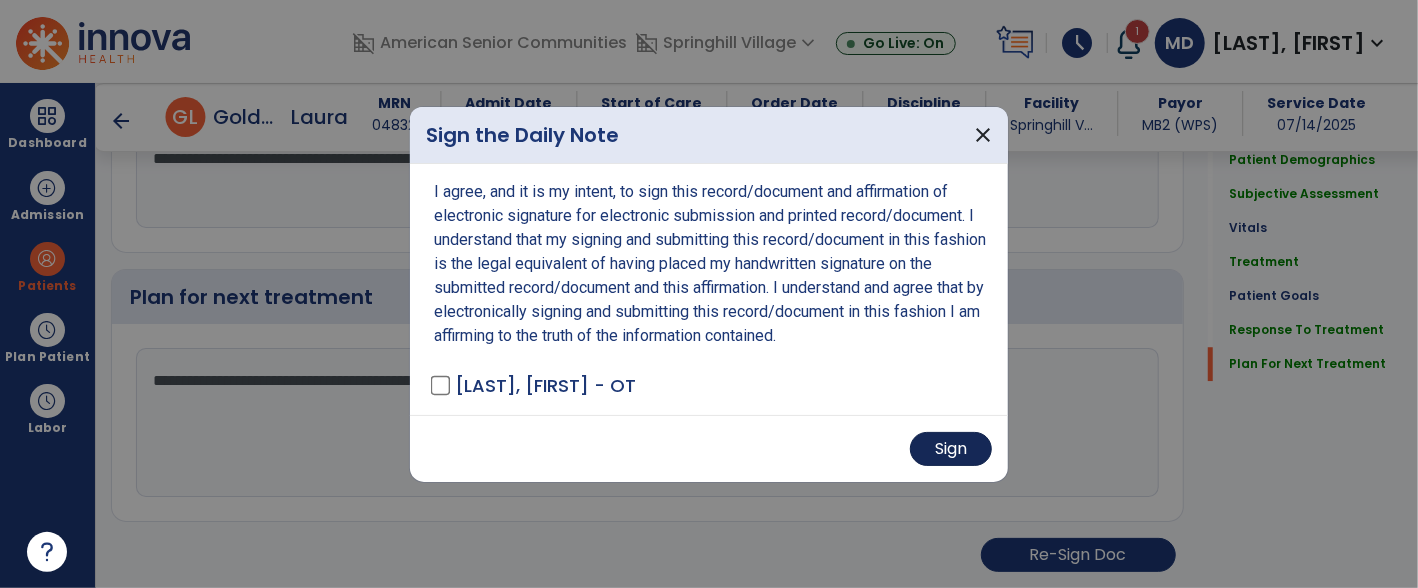 click on "Sign" at bounding box center [951, 449] 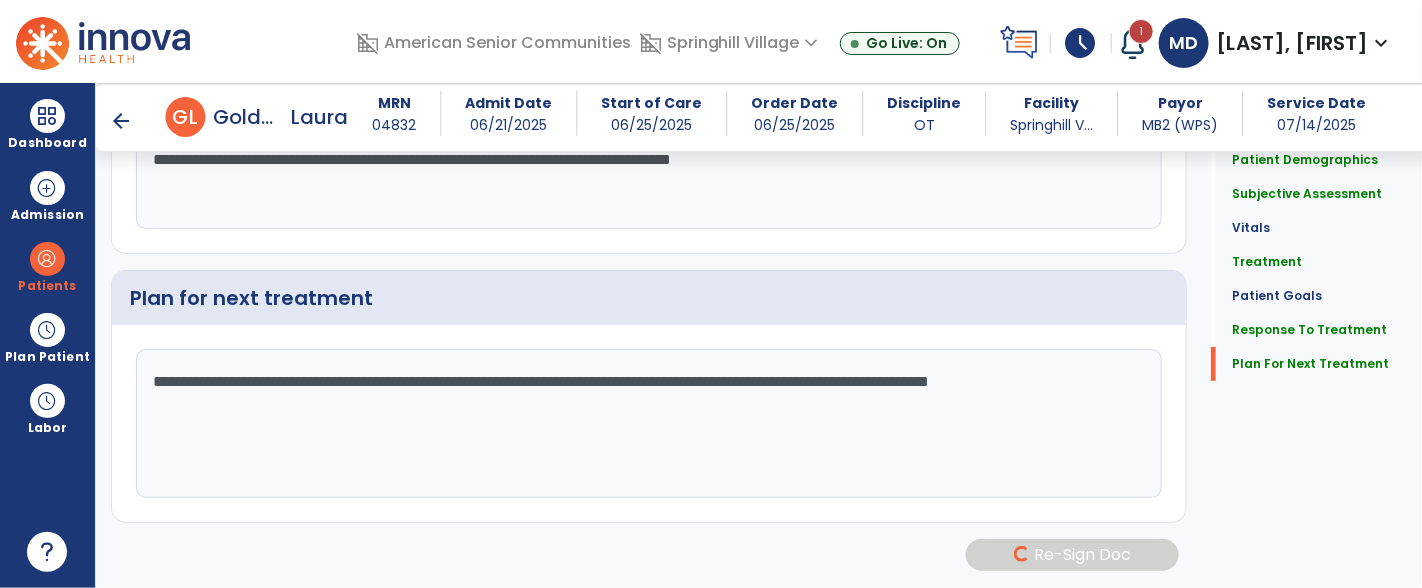 scroll, scrollTop: 2927, scrollLeft: 0, axis: vertical 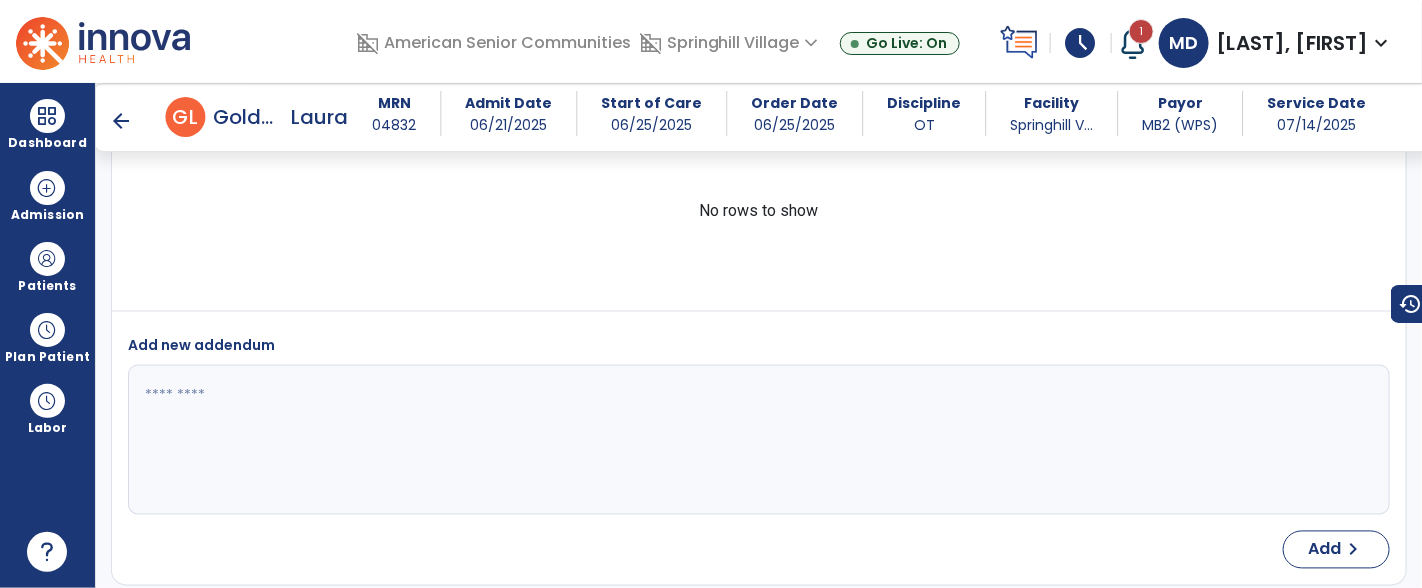 click on "arrow_back" at bounding box center [122, 121] 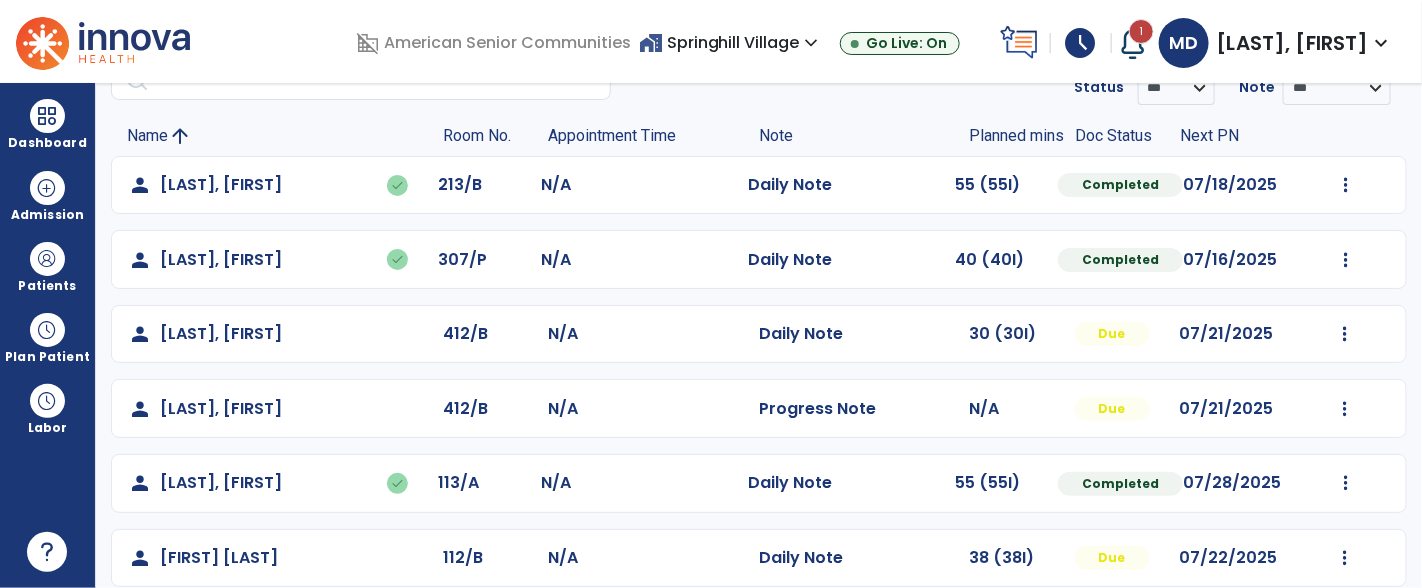 scroll, scrollTop: 102, scrollLeft: 0, axis: vertical 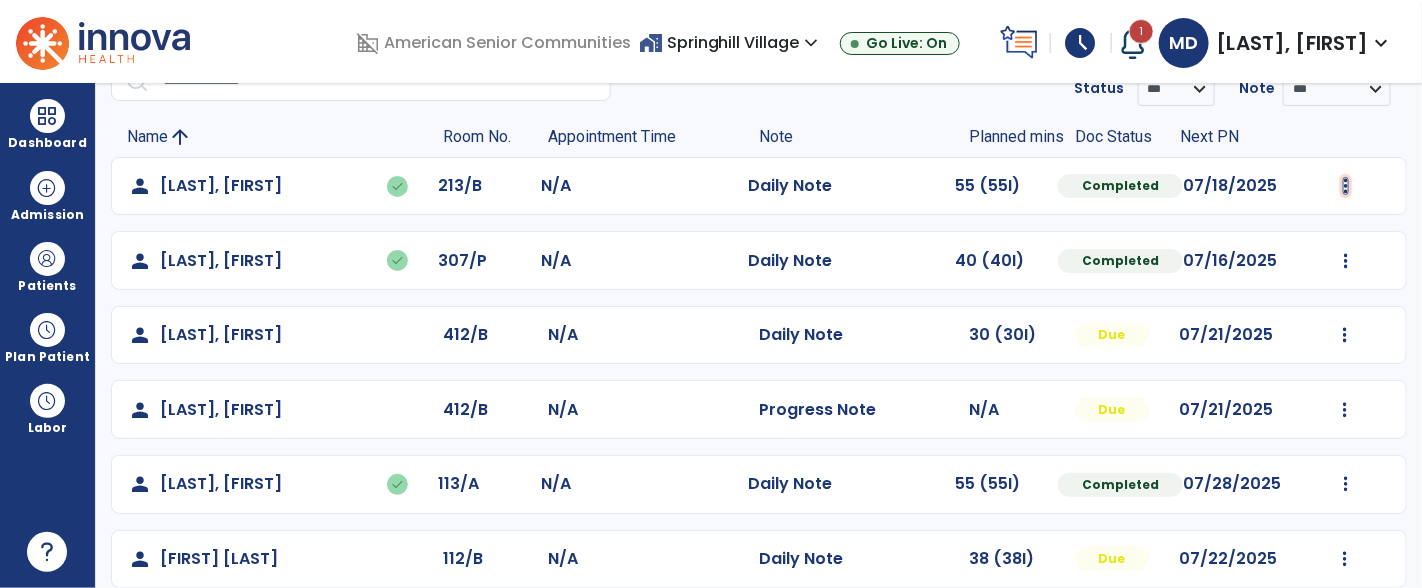 click at bounding box center [1346, 186] 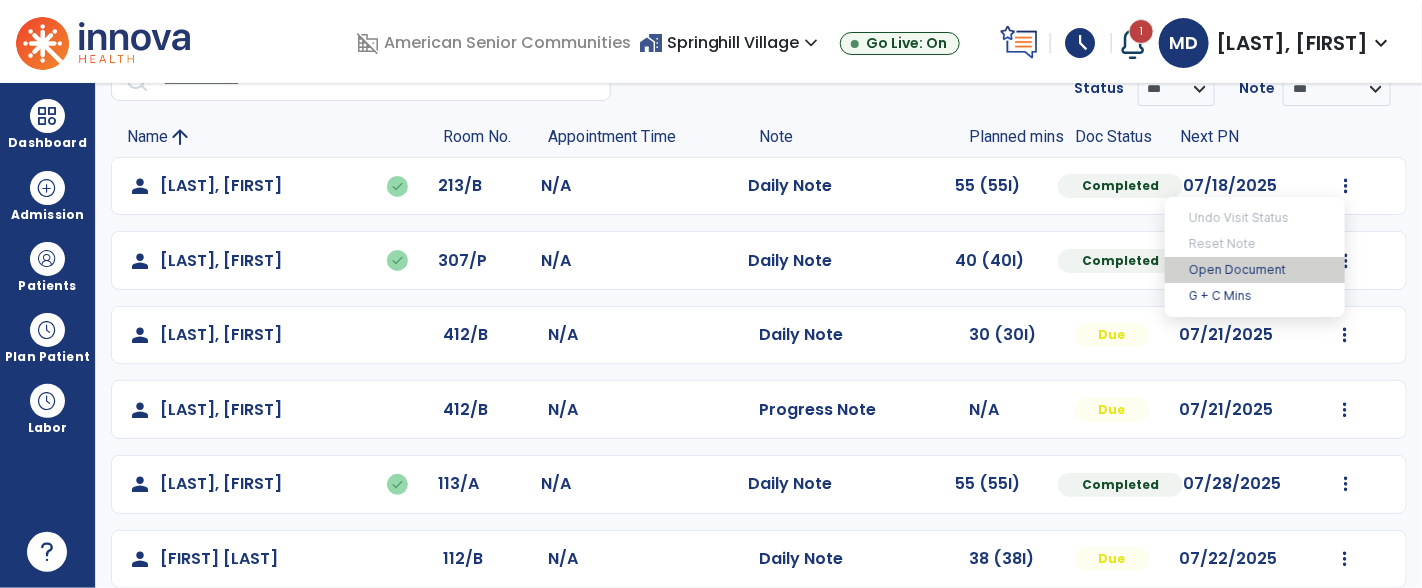 click on "Open Document" at bounding box center (1255, 270) 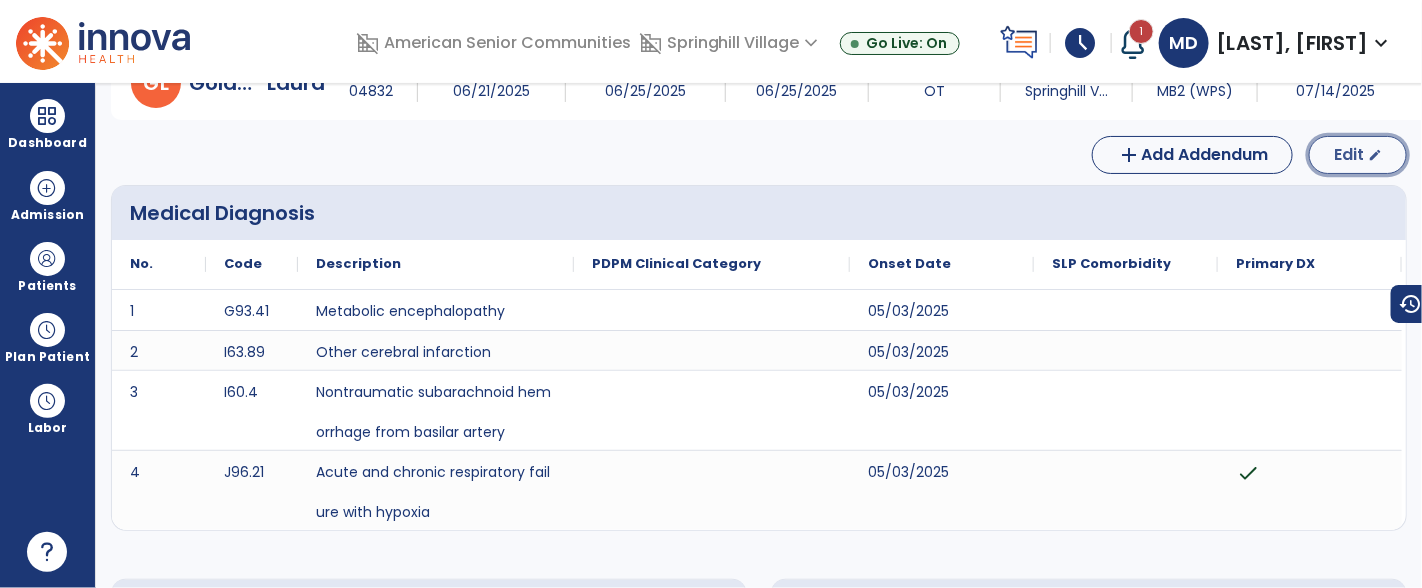 click on "Edit" 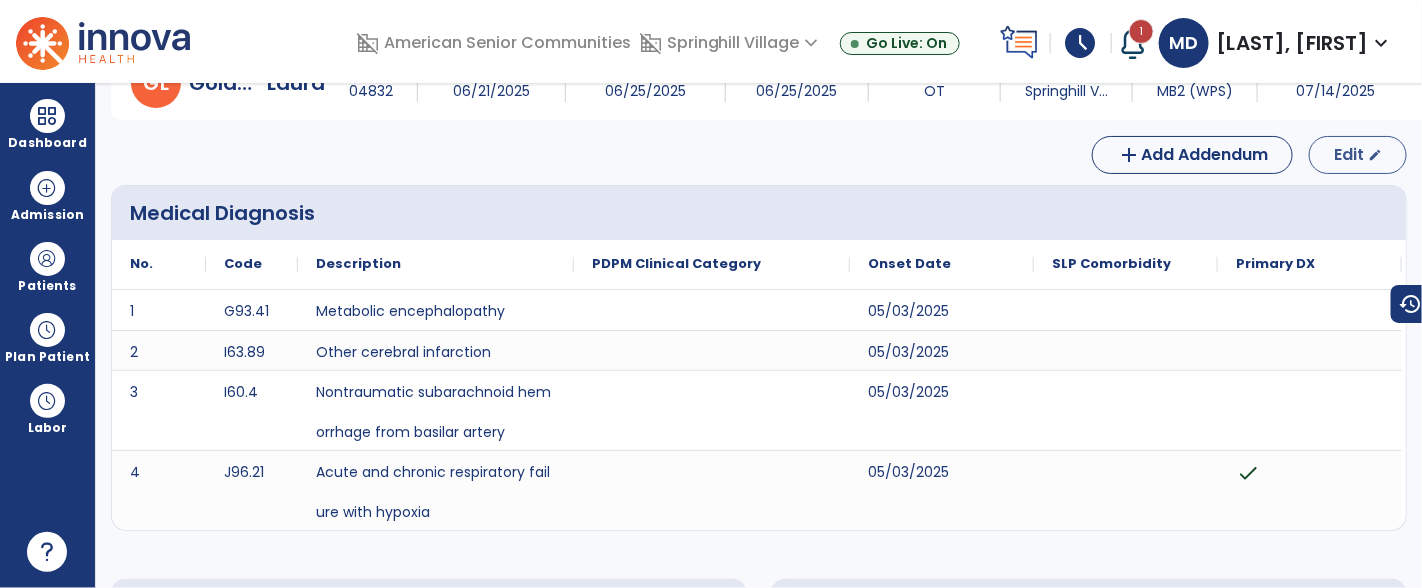 select on "*" 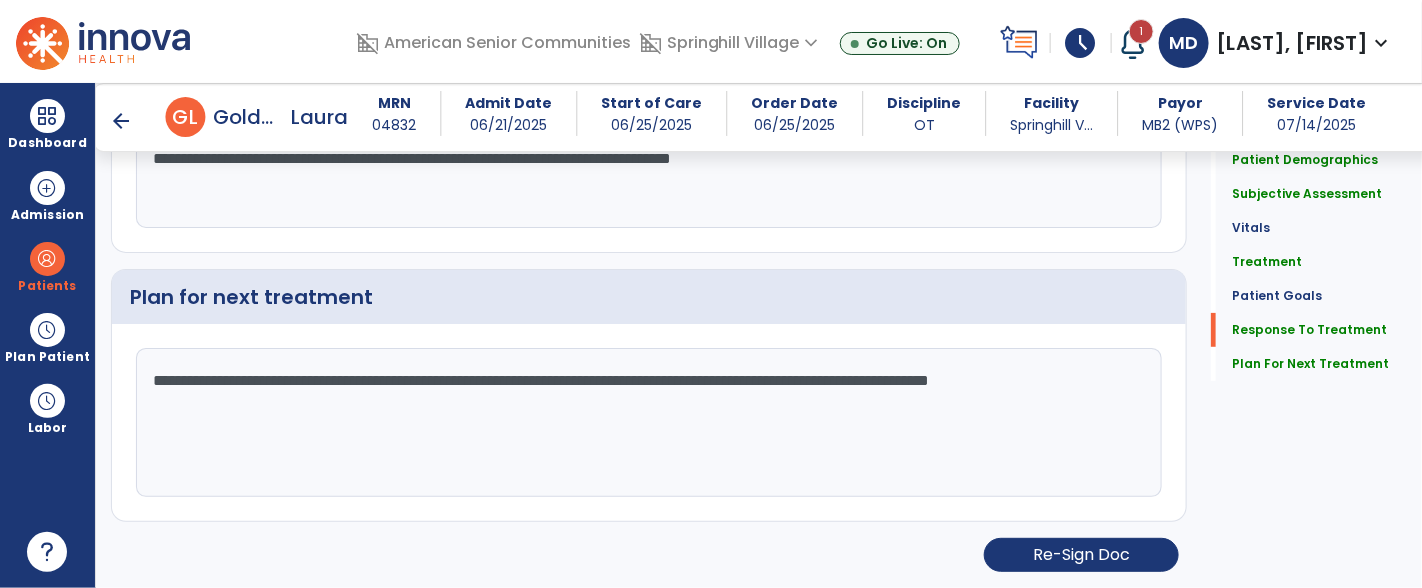 scroll, scrollTop: 2778, scrollLeft: 0, axis: vertical 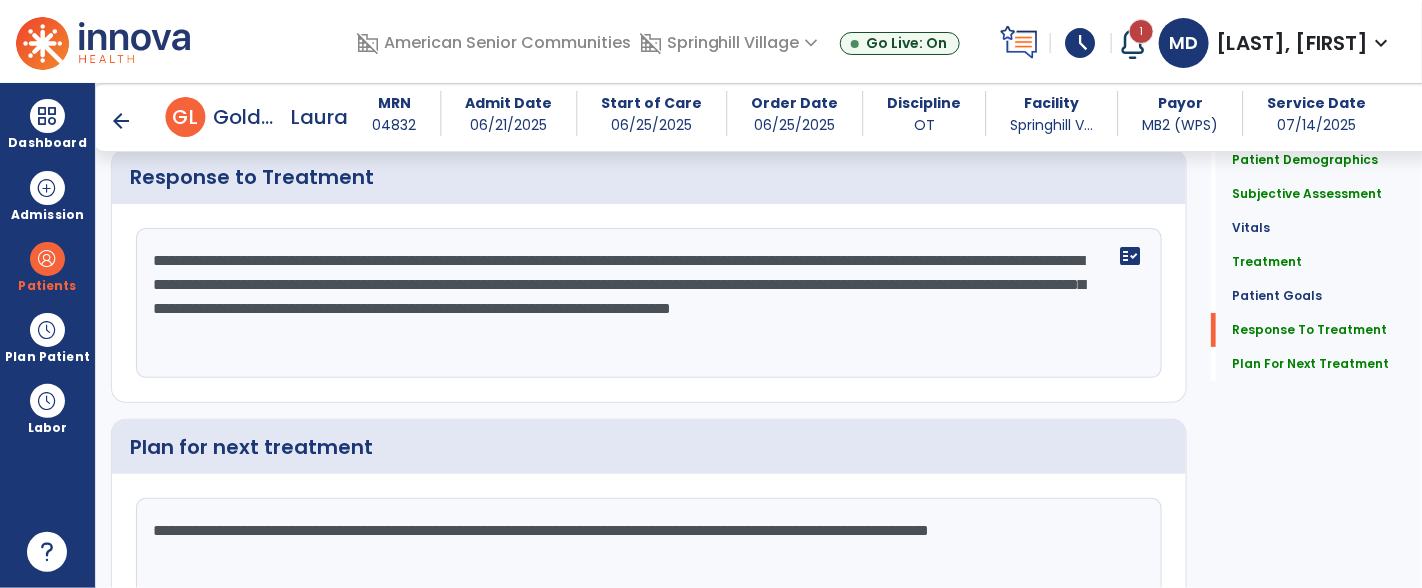 click on "**********" 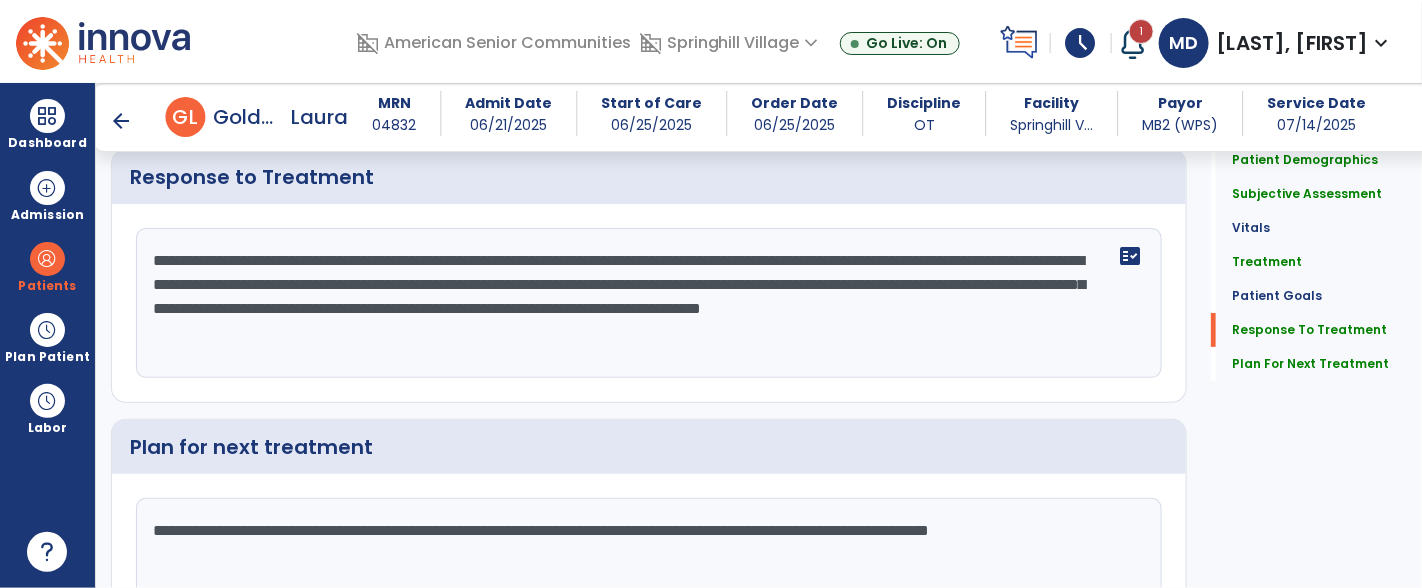 scroll, scrollTop: 2782, scrollLeft: 0, axis: vertical 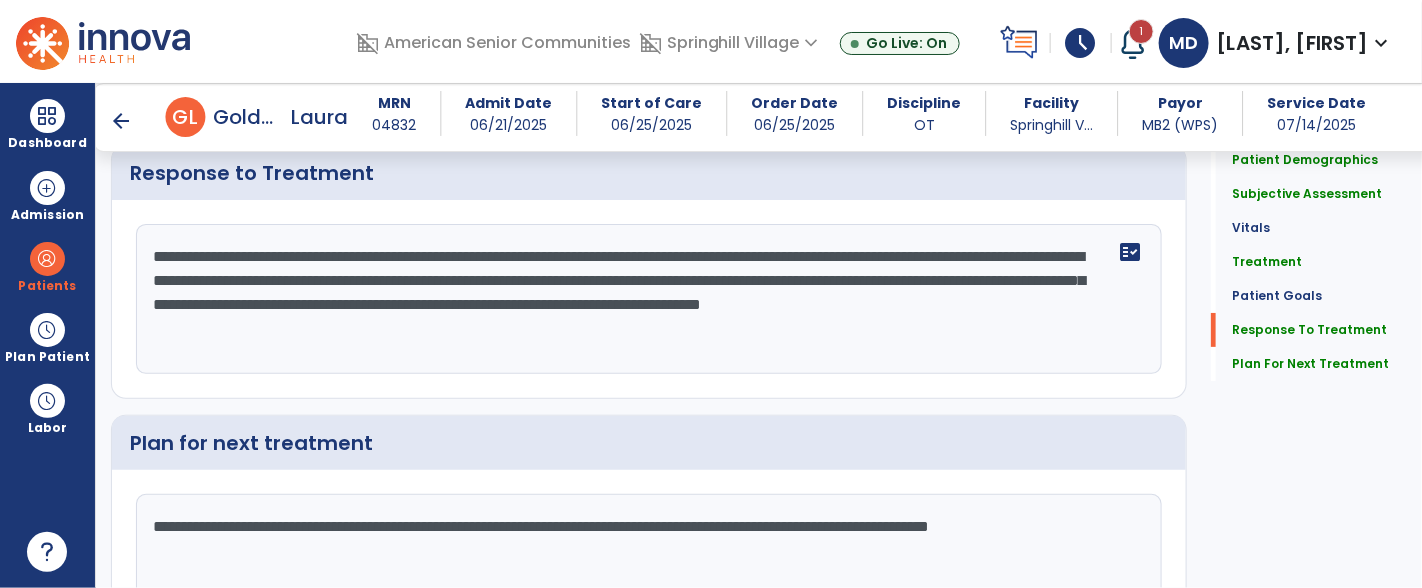 click on "**********" 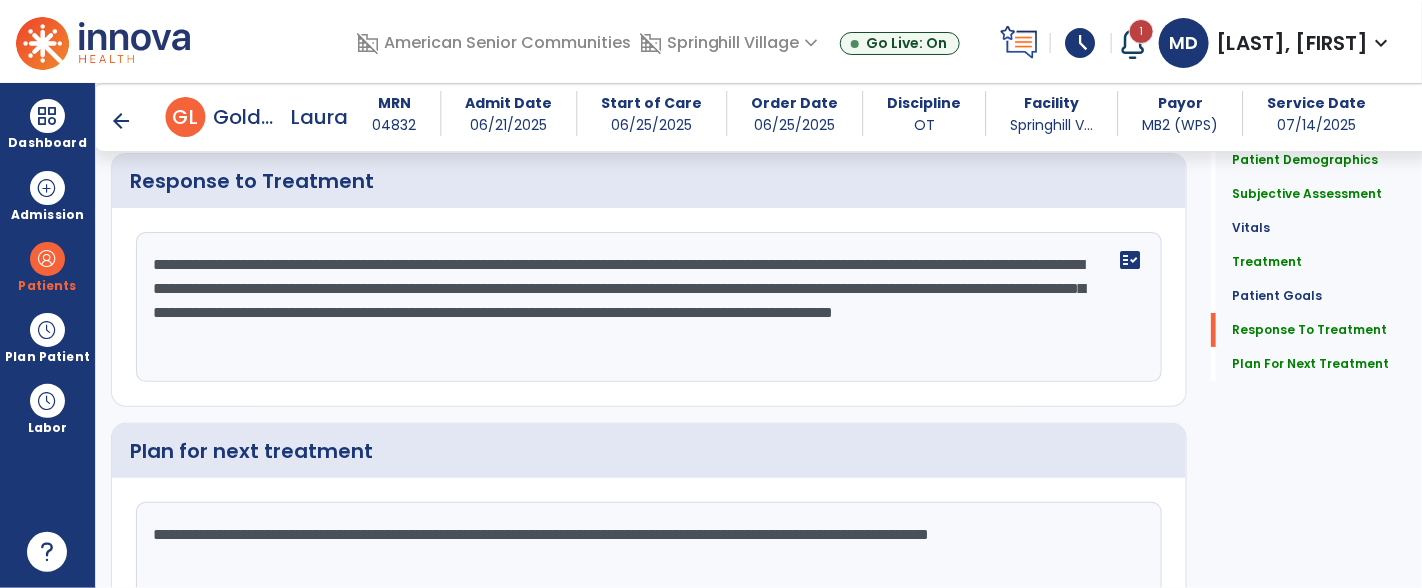 scroll, scrollTop: 2764, scrollLeft: 0, axis: vertical 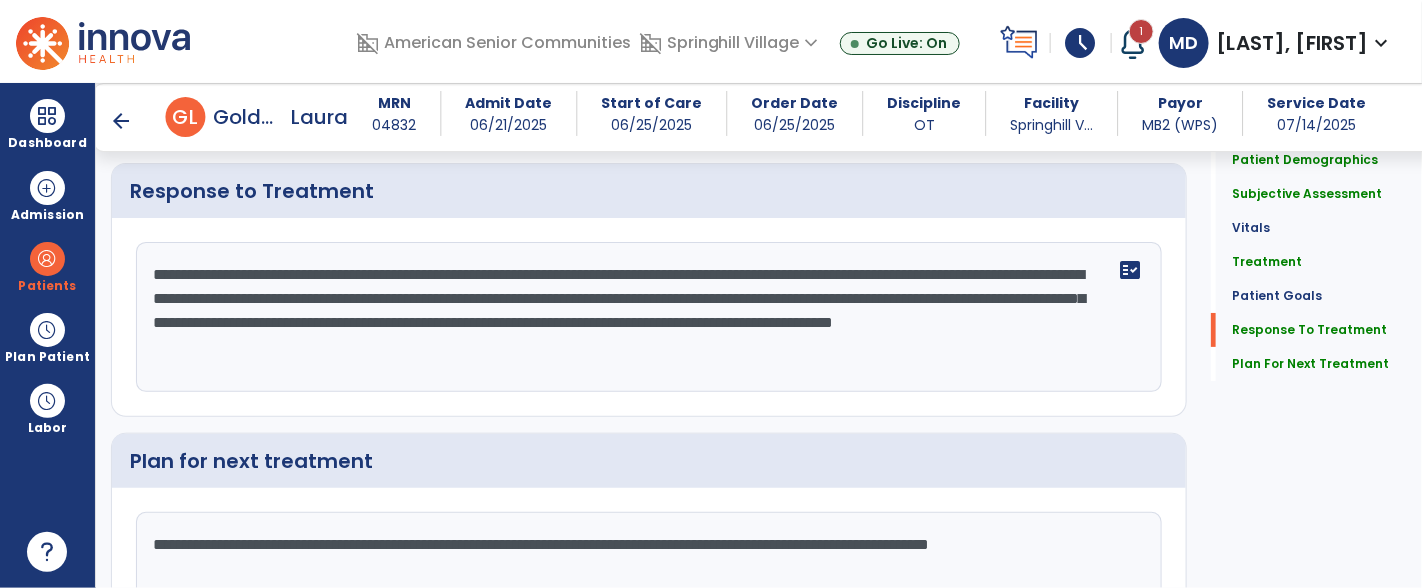 click on "**********" 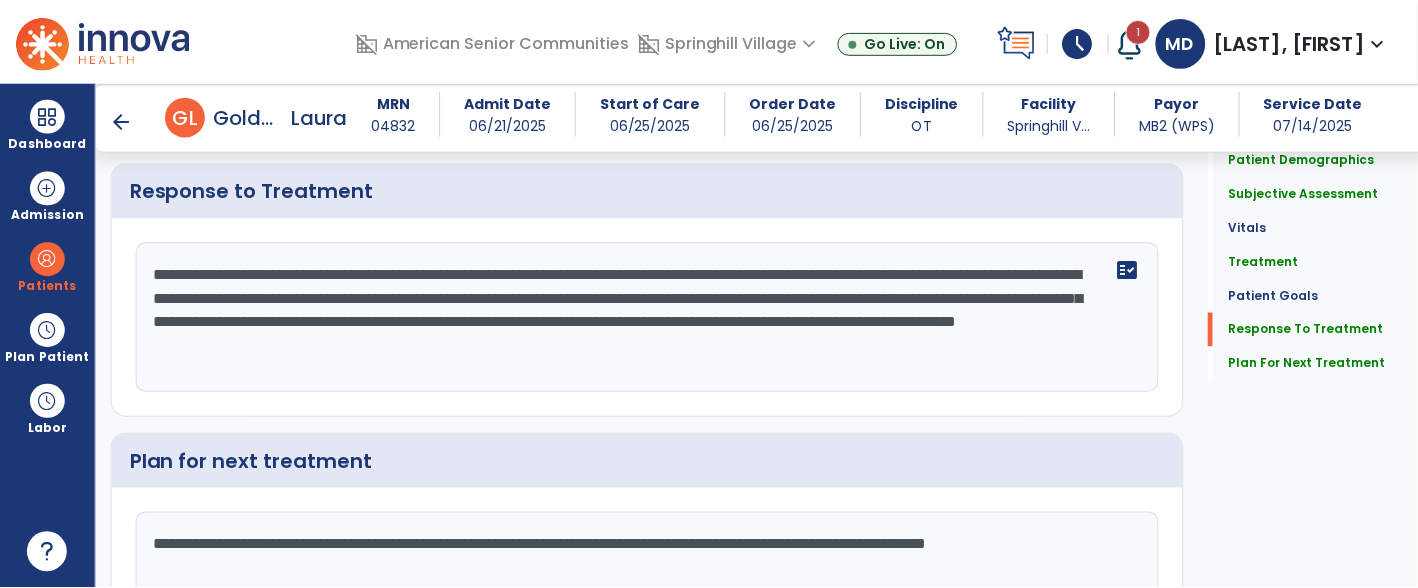 scroll, scrollTop: 2928, scrollLeft: 0, axis: vertical 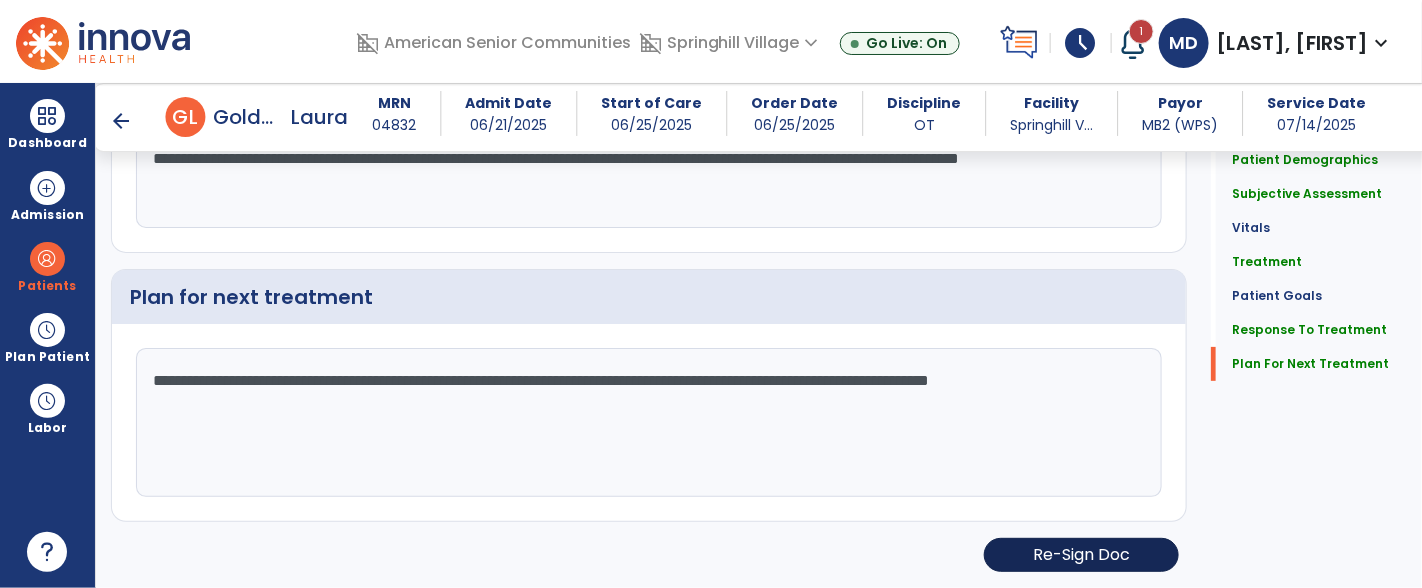 type on "**********" 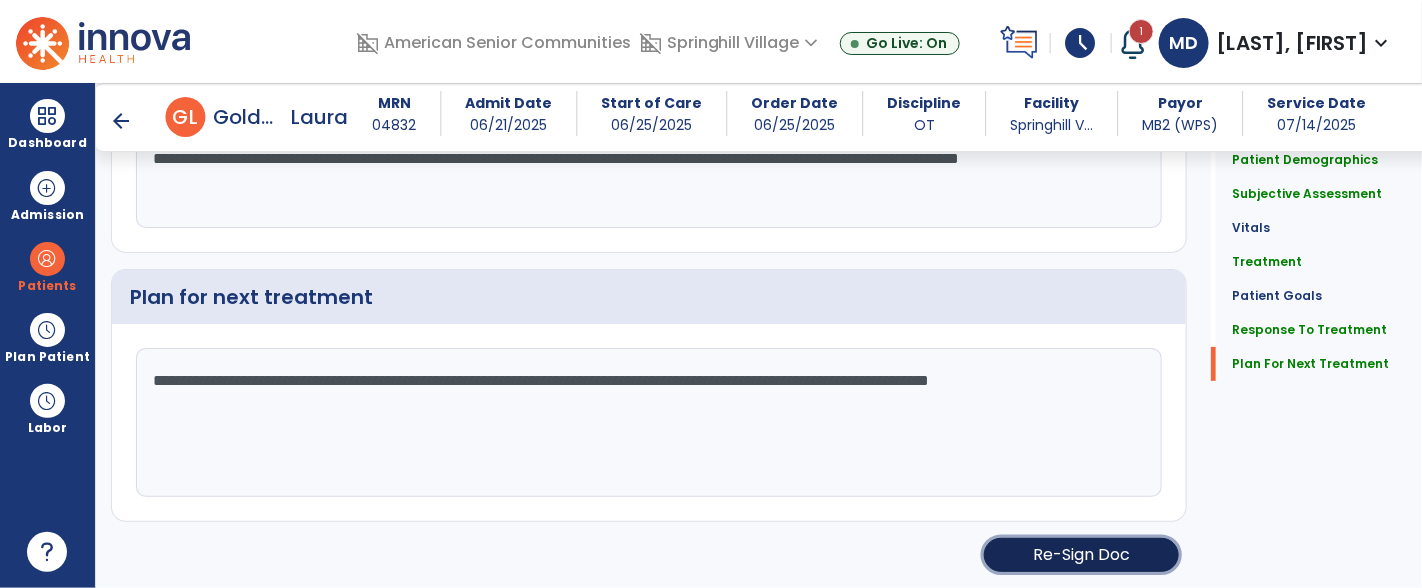 click on "Re-Sign Doc" 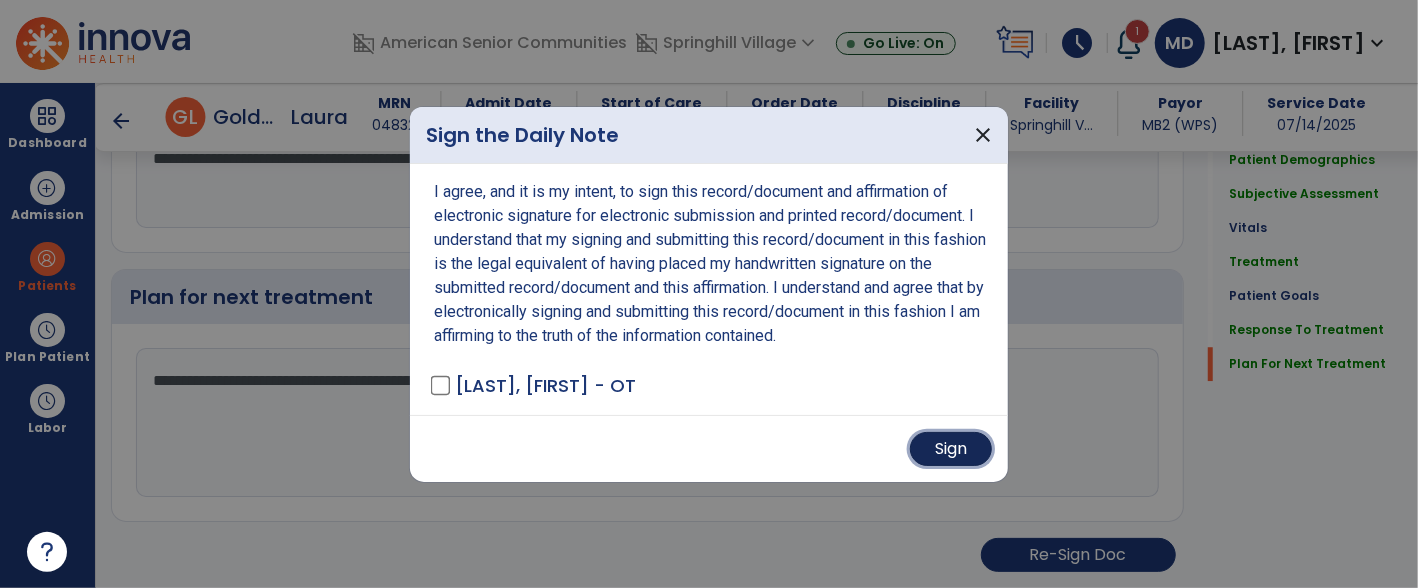 click on "Sign" at bounding box center [951, 449] 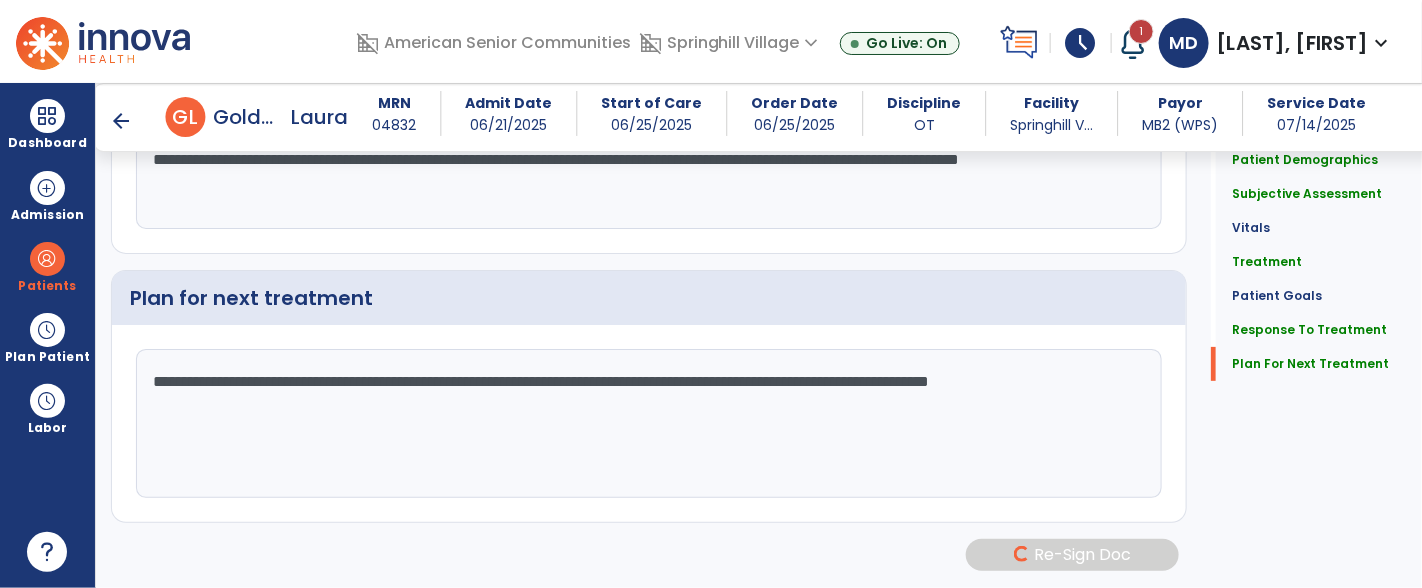scroll, scrollTop: 2927, scrollLeft: 0, axis: vertical 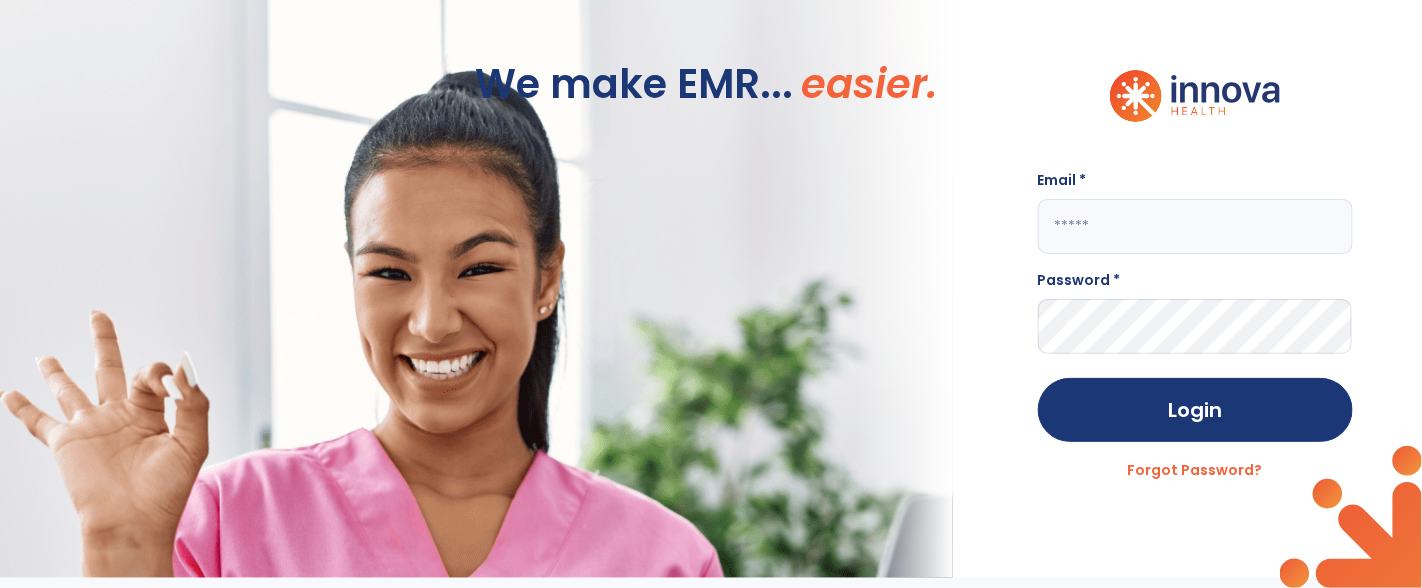 click 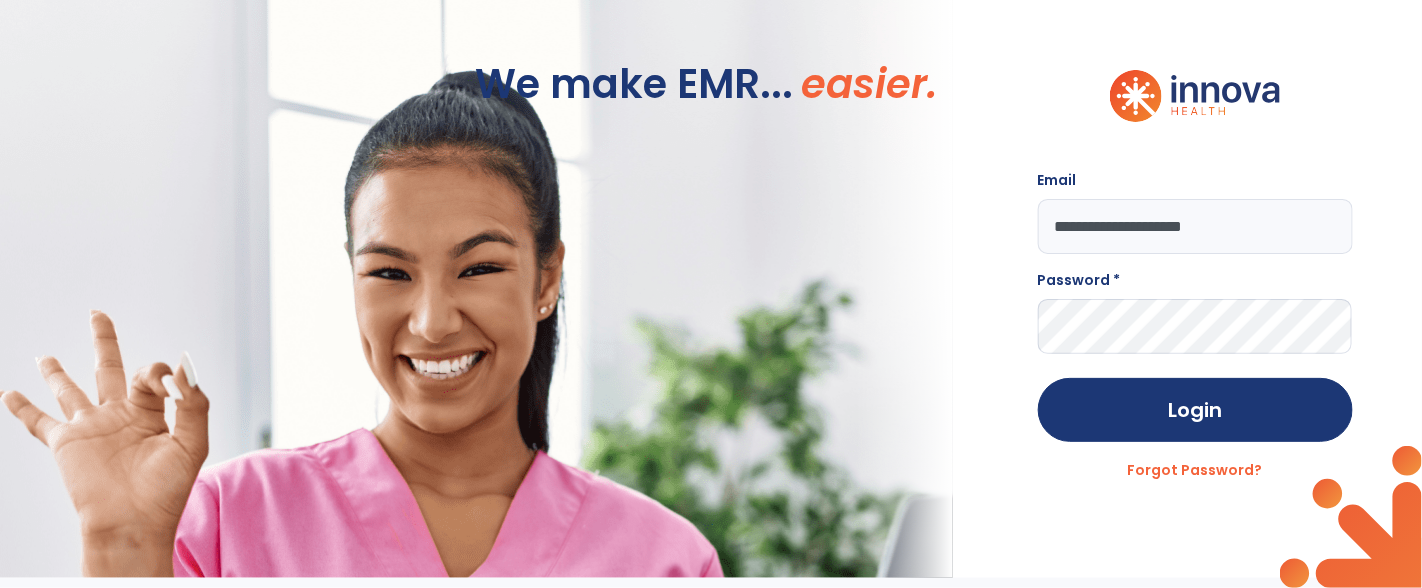 type on "**********" 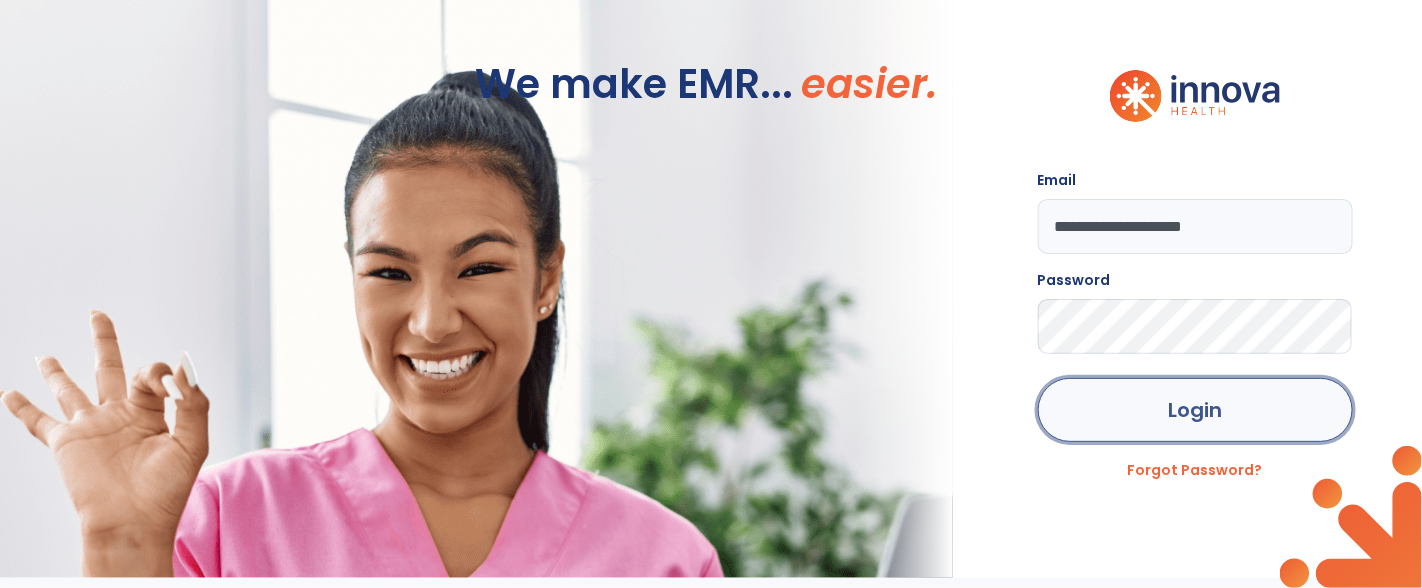click on "Login" 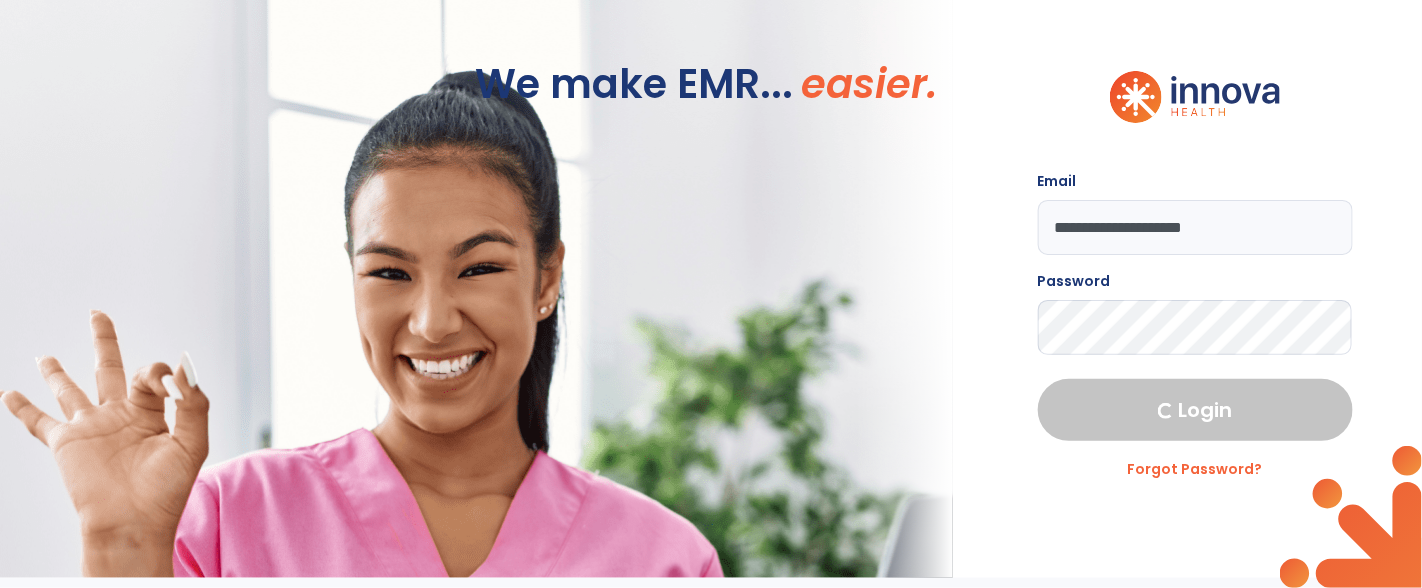 select on "****" 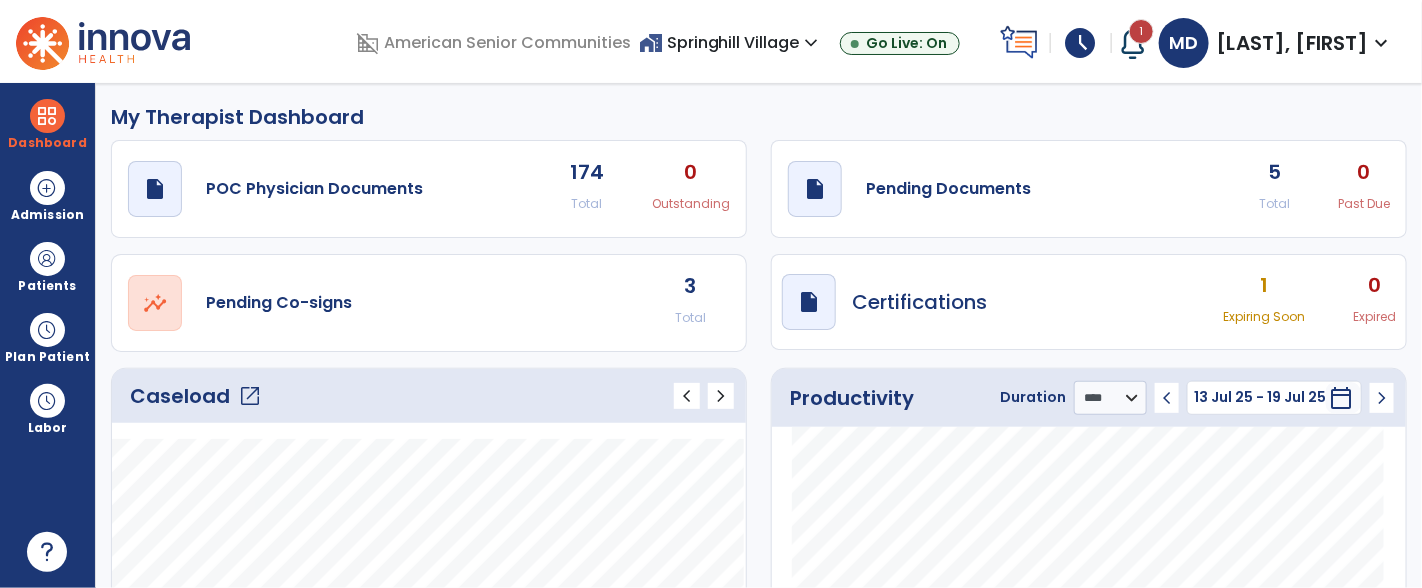 click on "Caseload   open_in_new" 